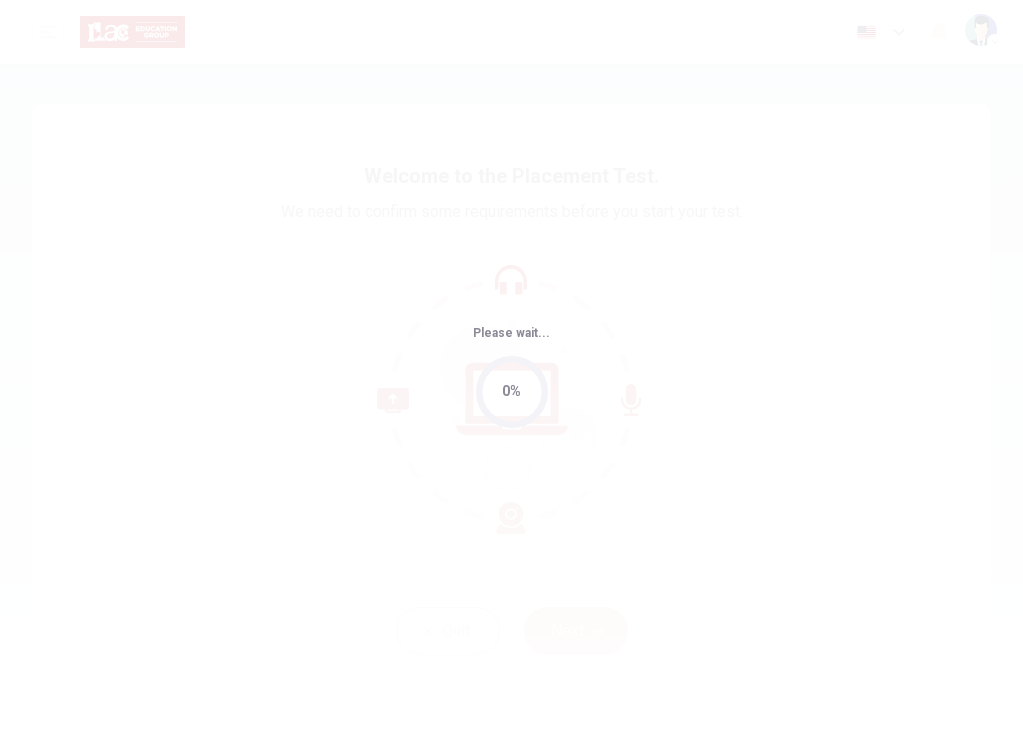 scroll, scrollTop: 0, scrollLeft: 0, axis: both 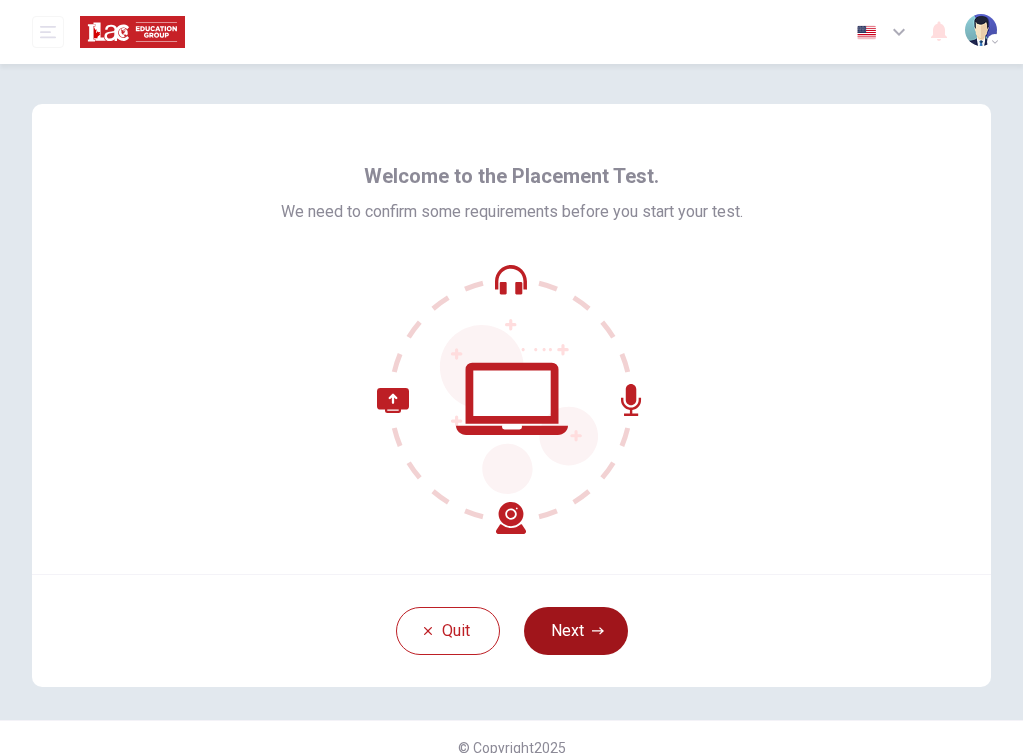 click on "Next" at bounding box center (576, 631) 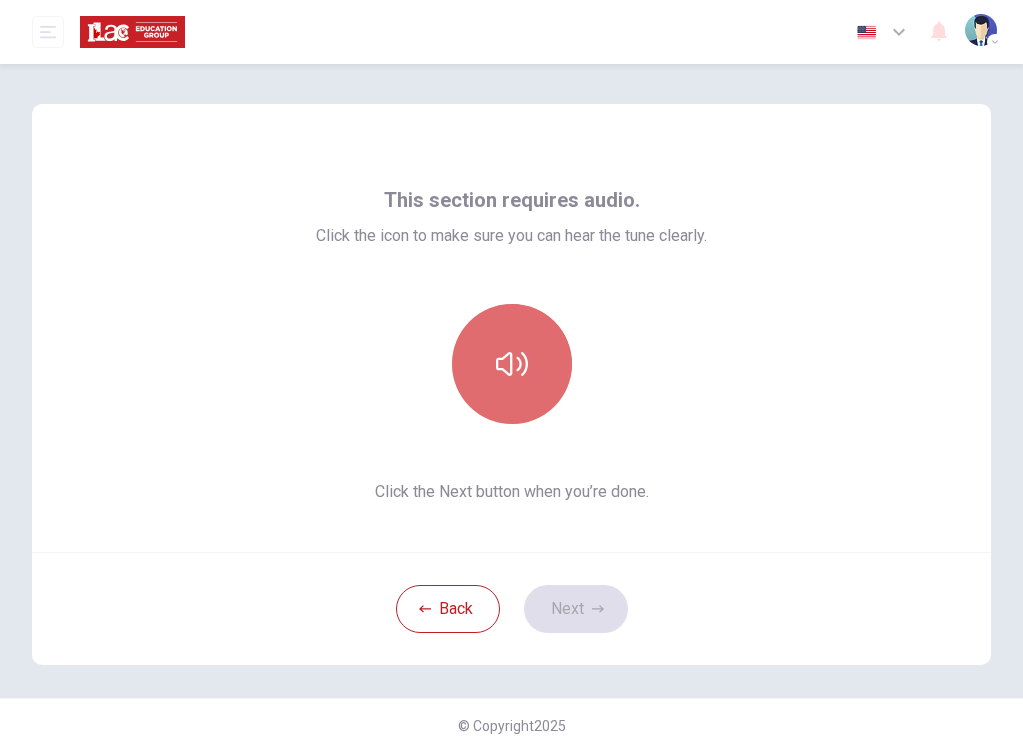 click at bounding box center (512, 364) 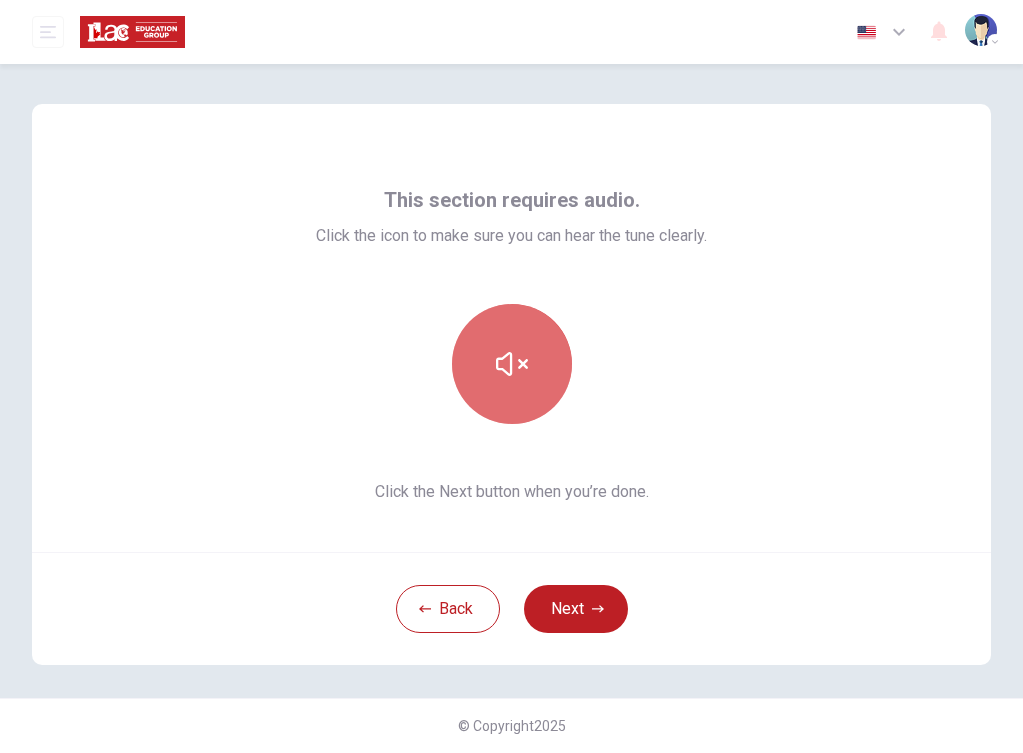 click at bounding box center [512, 364] 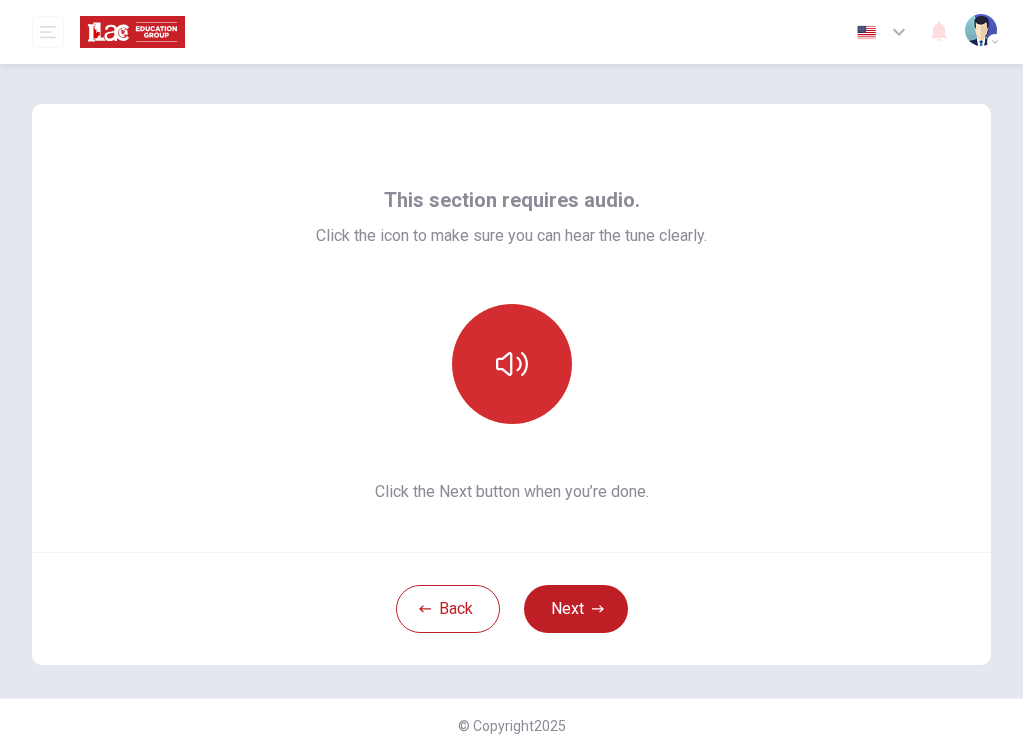 click at bounding box center [512, 364] 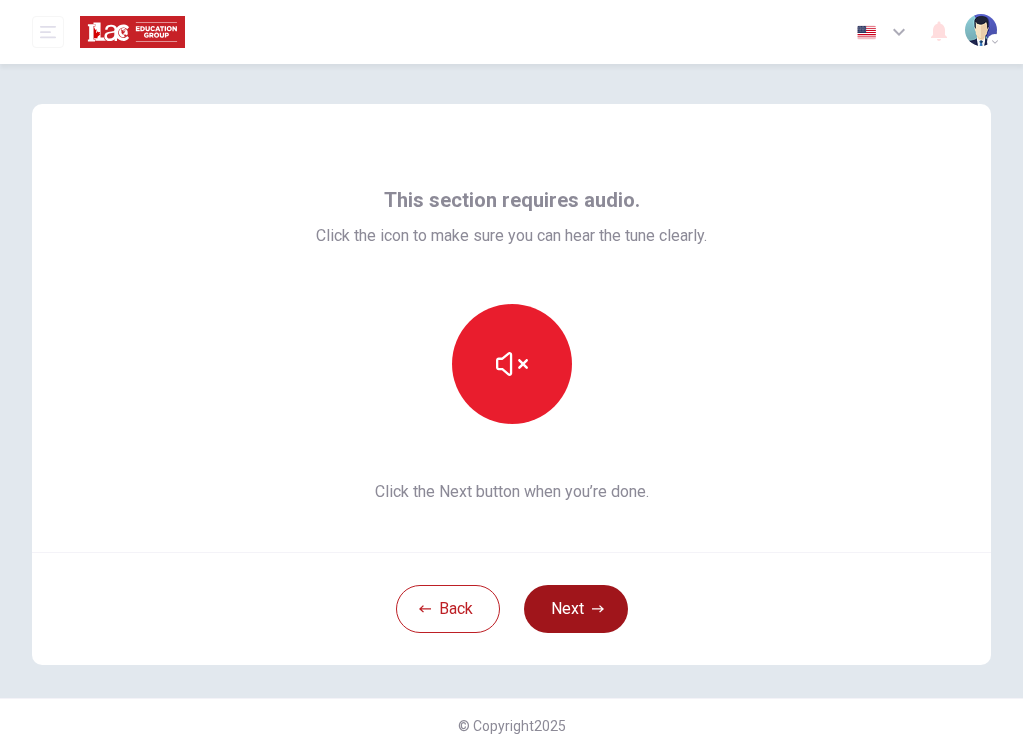 click on "Next" at bounding box center [576, 609] 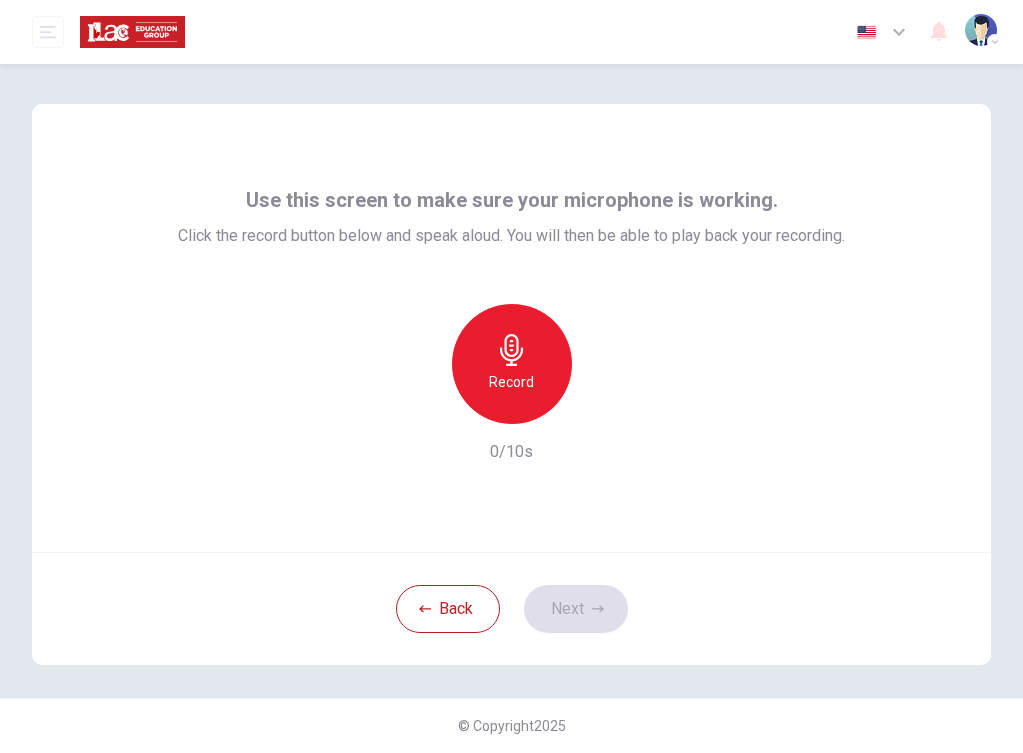 click on "Record" at bounding box center (512, 364) 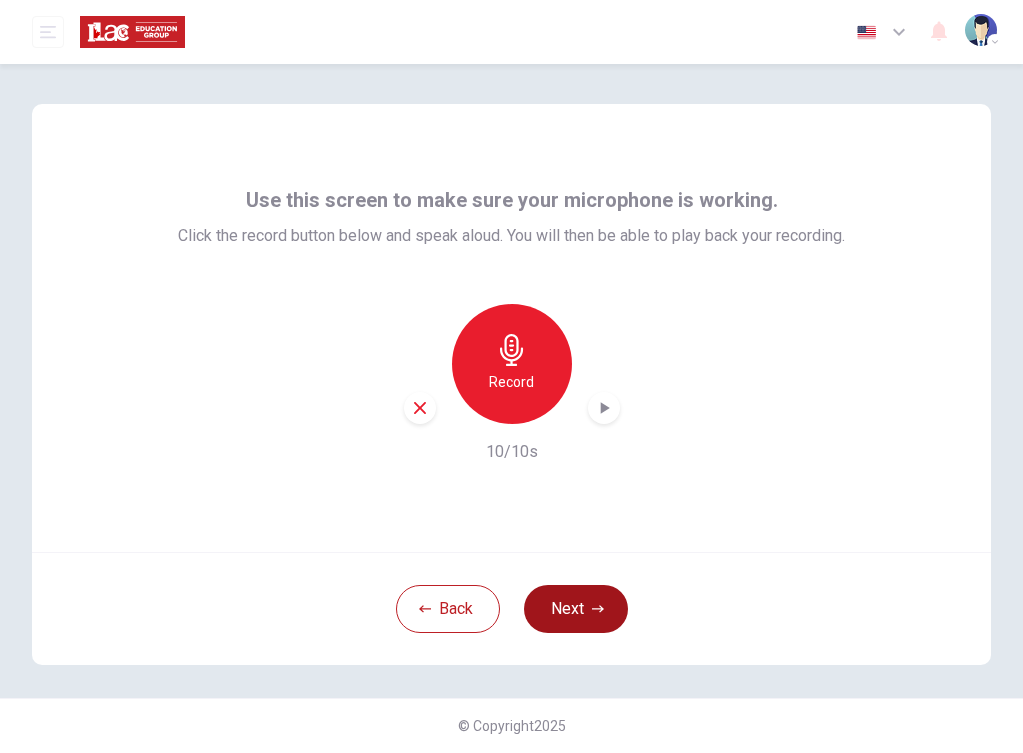 click on "Next" at bounding box center (576, 609) 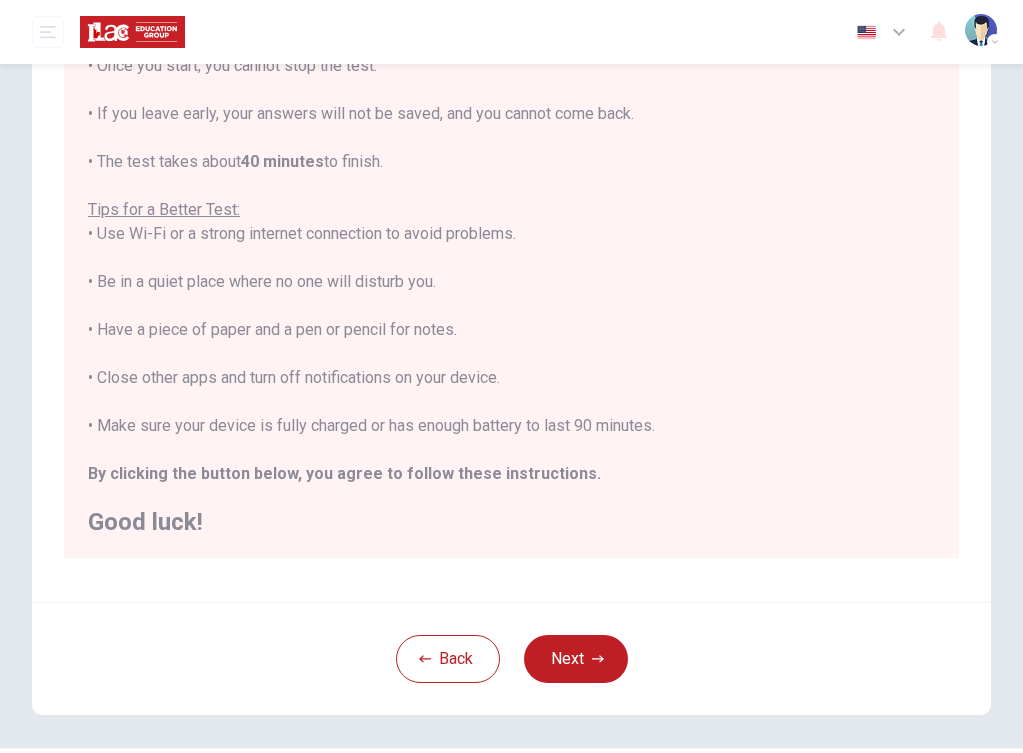 scroll, scrollTop: 261, scrollLeft: 0, axis: vertical 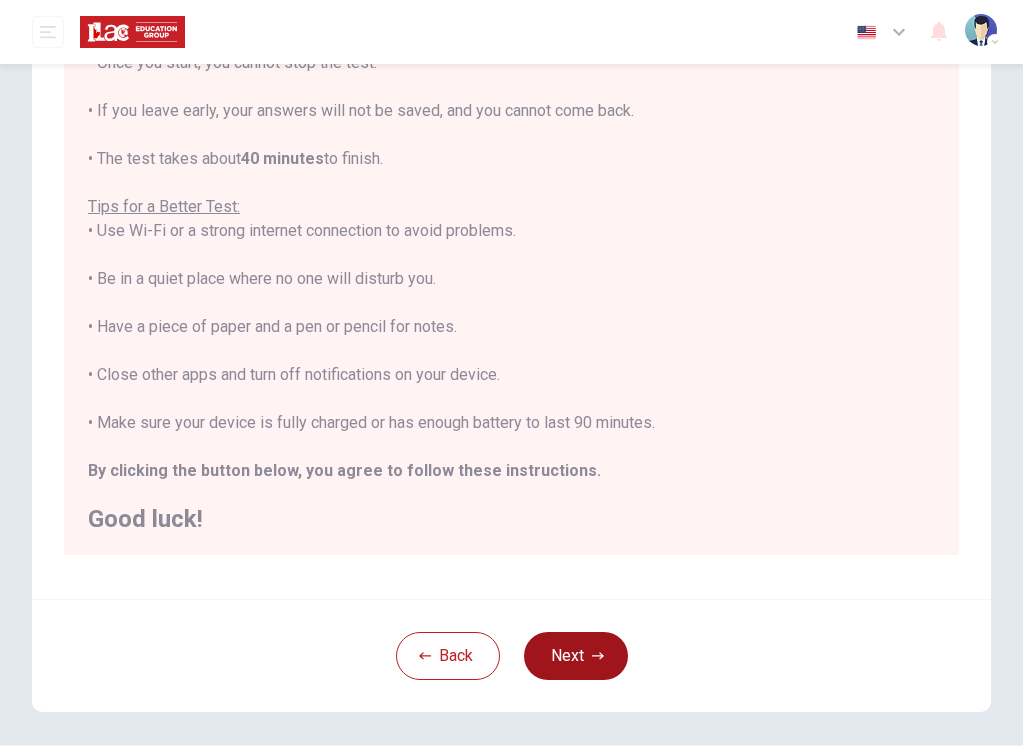click on "Next" at bounding box center (576, 656) 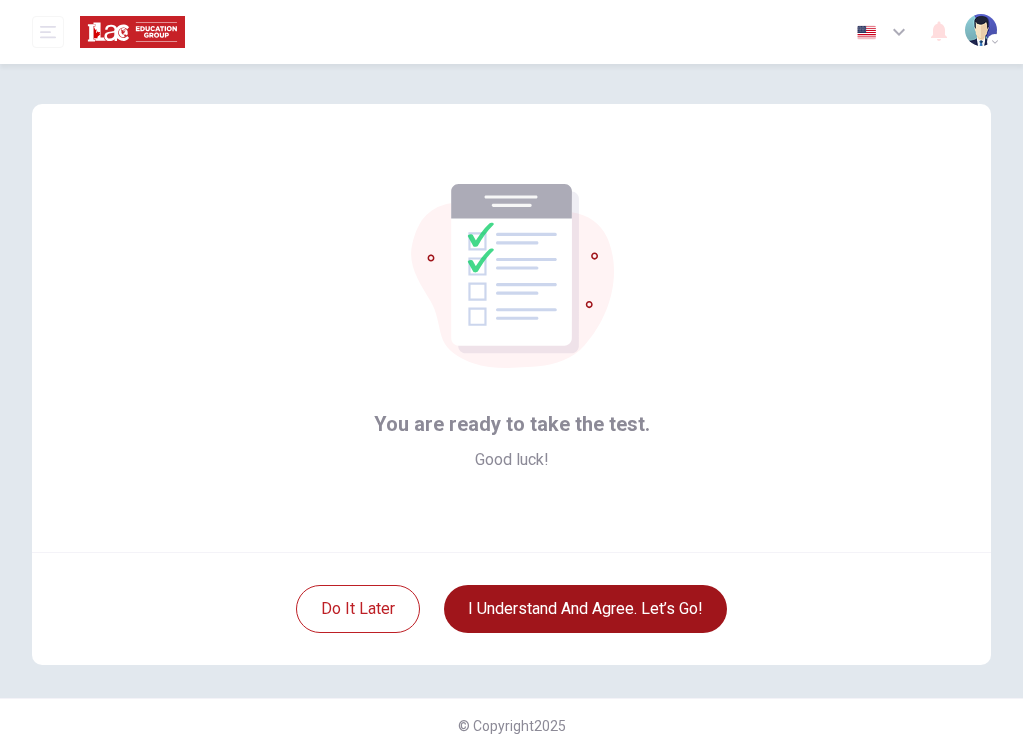 scroll, scrollTop: 0, scrollLeft: 0, axis: both 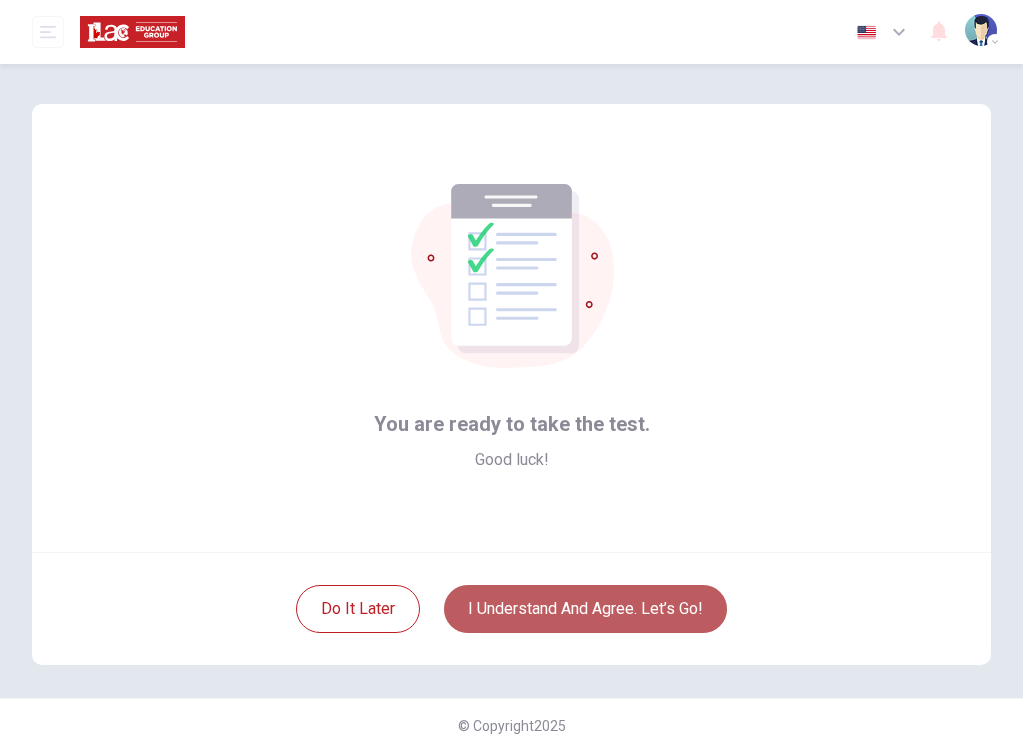 click on "I understand and agree. Let’s go!" at bounding box center (585, 609) 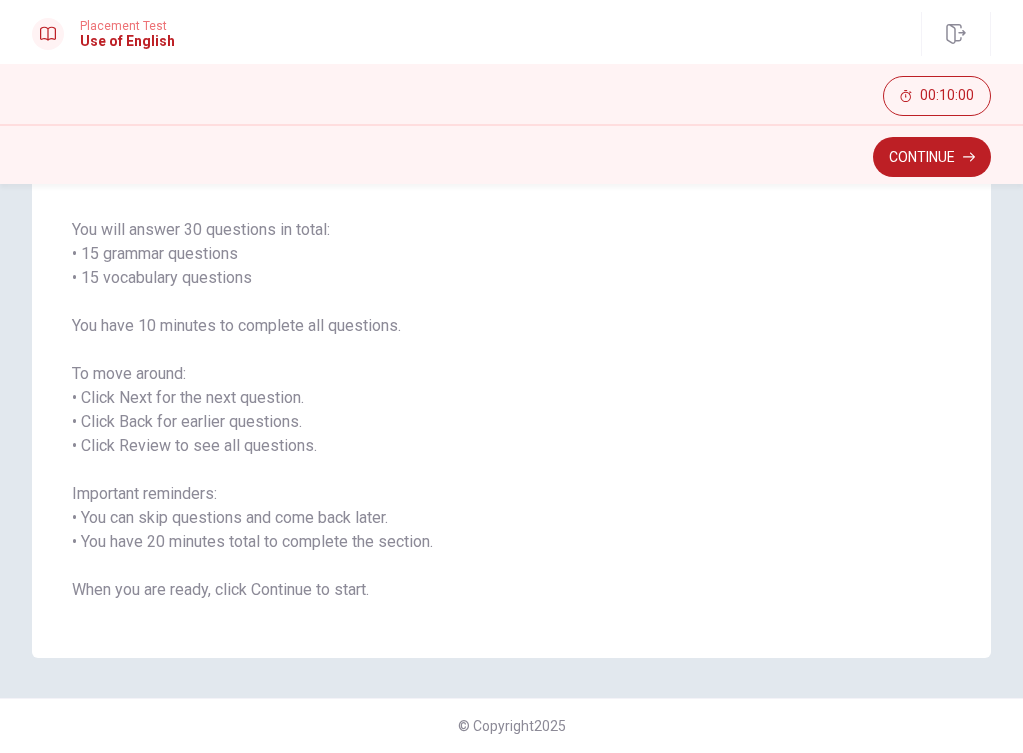 scroll, scrollTop: 134, scrollLeft: 0, axis: vertical 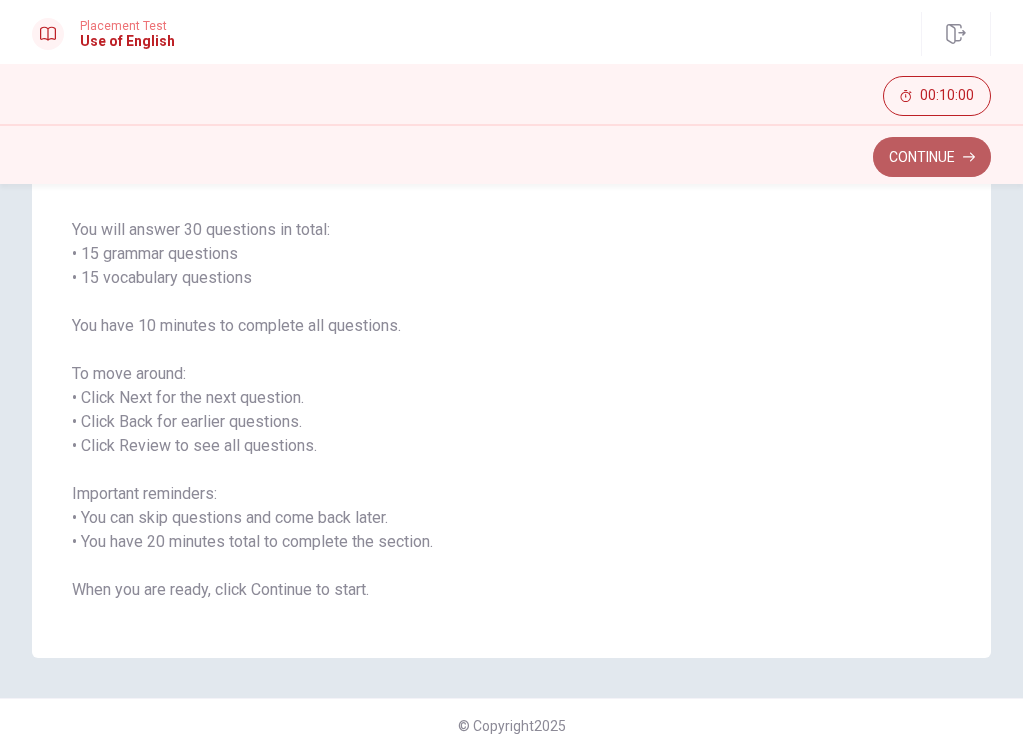 click on "Continue" at bounding box center [932, 157] 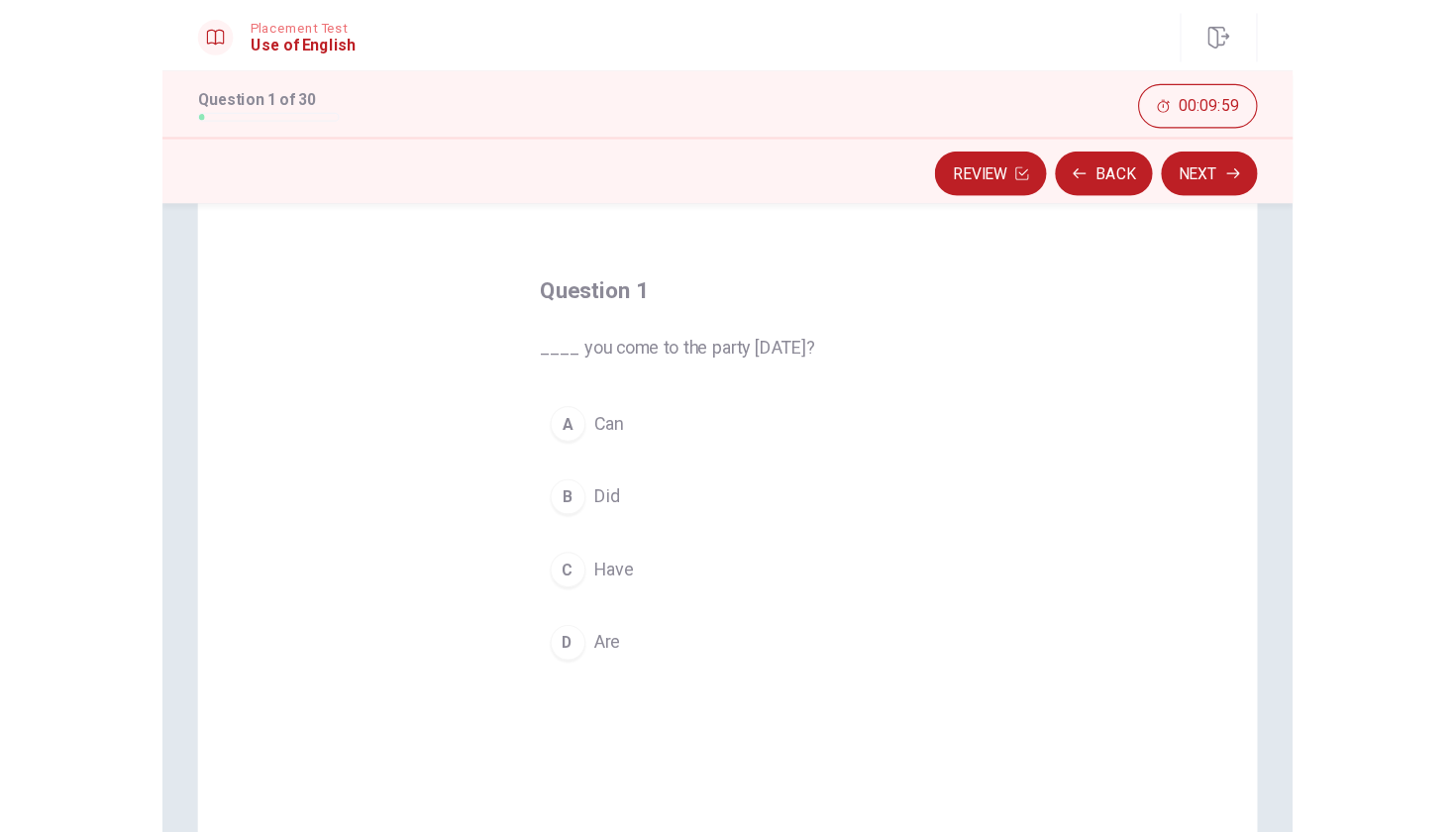 scroll, scrollTop: 56, scrollLeft: 0, axis: vertical 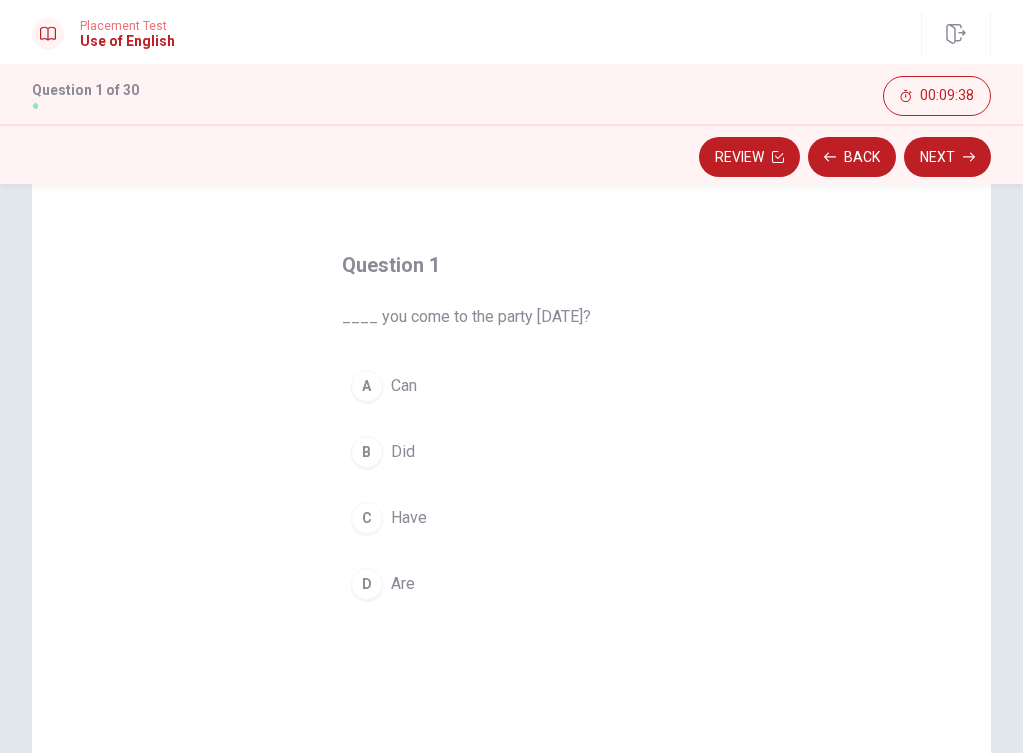 click on "A" at bounding box center [367, 386] 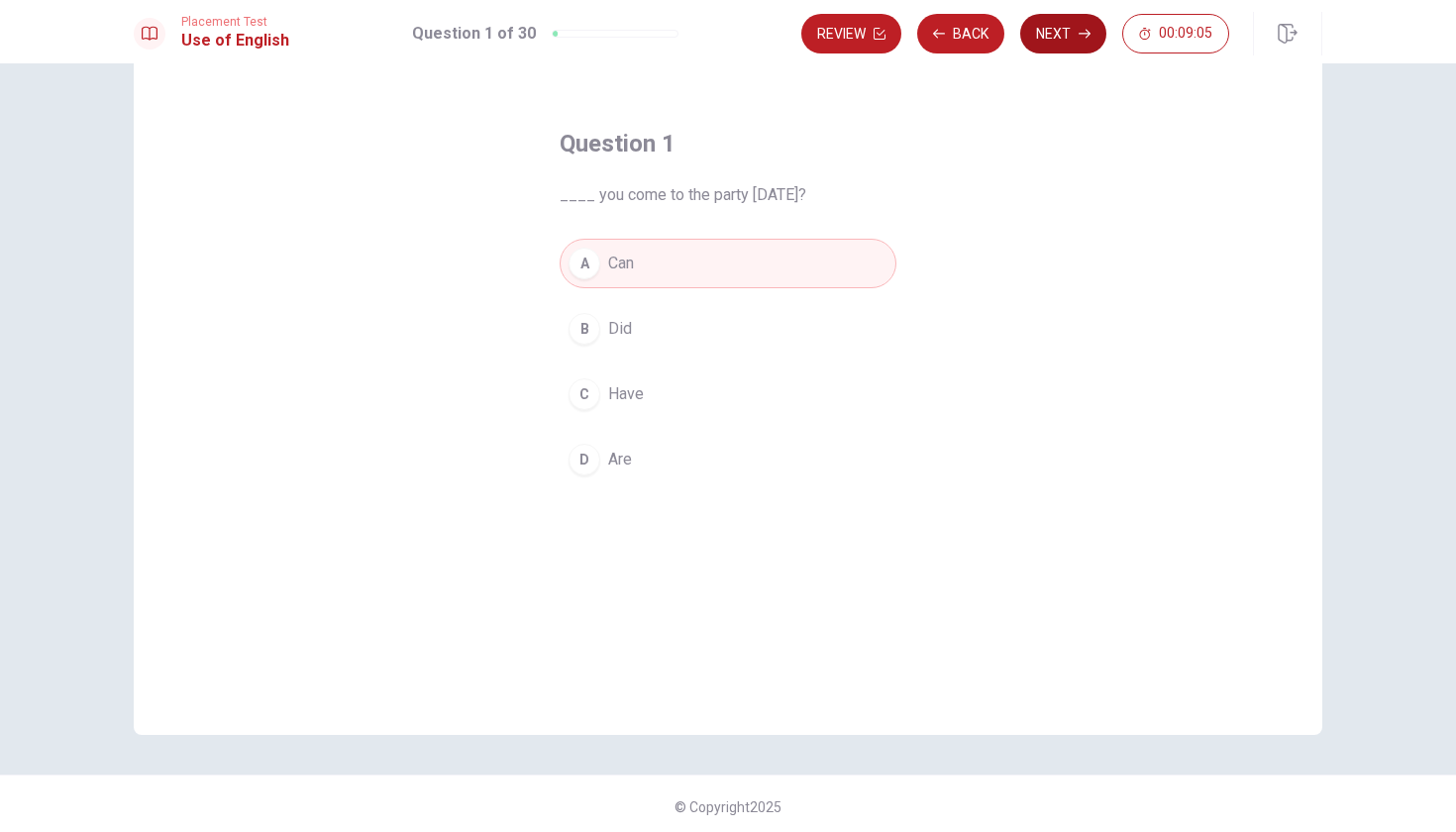 click on "Next" at bounding box center (1063, 34) 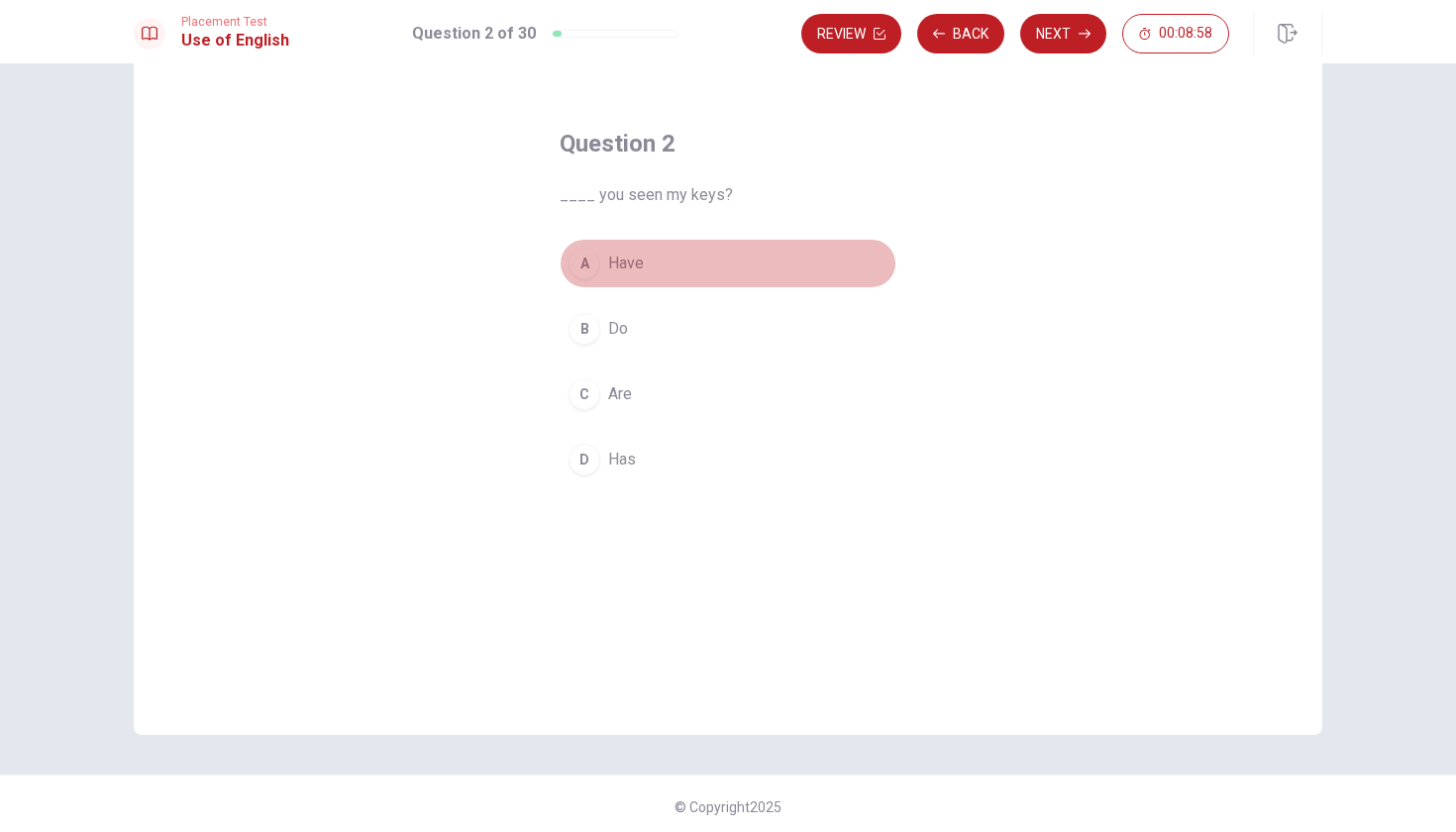 click on "A" at bounding box center (584, 263) 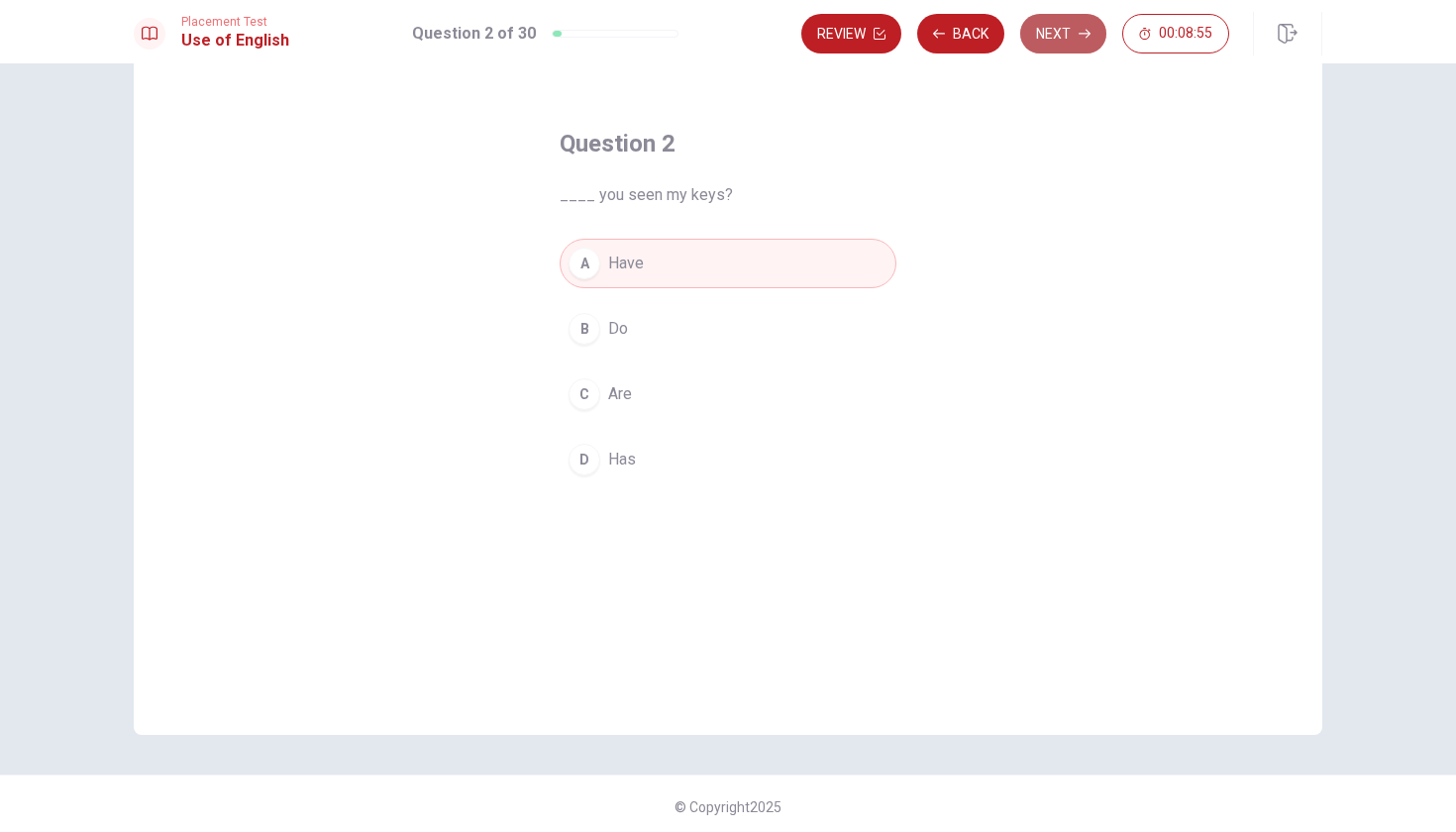 click on "Next" at bounding box center [1063, 34] 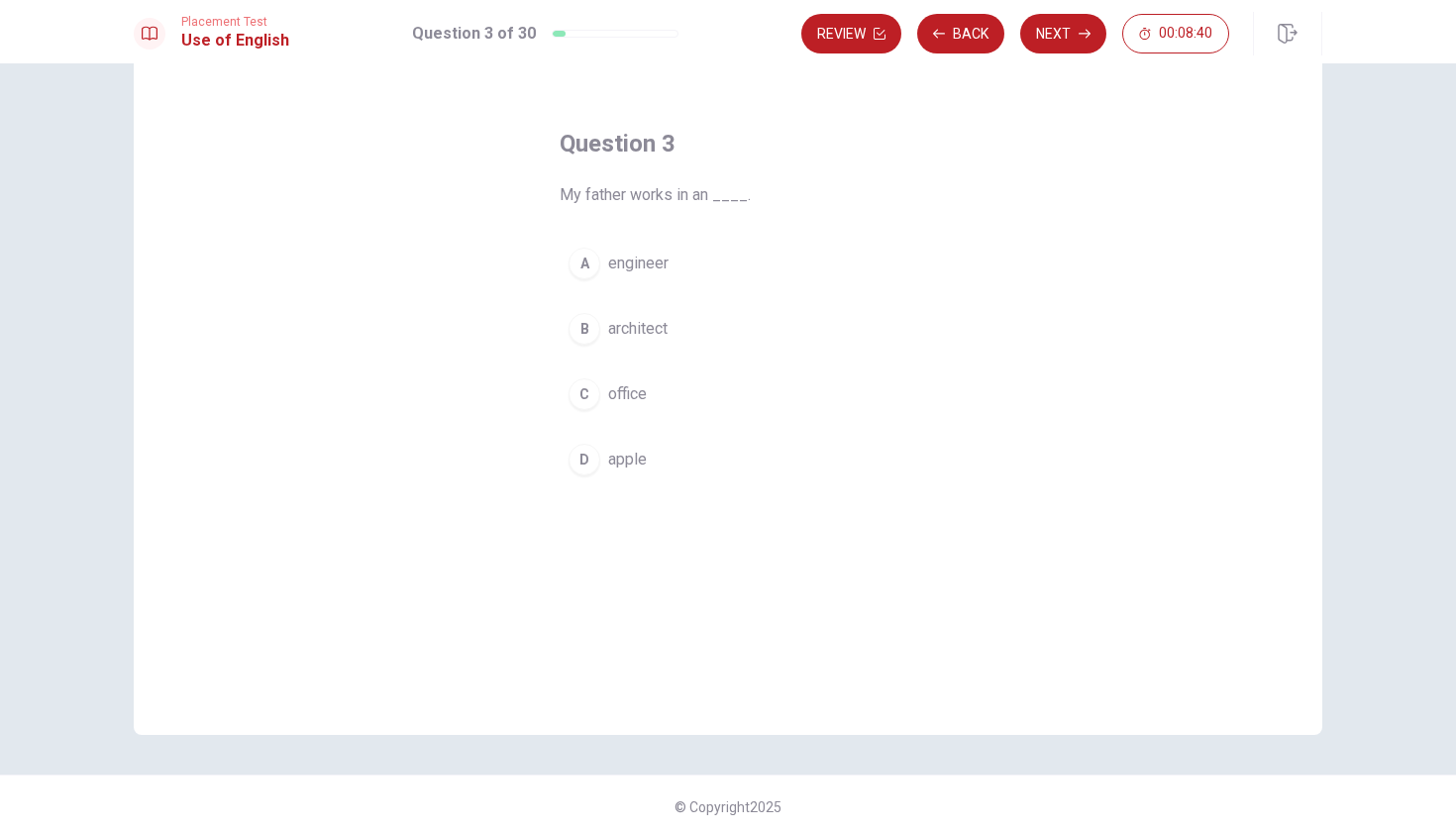 click on "C" at bounding box center (584, 394) 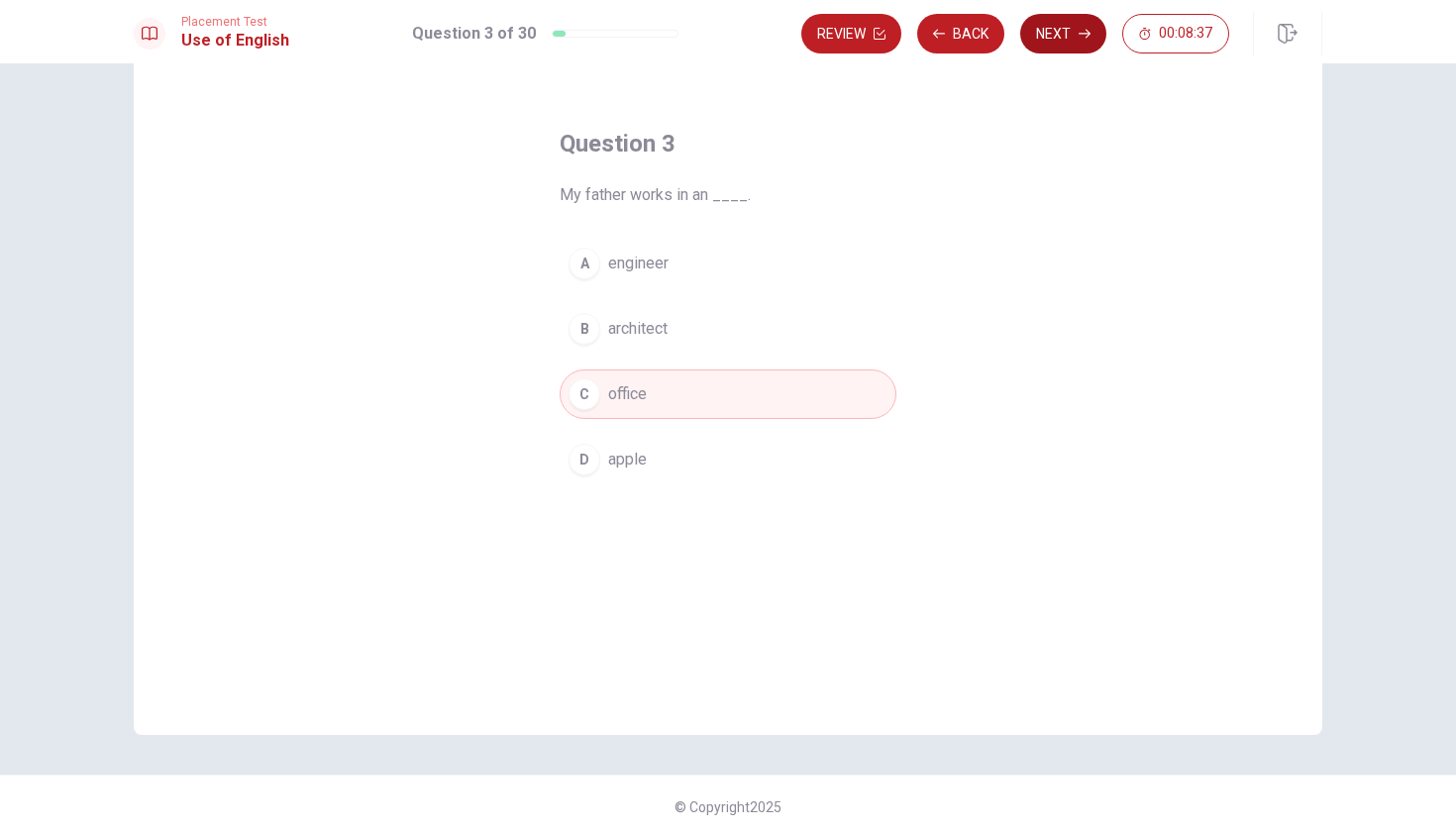 click on "Next" at bounding box center [1063, 34] 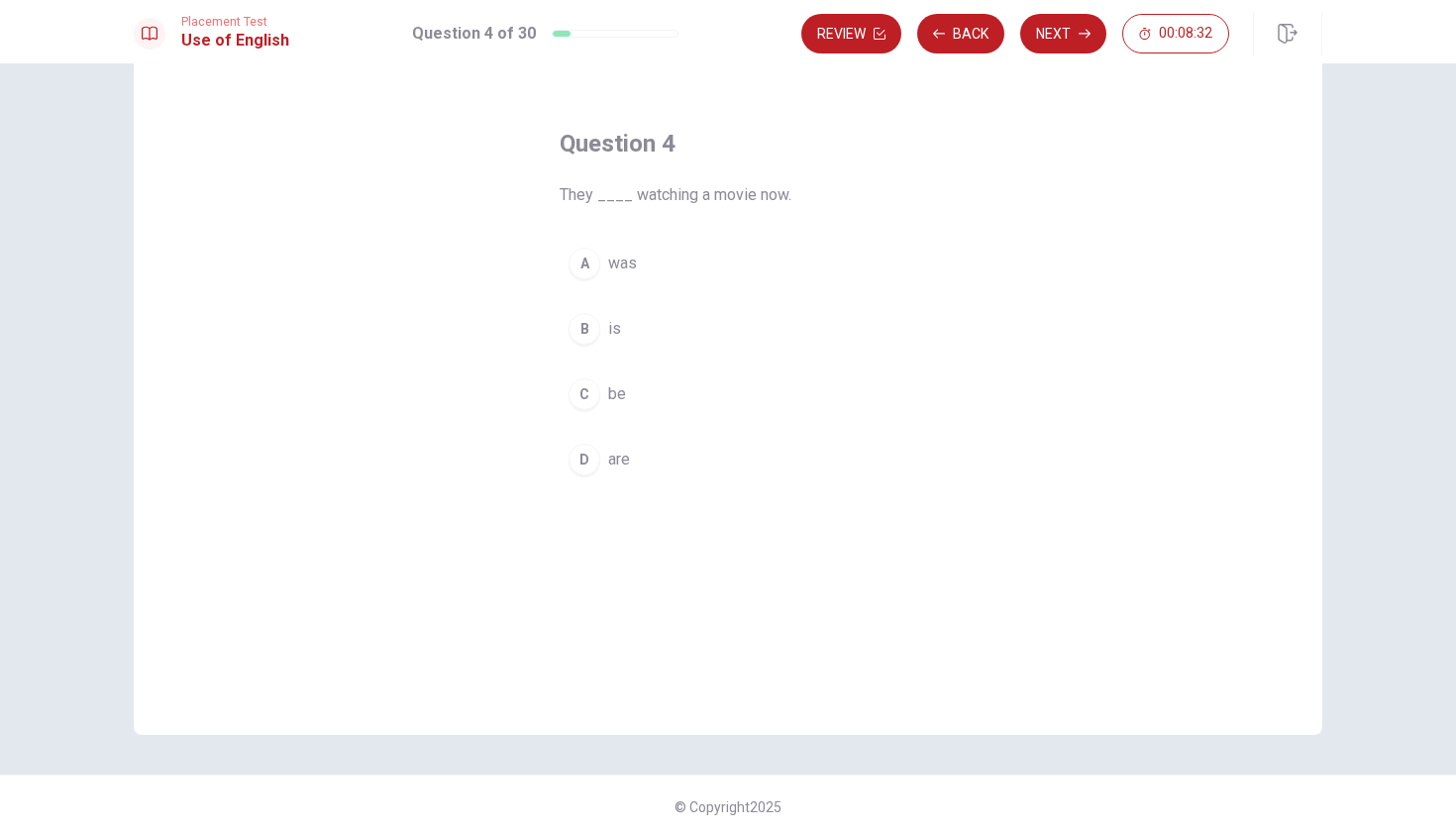 click on "D" at bounding box center (584, 460) 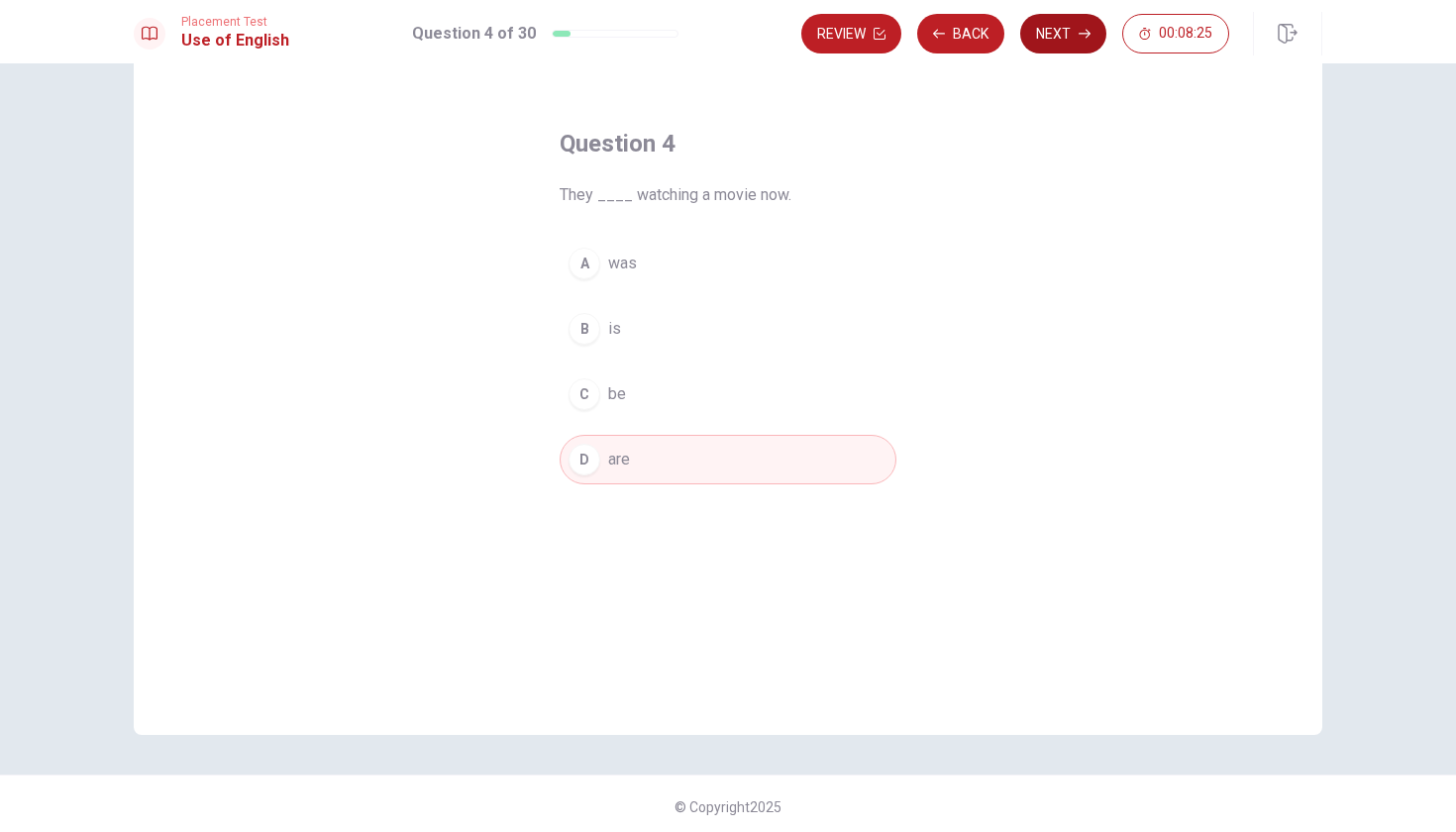 click on "Next" at bounding box center [1063, 34] 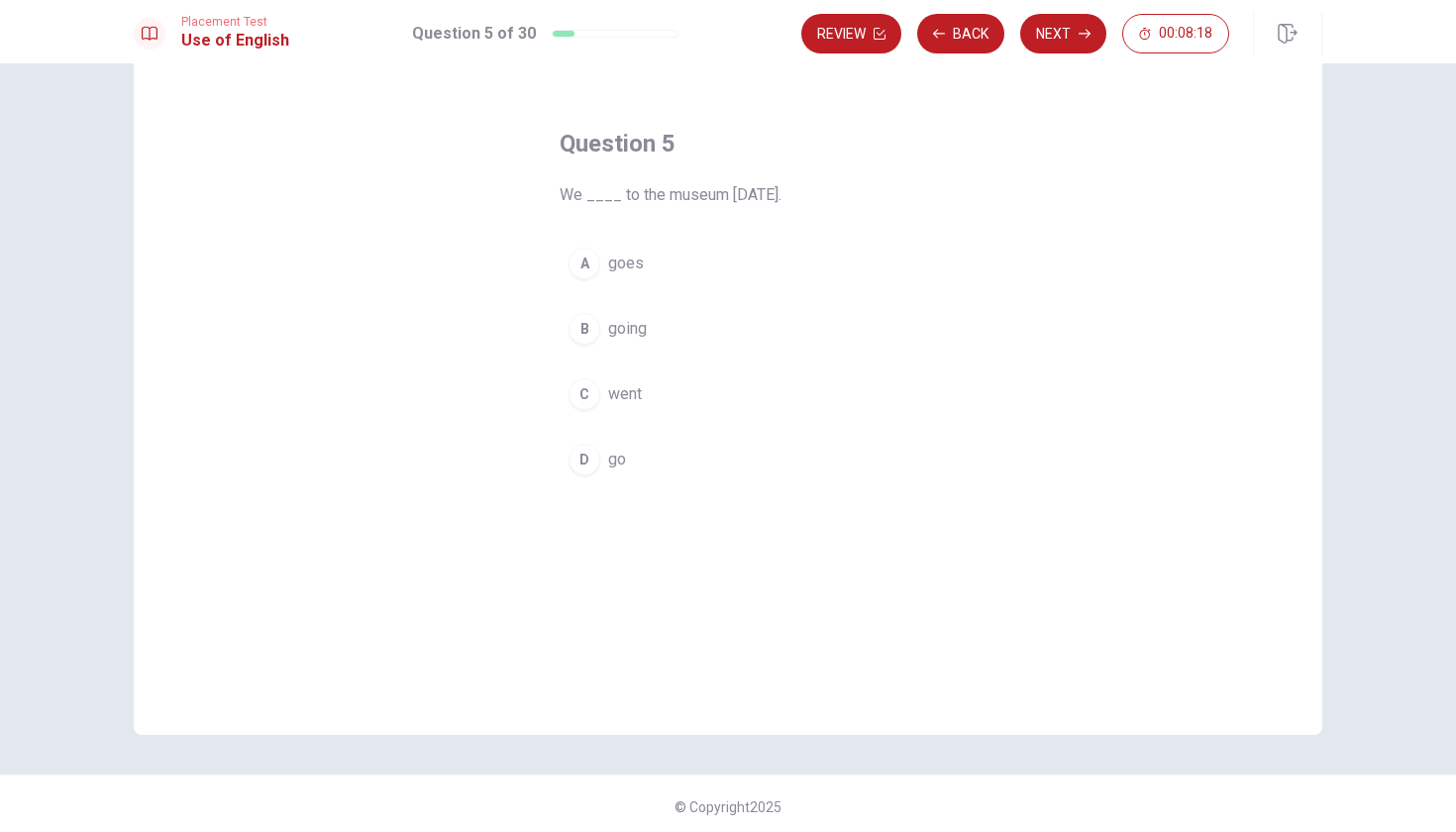 click on "C" at bounding box center (584, 394) 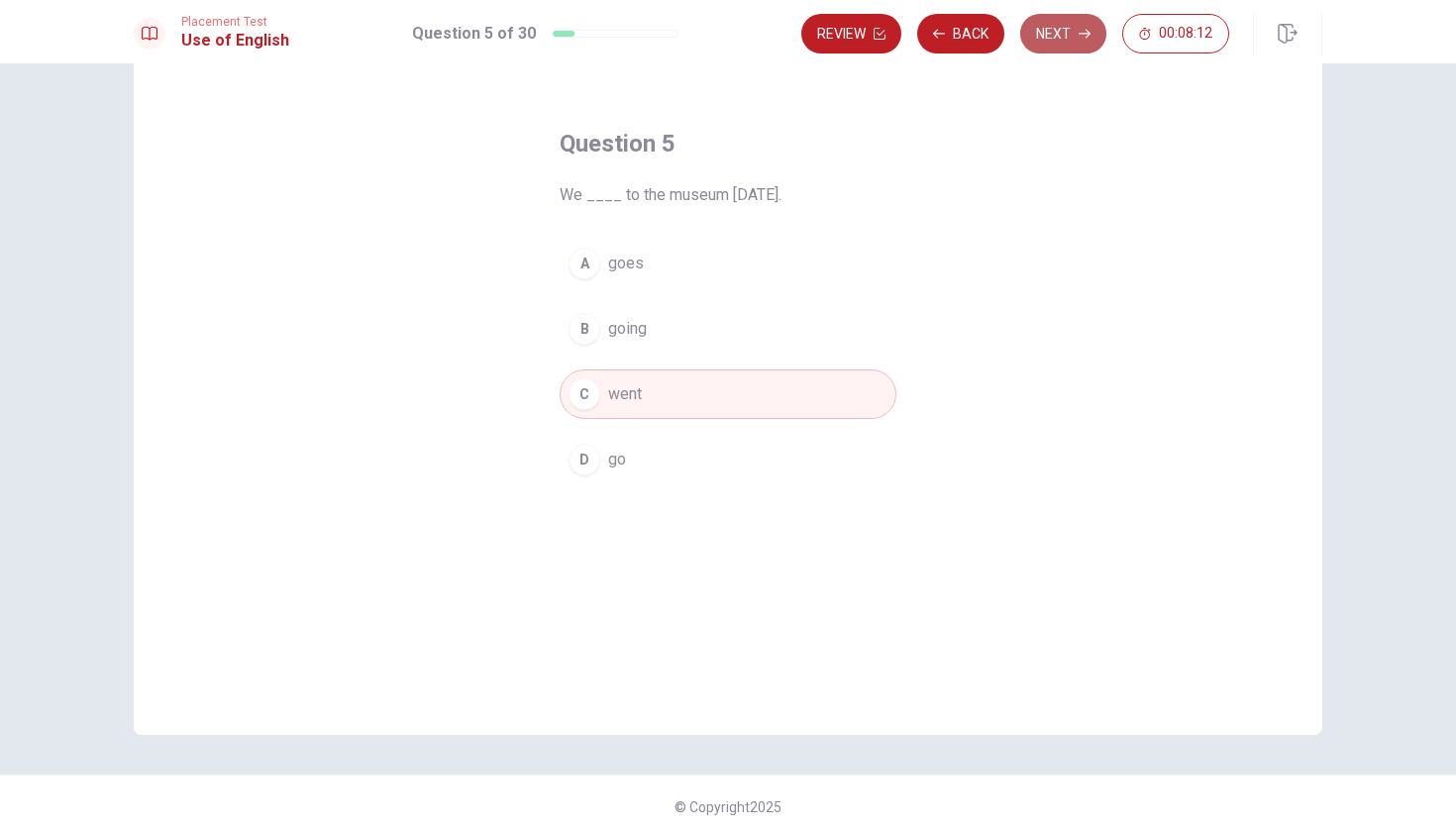 click on "Next" at bounding box center (1063, 34) 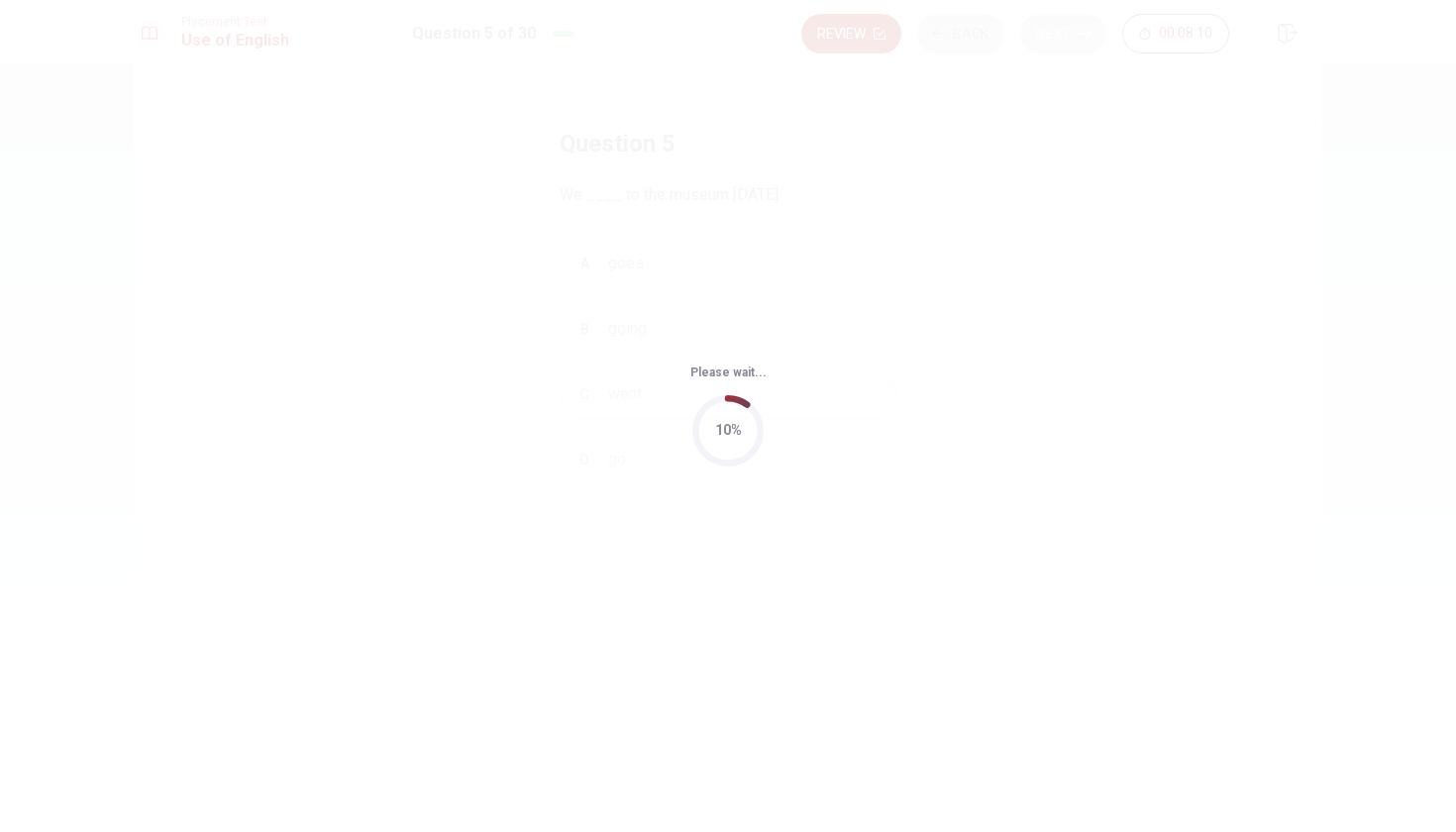 scroll, scrollTop: 0, scrollLeft: 0, axis: both 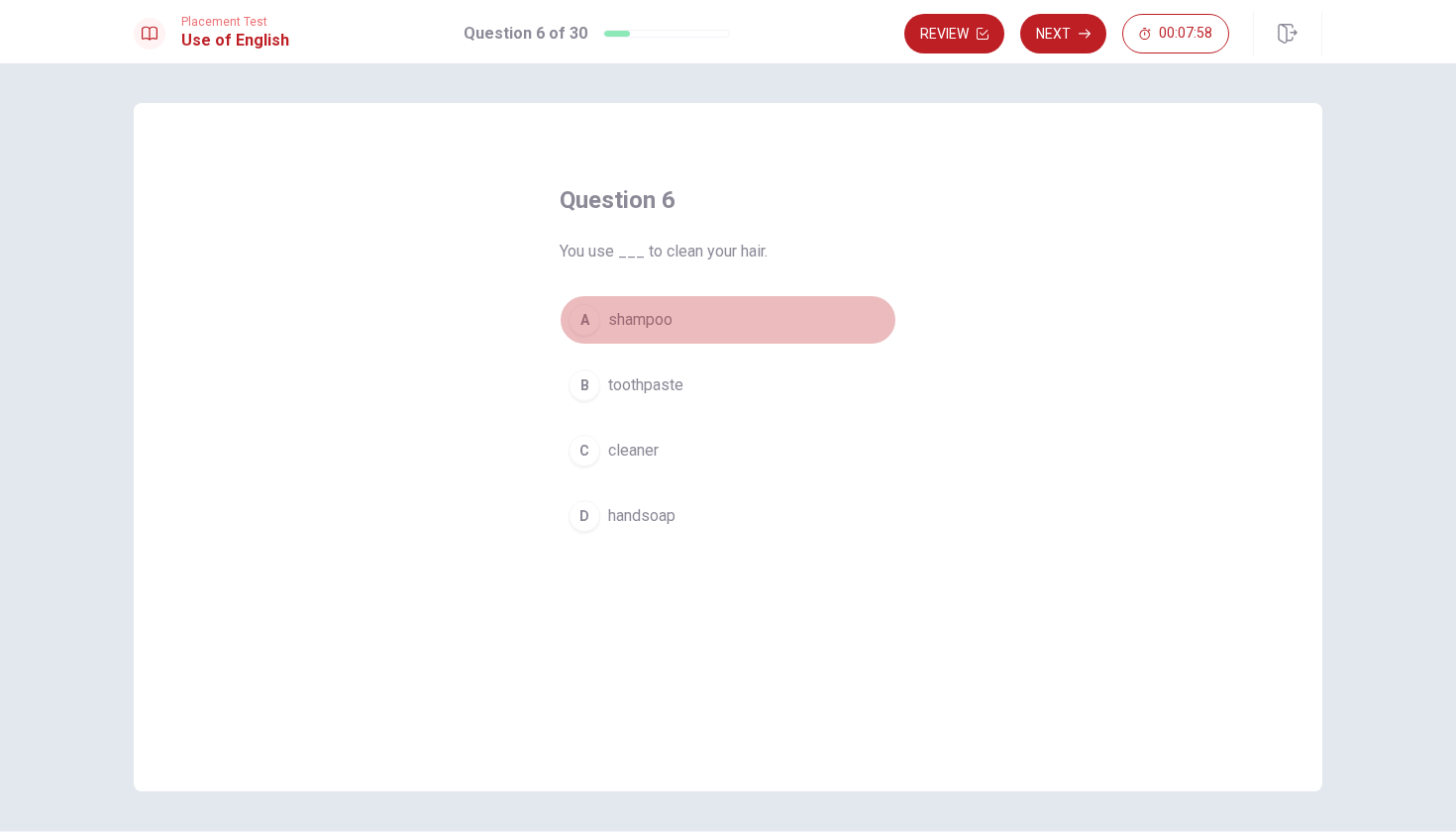 click on "A" at bounding box center [584, 320] 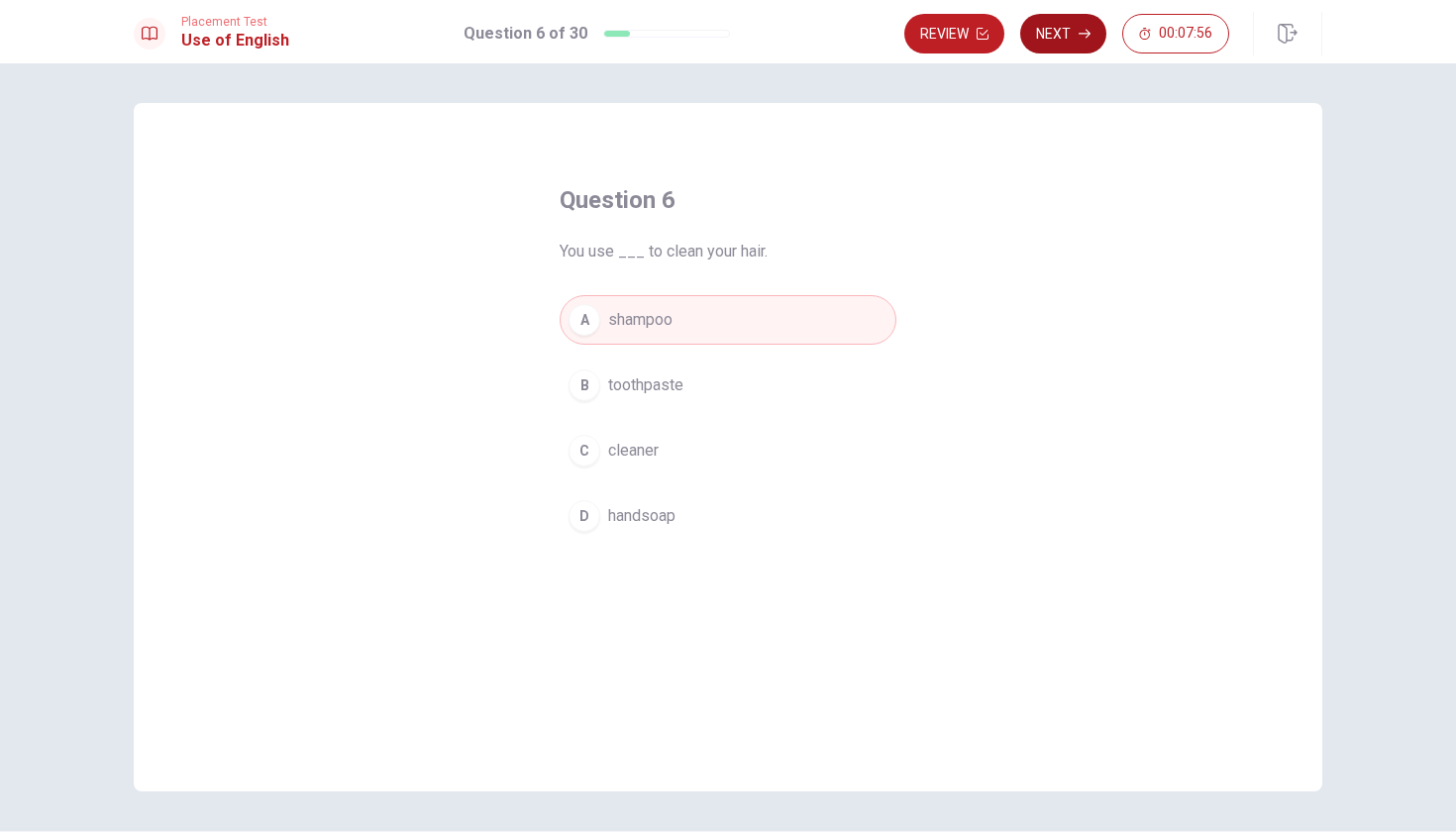 click on "Next" at bounding box center [1063, 34] 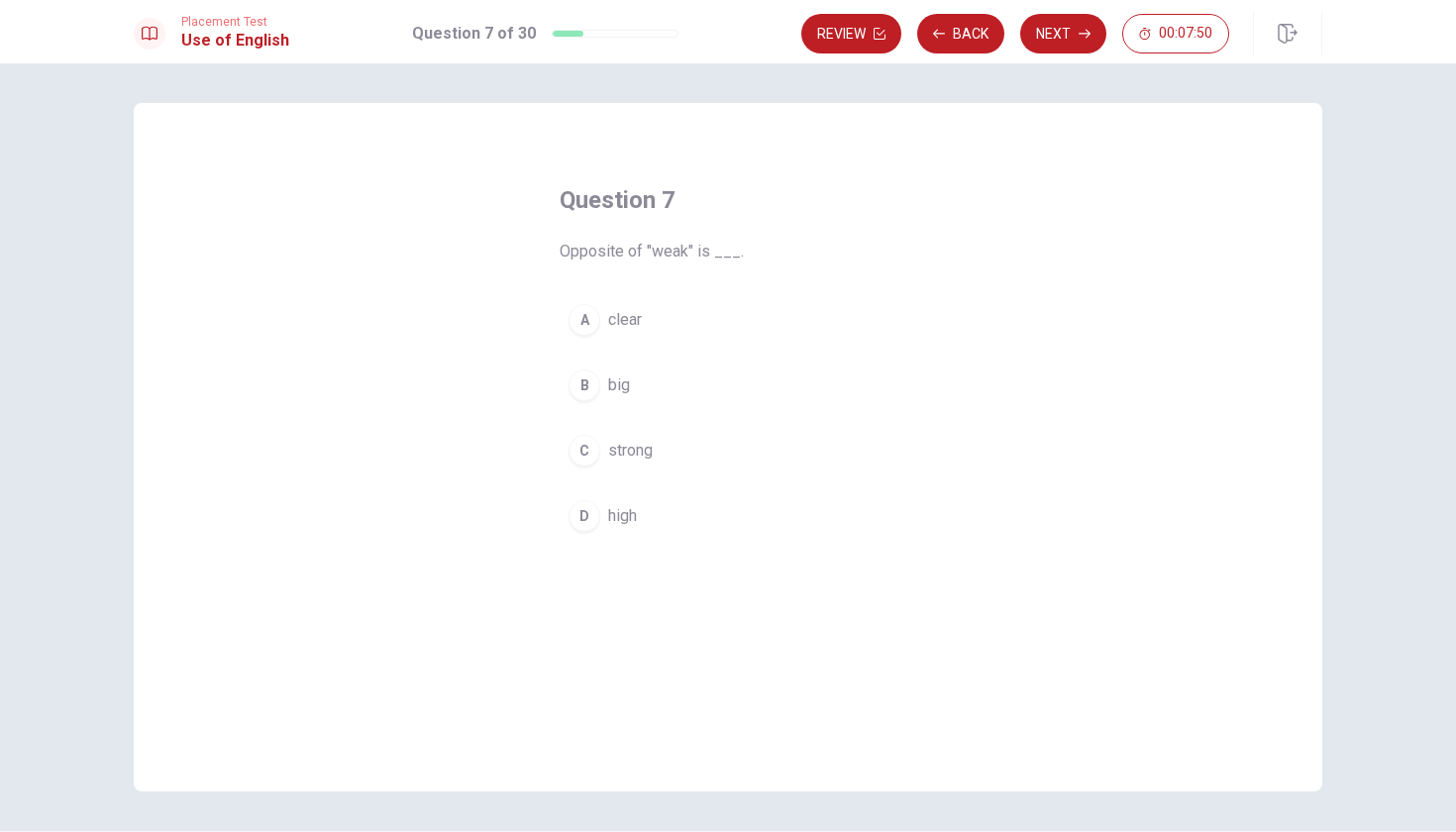 click on "C" at bounding box center (584, 451) 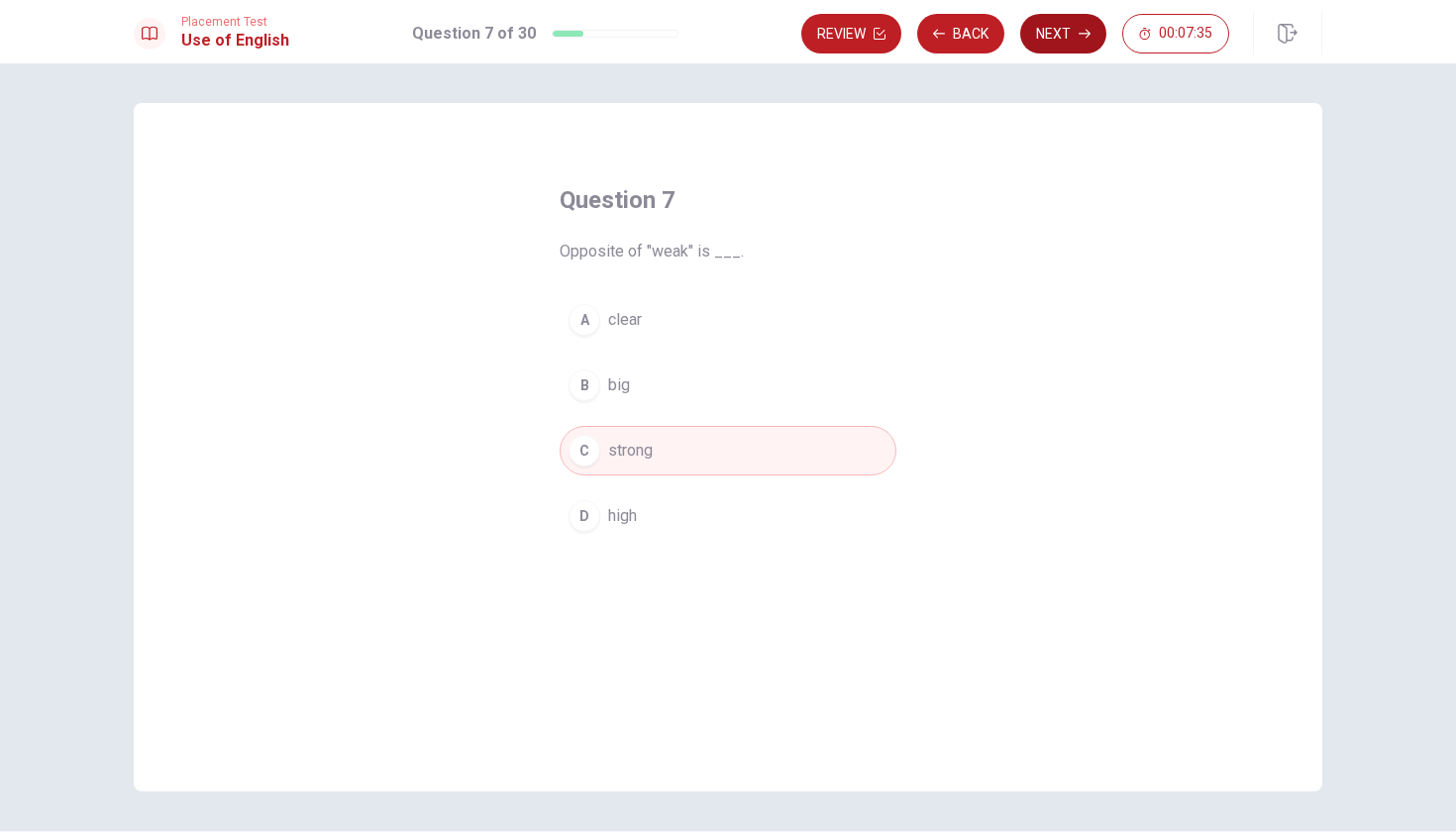 click on "Next" at bounding box center (1063, 34) 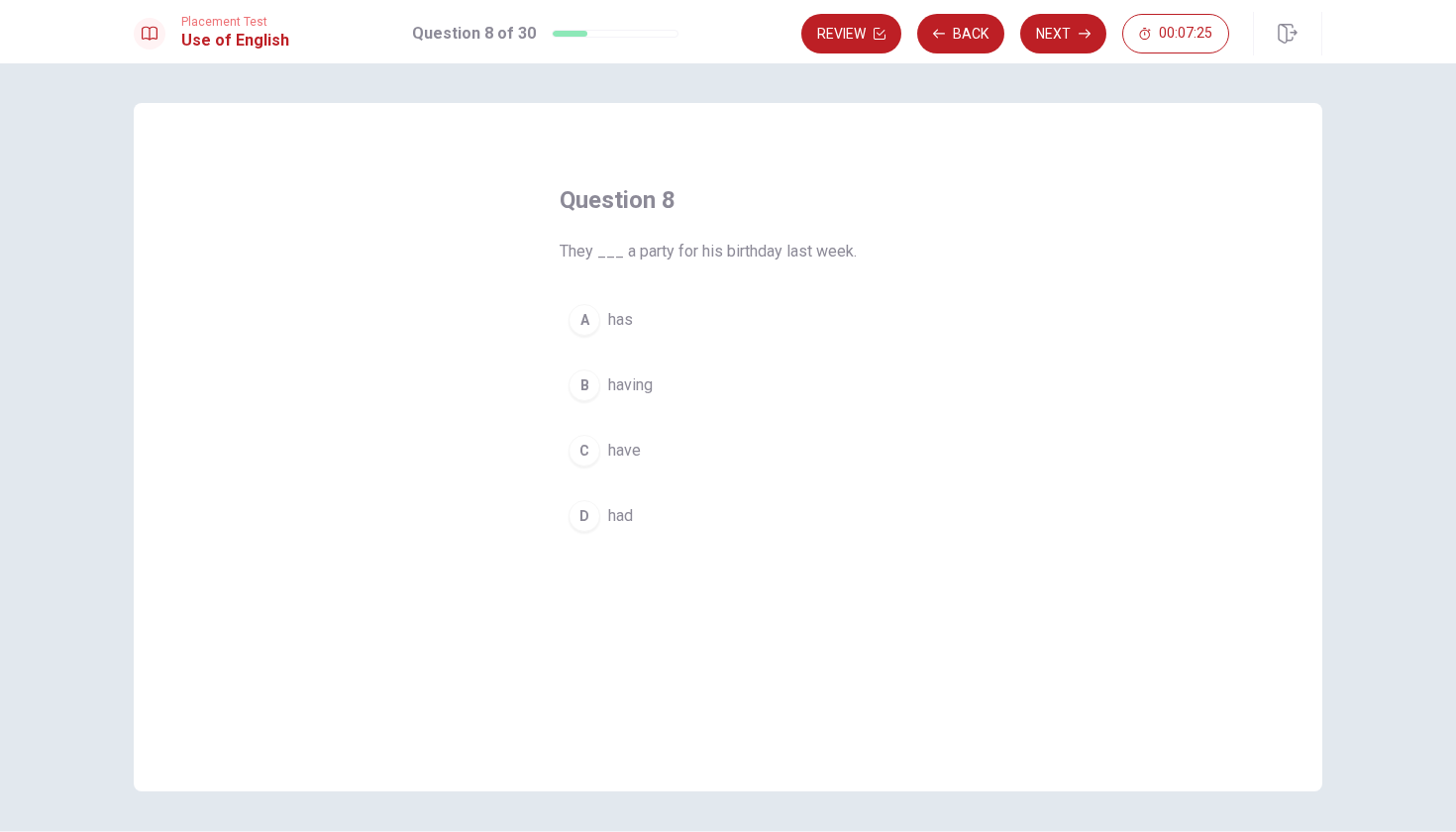 click on "D" at bounding box center [584, 516] 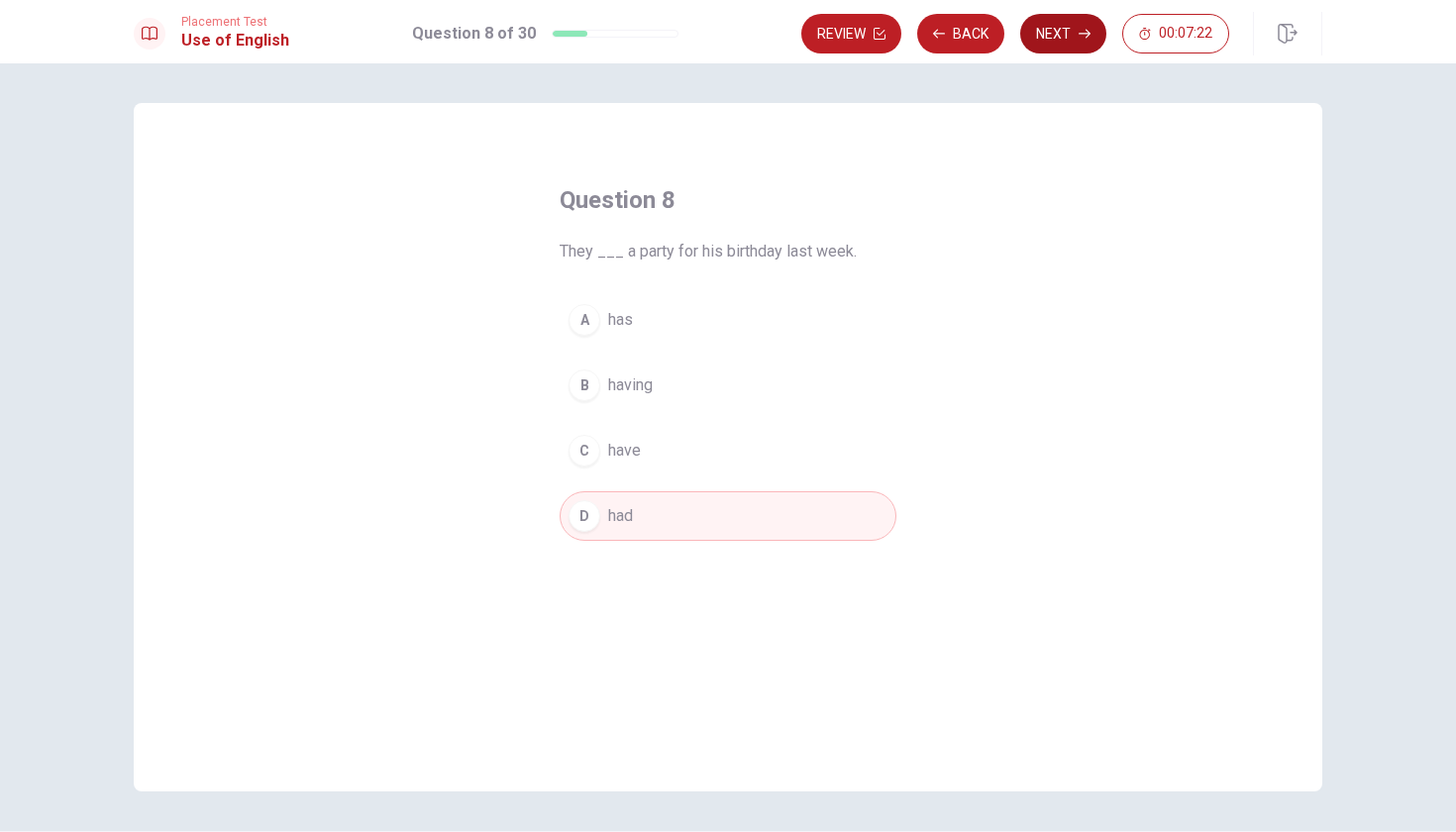 click on "Next" at bounding box center [1063, 34] 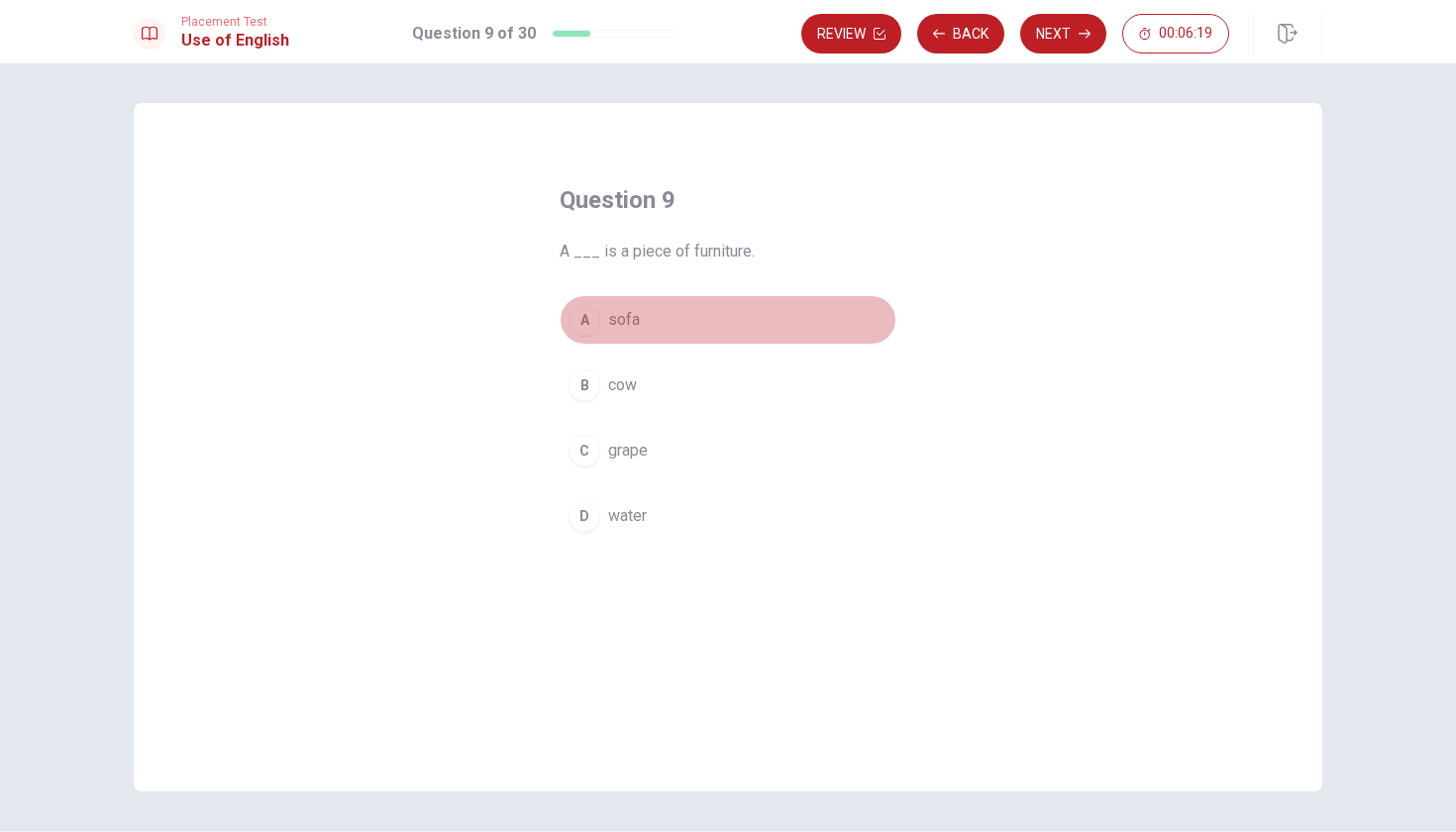 click on "A" at bounding box center (584, 320) 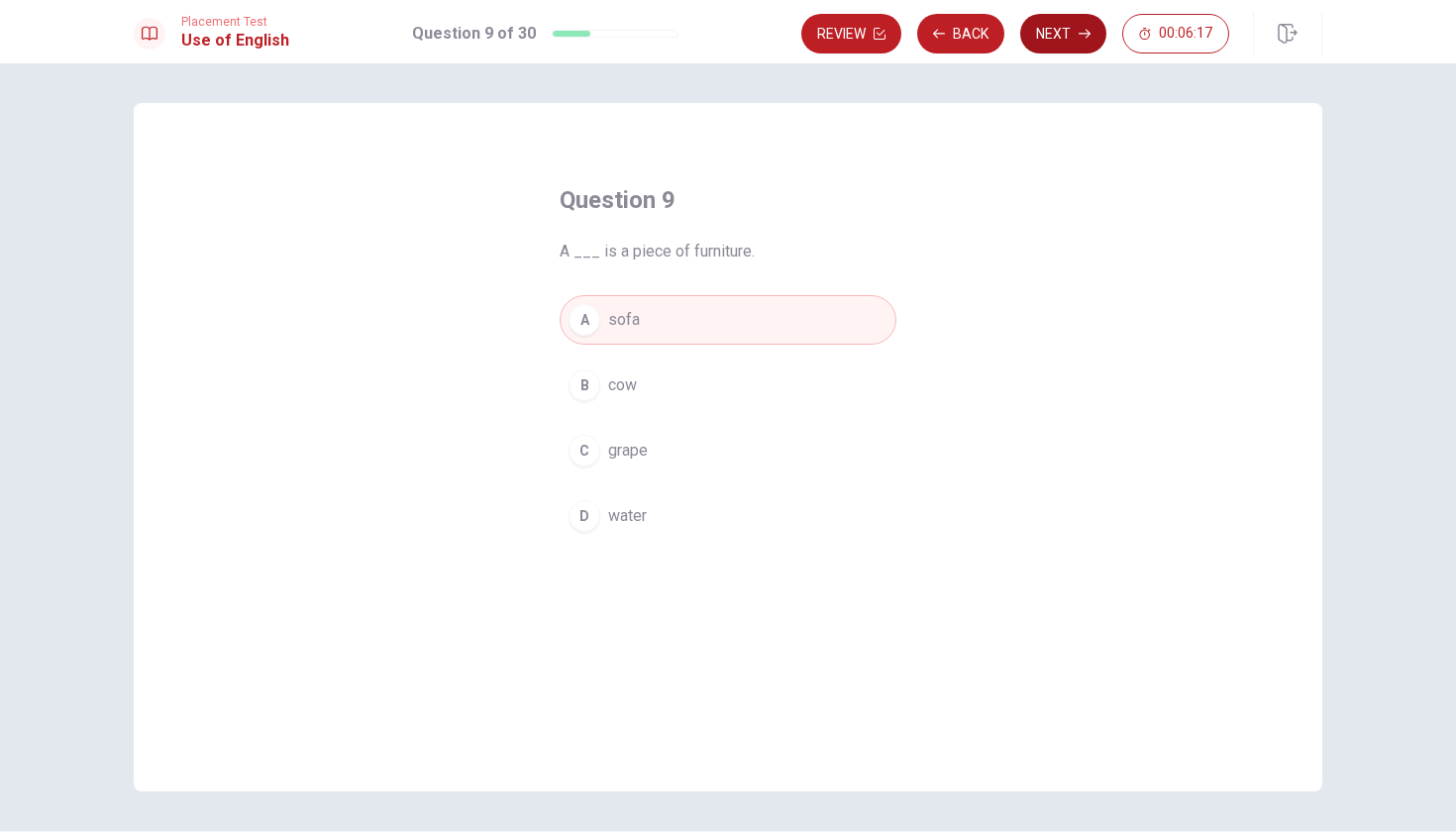 click on "Next" at bounding box center [1063, 34] 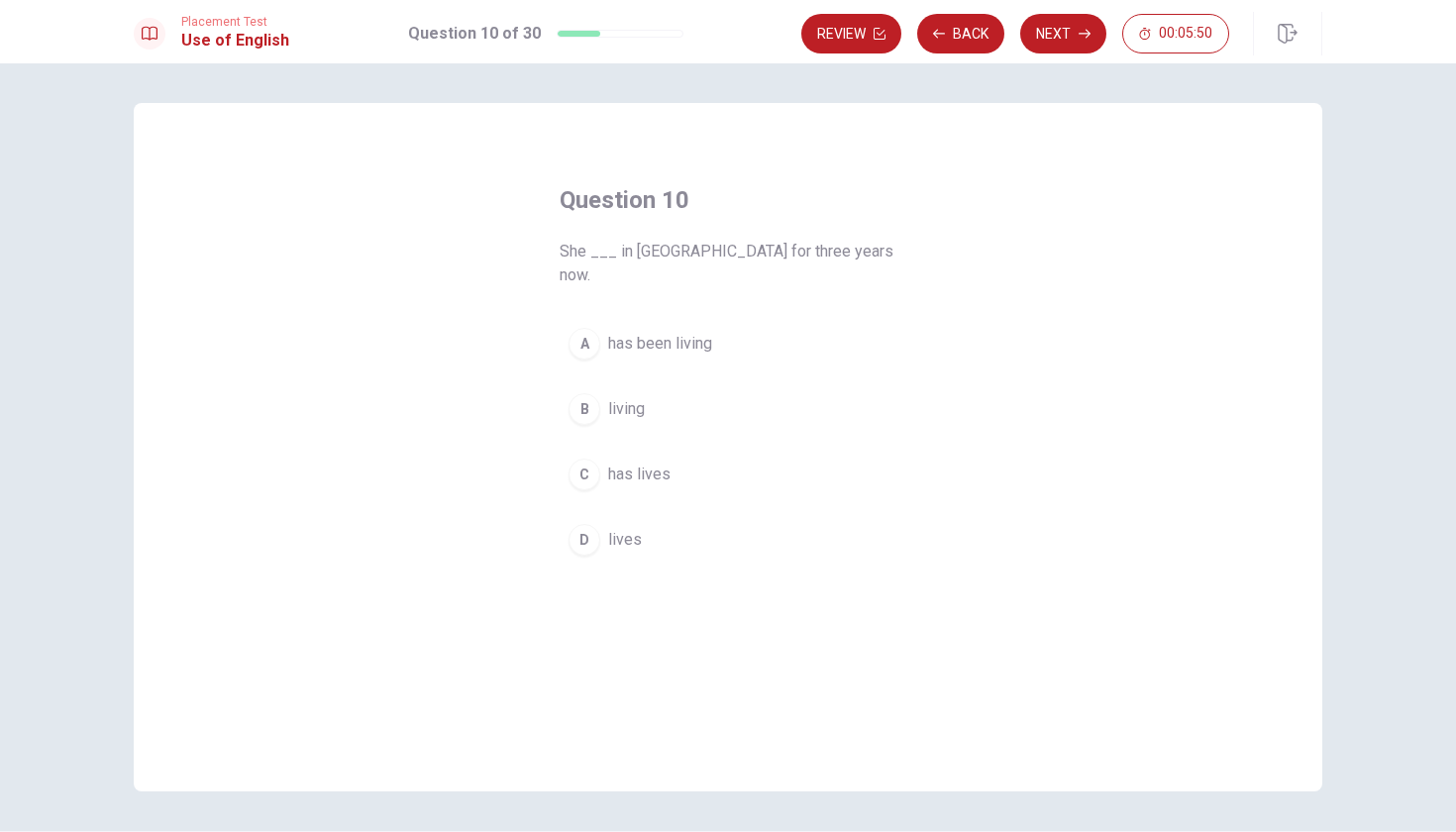 click on "D" at bounding box center [584, 540] 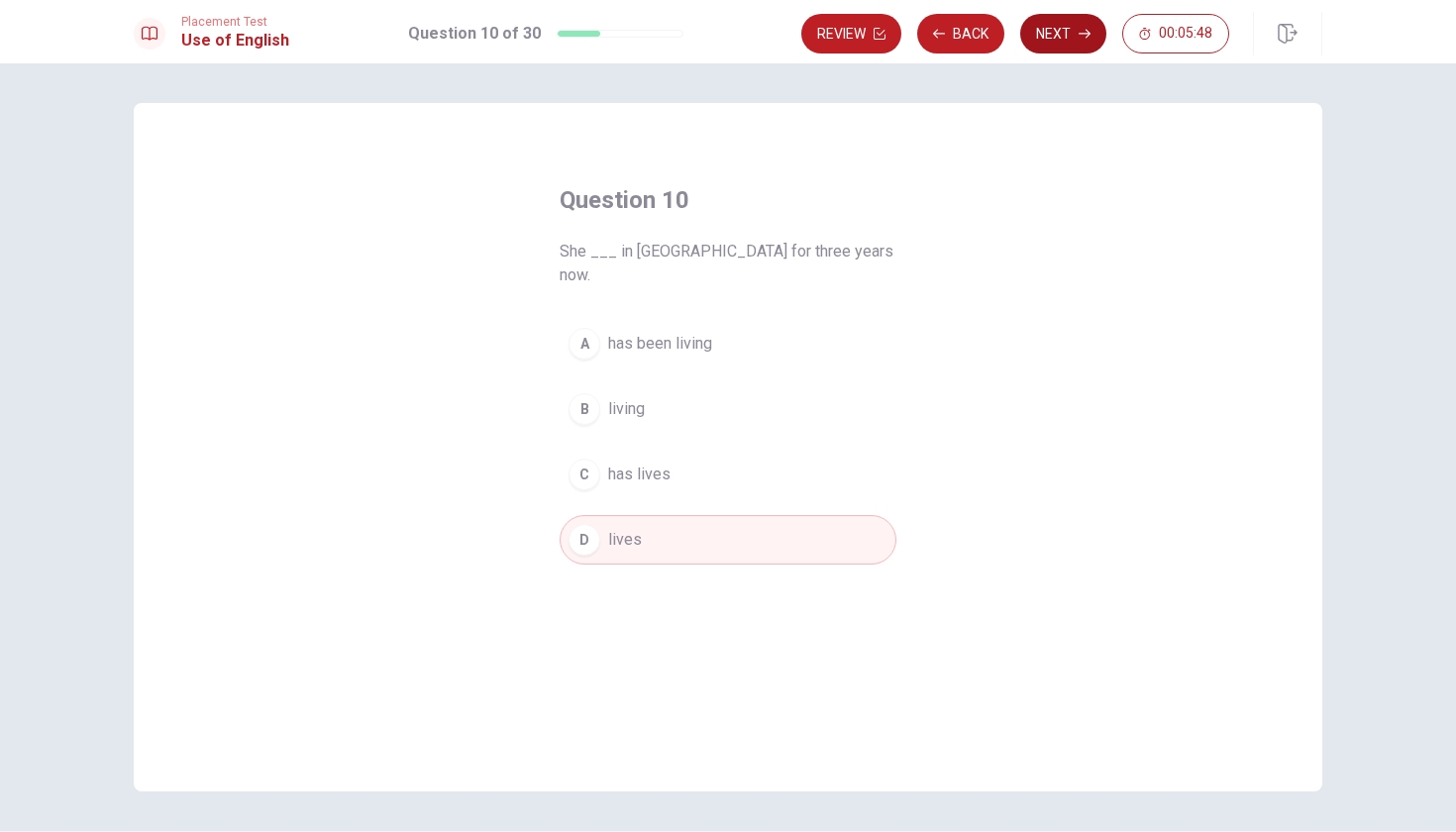 click on "Next" at bounding box center (1063, 34) 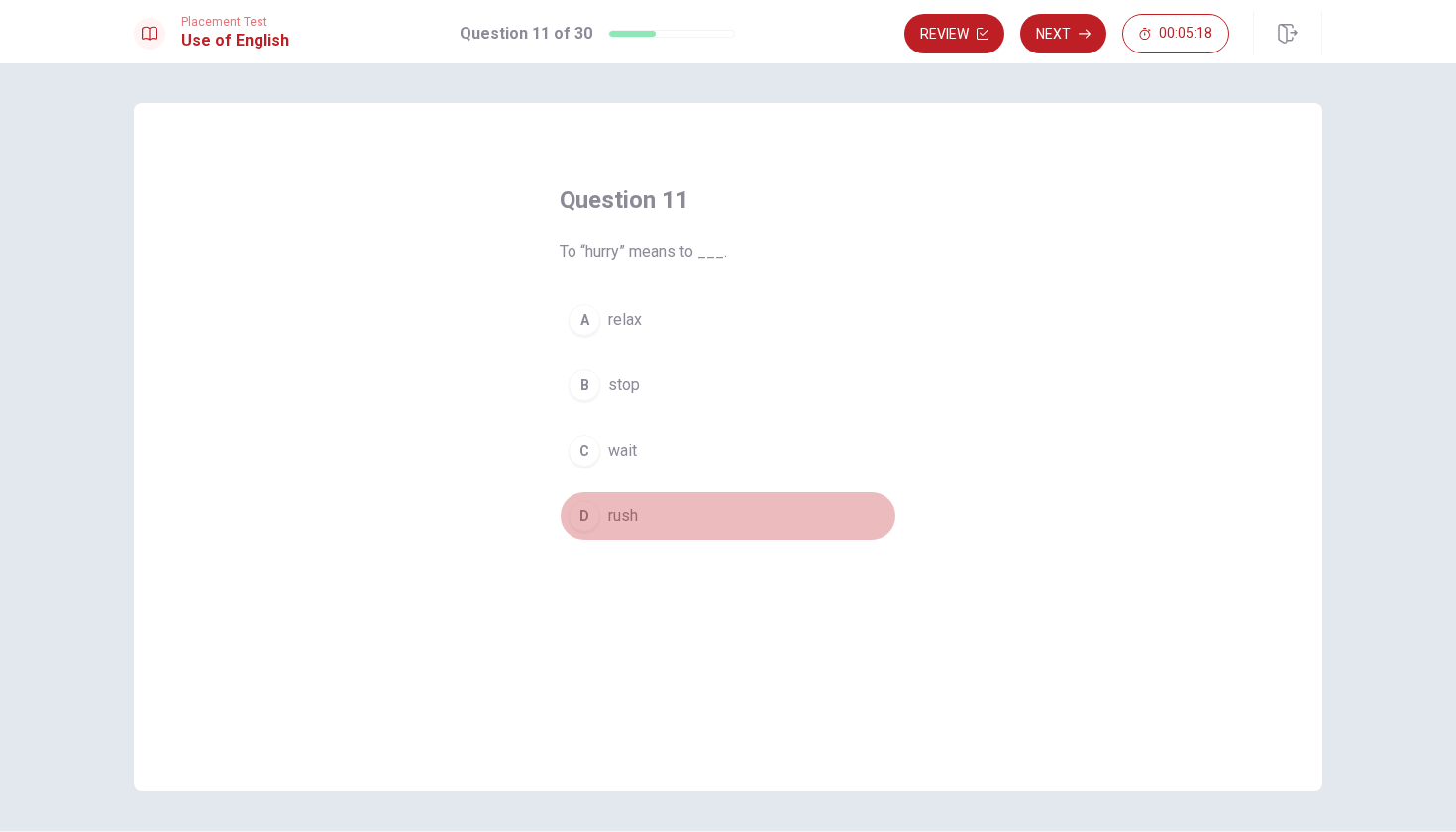 click on "D" at bounding box center (584, 516) 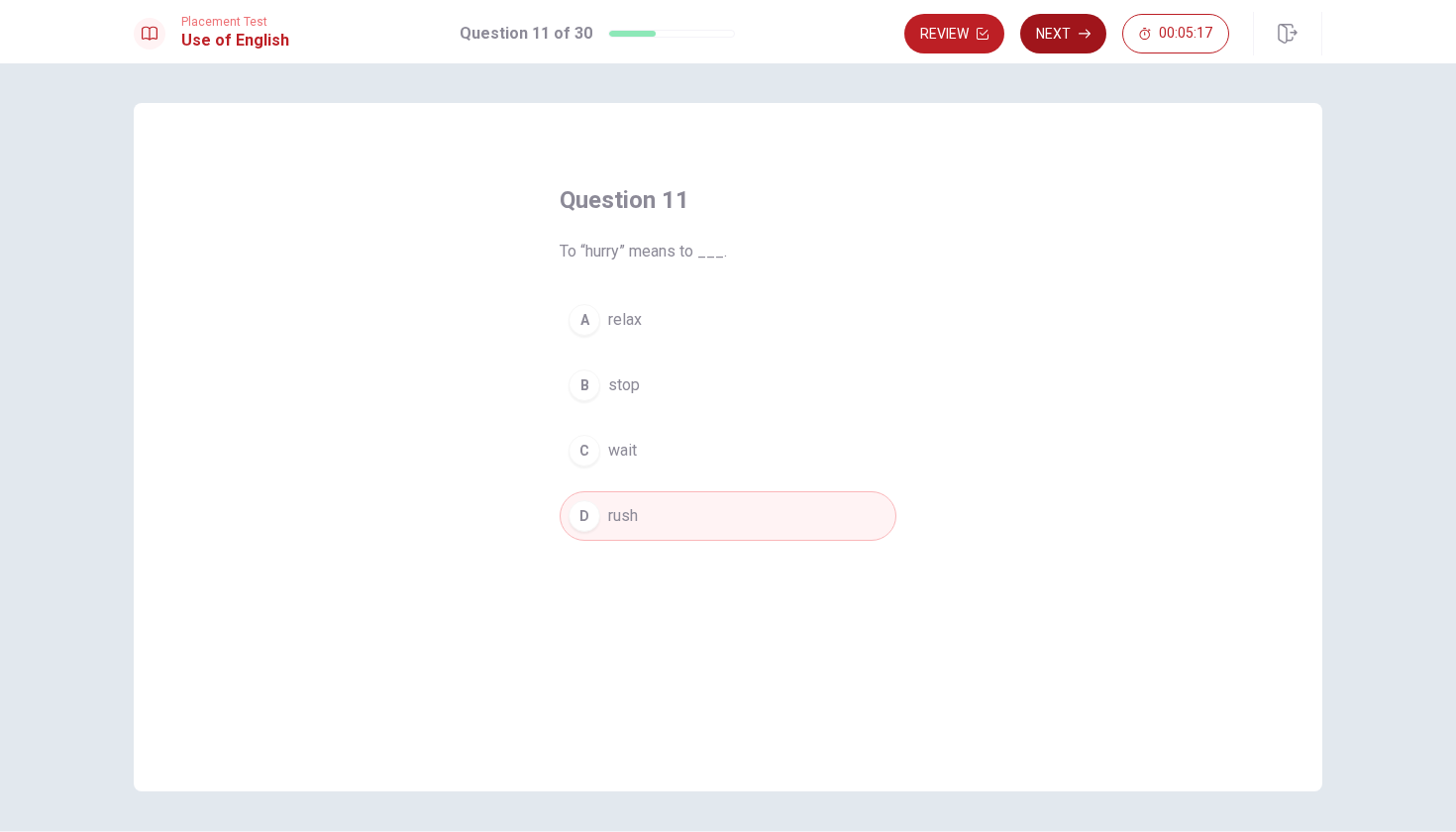 click on "Next" at bounding box center [1063, 34] 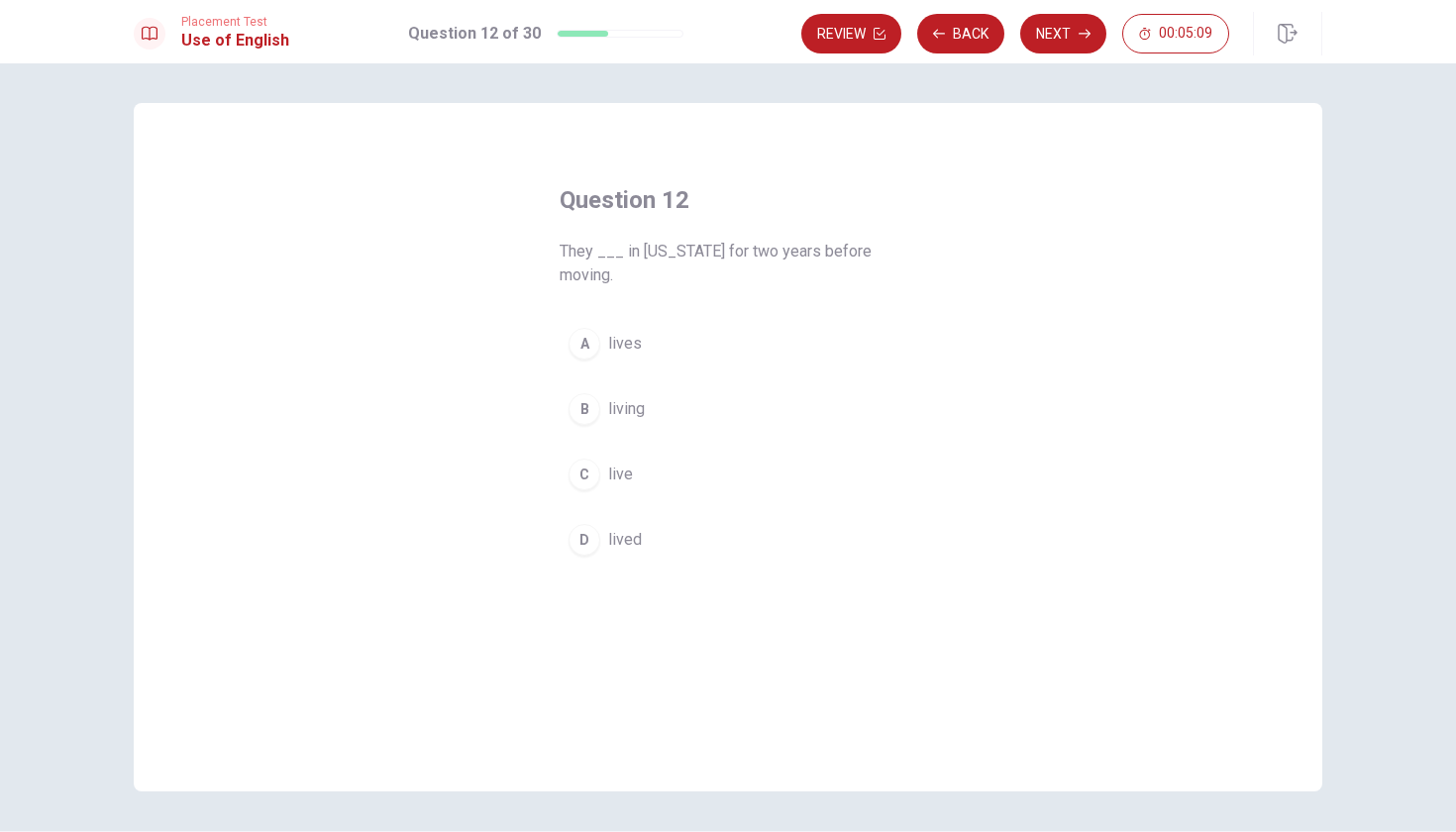 click on "D" at bounding box center [584, 540] 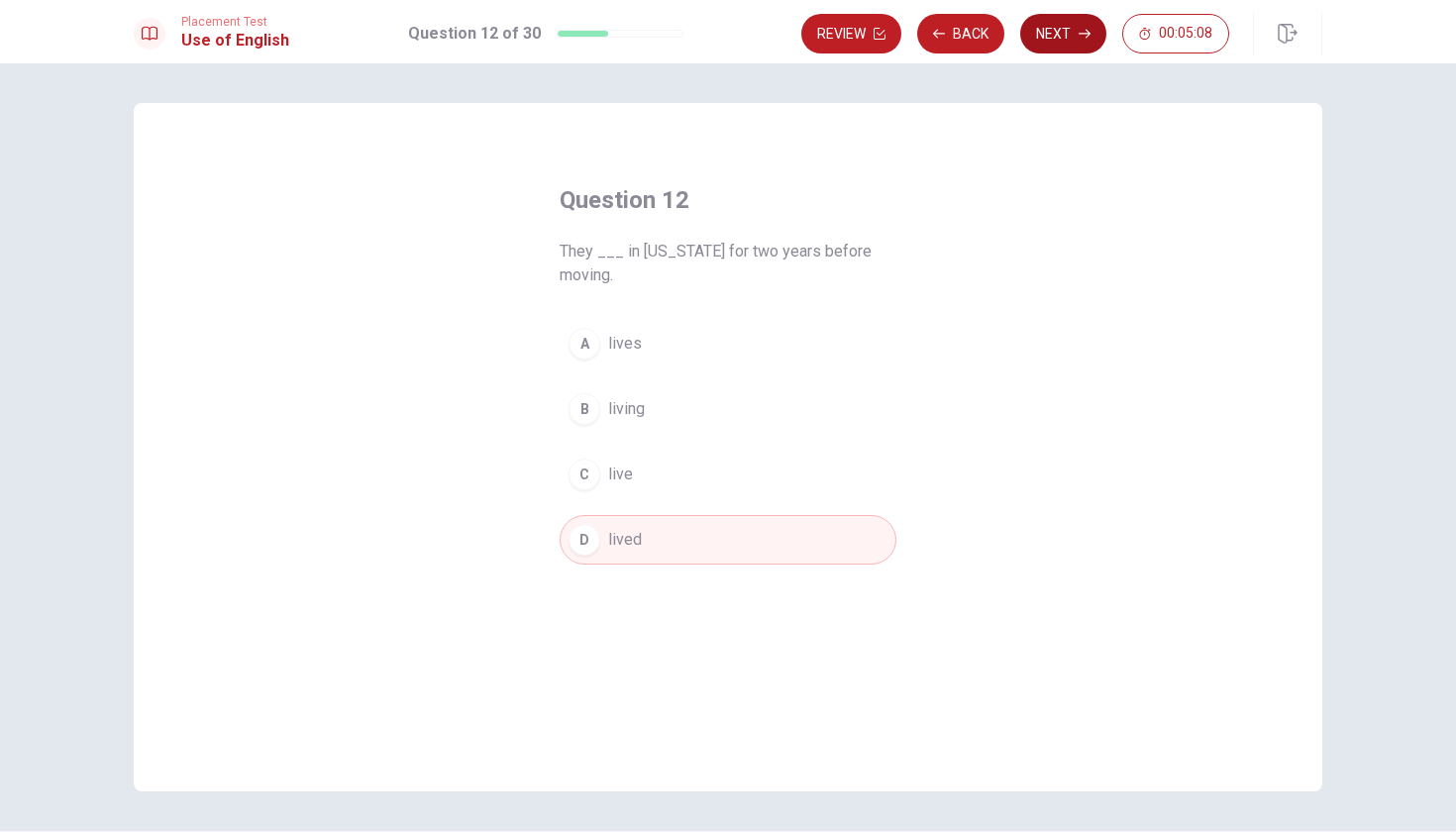 click on "Next" at bounding box center (1063, 34) 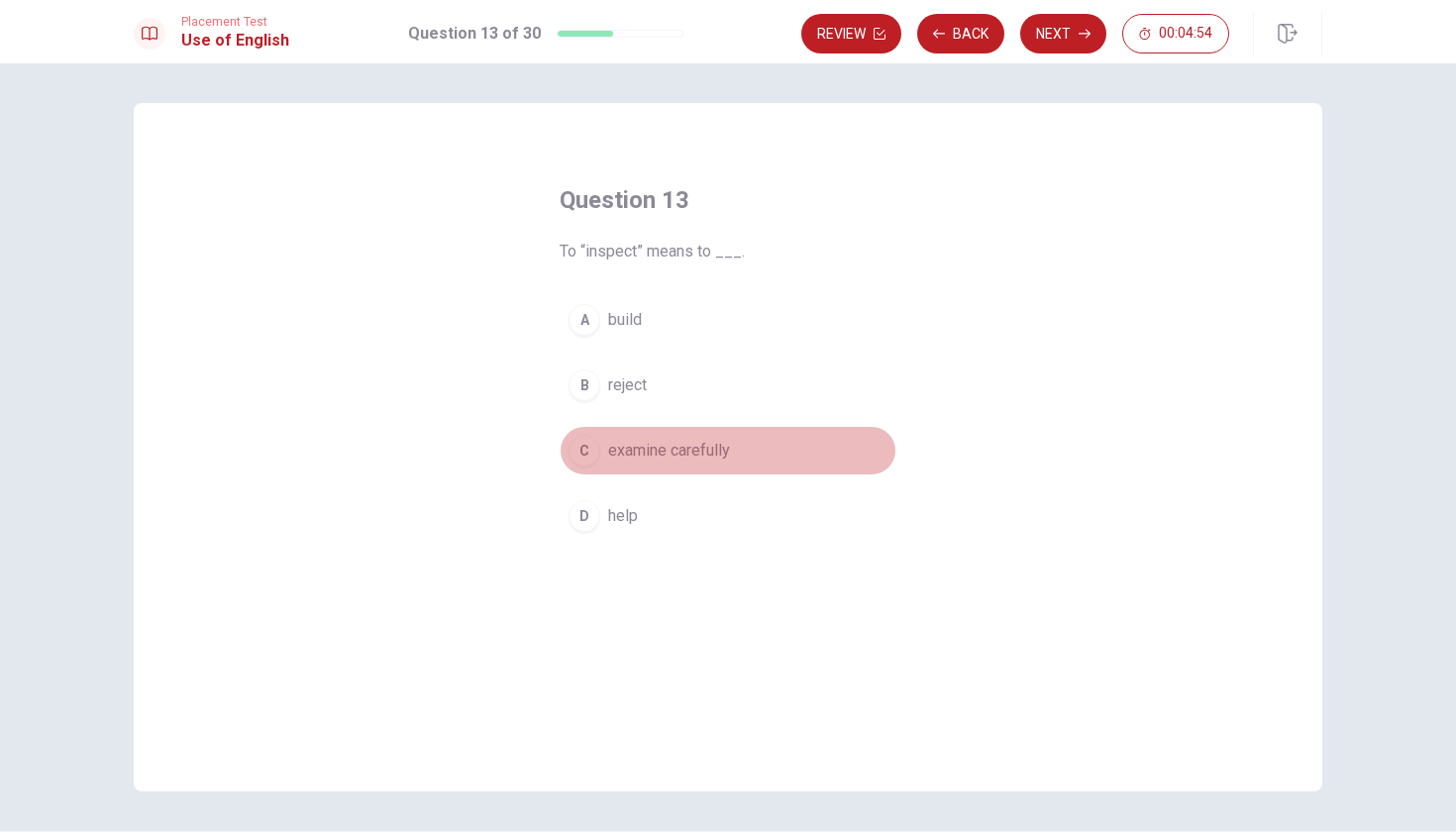 click on "C" at bounding box center [584, 451] 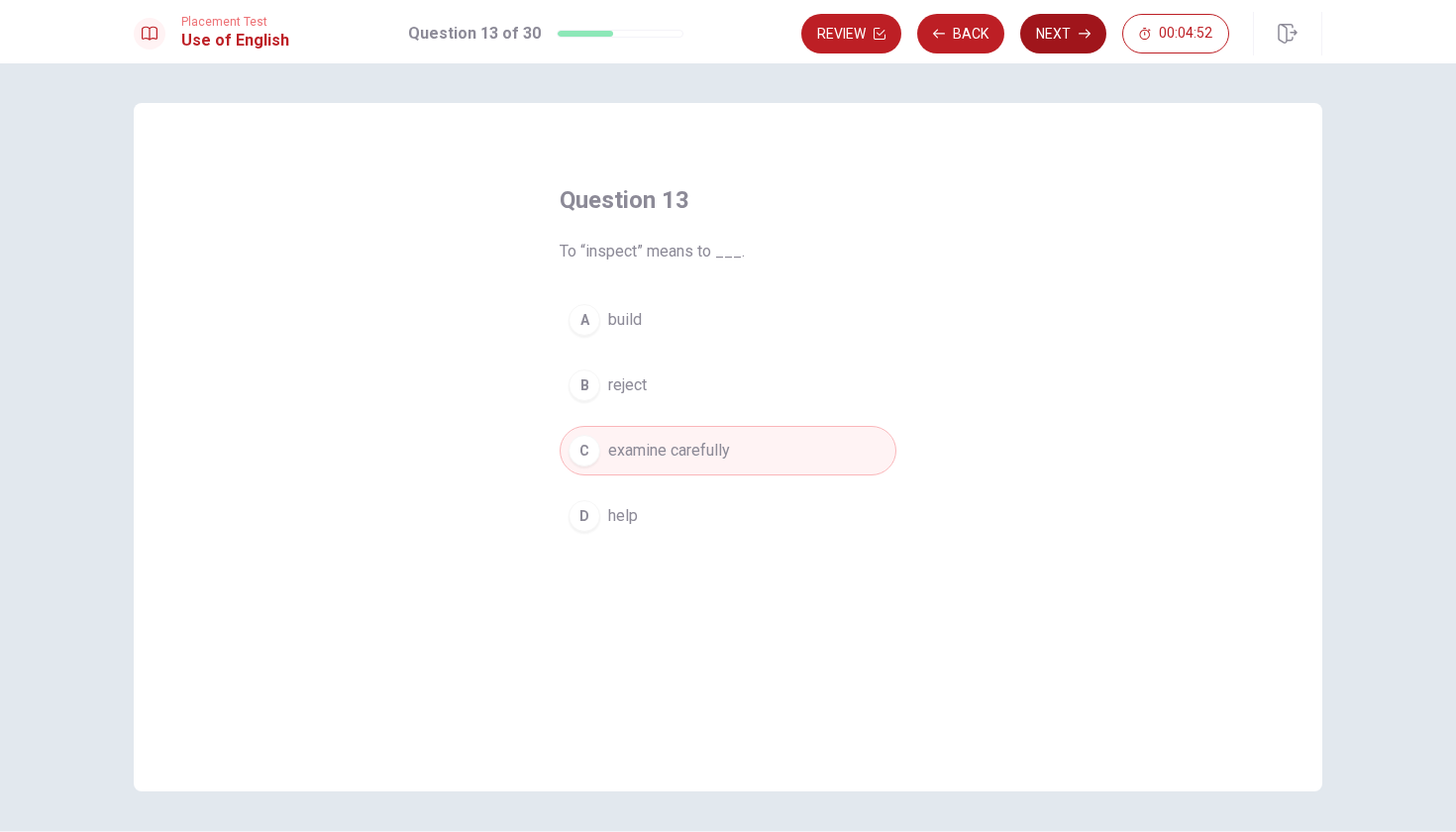 click on "Next" at bounding box center (1063, 34) 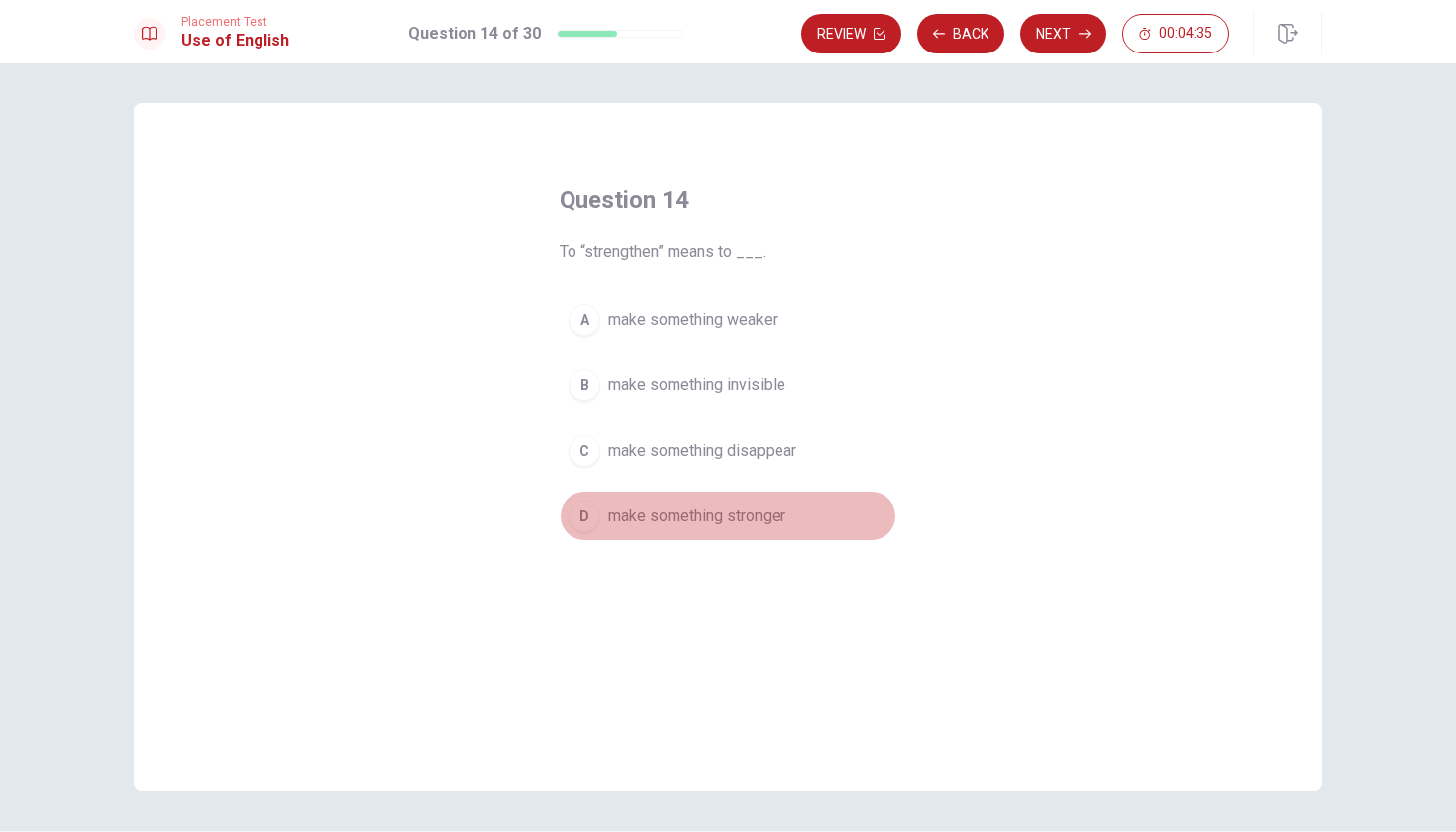 click on "D" at bounding box center (584, 516) 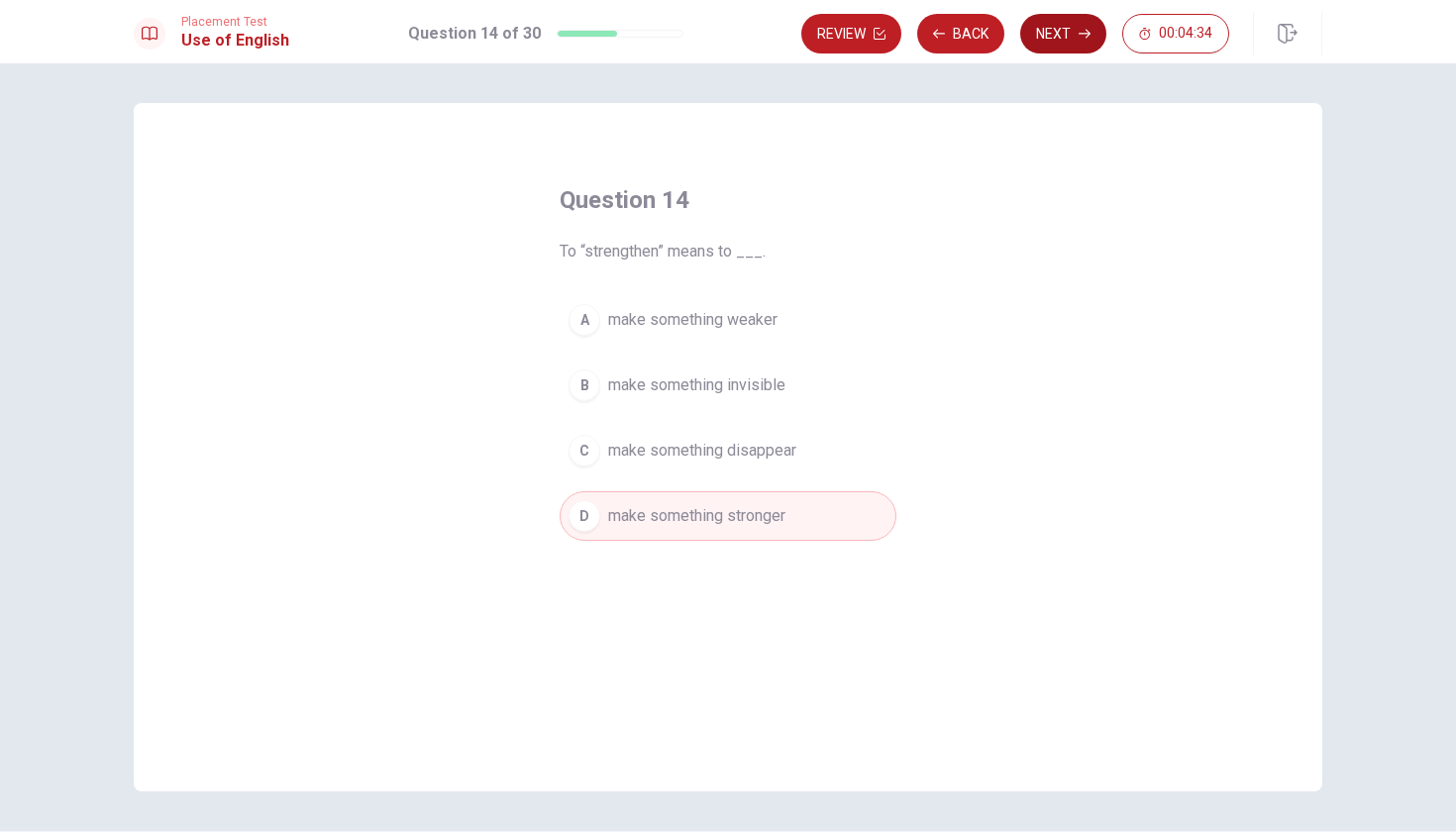 click on "Next" at bounding box center (1063, 34) 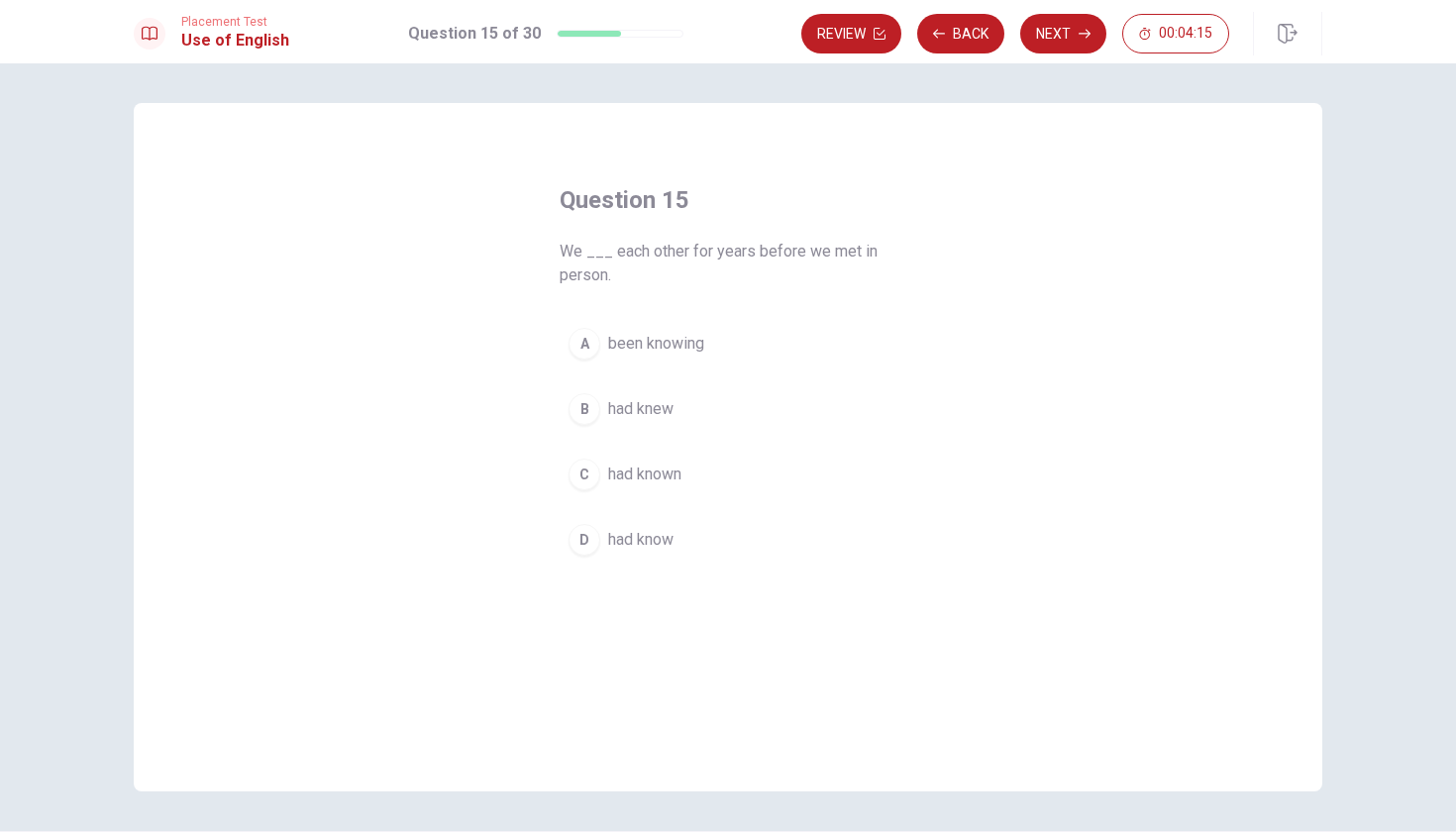 click on "C" at bounding box center (584, 474) 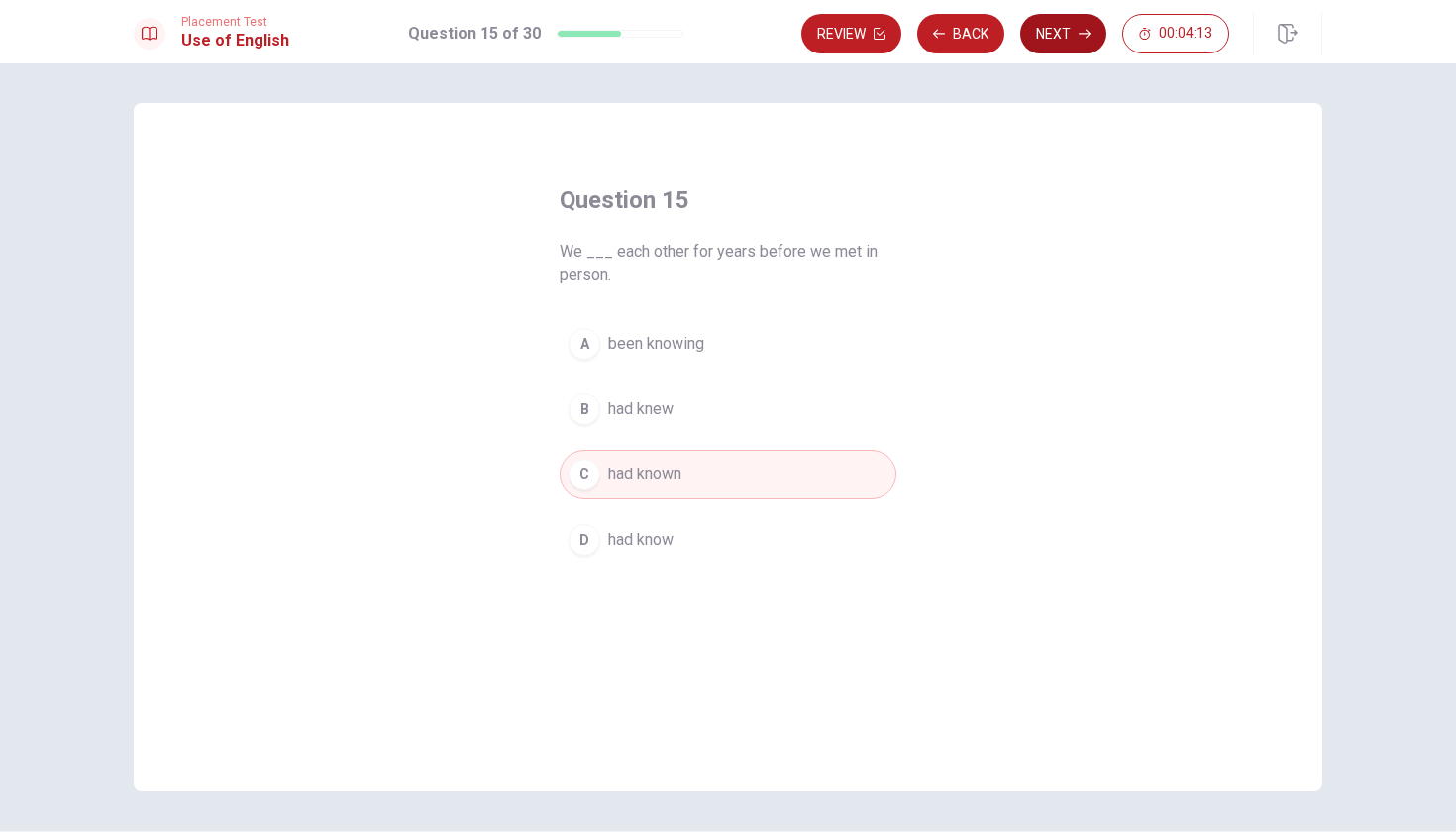 click on "Next" at bounding box center [1063, 34] 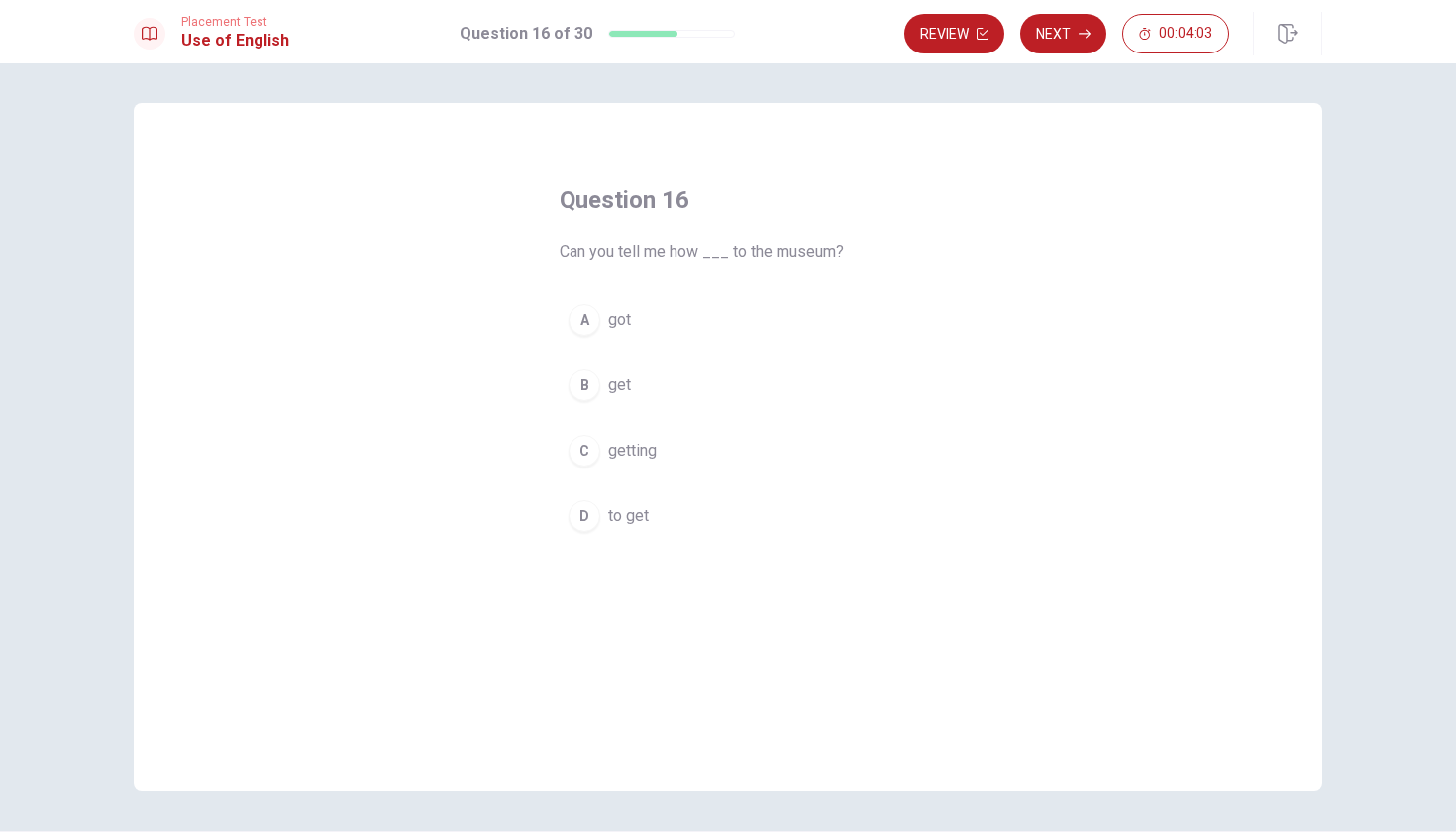 click on "D" at bounding box center (584, 516) 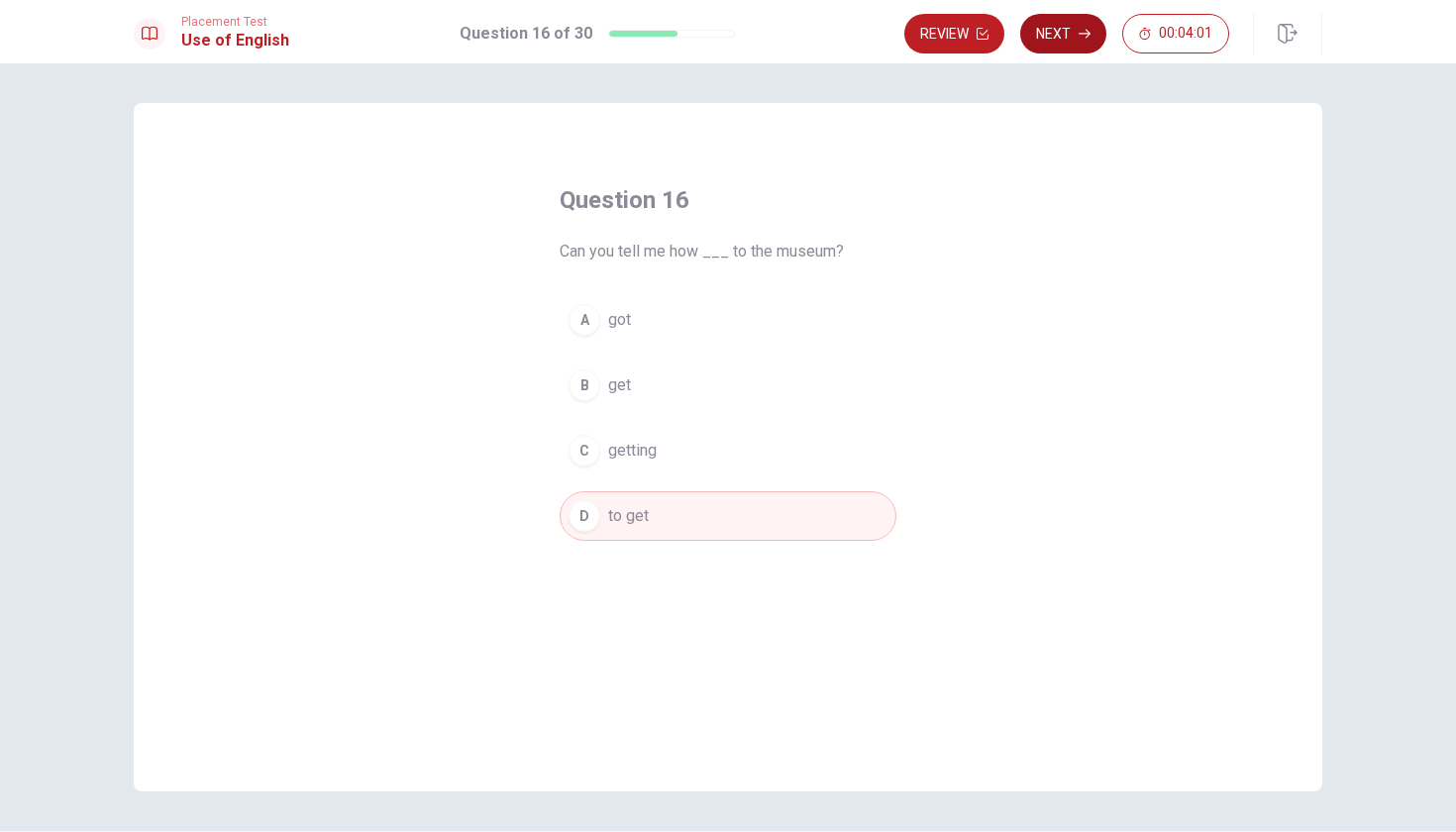 click on "Next" at bounding box center [1063, 34] 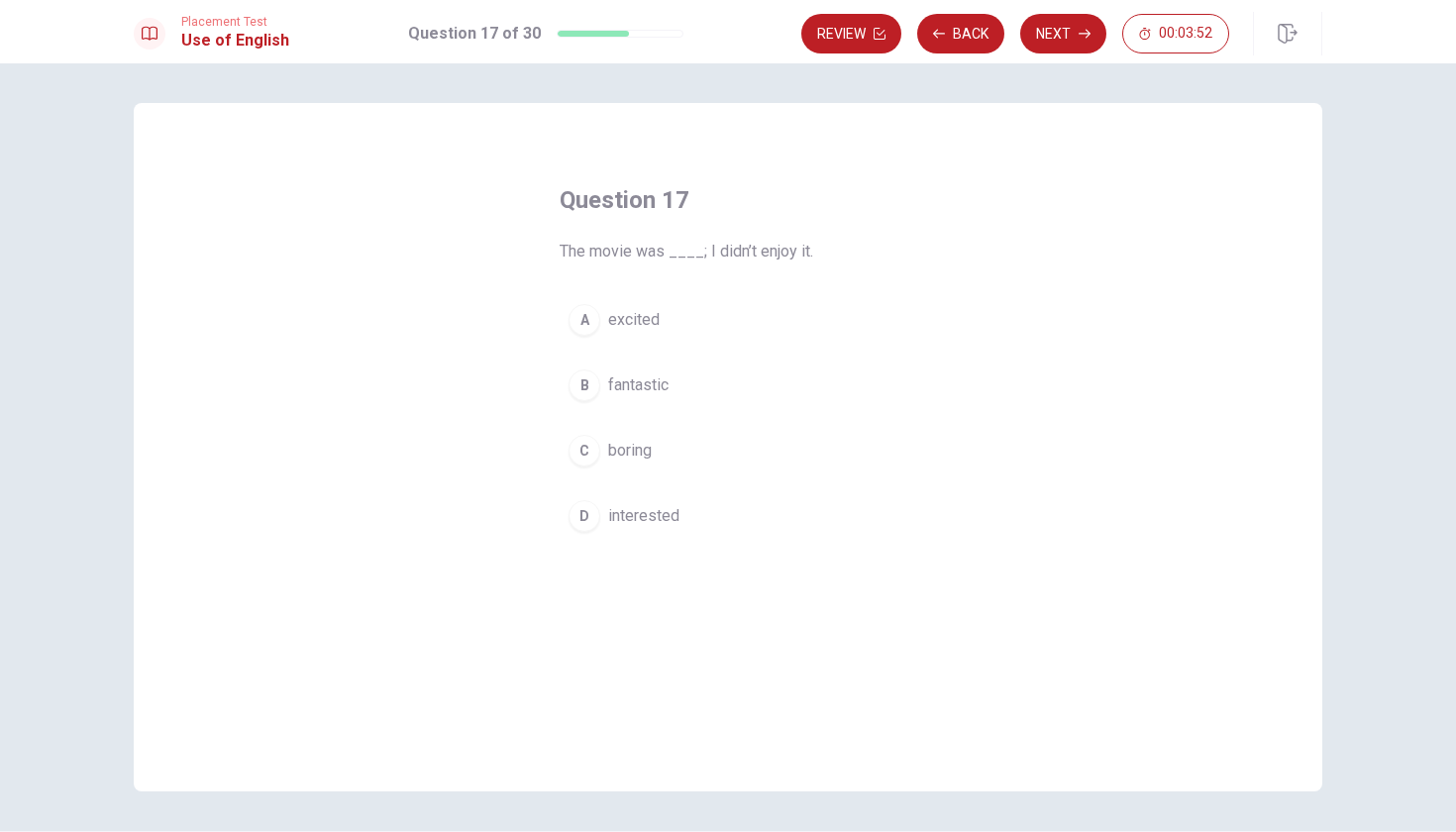 click on "C" at bounding box center [584, 451] 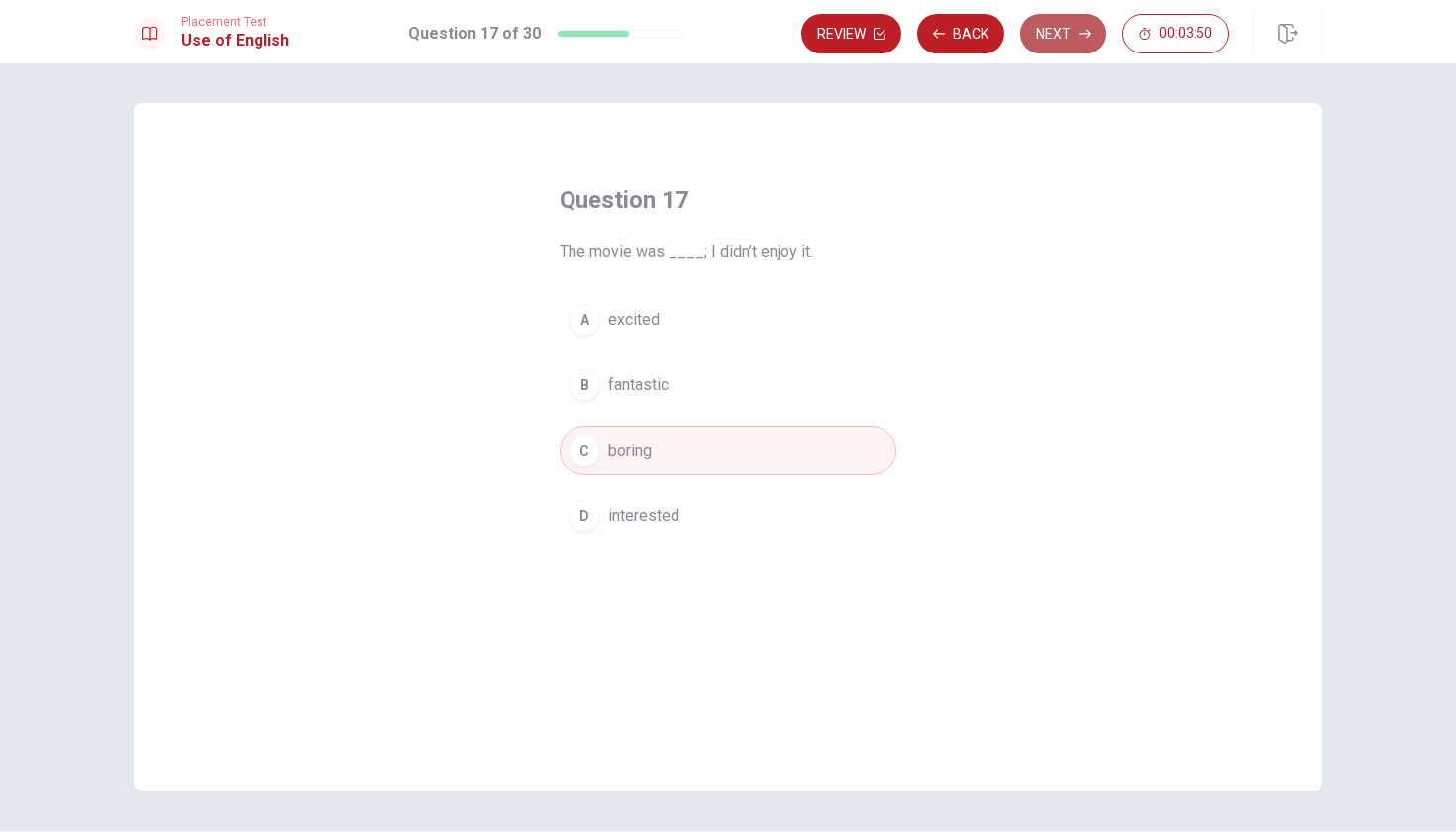 click on "Next" at bounding box center [1063, 34] 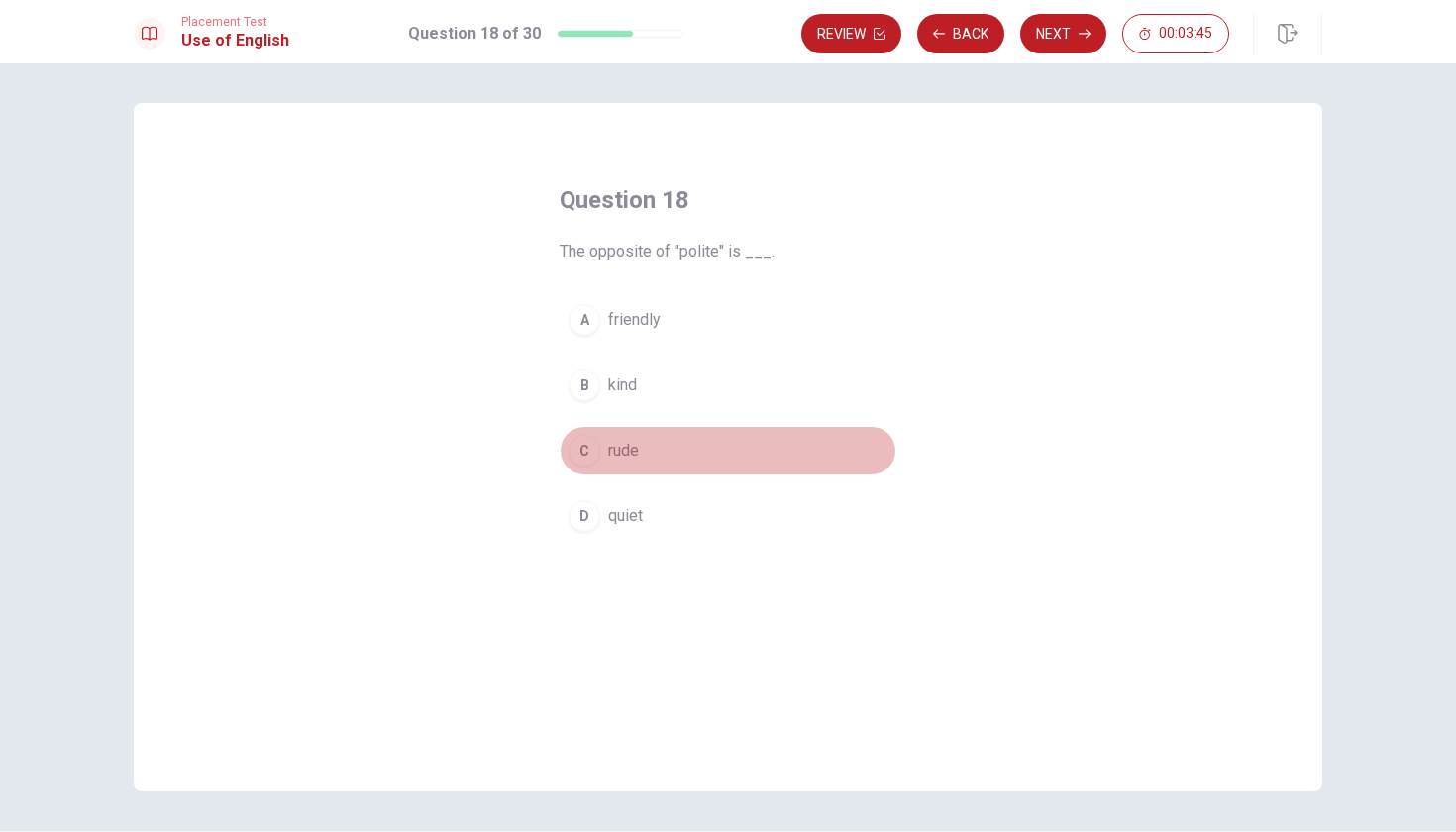 click on "C" at bounding box center (584, 451) 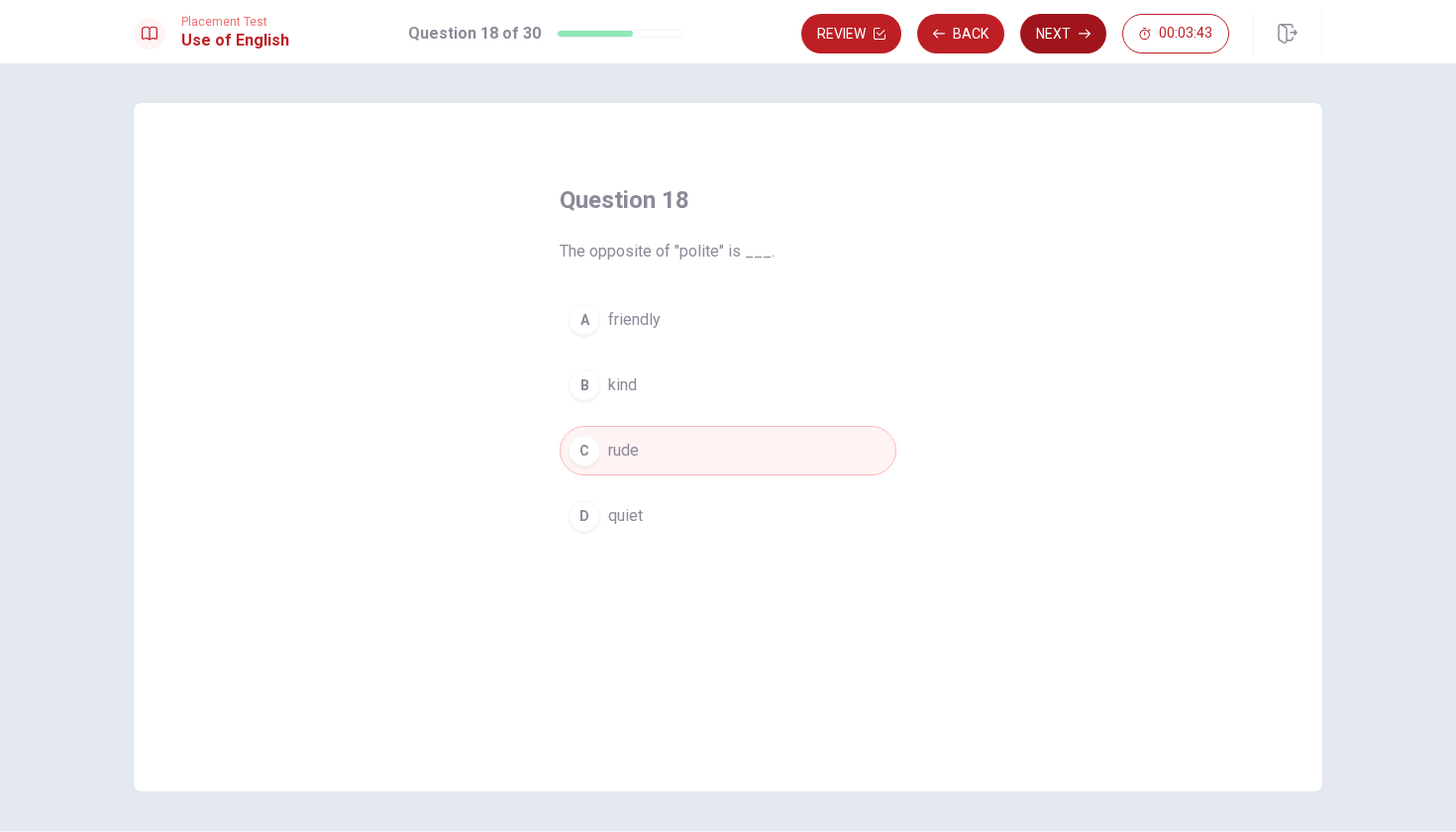 click on "Next" at bounding box center [1063, 34] 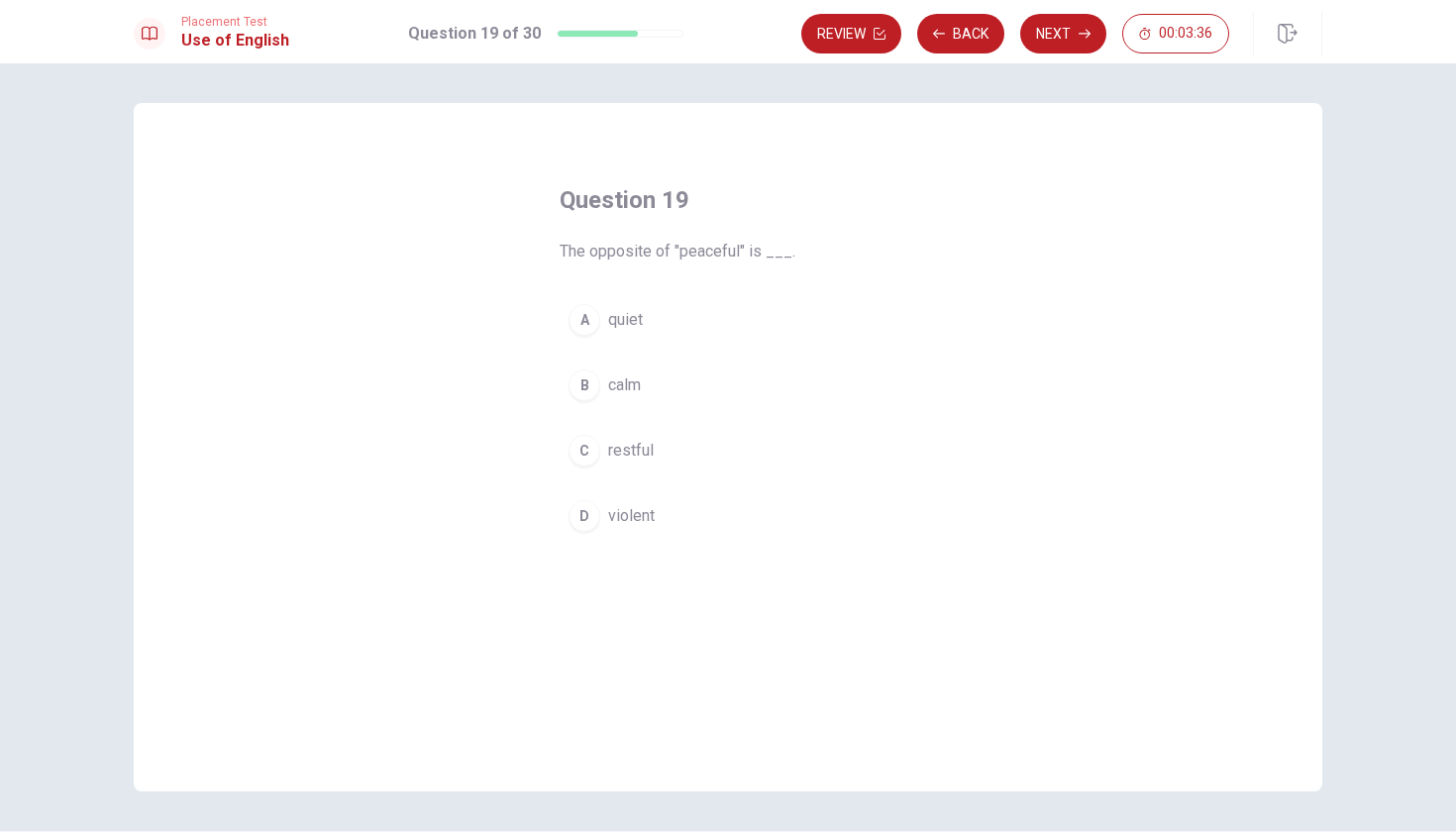 click on "D" at bounding box center [584, 516] 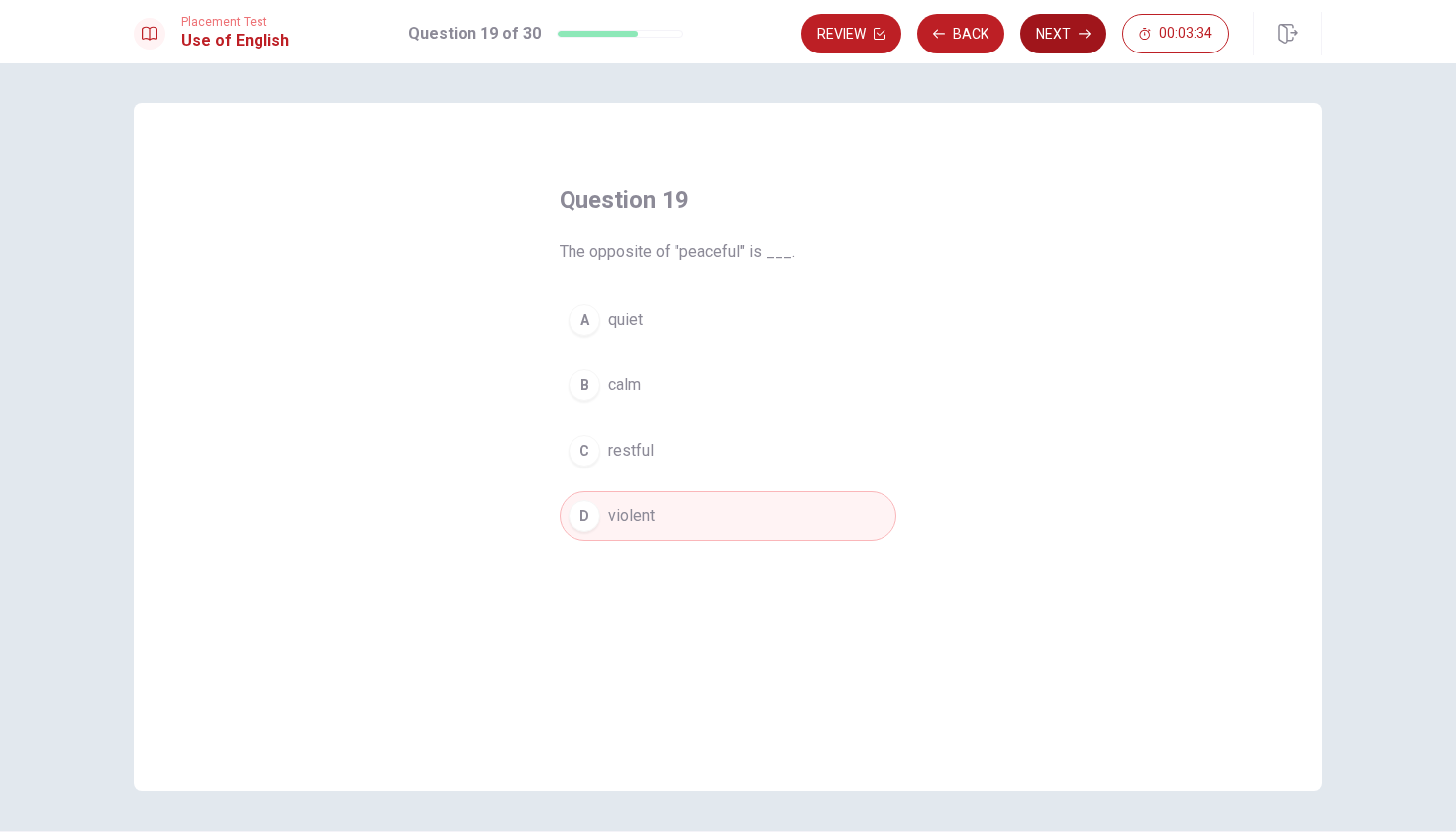 click on "Next" at bounding box center [1063, 34] 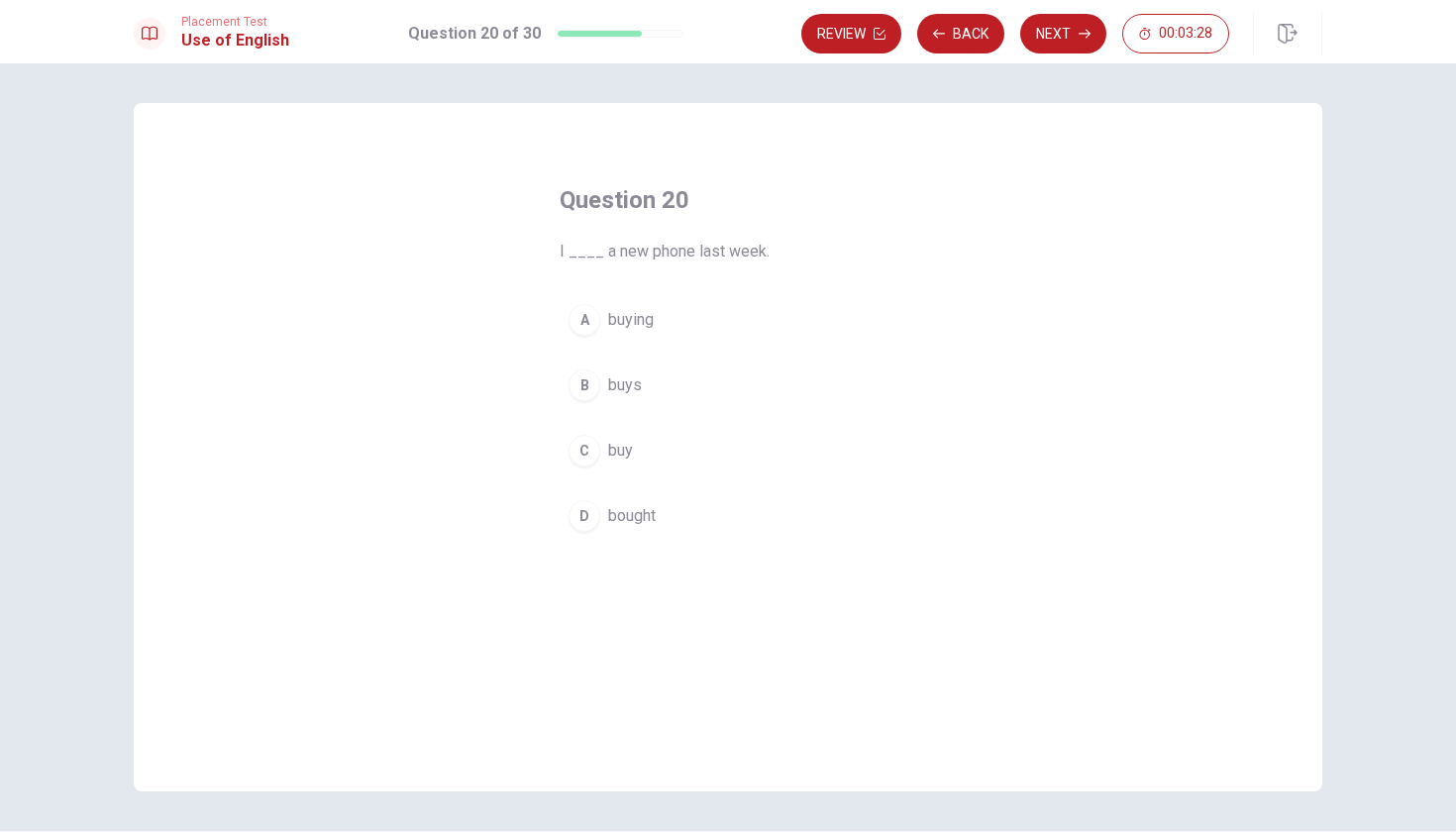 click on "D" at bounding box center (584, 516) 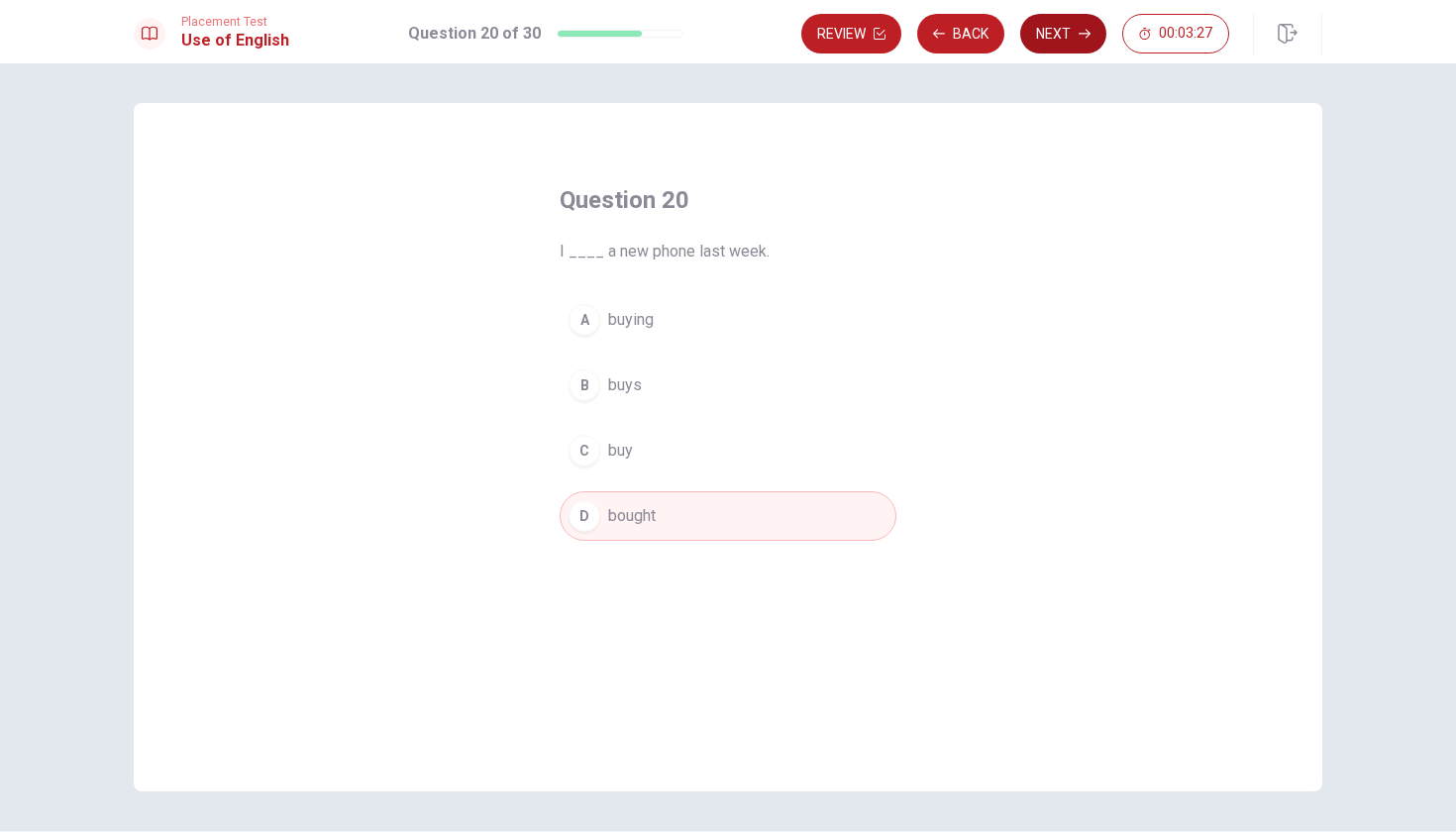 click on "Next" at bounding box center (1063, 34) 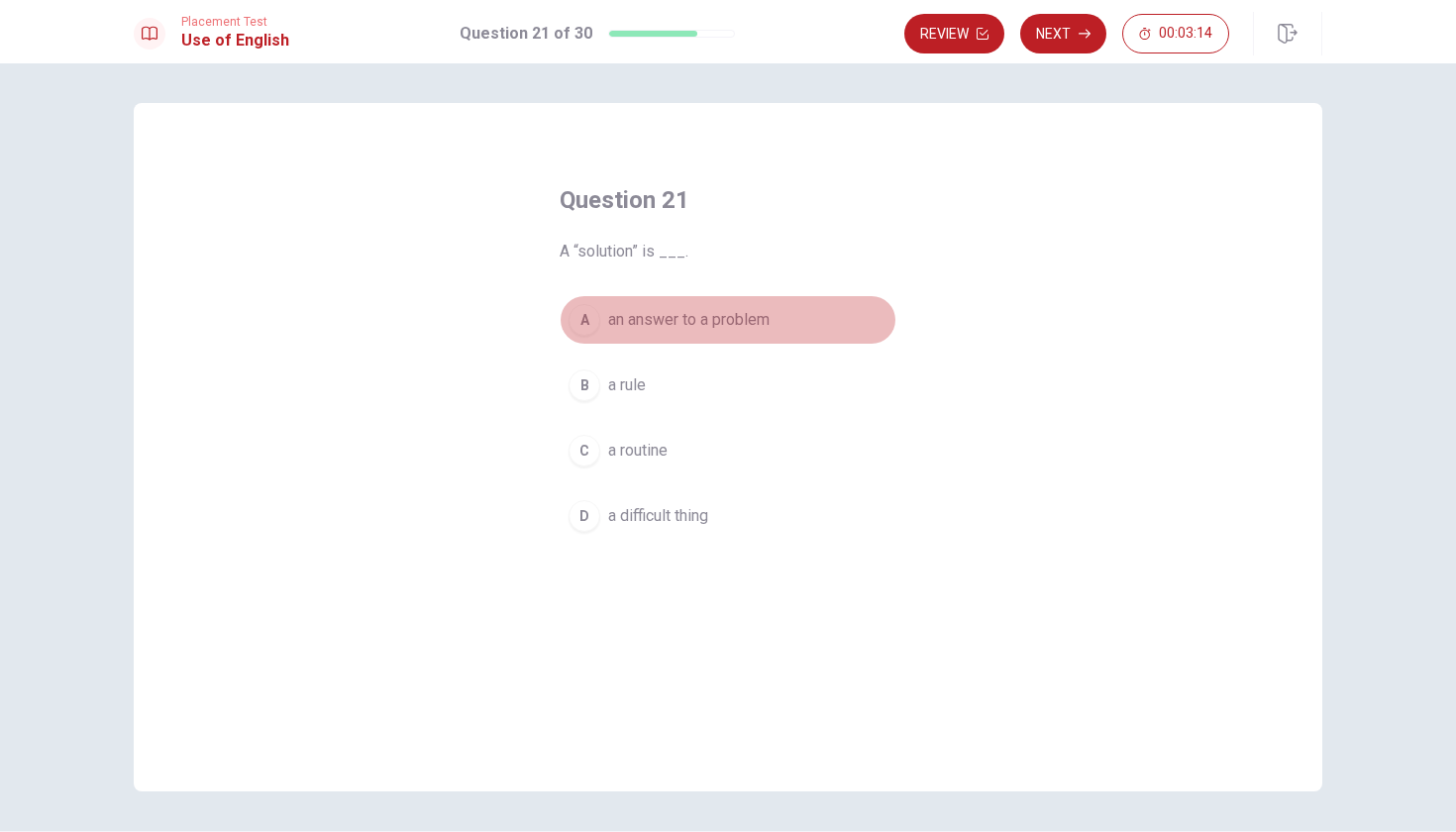 click on "A" at bounding box center (584, 320) 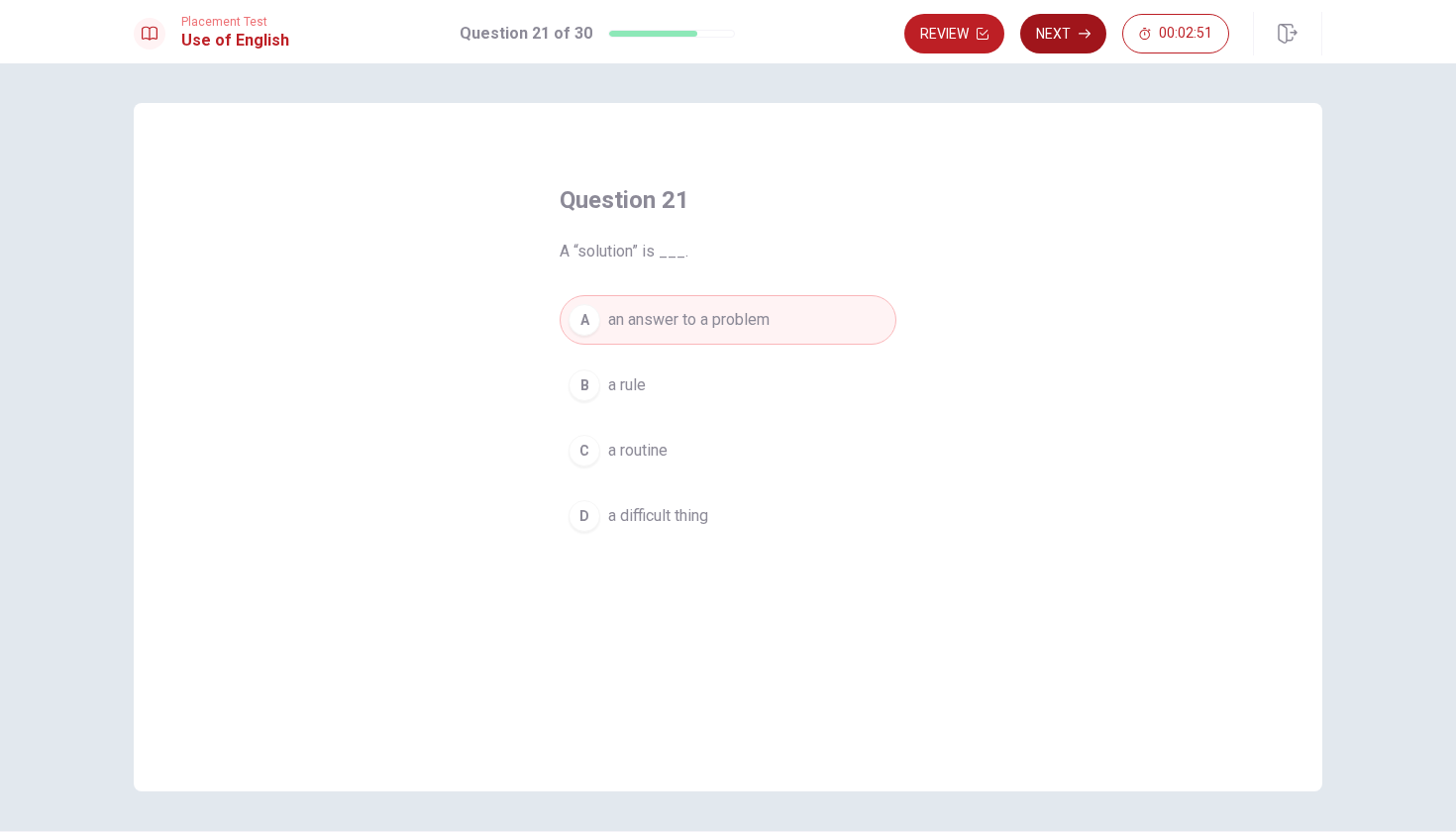 click on "Next" at bounding box center (1063, 34) 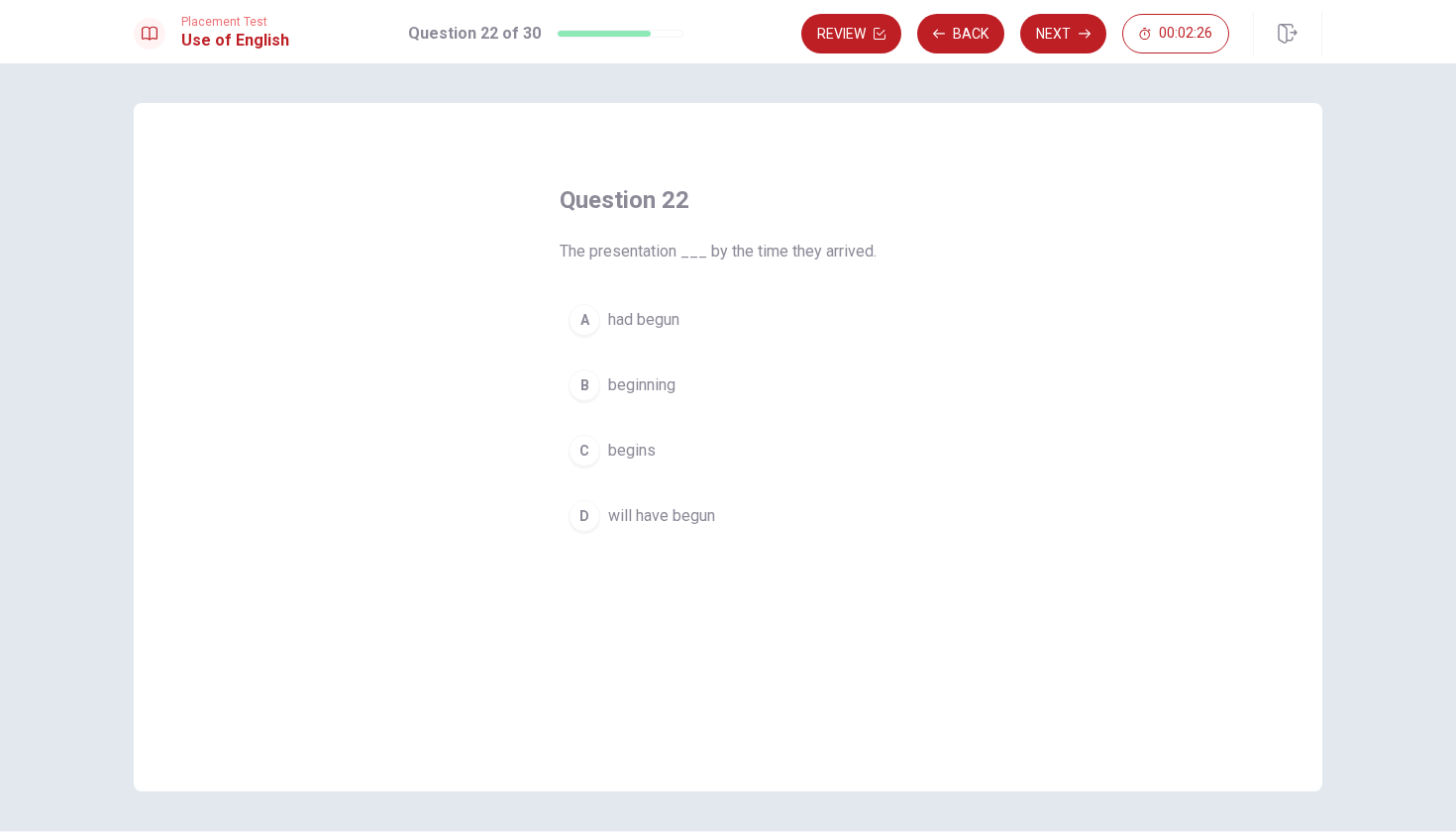 click on "A" at bounding box center [584, 320] 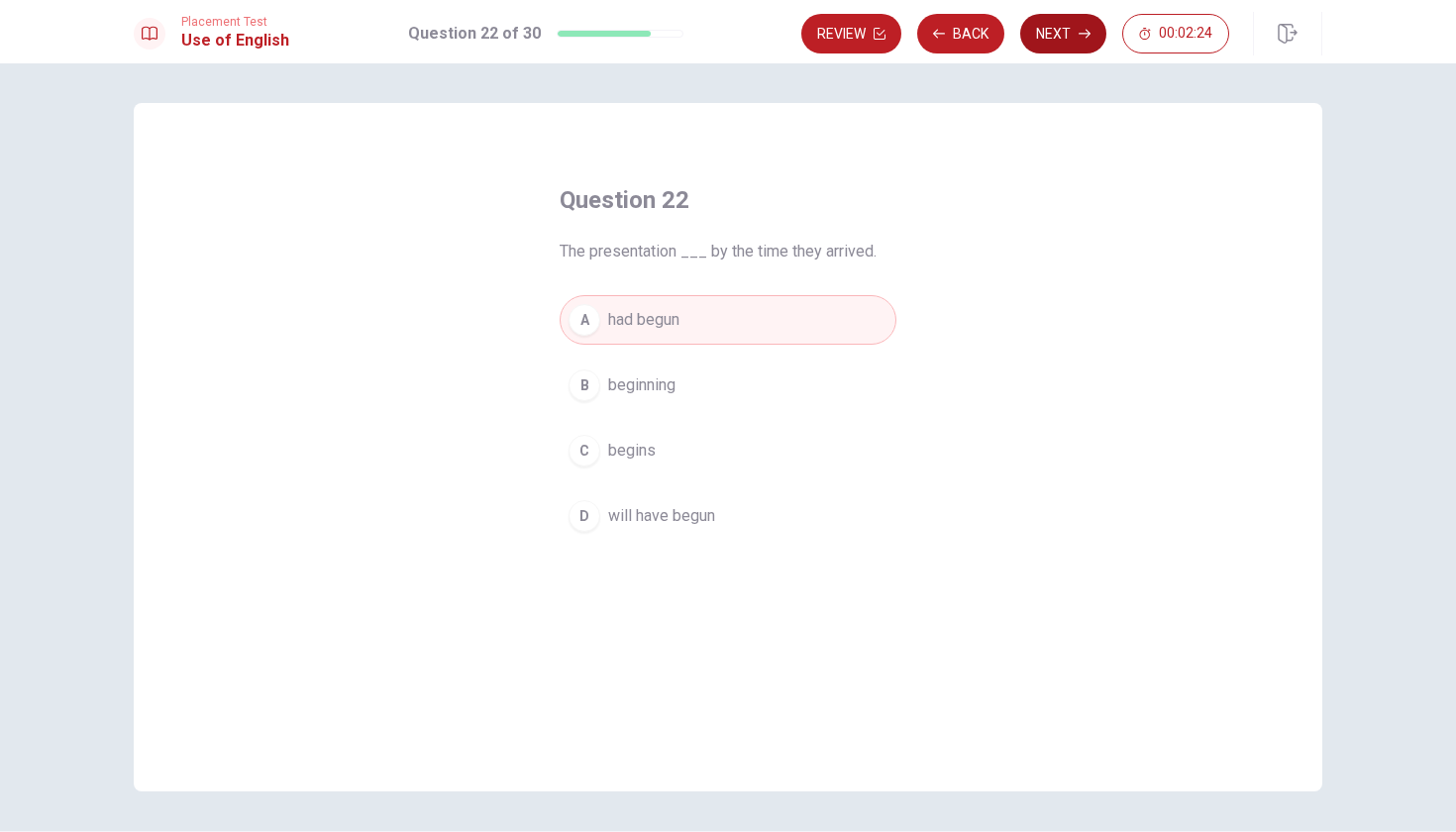 click on "Next" at bounding box center [1063, 34] 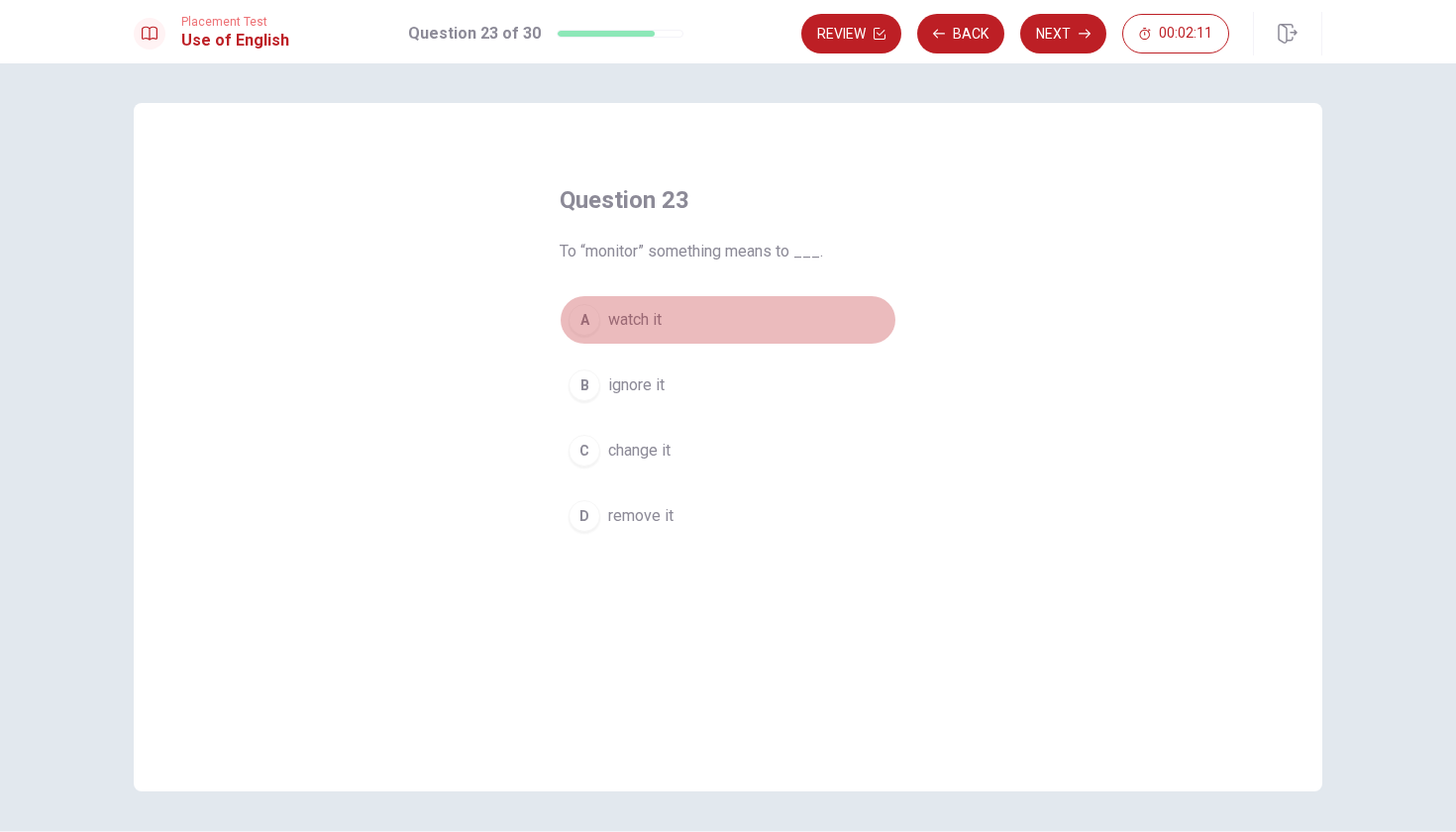 click on "A" at bounding box center [584, 320] 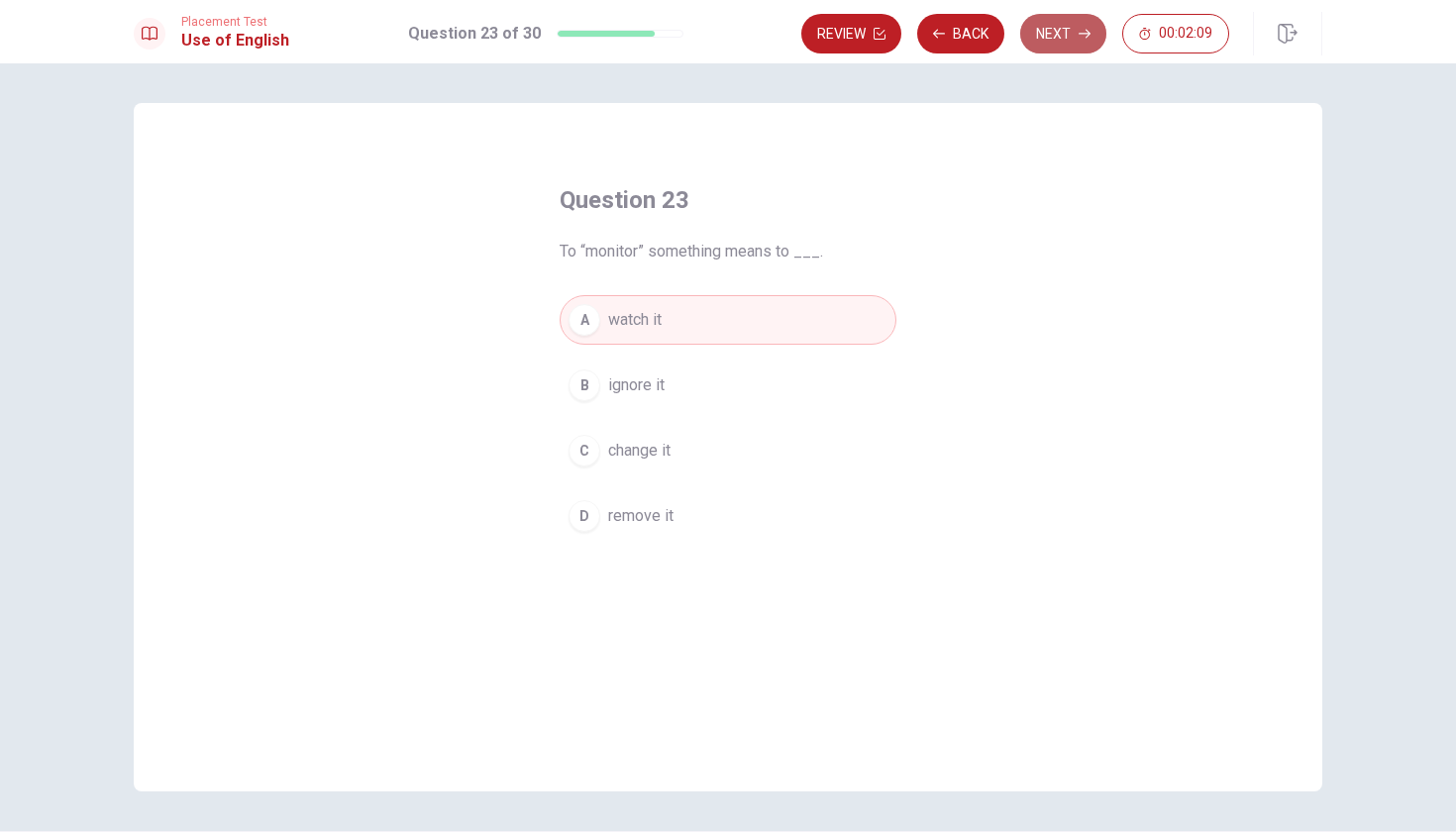 click on "Next" at bounding box center (1063, 34) 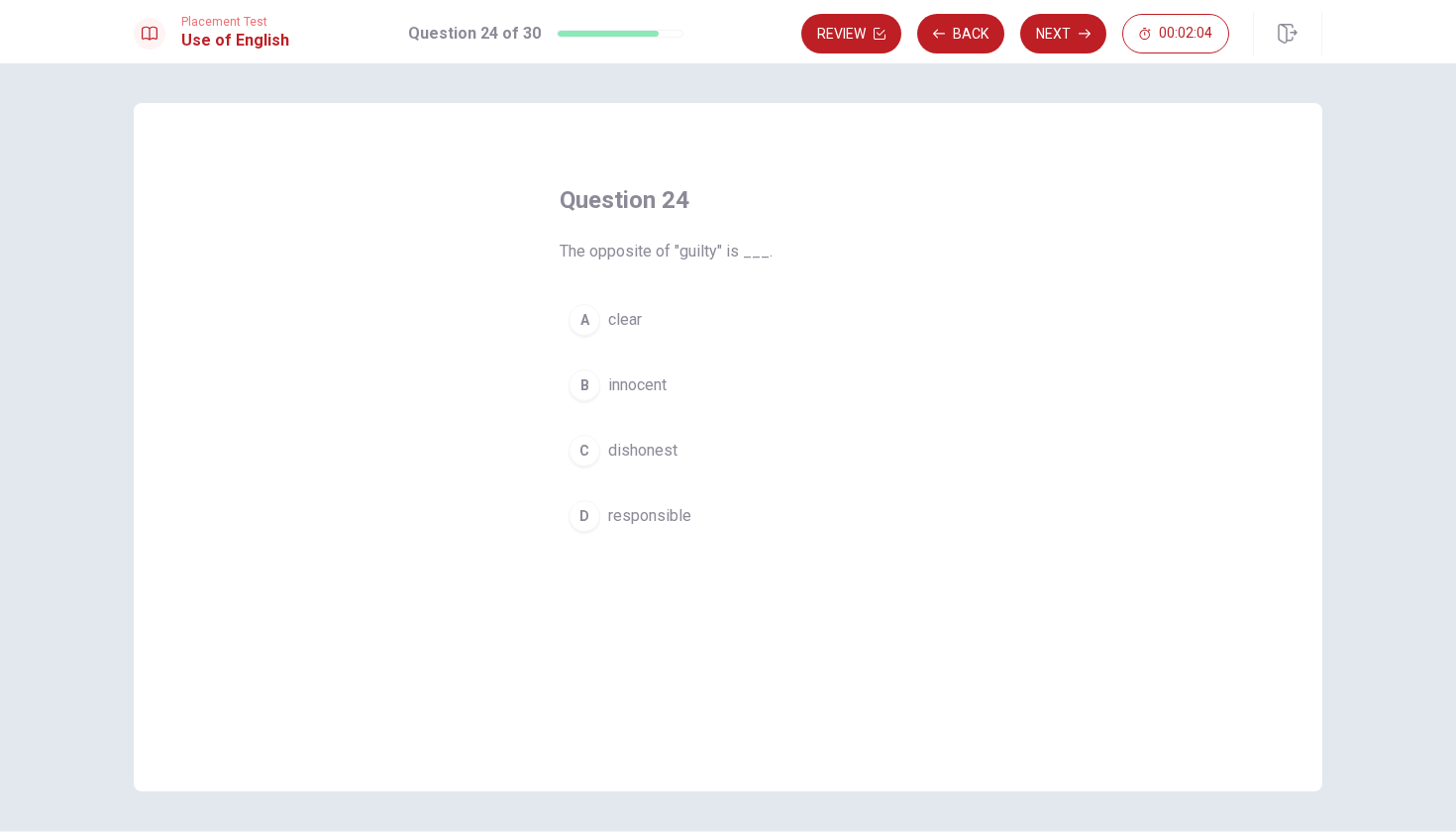 click on "B" at bounding box center [584, 385] 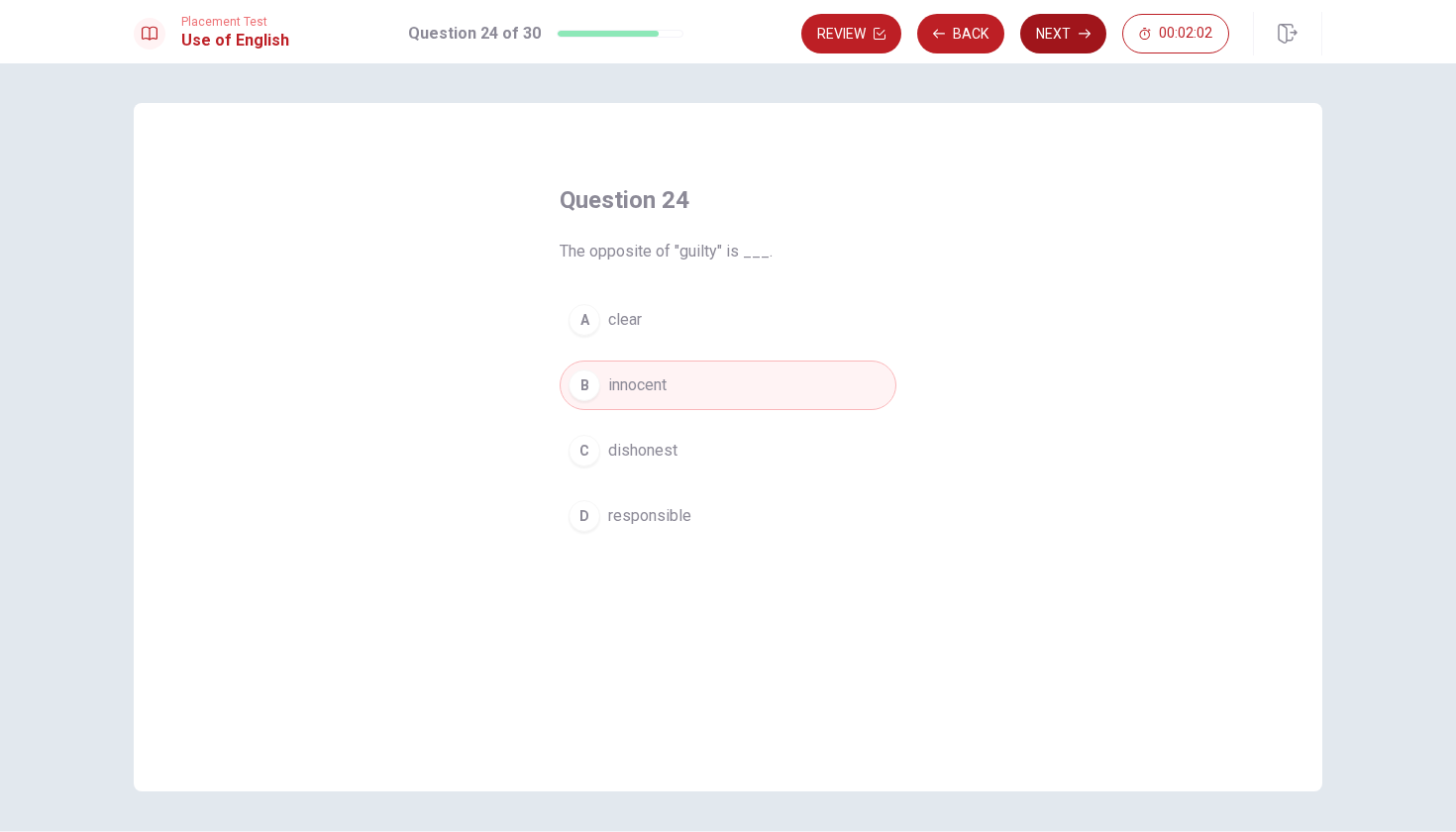 click on "Next" at bounding box center [1063, 34] 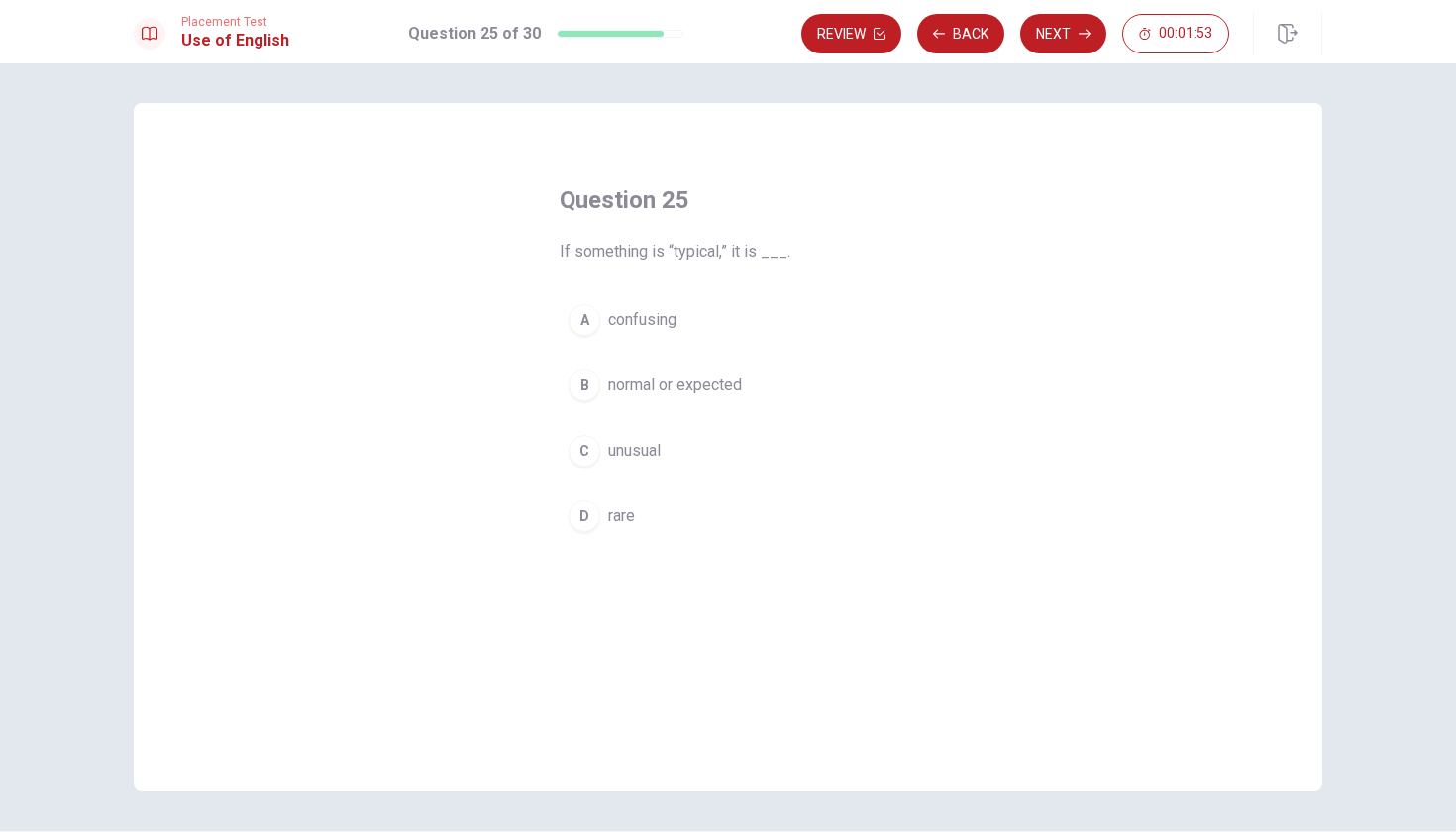 click on "B" at bounding box center [584, 385] 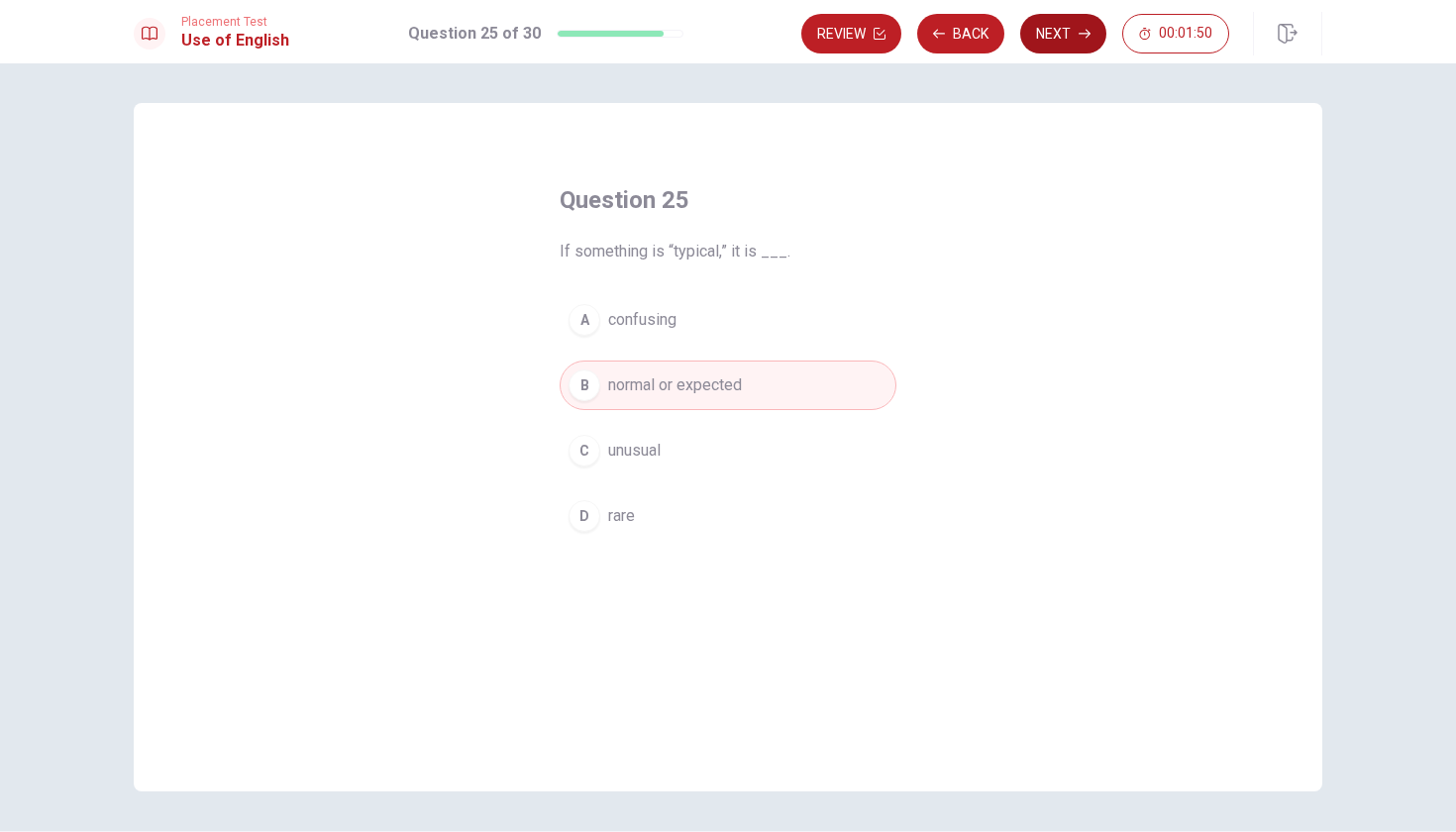 click on "Next" at bounding box center [1063, 34] 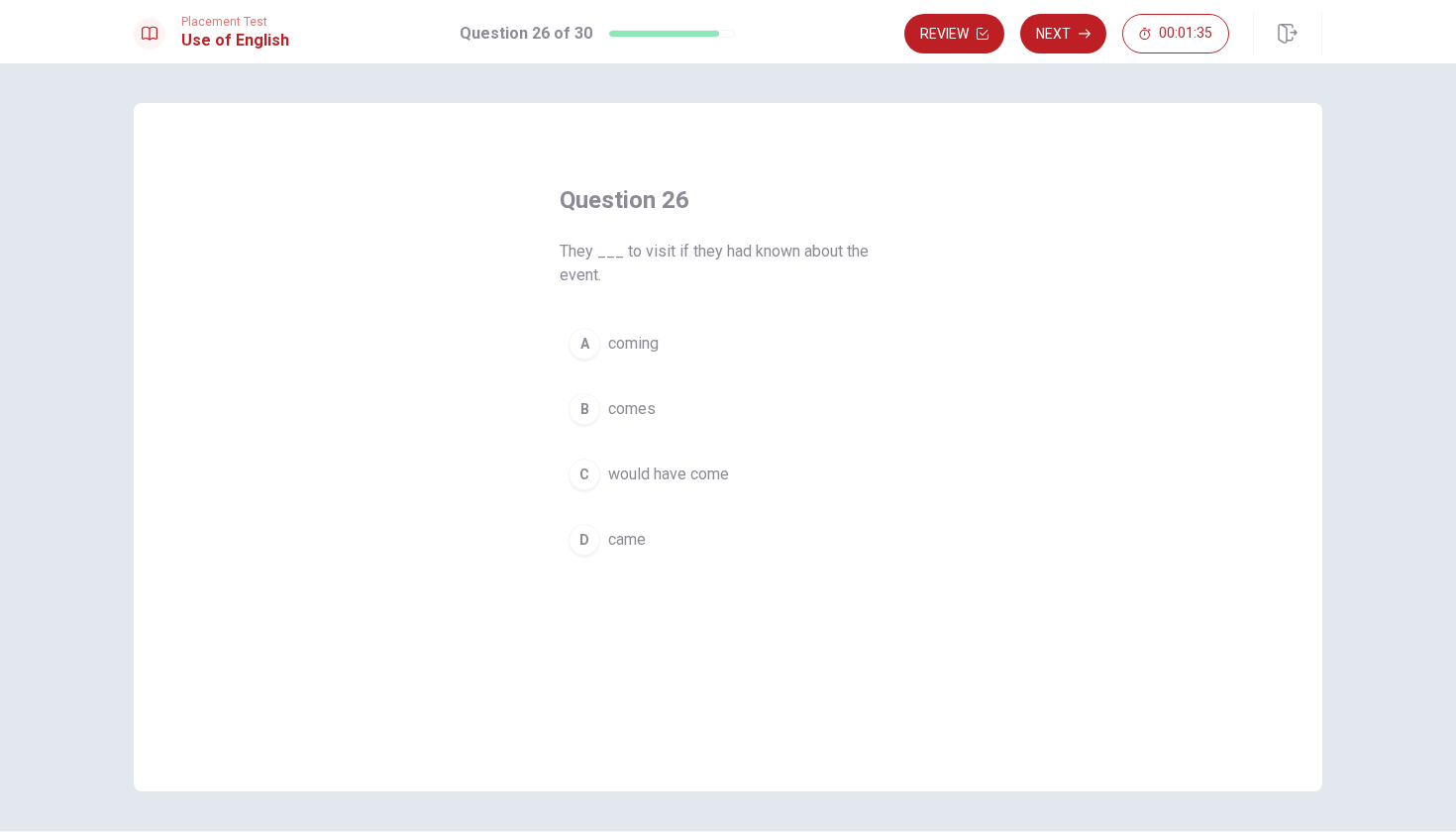 click on "C" at bounding box center [584, 474] 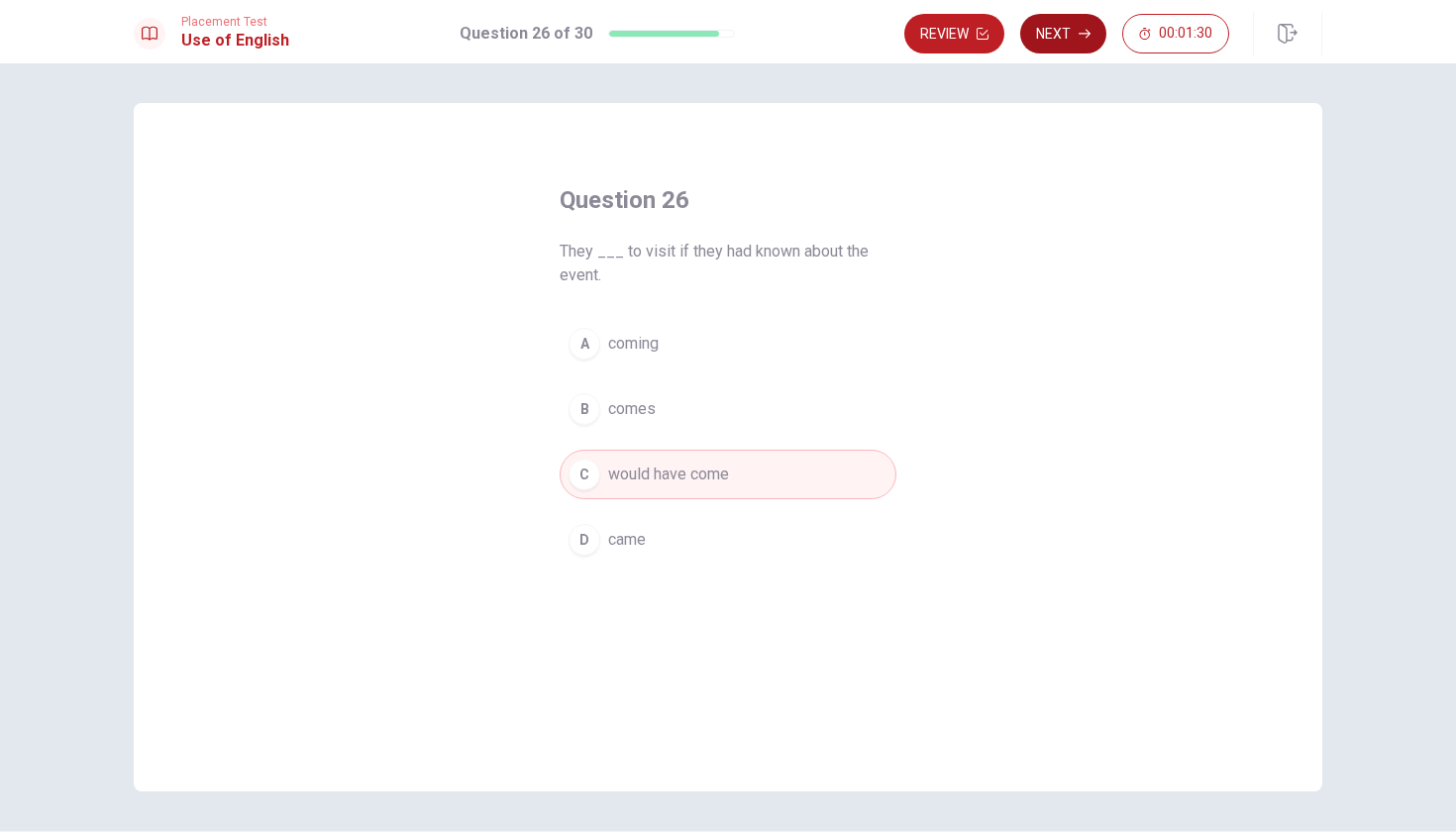 click on "Next" at bounding box center (1063, 34) 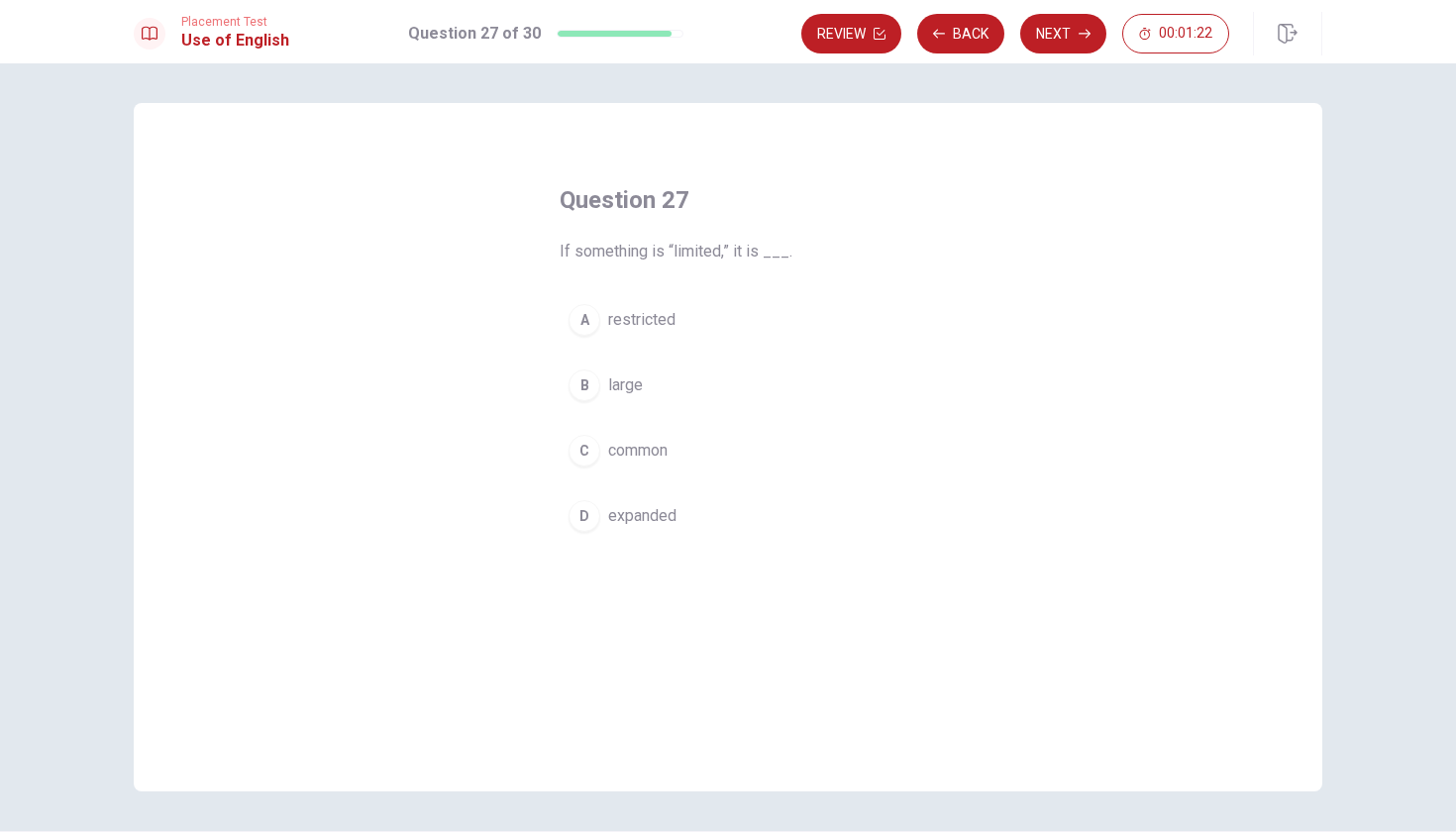 click on "A" at bounding box center [584, 320] 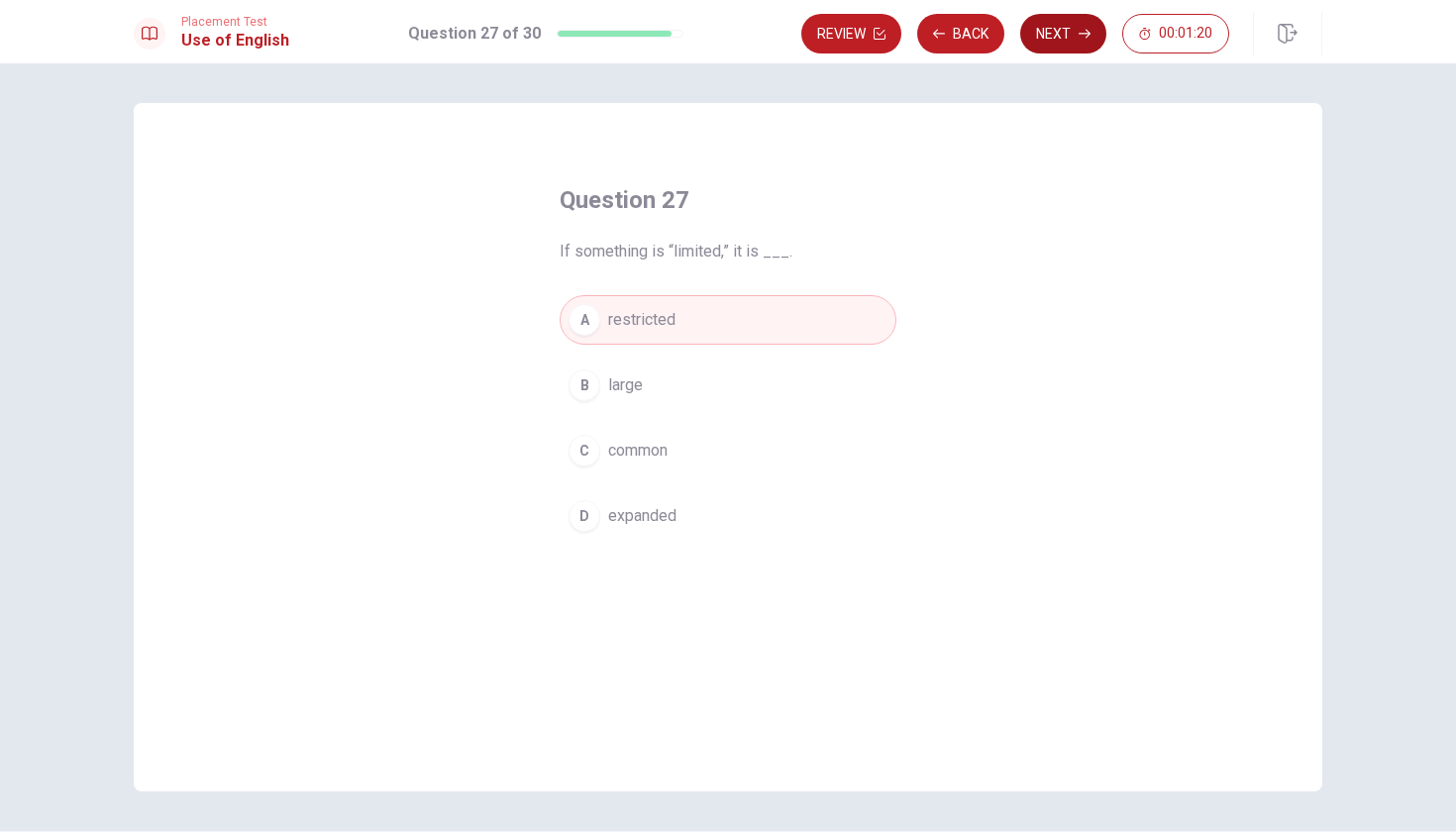 click on "Next" at bounding box center (1063, 34) 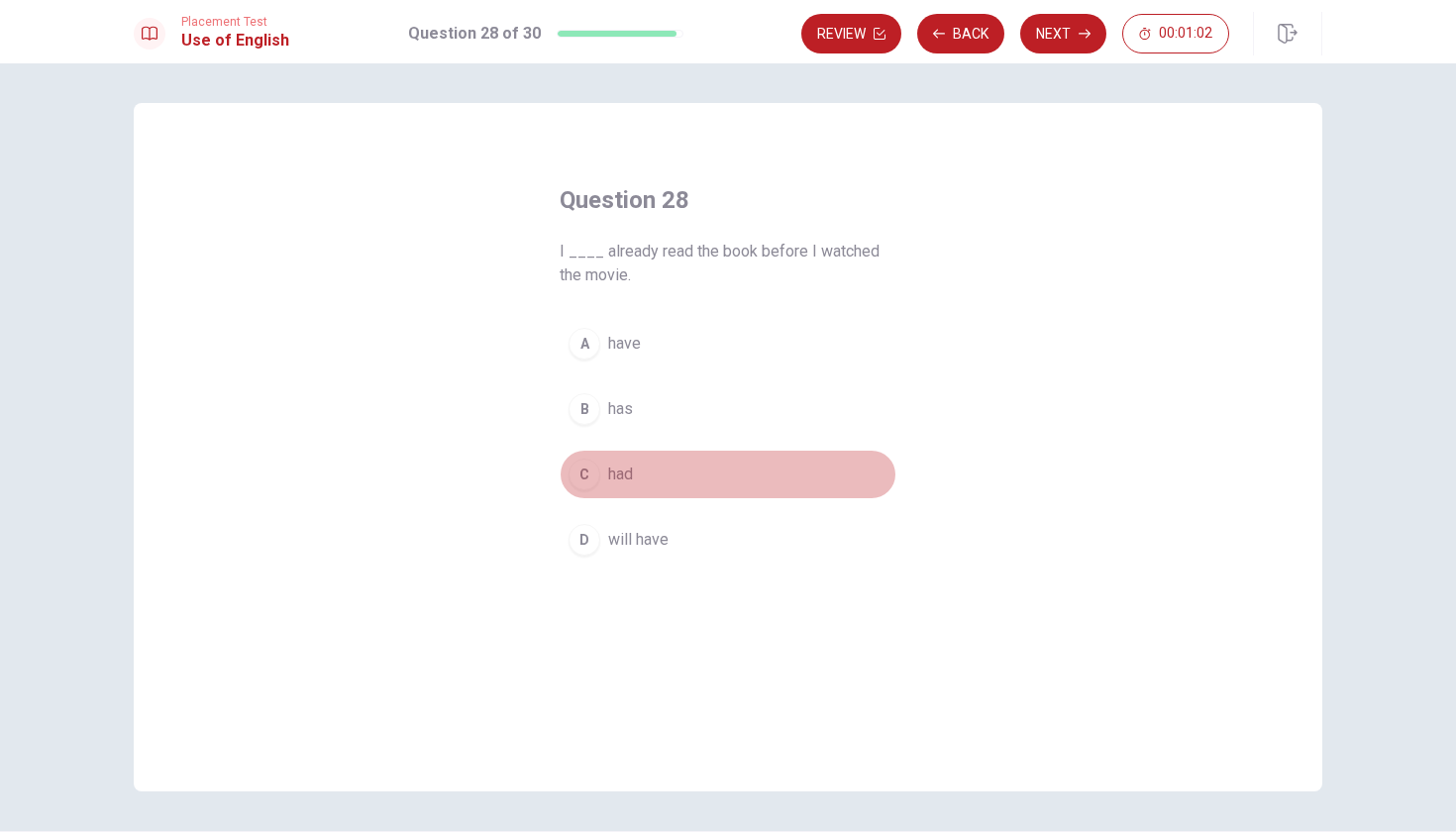 click on "C" at bounding box center (584, 474) 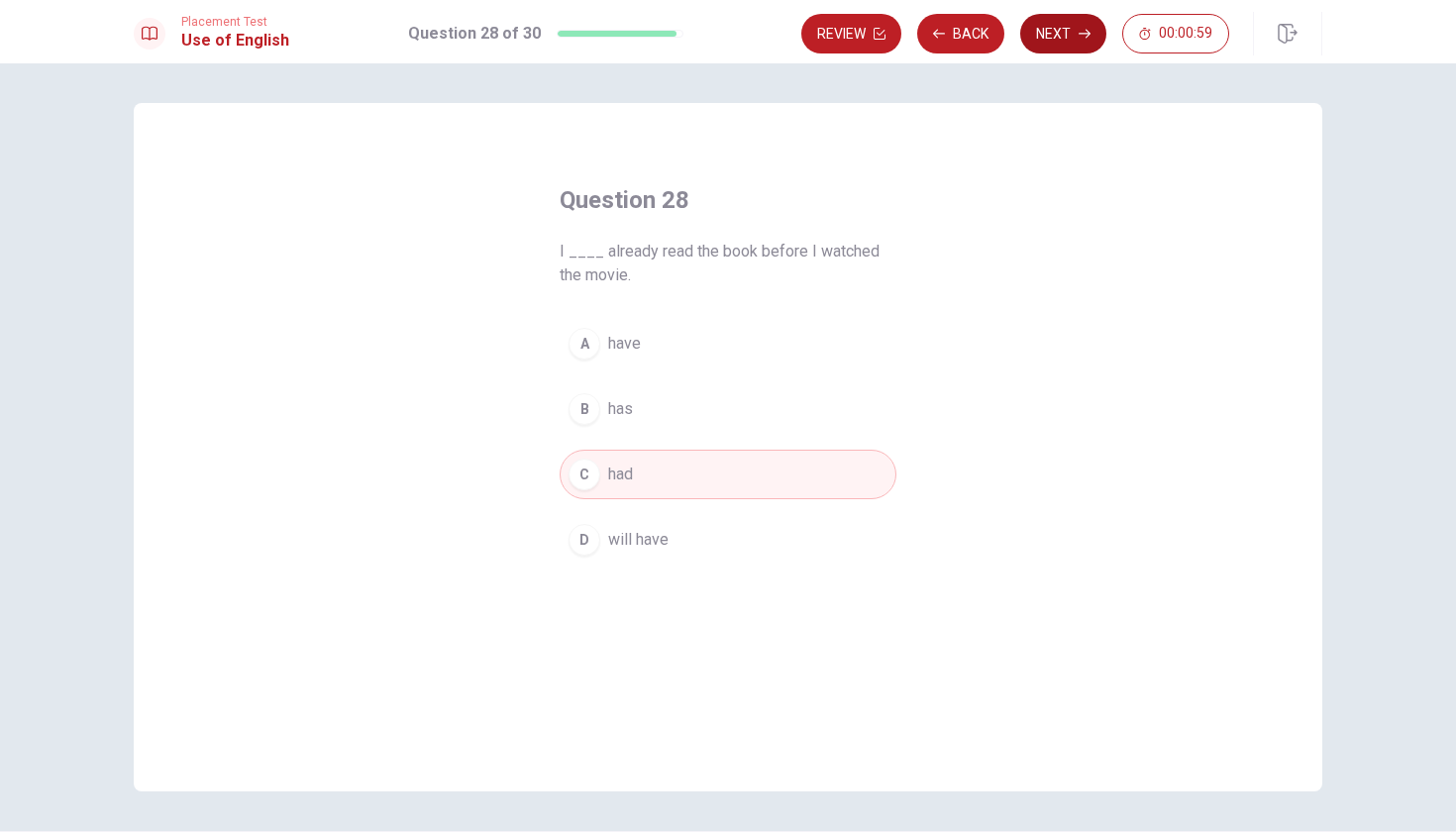 click on "Next" at bounding box center (1063, 34) 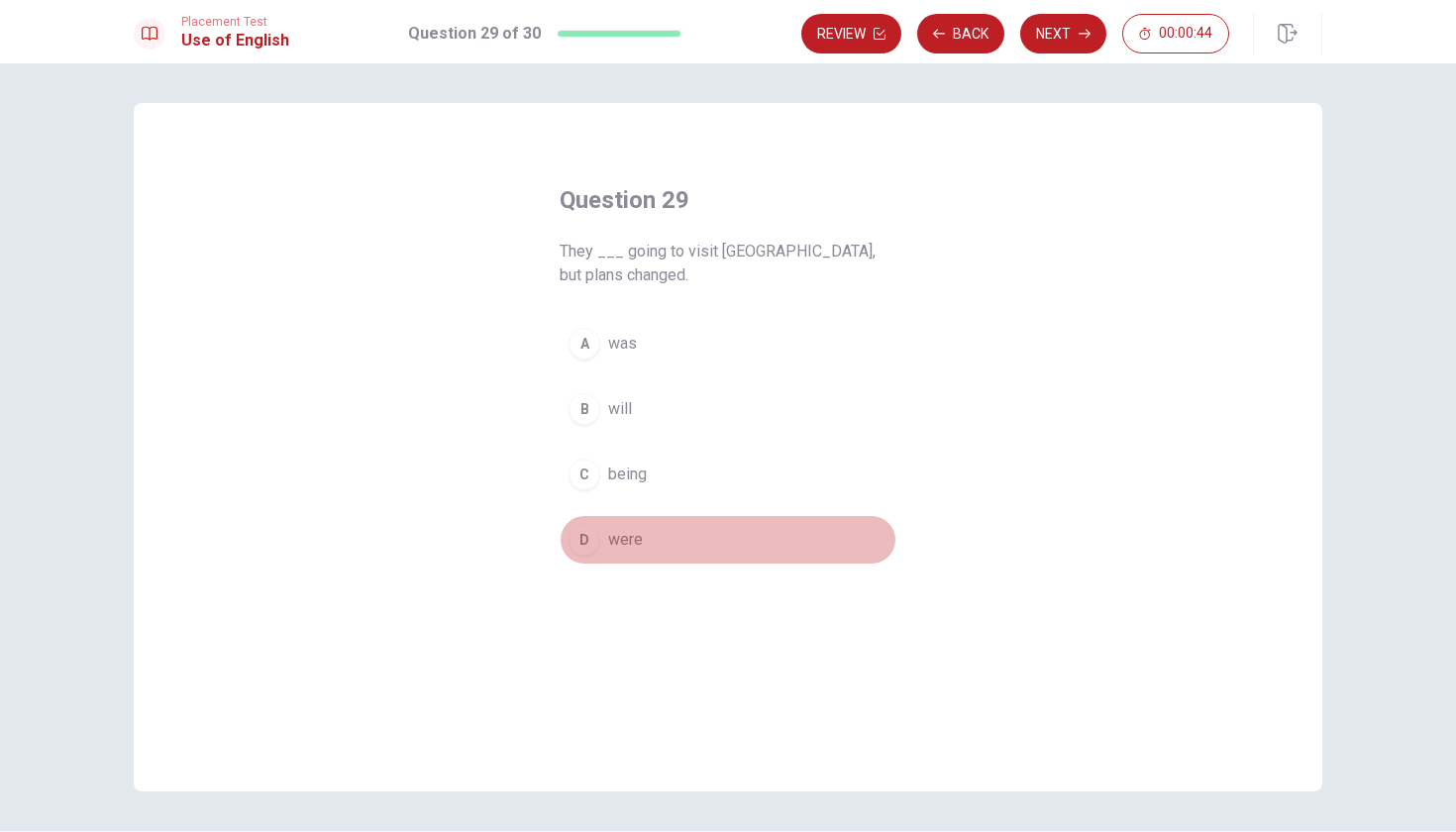click on "D" at bounding box center (584, 540) 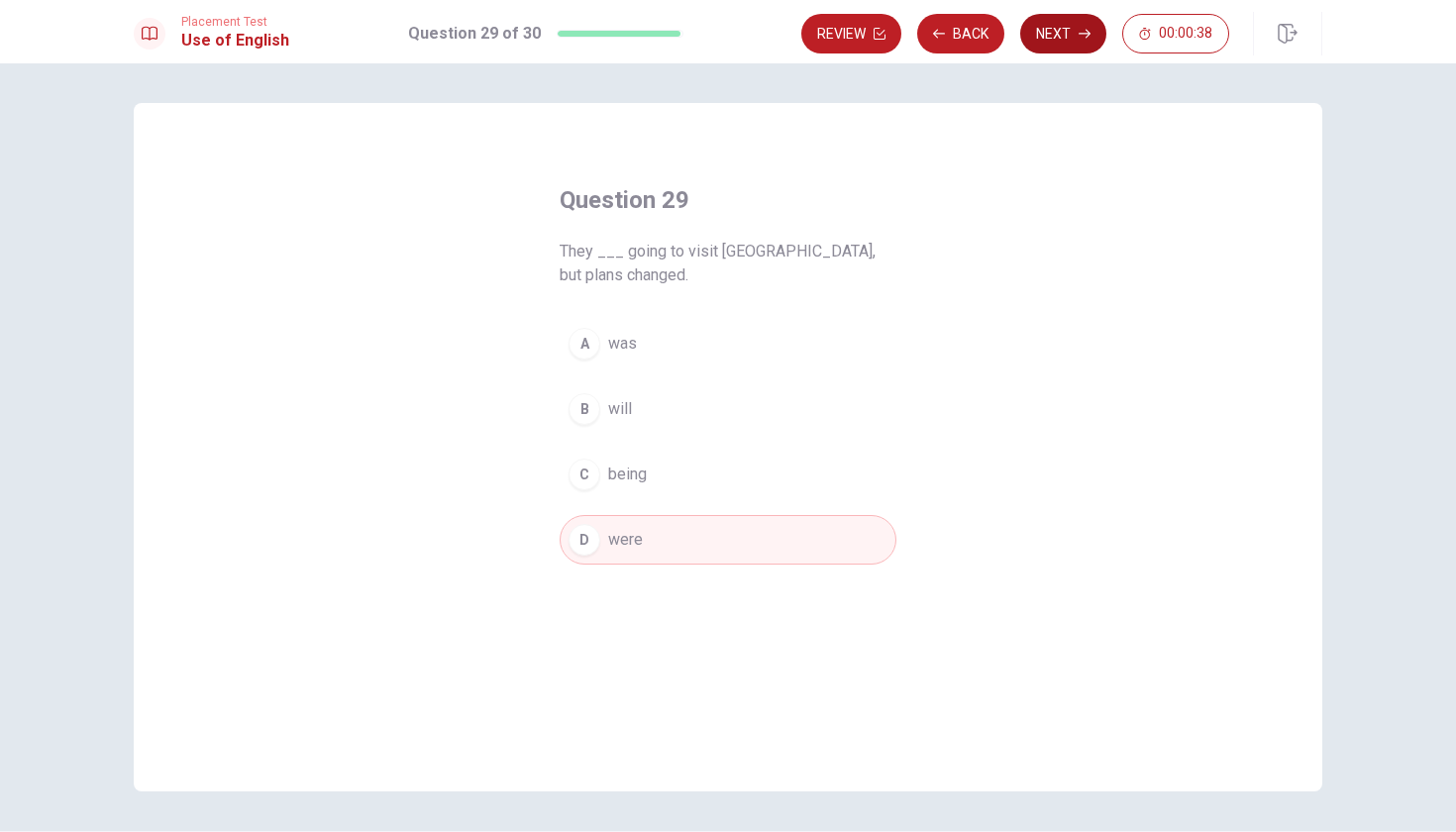 click on "Next" at bounding box center (1063, 34) 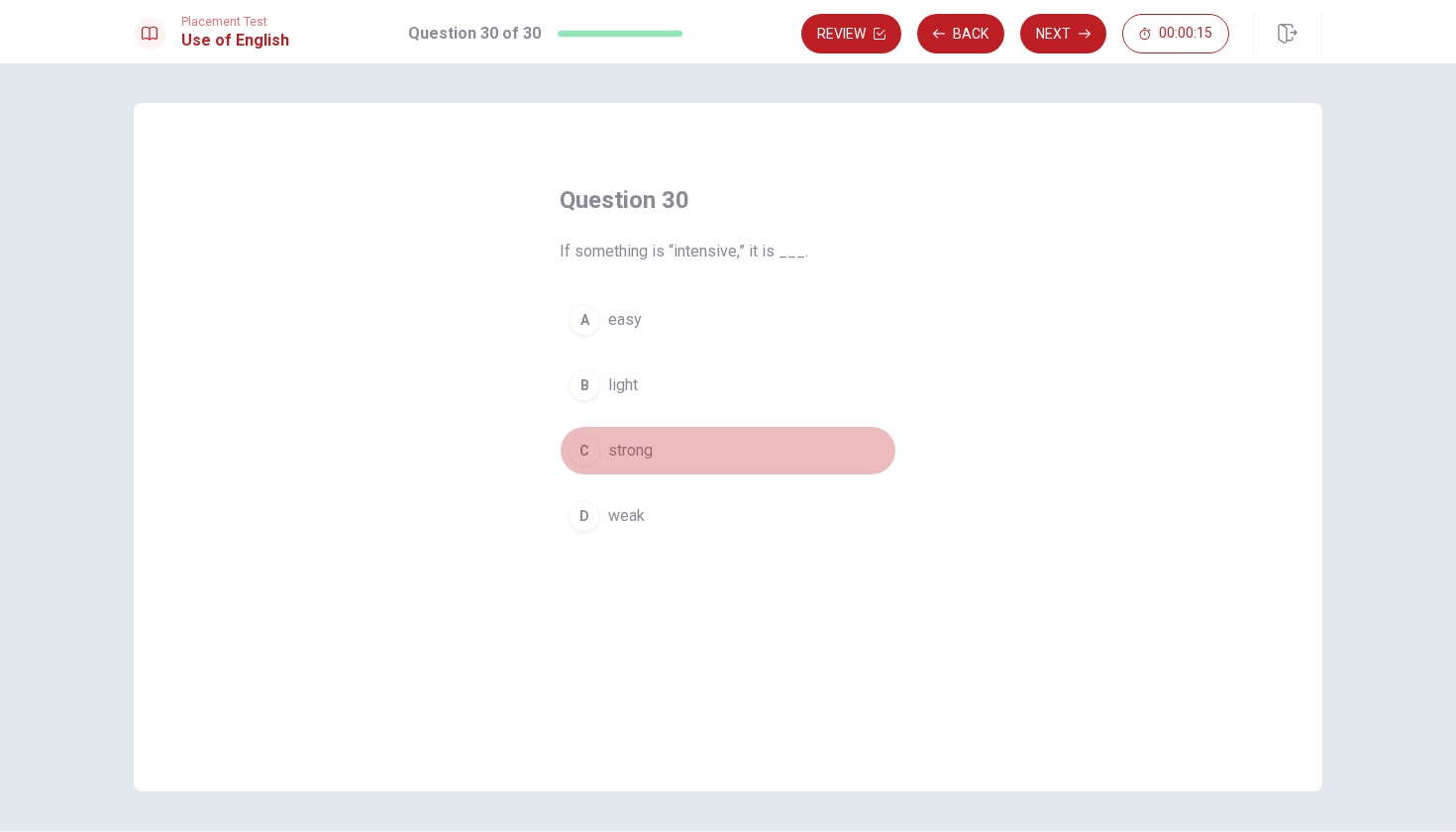 click on "C" at bounding box center (584, 451) 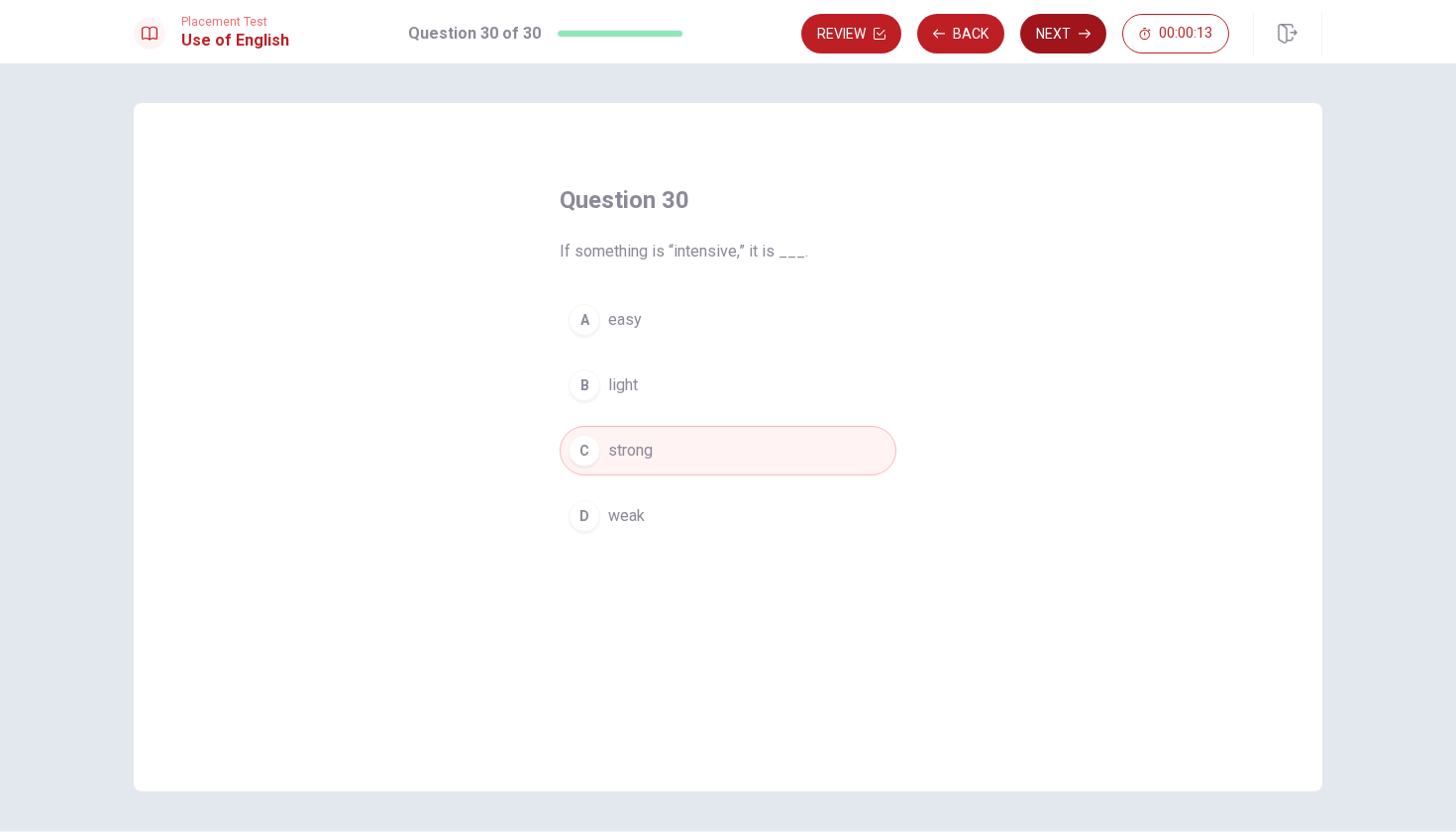 click on "Next" at bounding box center (1063, 34) 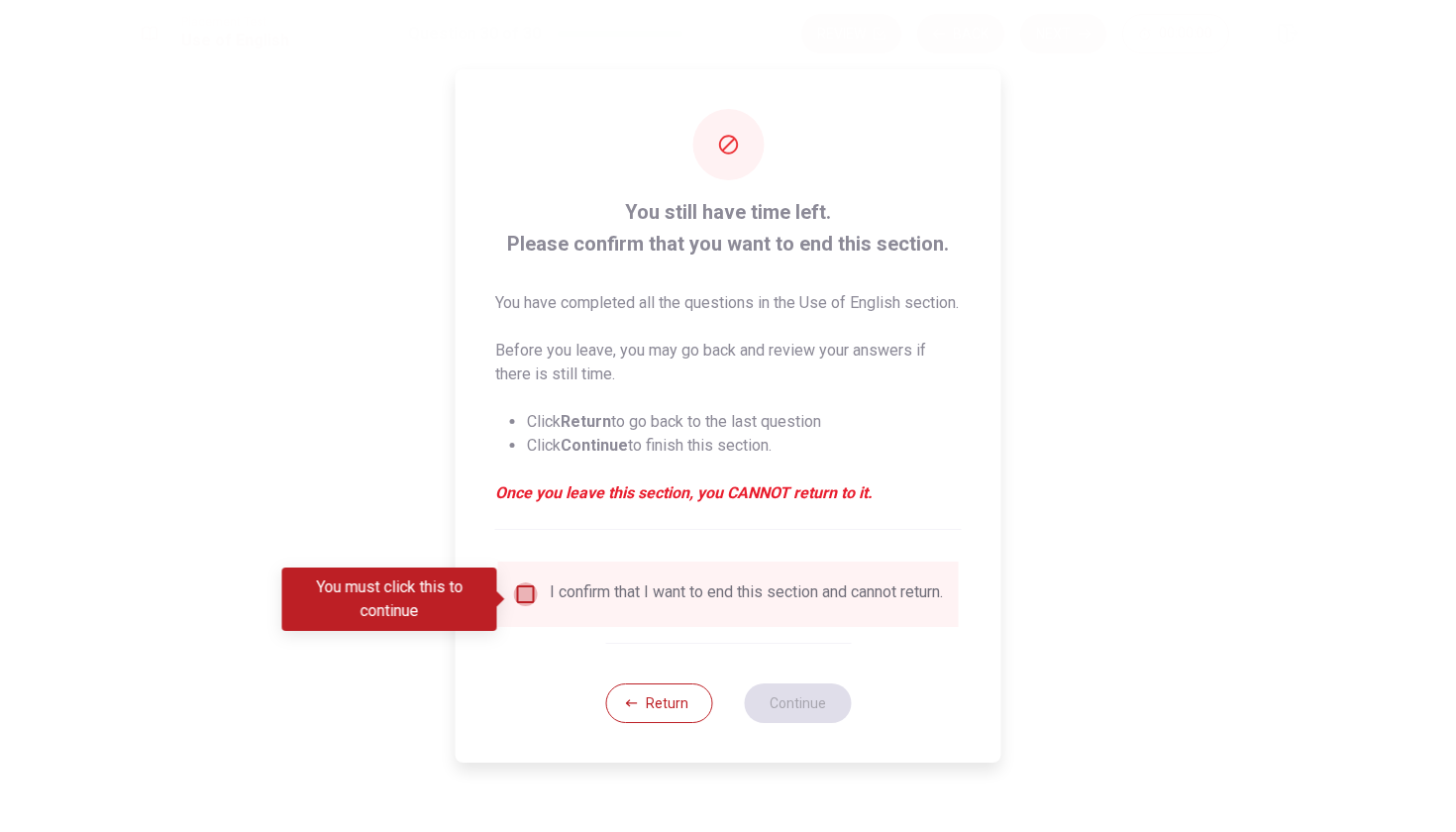 click at bounding box center (526, 594) 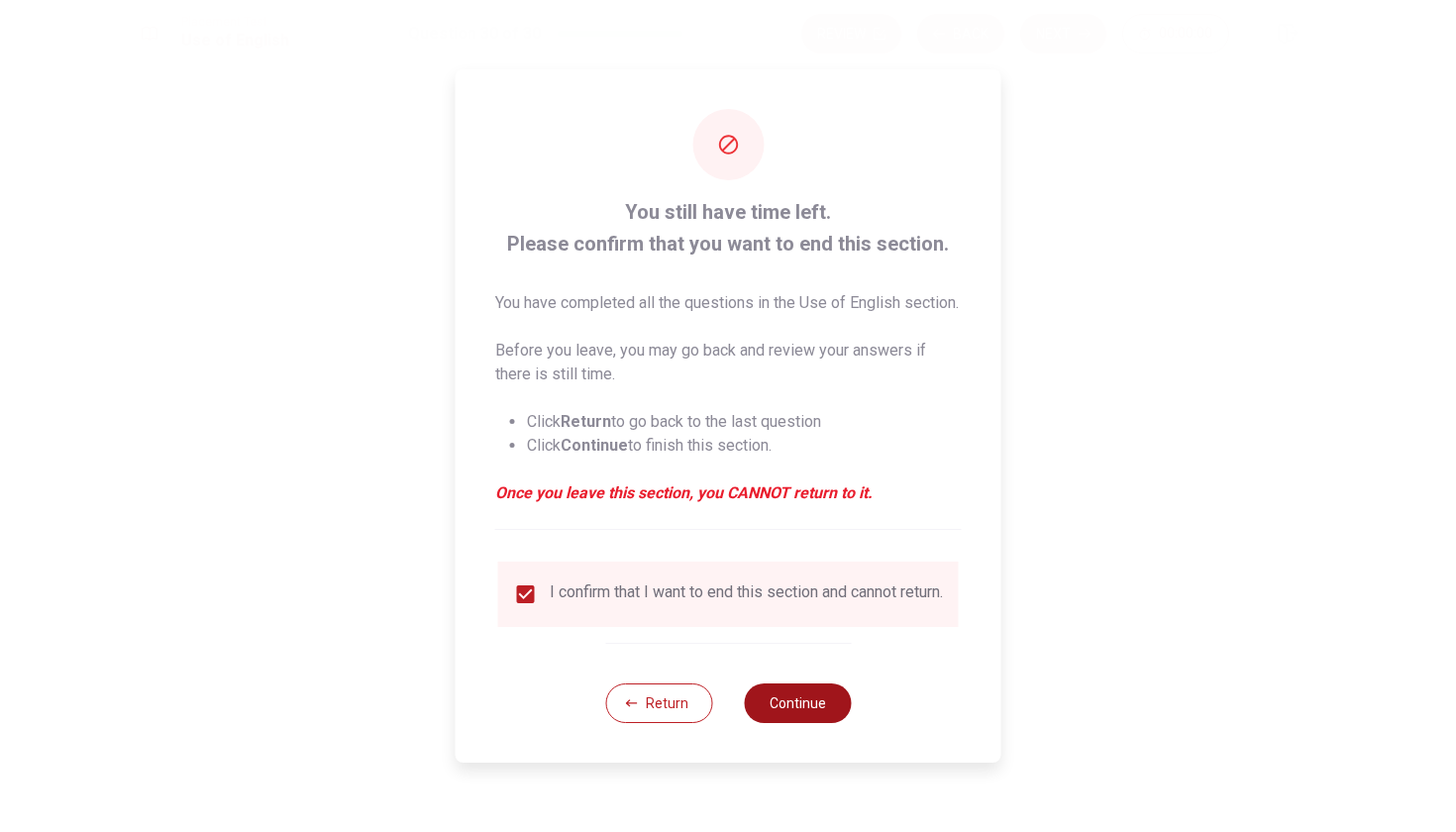 click on "Continue" at bounding box center (797, 703) 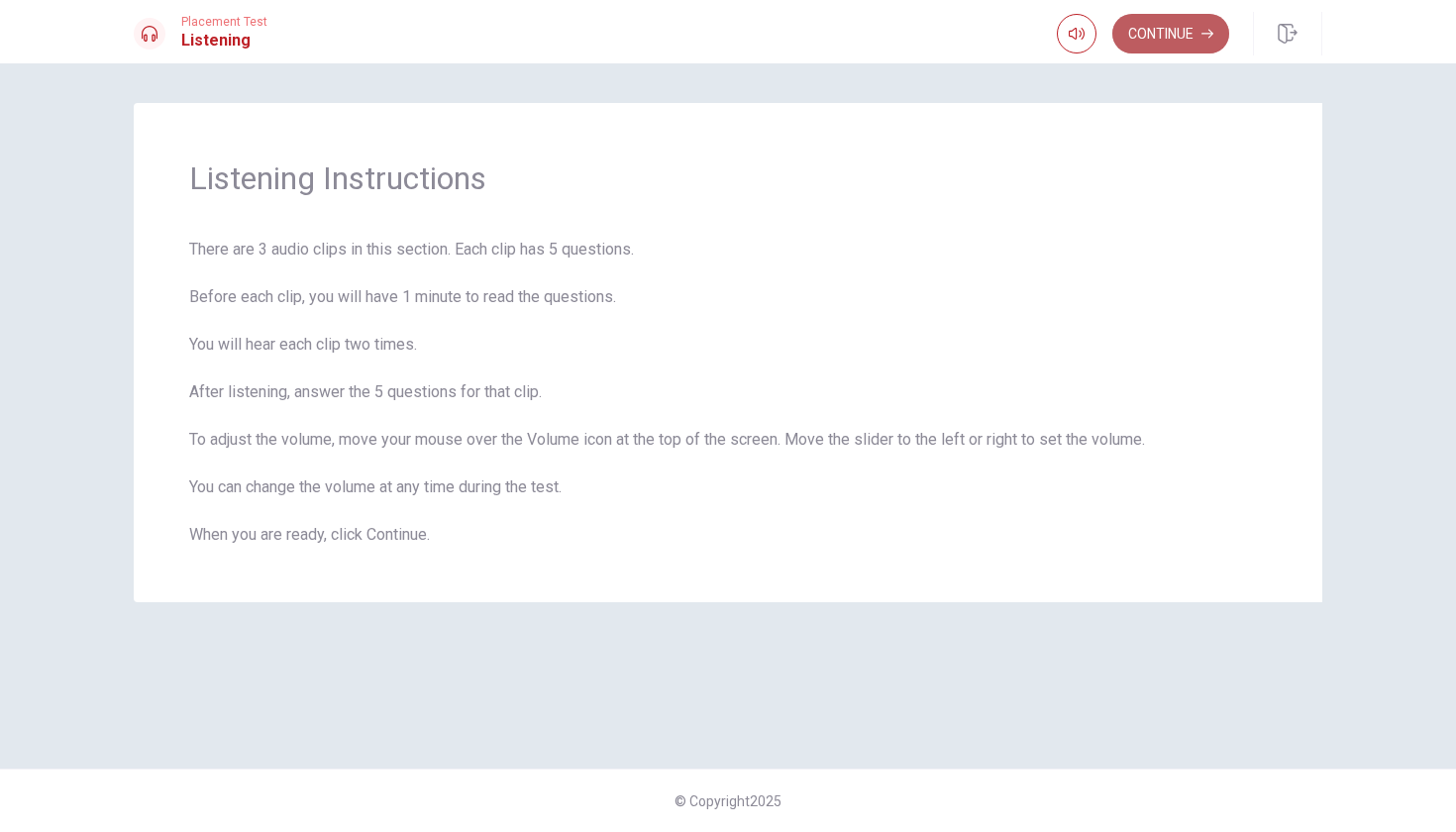 click on "Continue" at bounding box center (1171, 34) 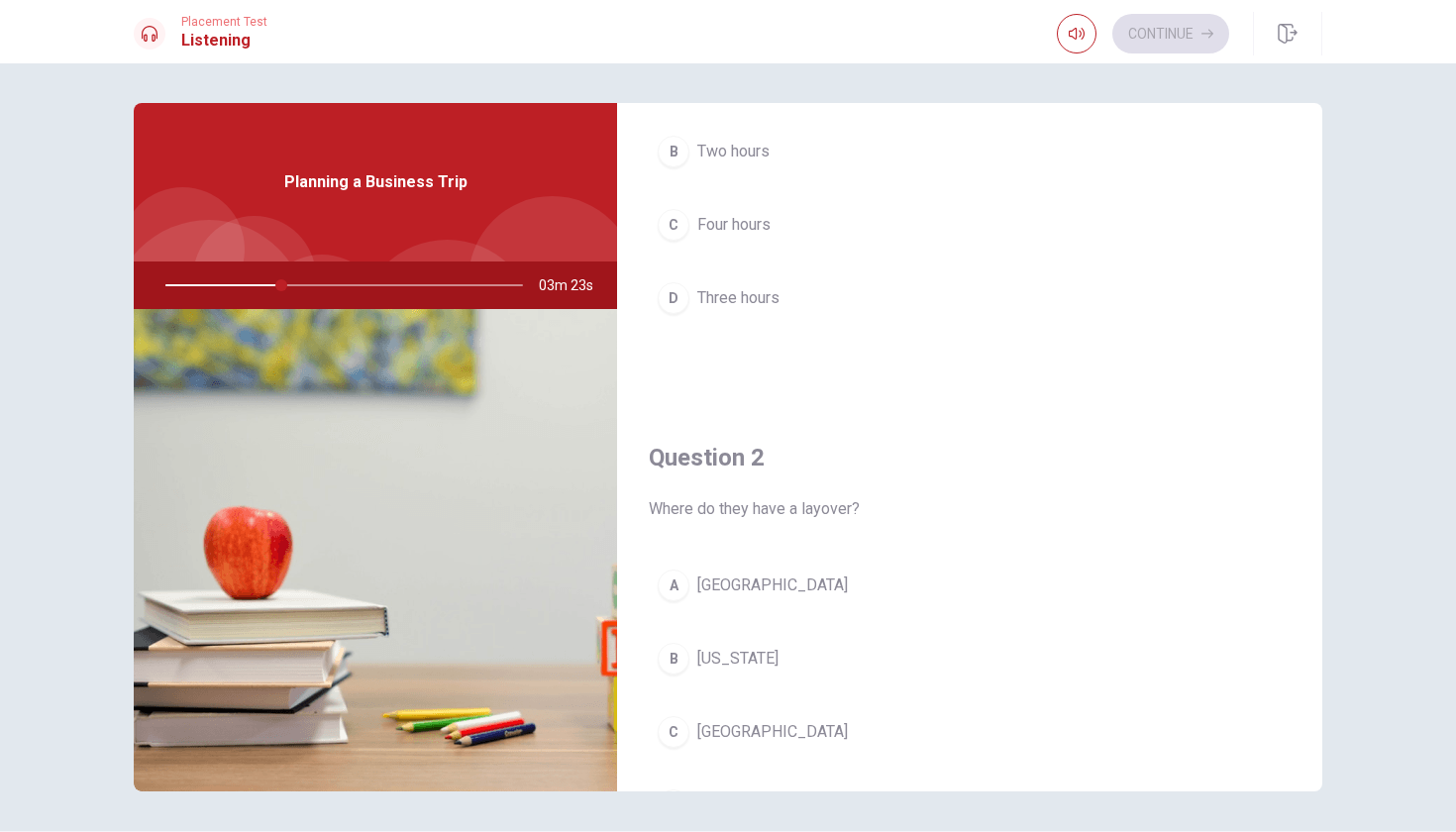 scroll, scrollTop: 224, scrollLeft: 0, axis: vertical 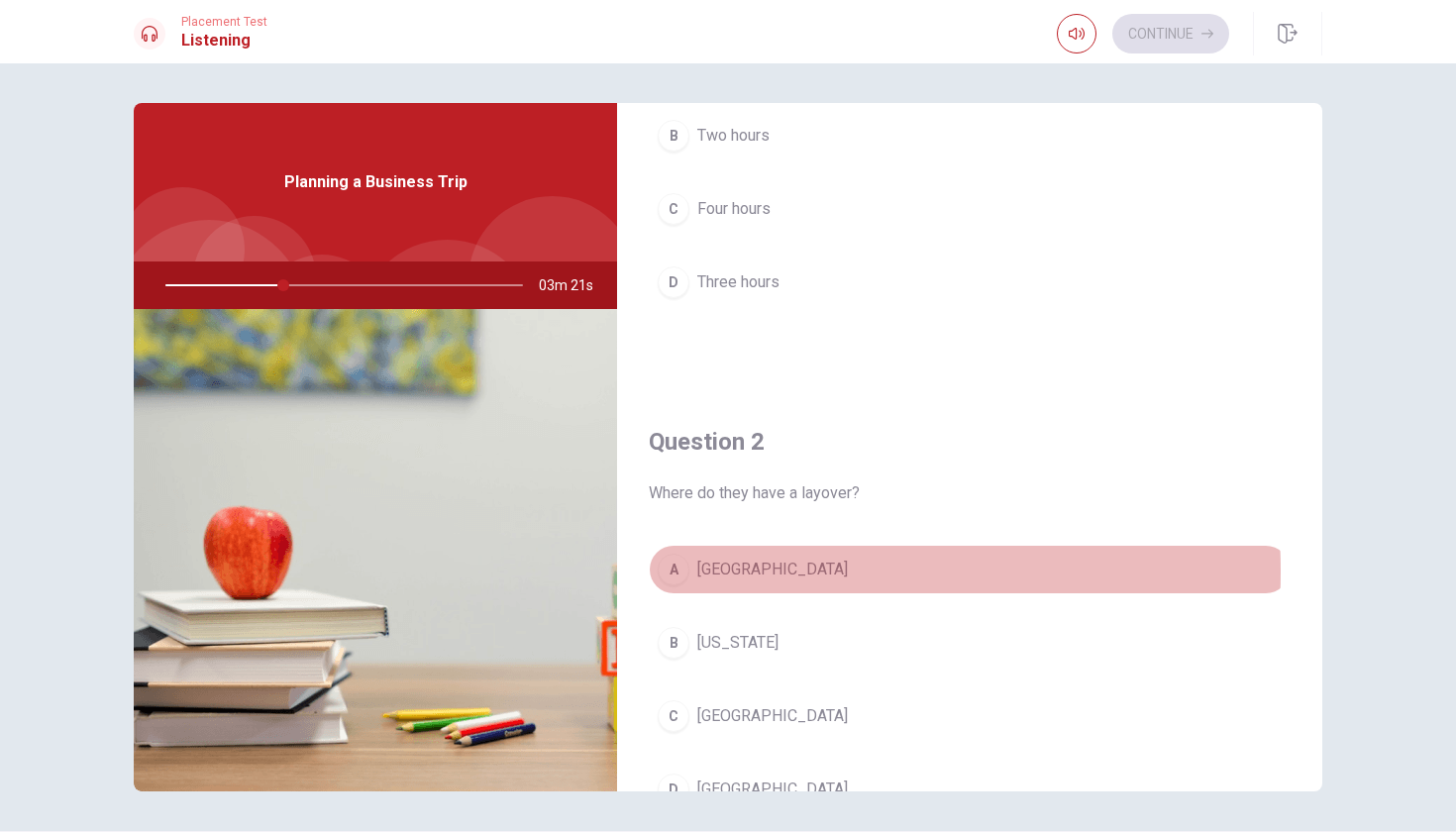 click on "A" at bounding box center [674, 570] 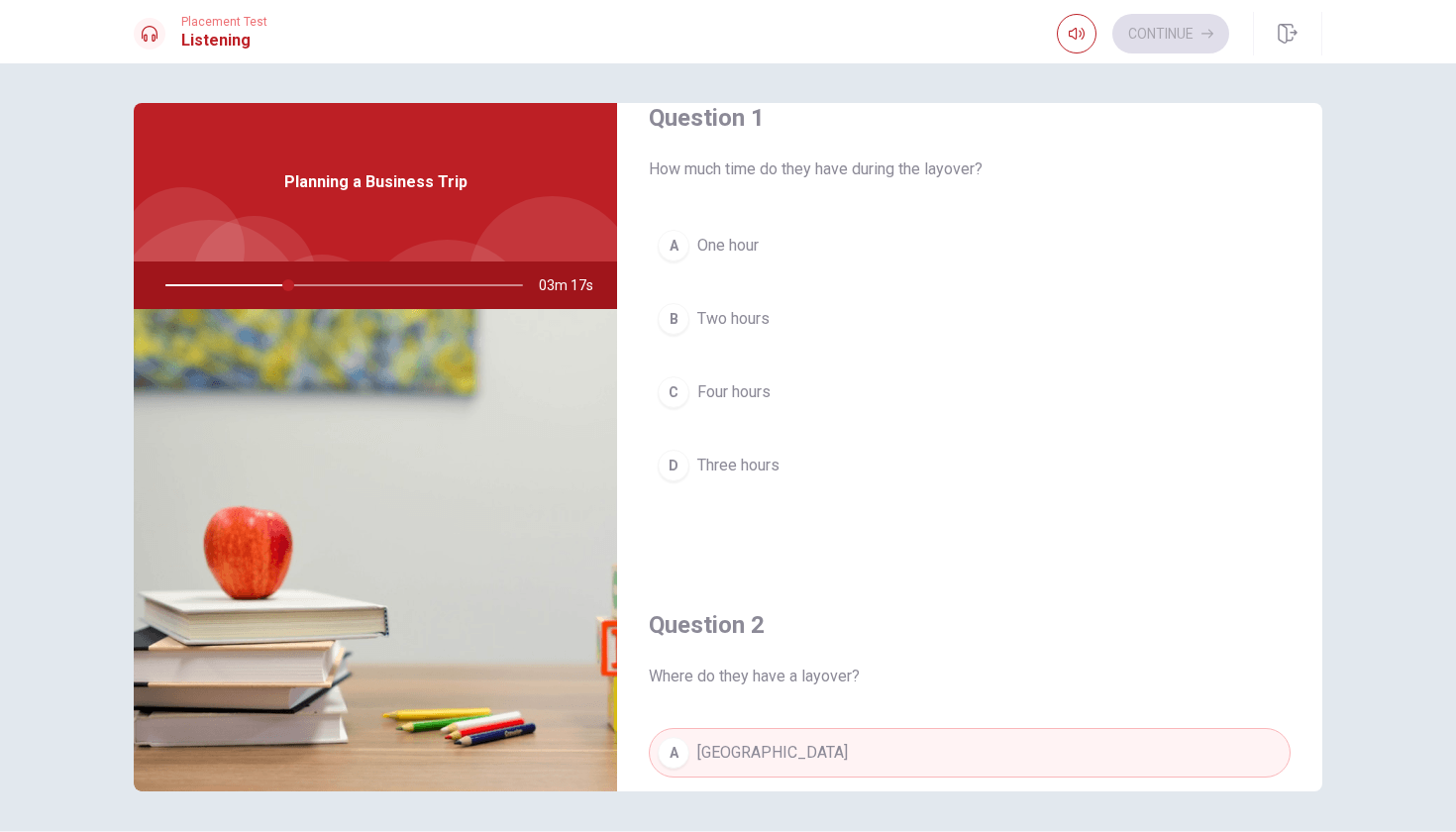 scroll, scrollTop: 39, scrollLeft: 0, axis: vertical 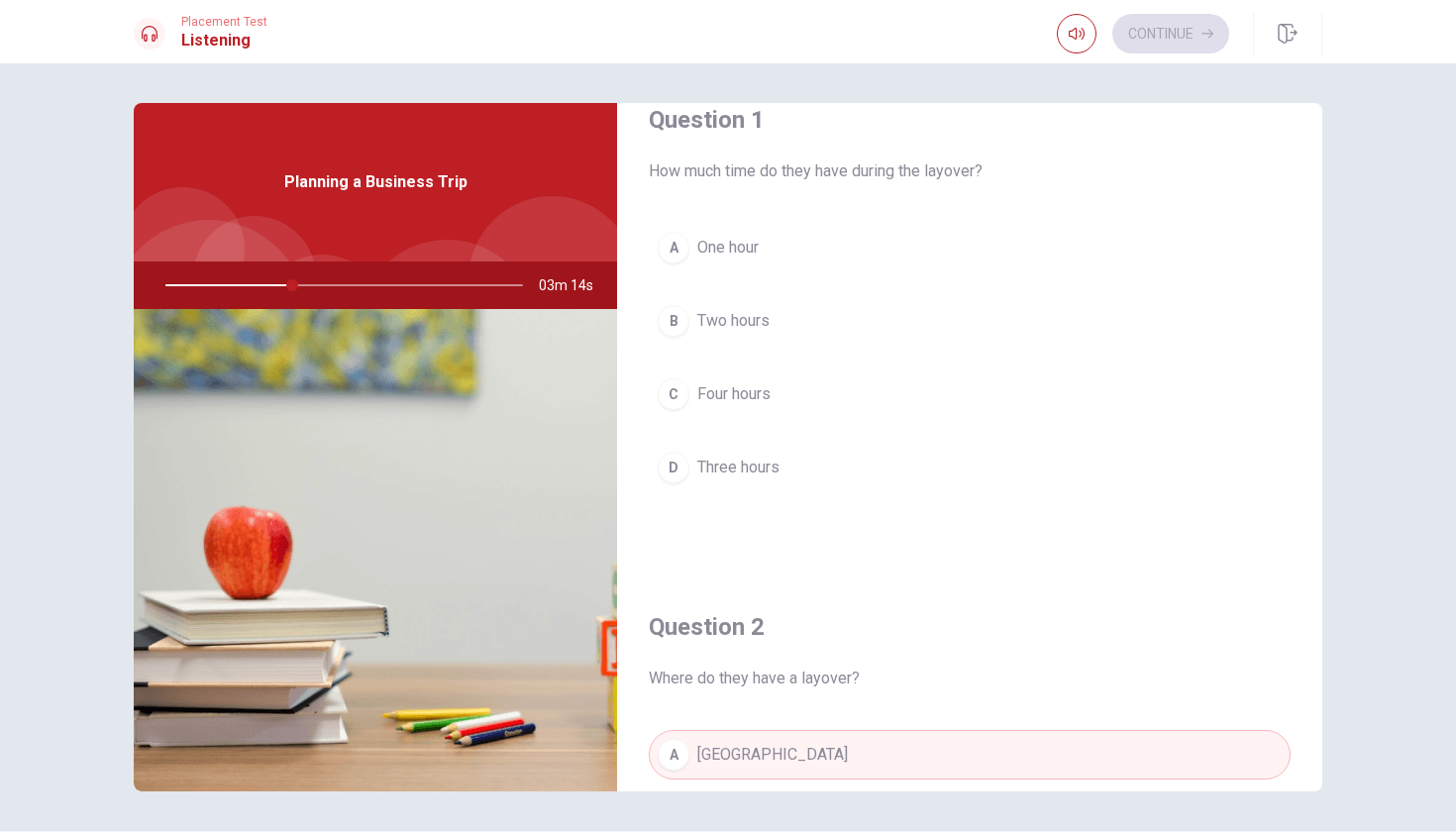 click on "B" at bounding box center [674, 321] 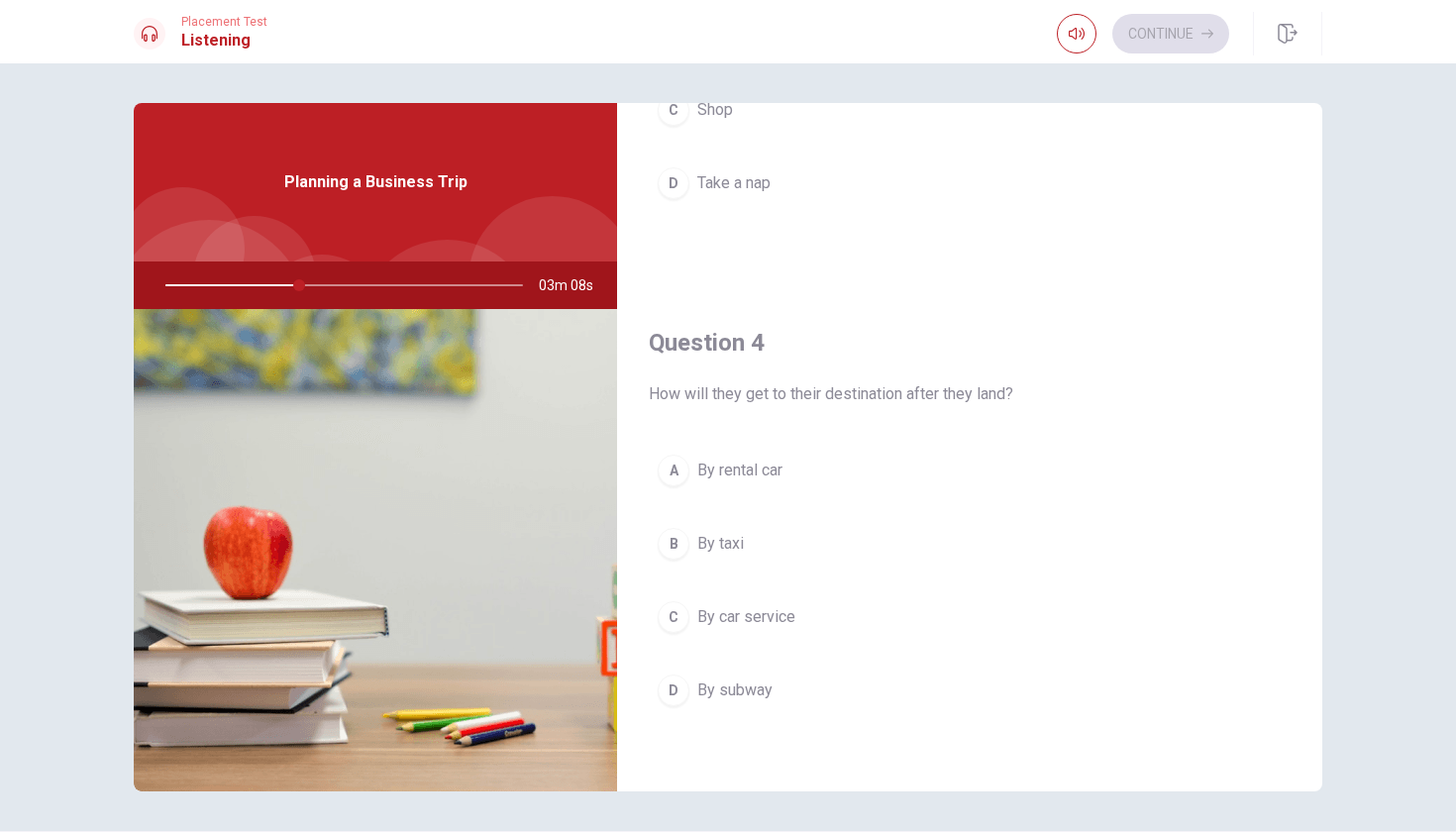 scroll, scrollTop: 1336, scrollLeft: 0, axis: vertical 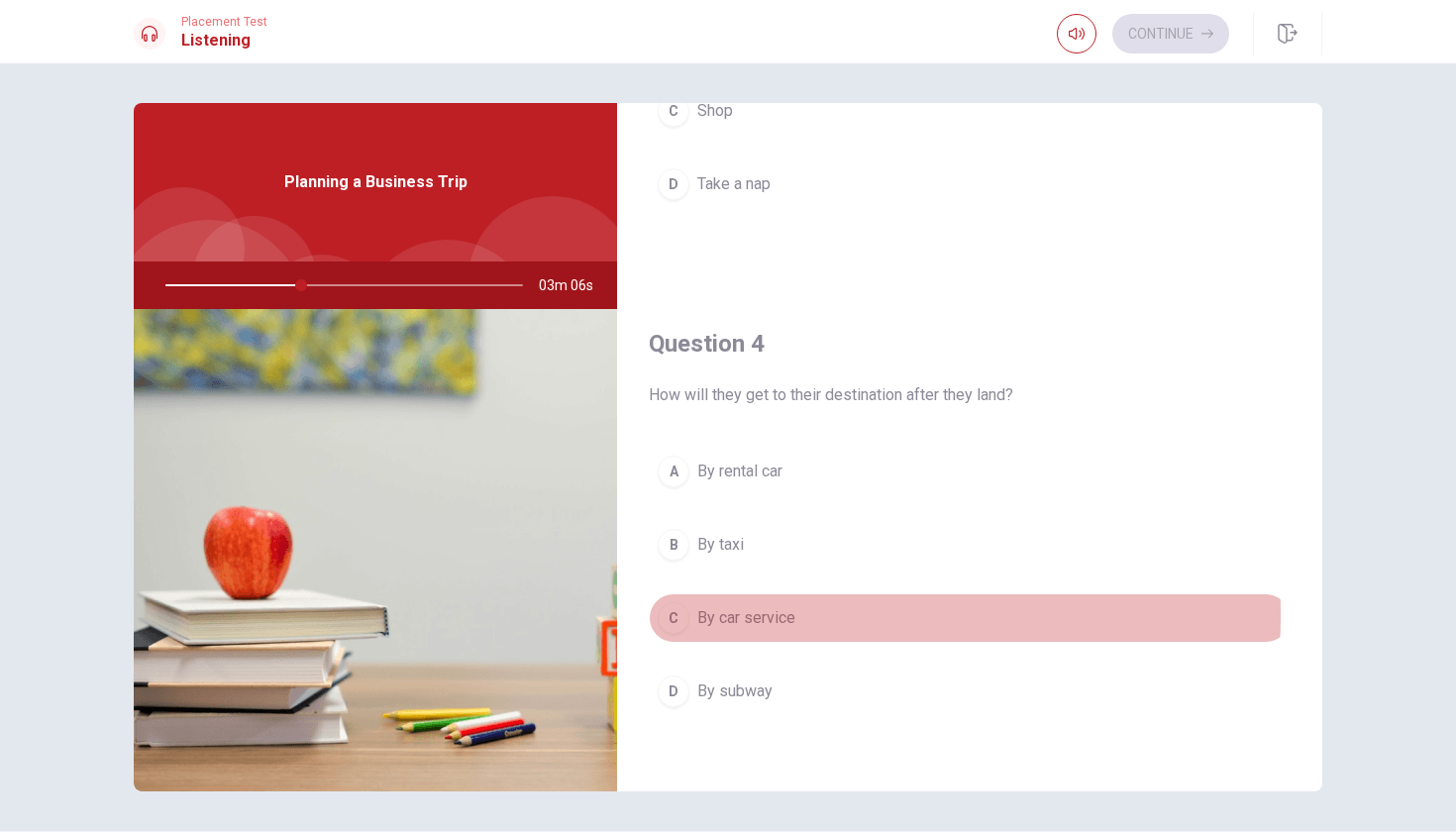 click on "C" at bounding box center (674, 618) 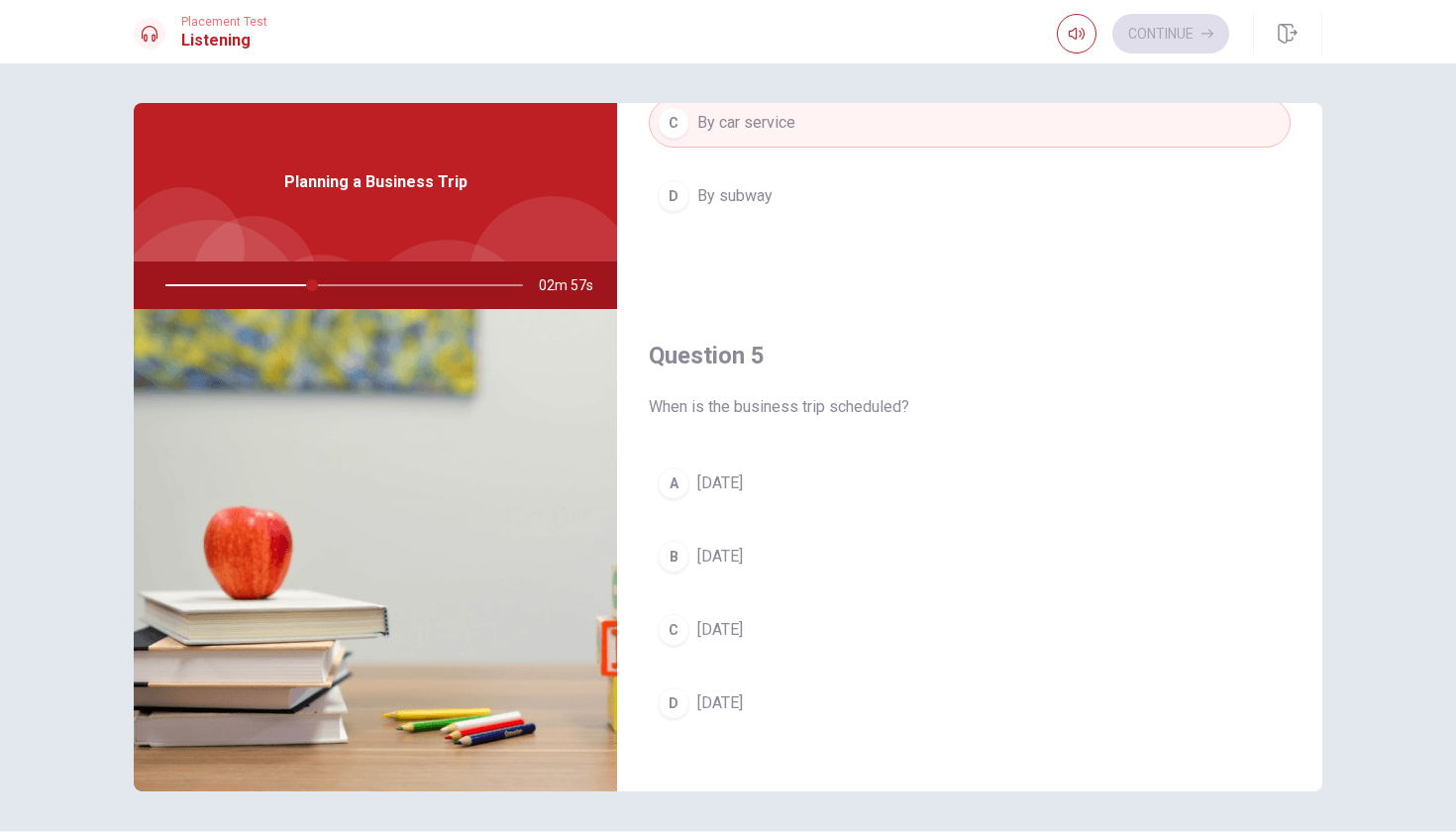 scroll, scrollTop: 1836, scrollLeft: 0, axis: vertical 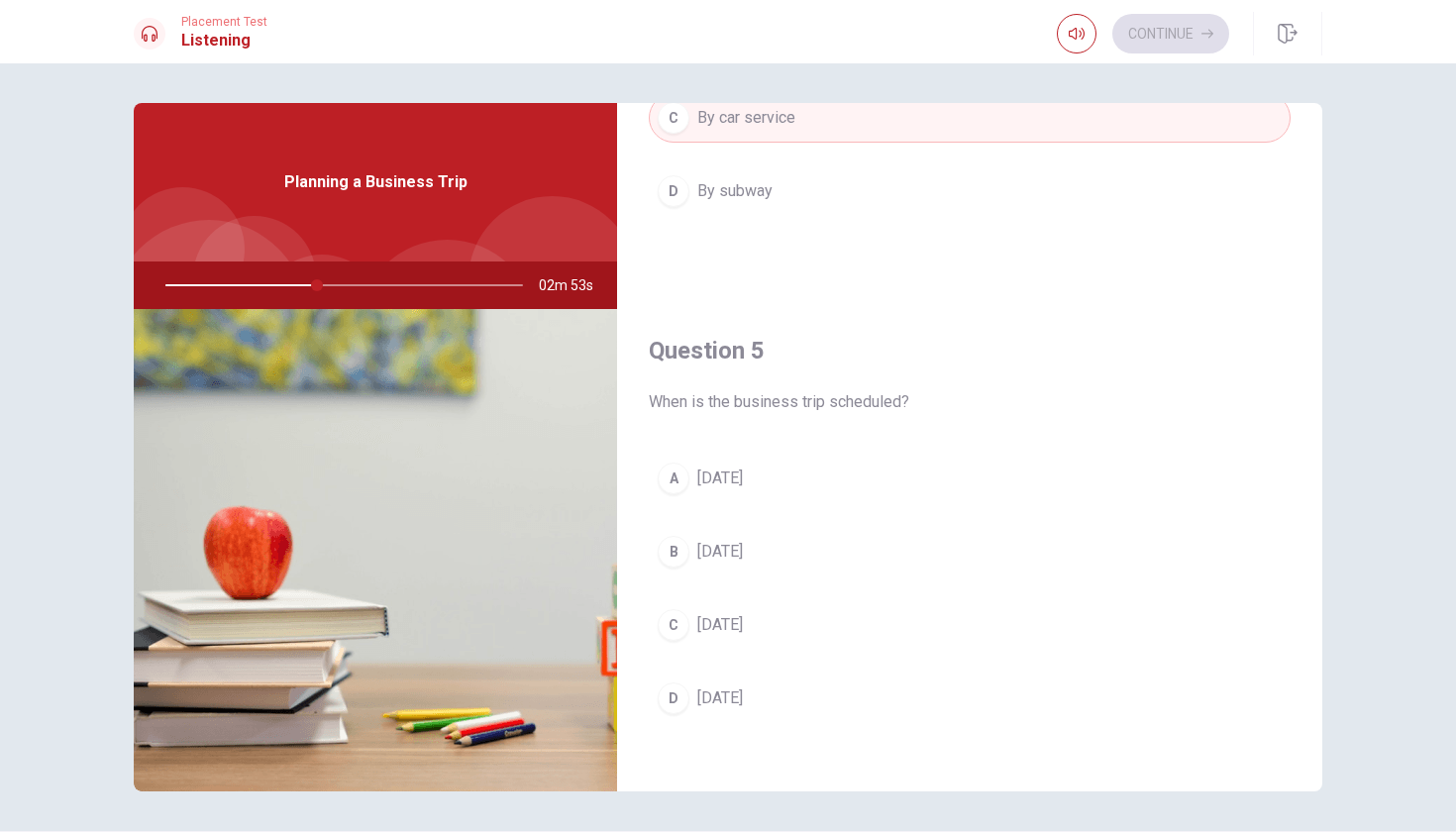 click on "A" at bounding box center [674, 478] 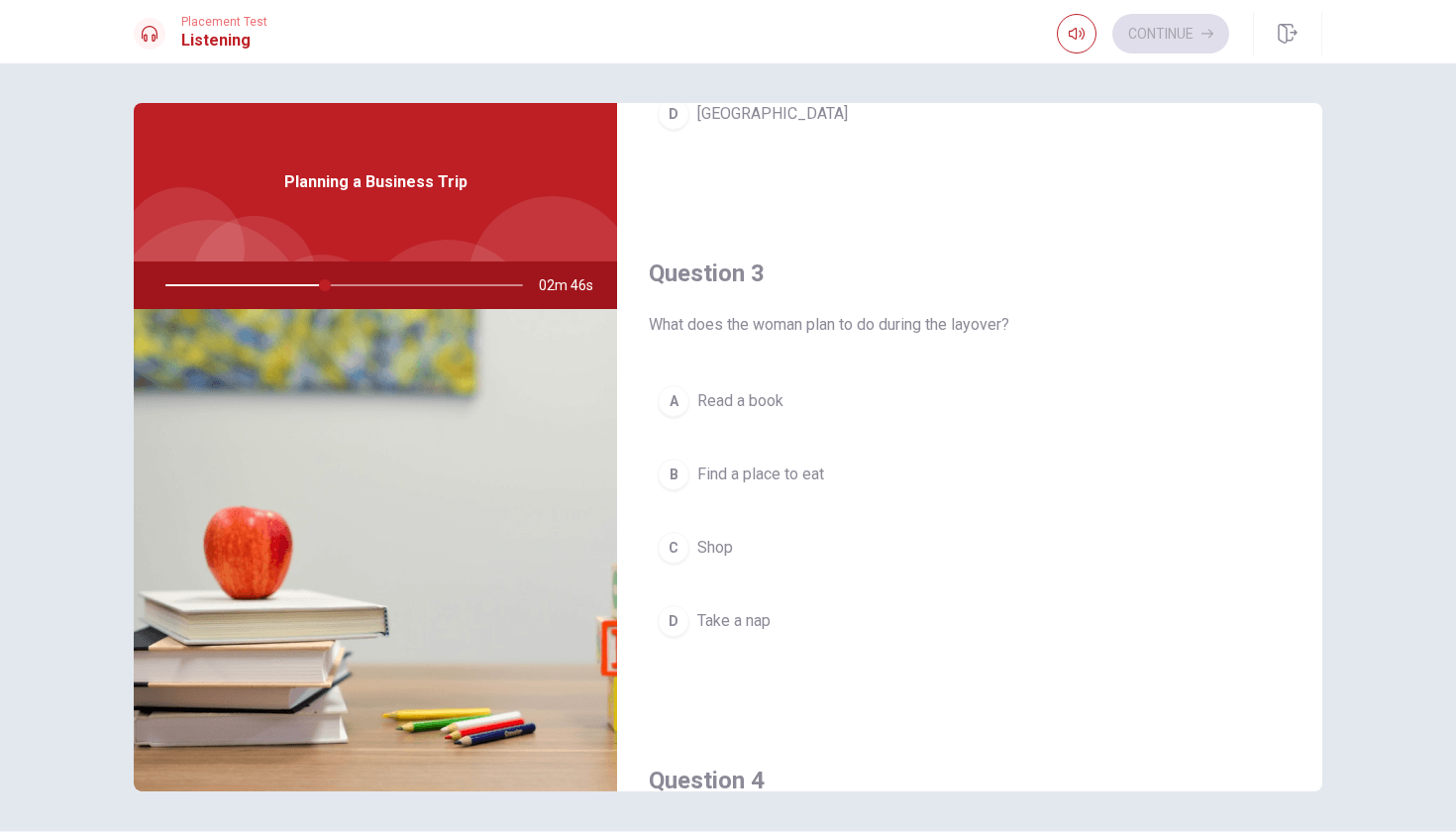 scroll, scrollTop: 896, scrollLeft: 0, axis: vertical 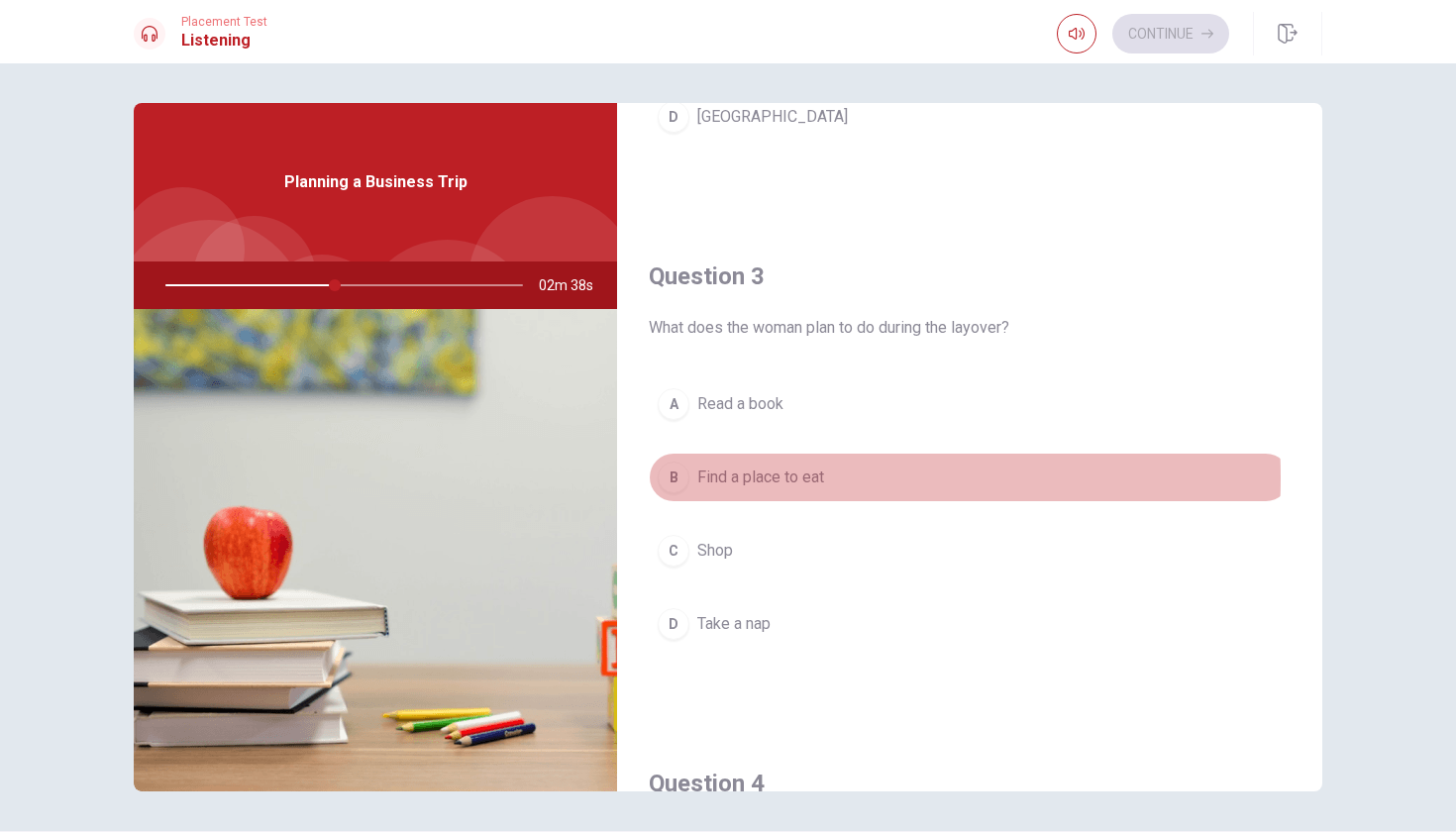 click on "B" at bounding box center (674, 477) 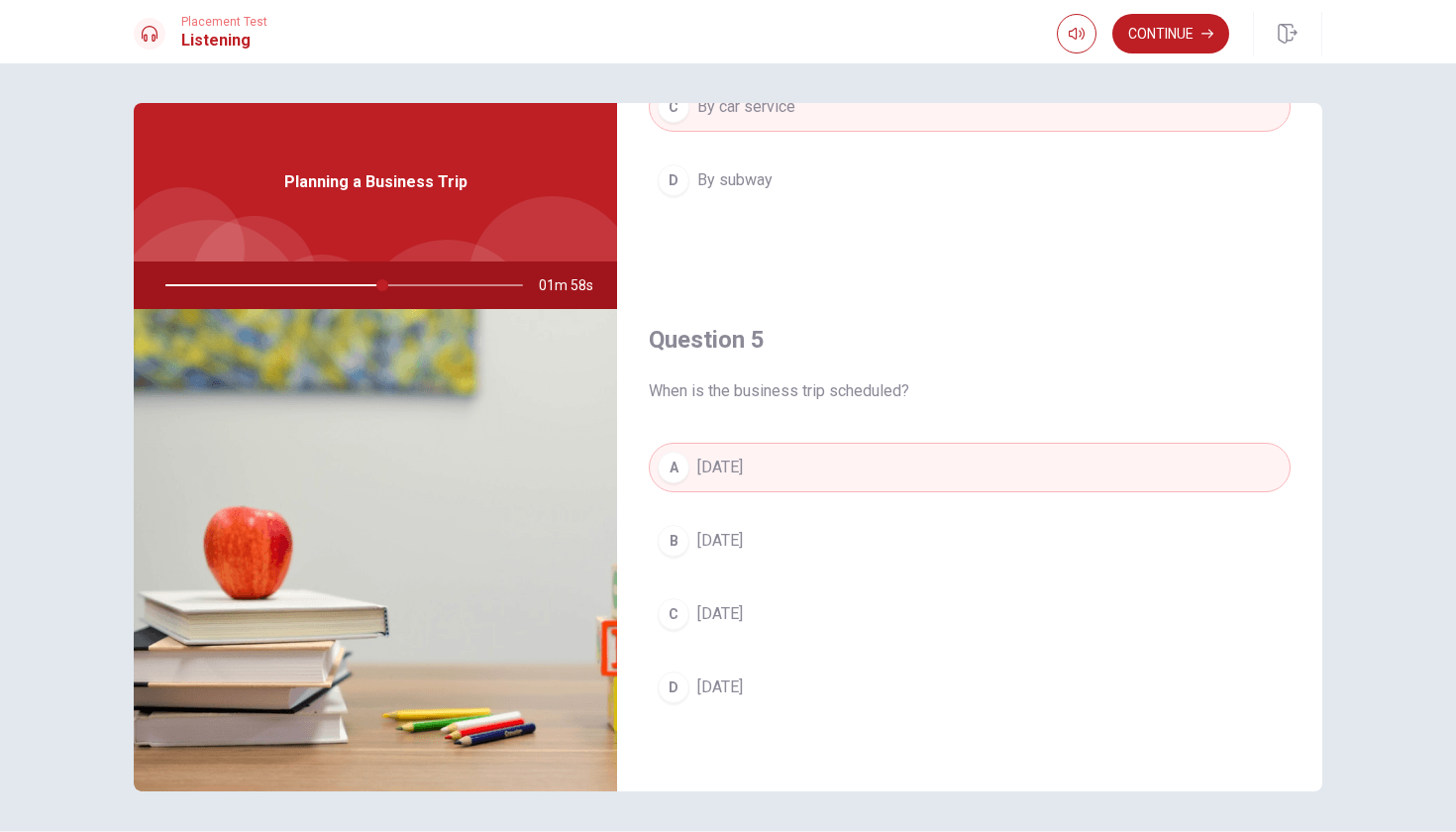 scroll, scrollTop: 1847, scrollLeft: 0, axis: vertical 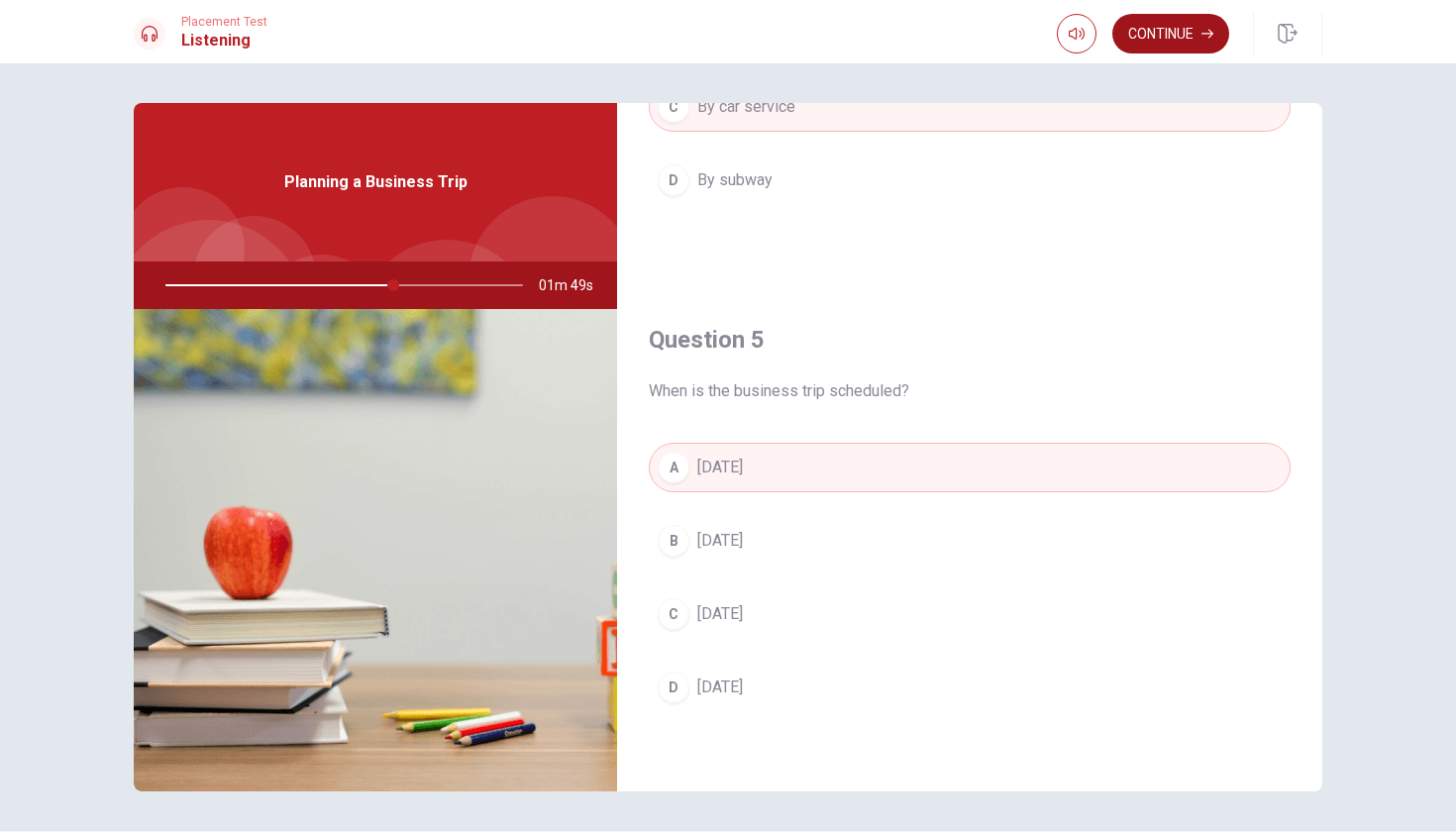 click on "Continue" at bounding box center (1171, 34) 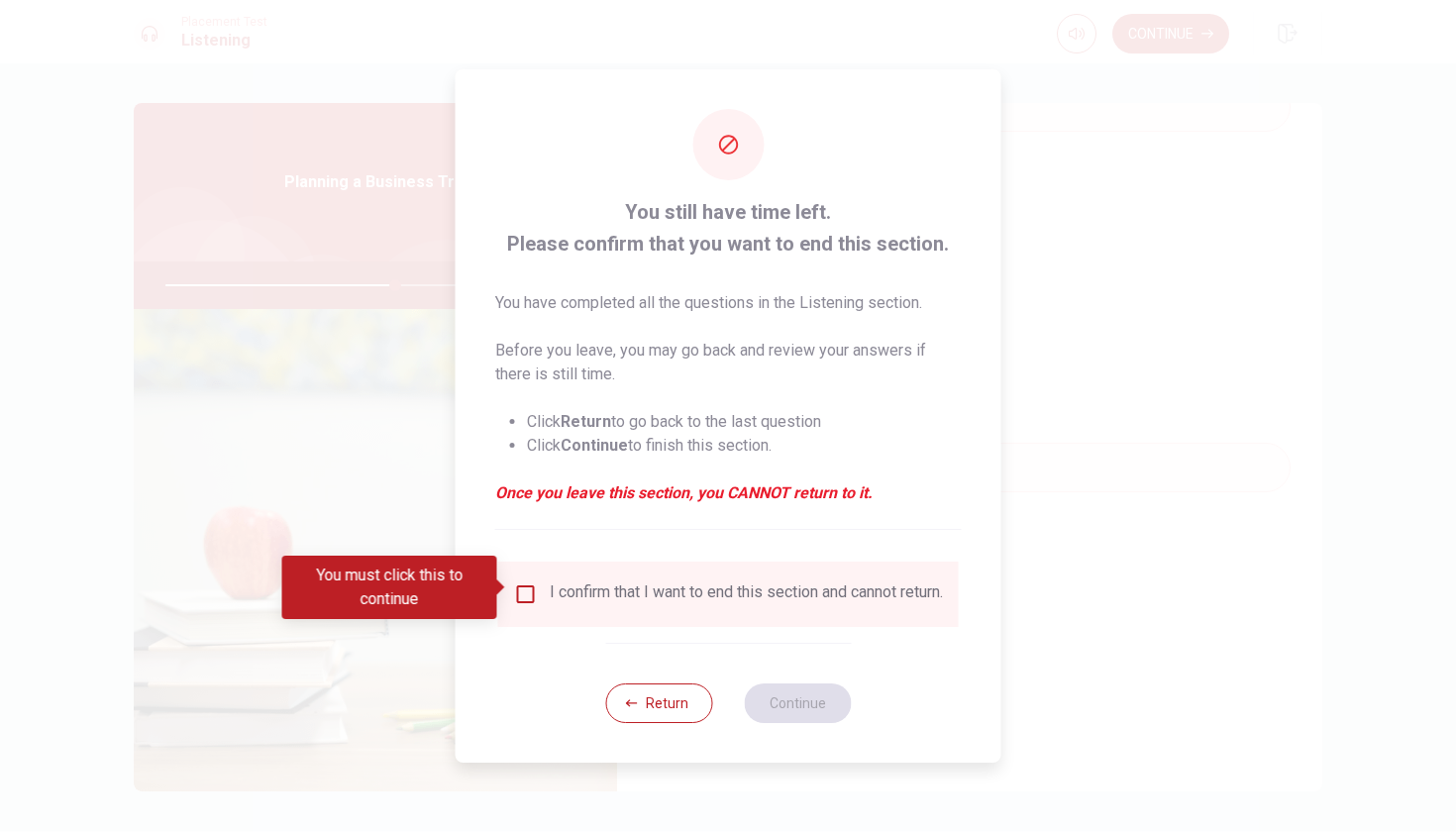 click at bounding box center (526, 594) 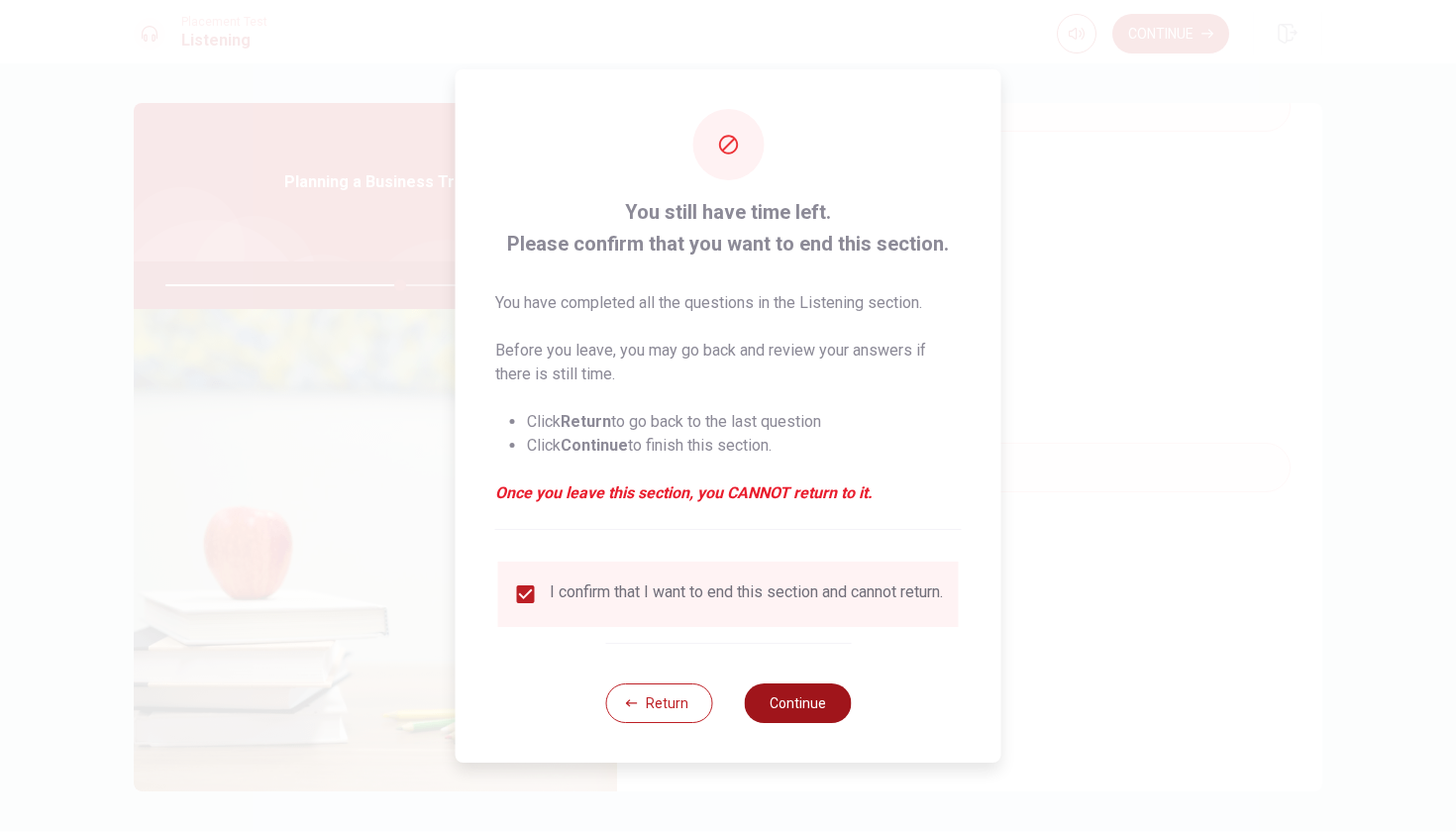 click on "Continue" at bounding box center [797, 703] 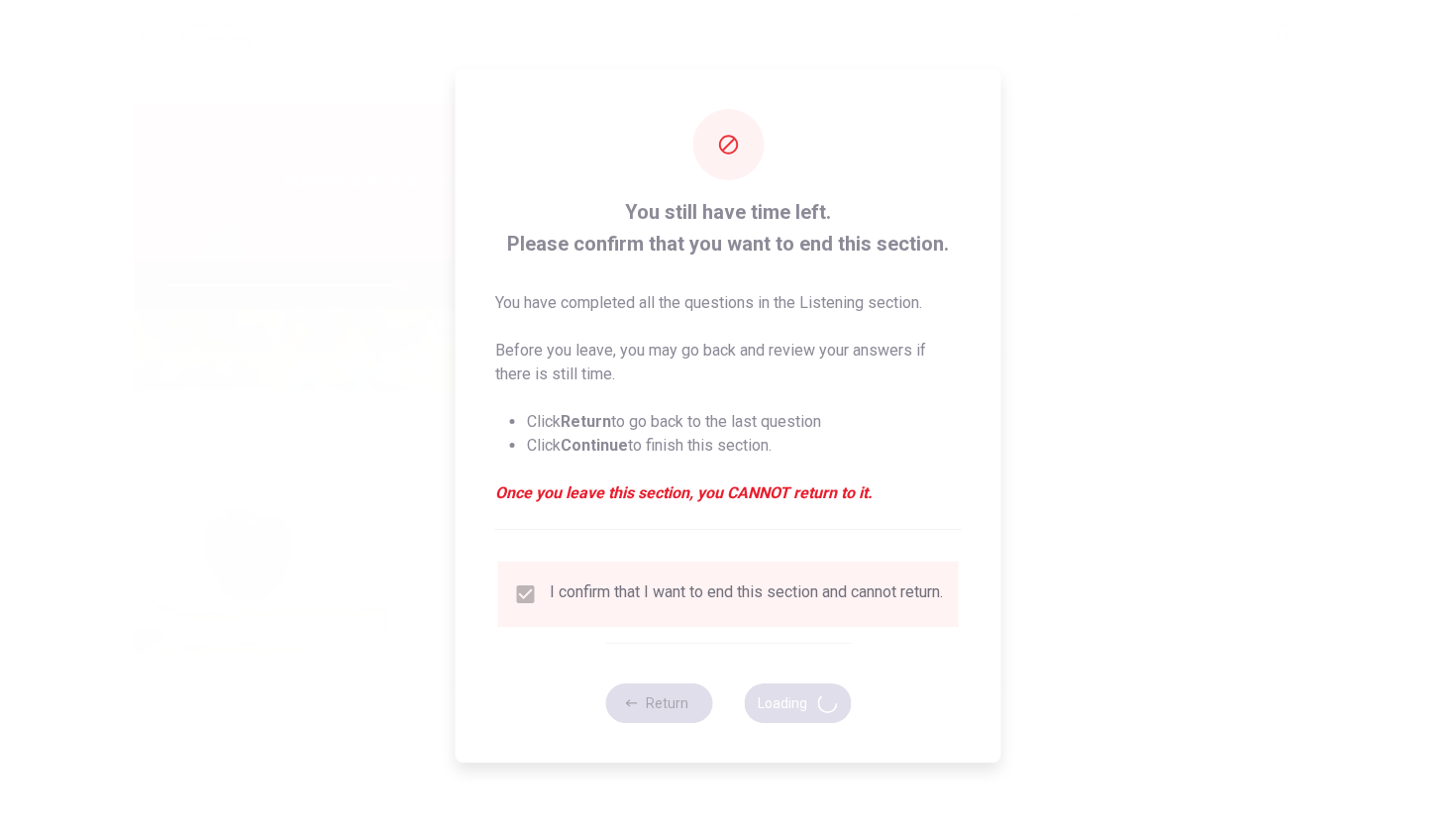 type on "66" 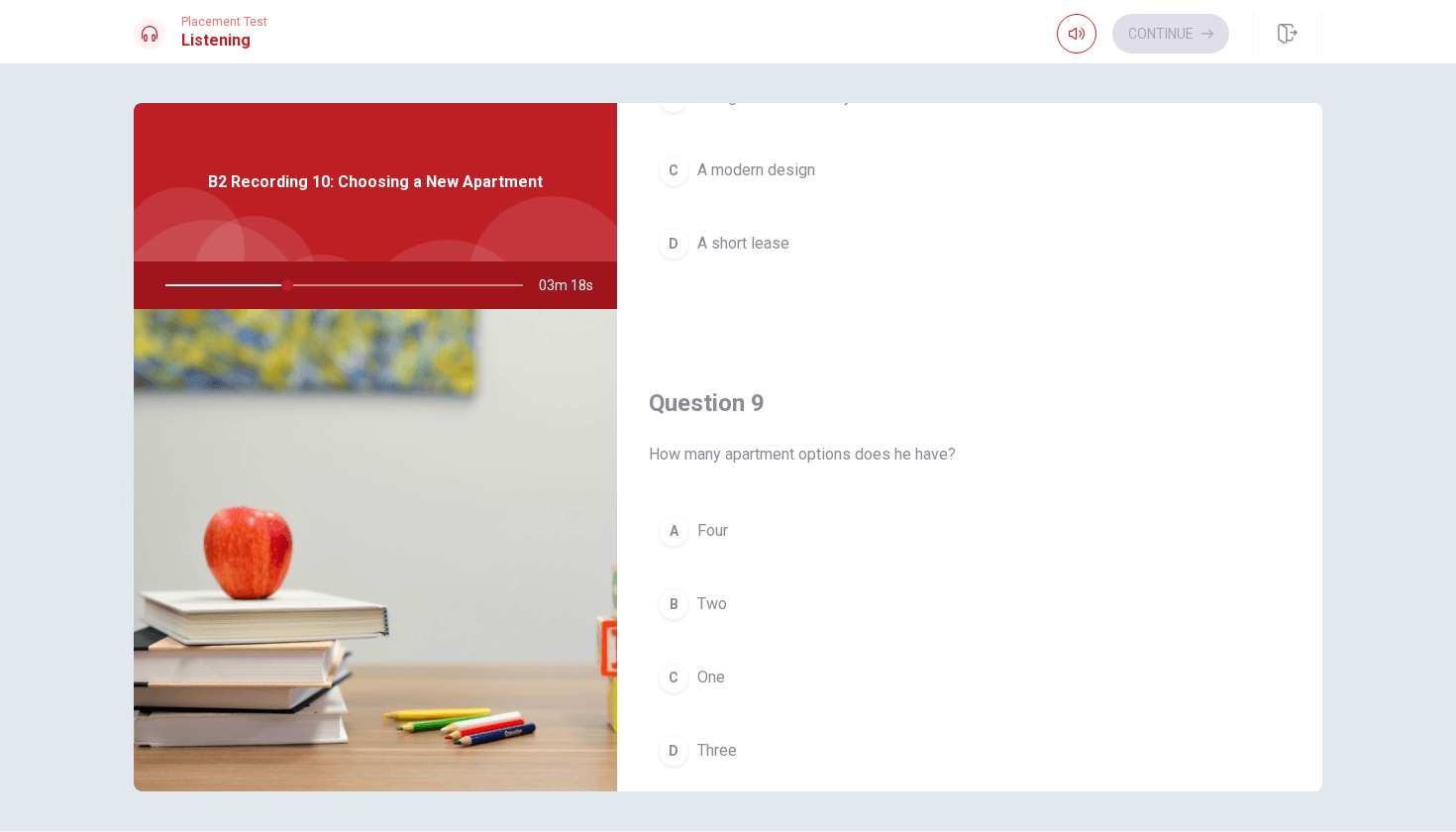 scroll, scrollTop: 1322, scrollLeft: 0, axis: vertical 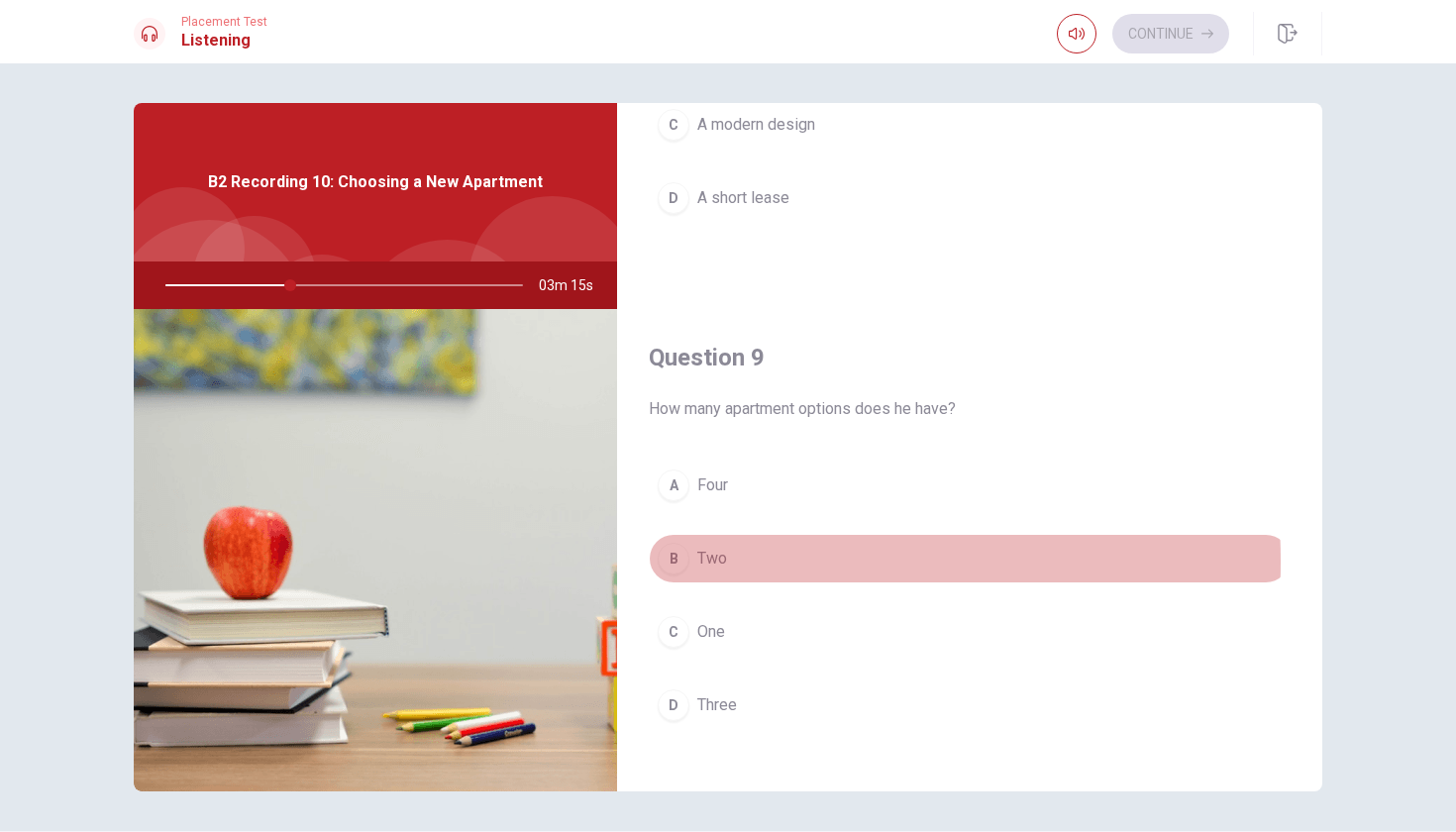 click on "B" at bounding box center [674, 559] 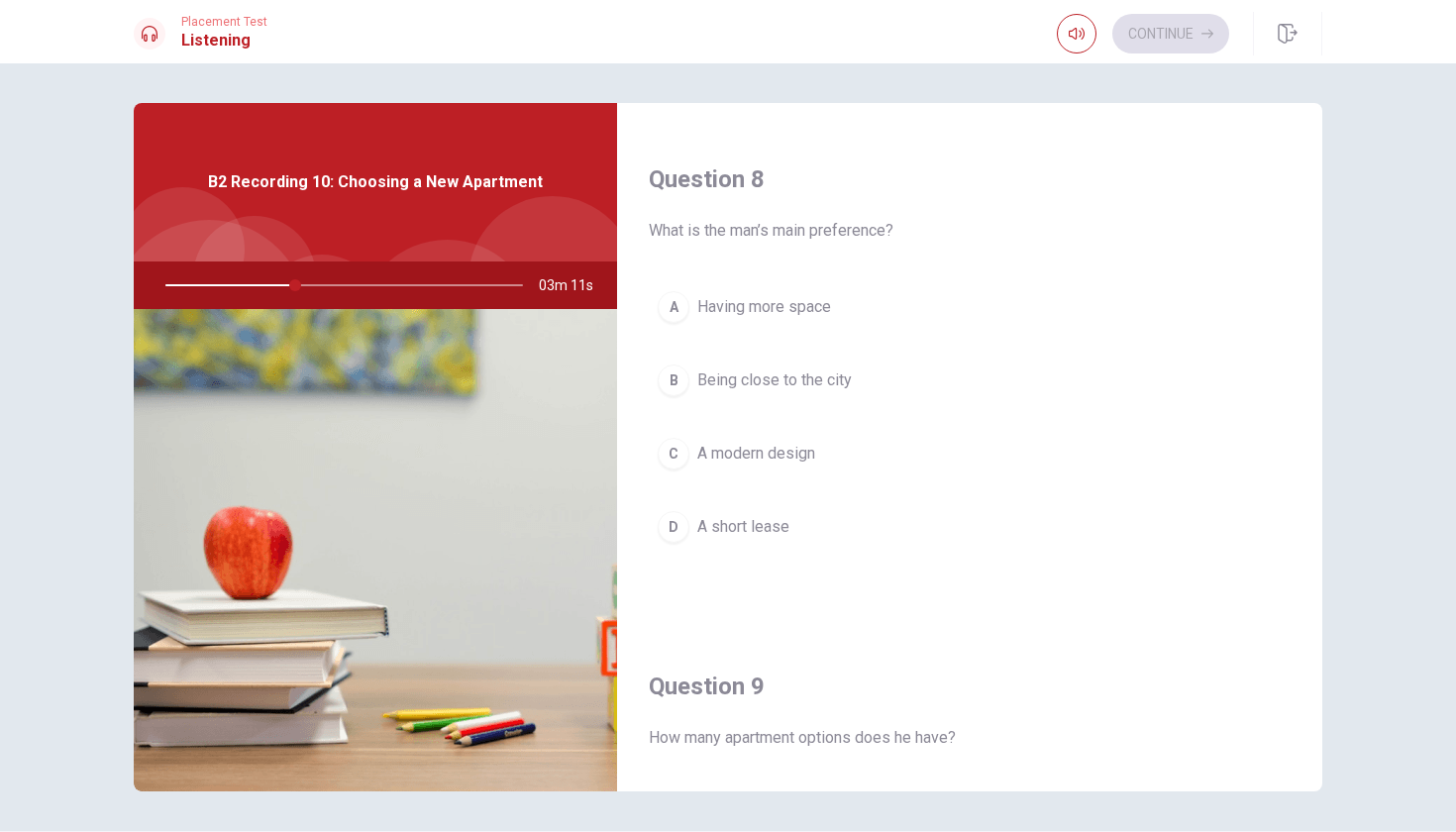 scroll, scrollTop: 990, scrollLeft: 0, axis: vertical 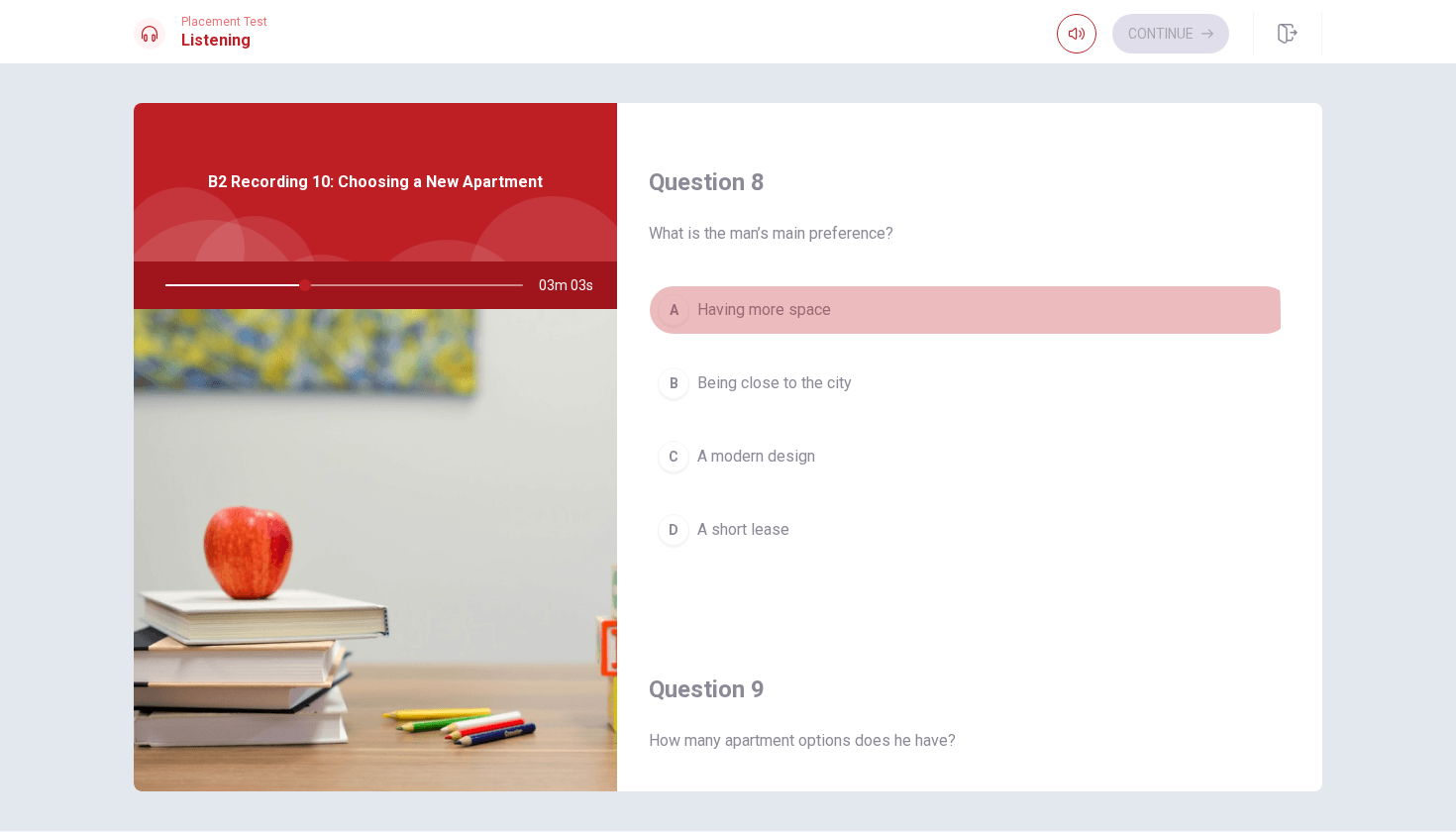 click on "A" at bounding box center [674, 310] 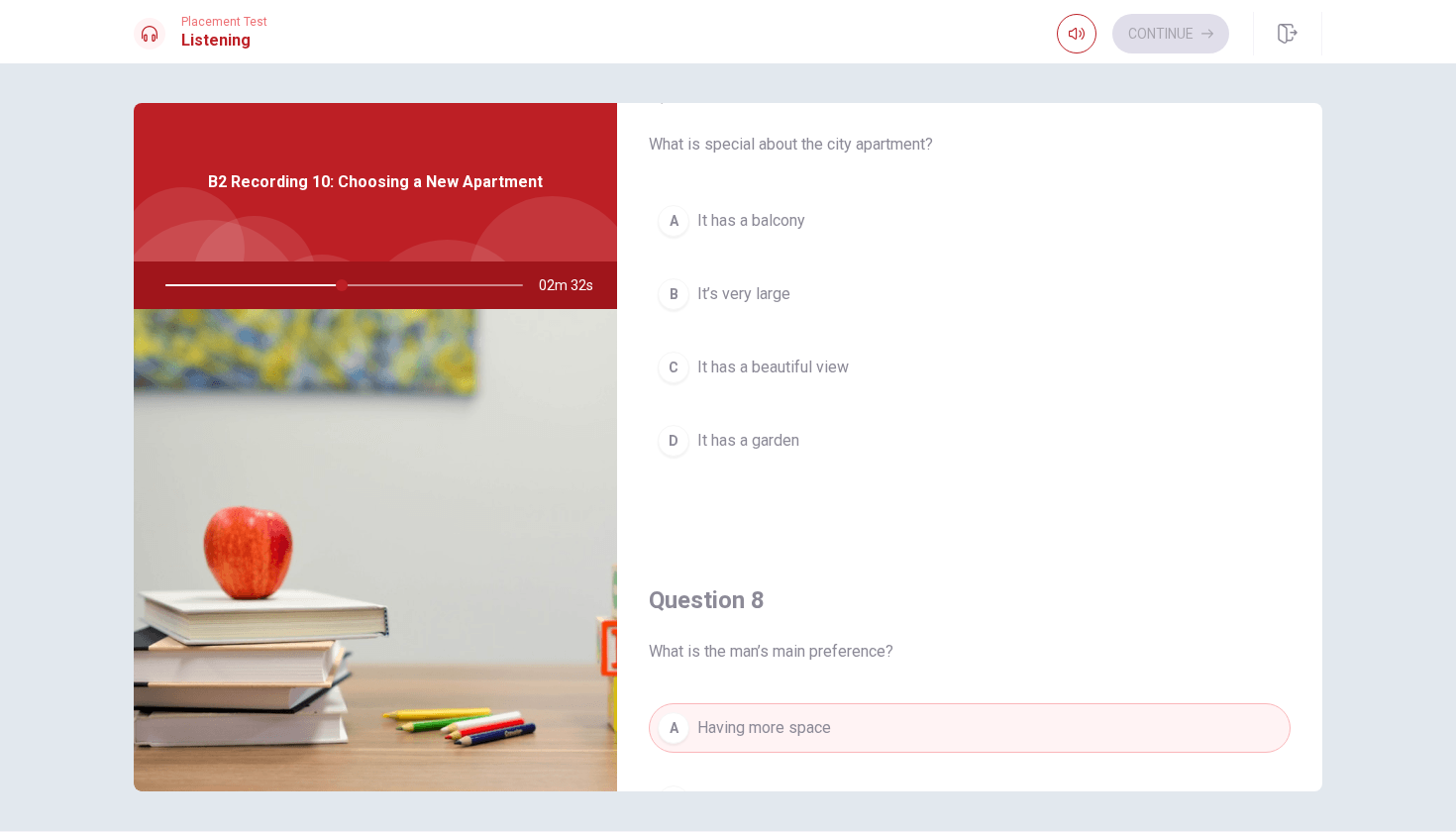 scroll, scrollTop: 567, scrollLeft: 0, axis: vertical 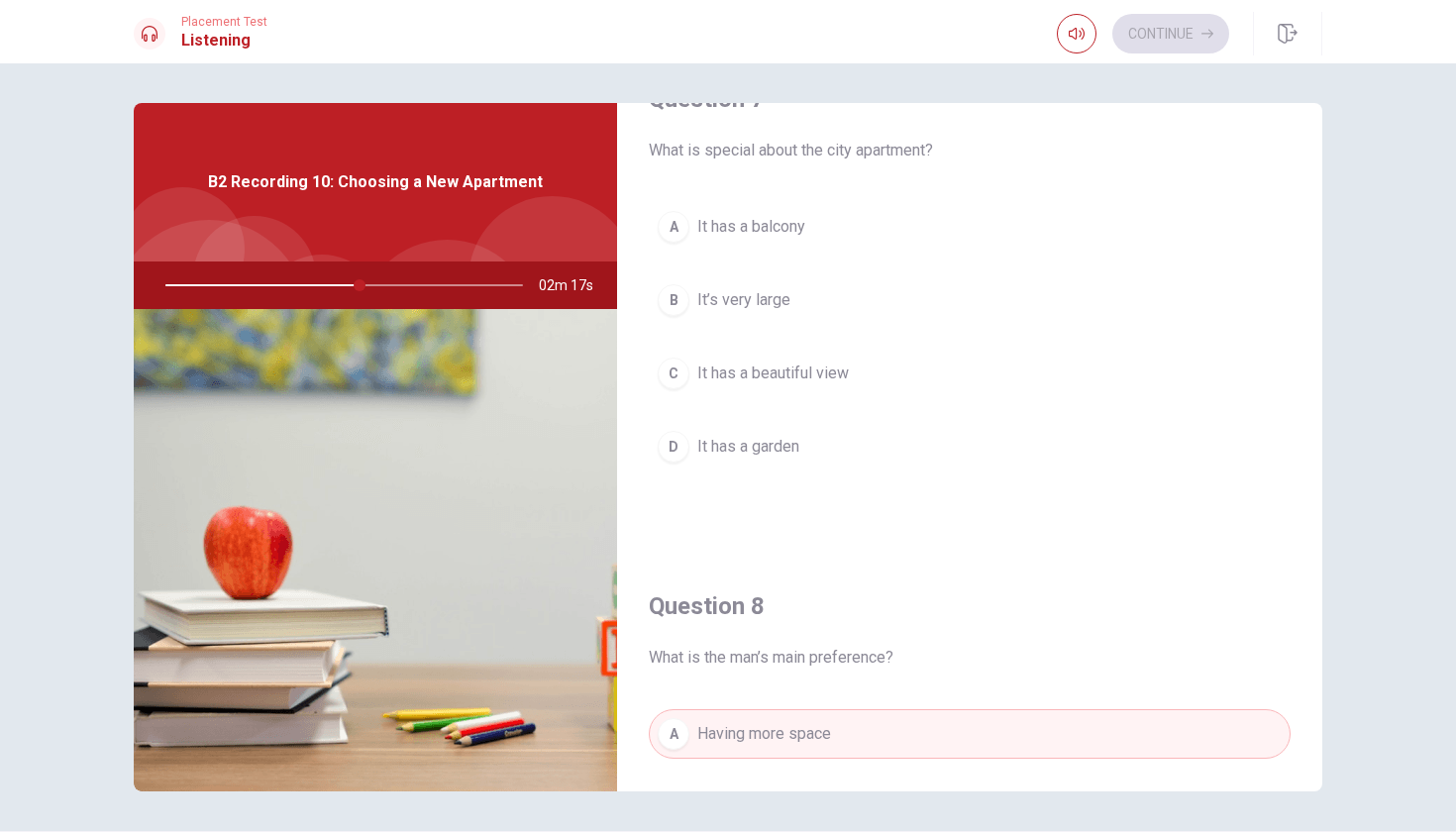 click on "B" at bounding box center (674, 300) 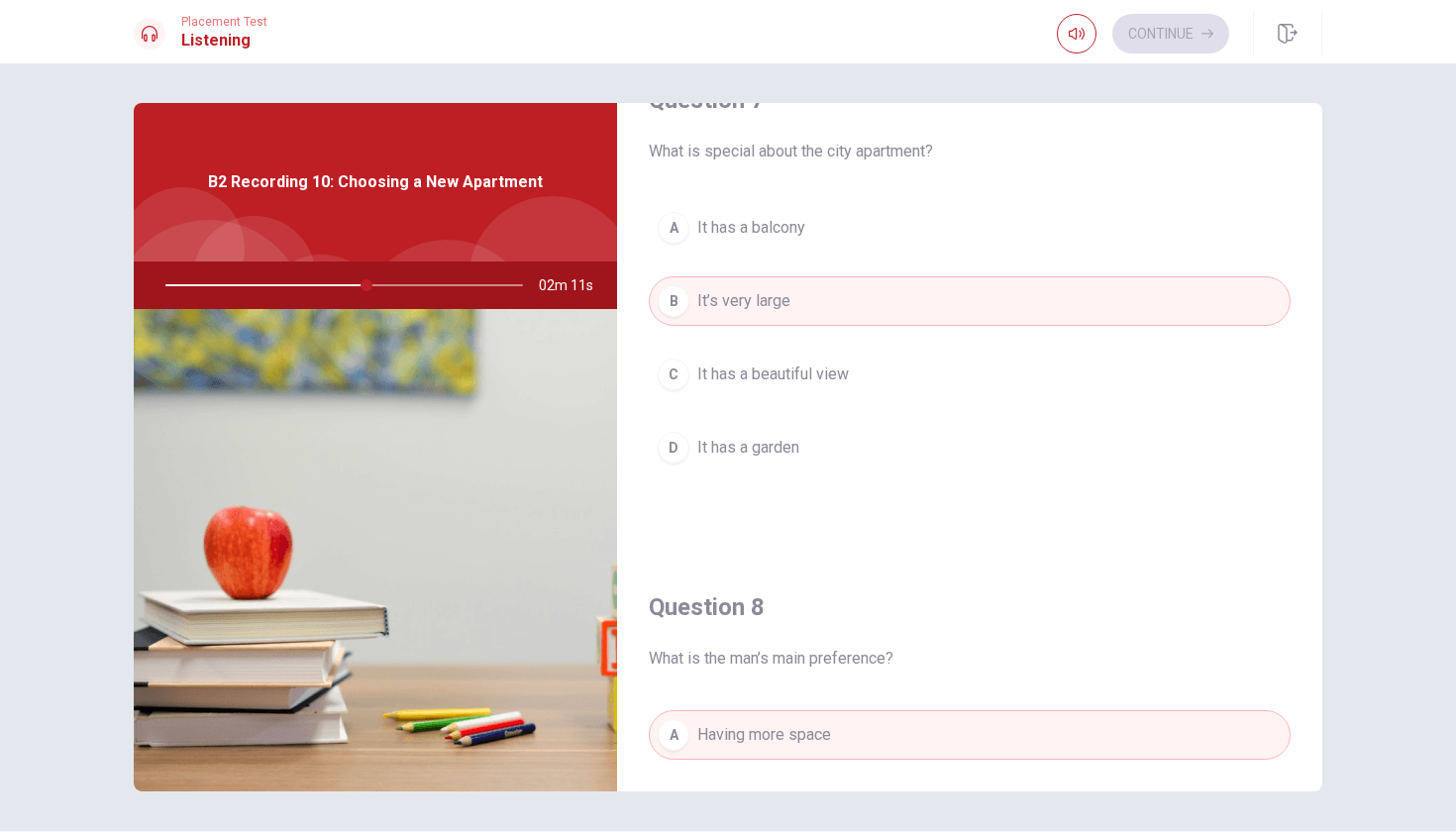 scroll, scrollTop: 564, scrollLeft: 0, axis: vertical 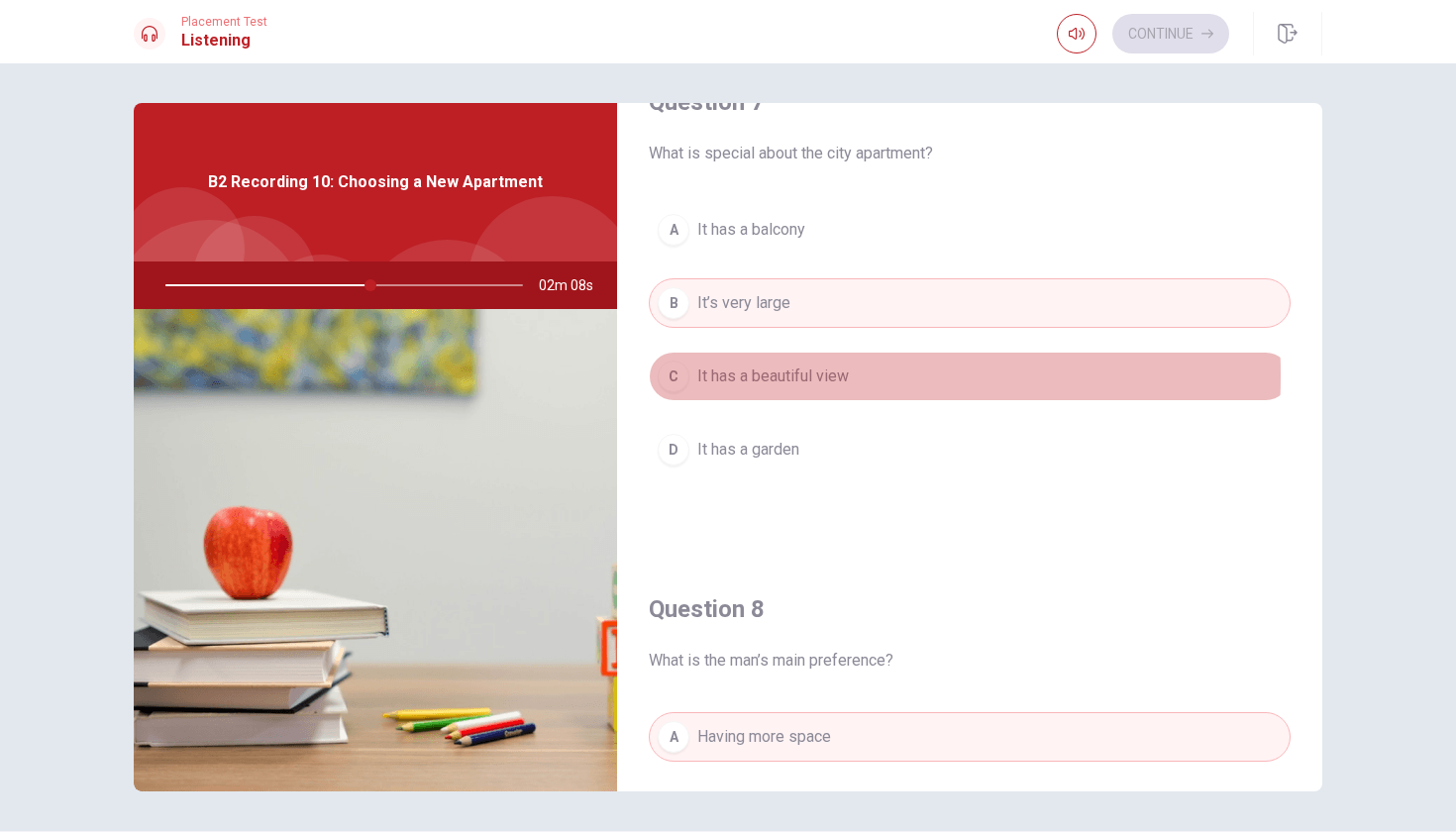 click on "C" at bounding box center [674, 376] 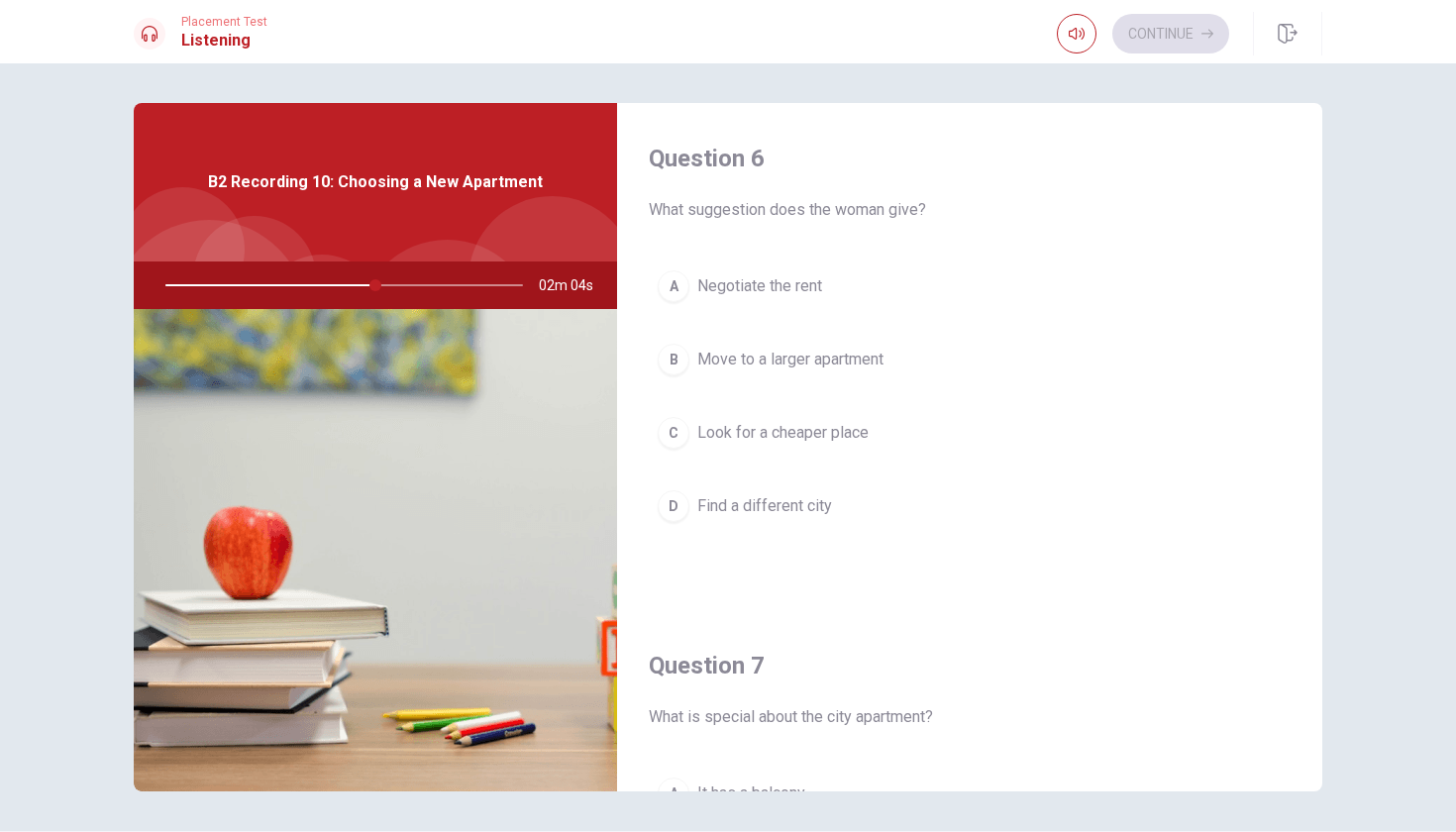 scroll, scrollTop: 0, scrollLeft: 0, axis: both 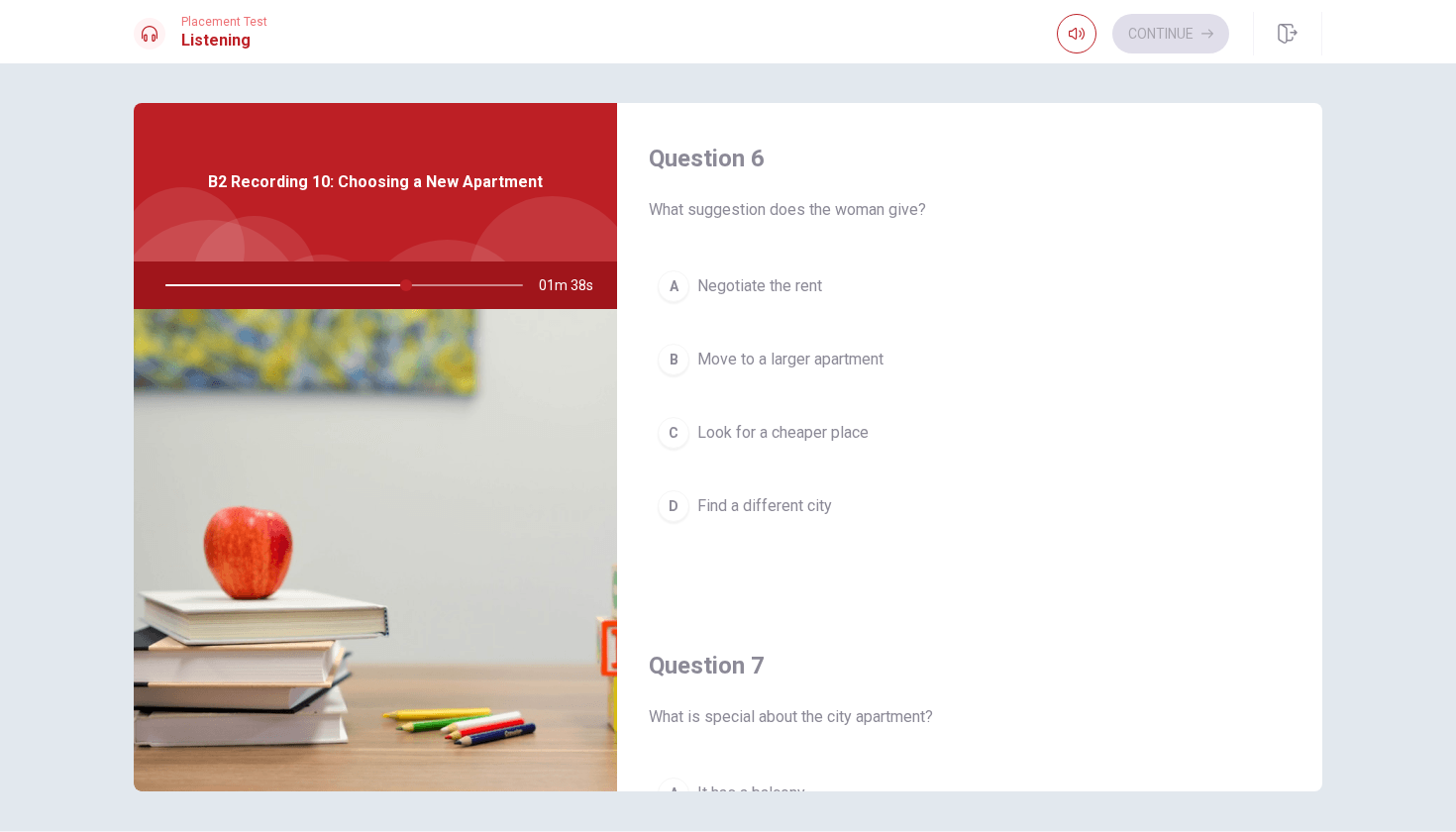 click on "A" at bounding box center [674, 286] 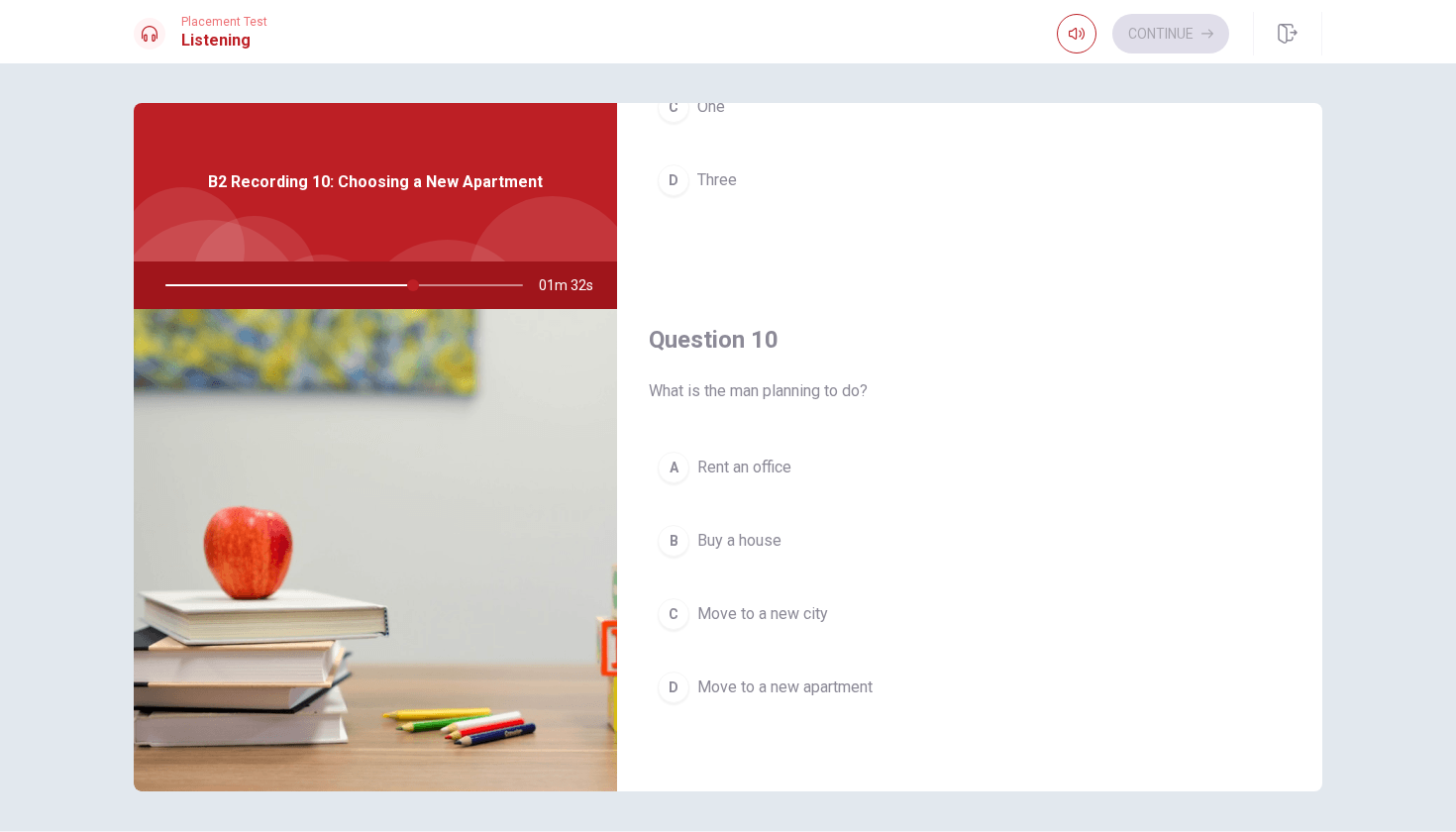 scroll, scrollTop: 1847, scrollLeft: 0, axis: vertical 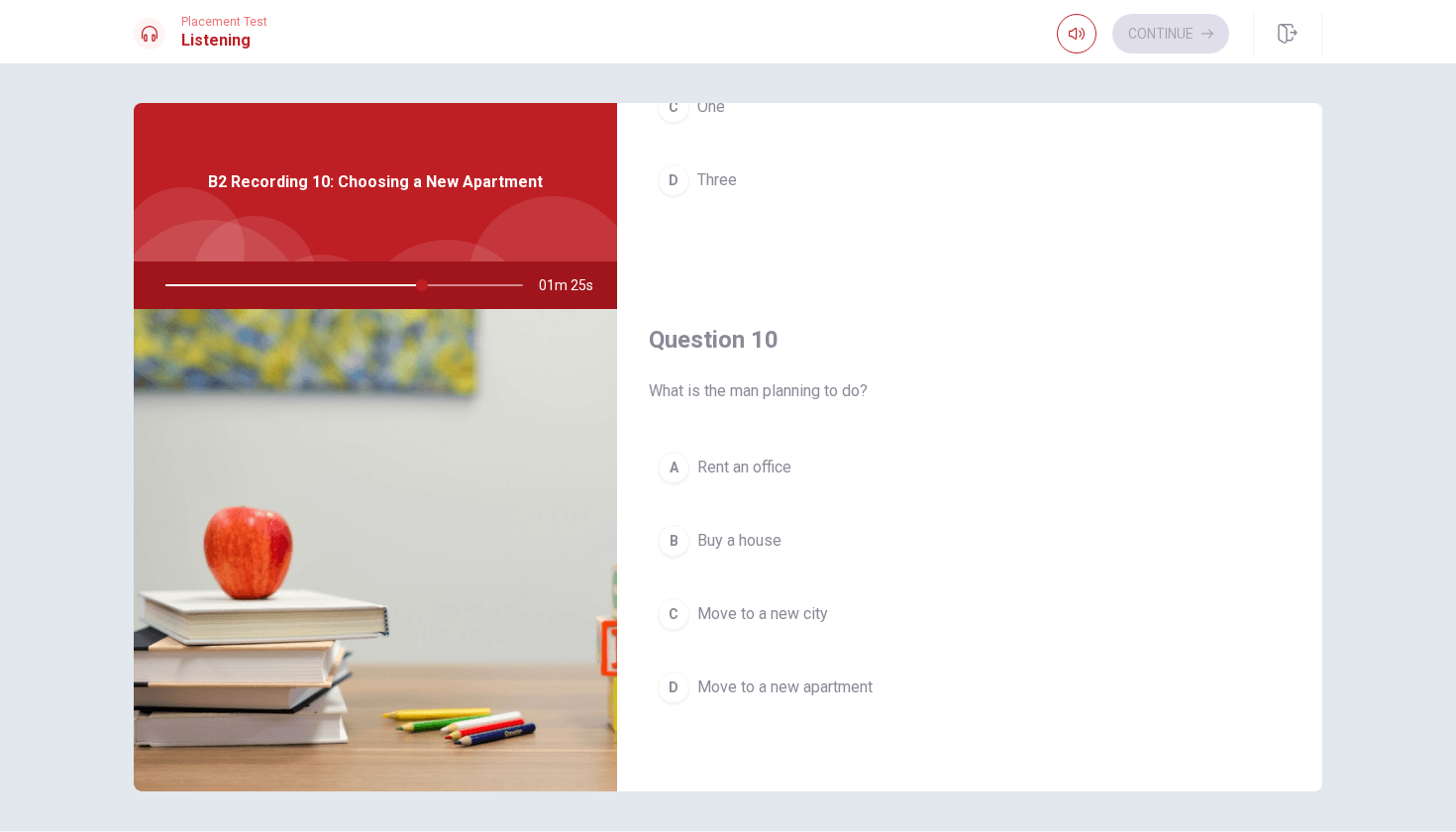 click on "B" at bounding box center (674, 541) 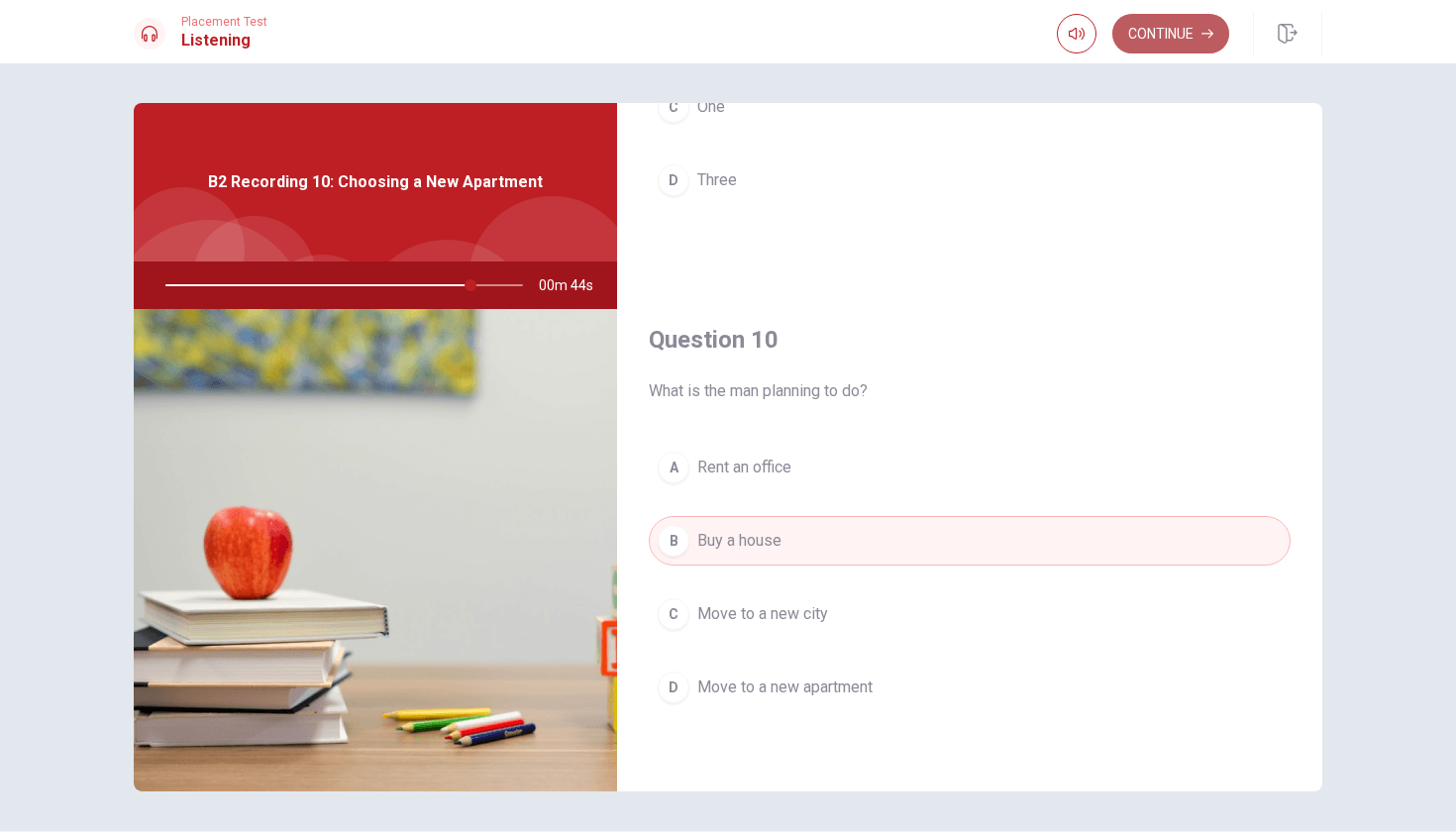 click on "Continue" at bounding box center (1171, 34) 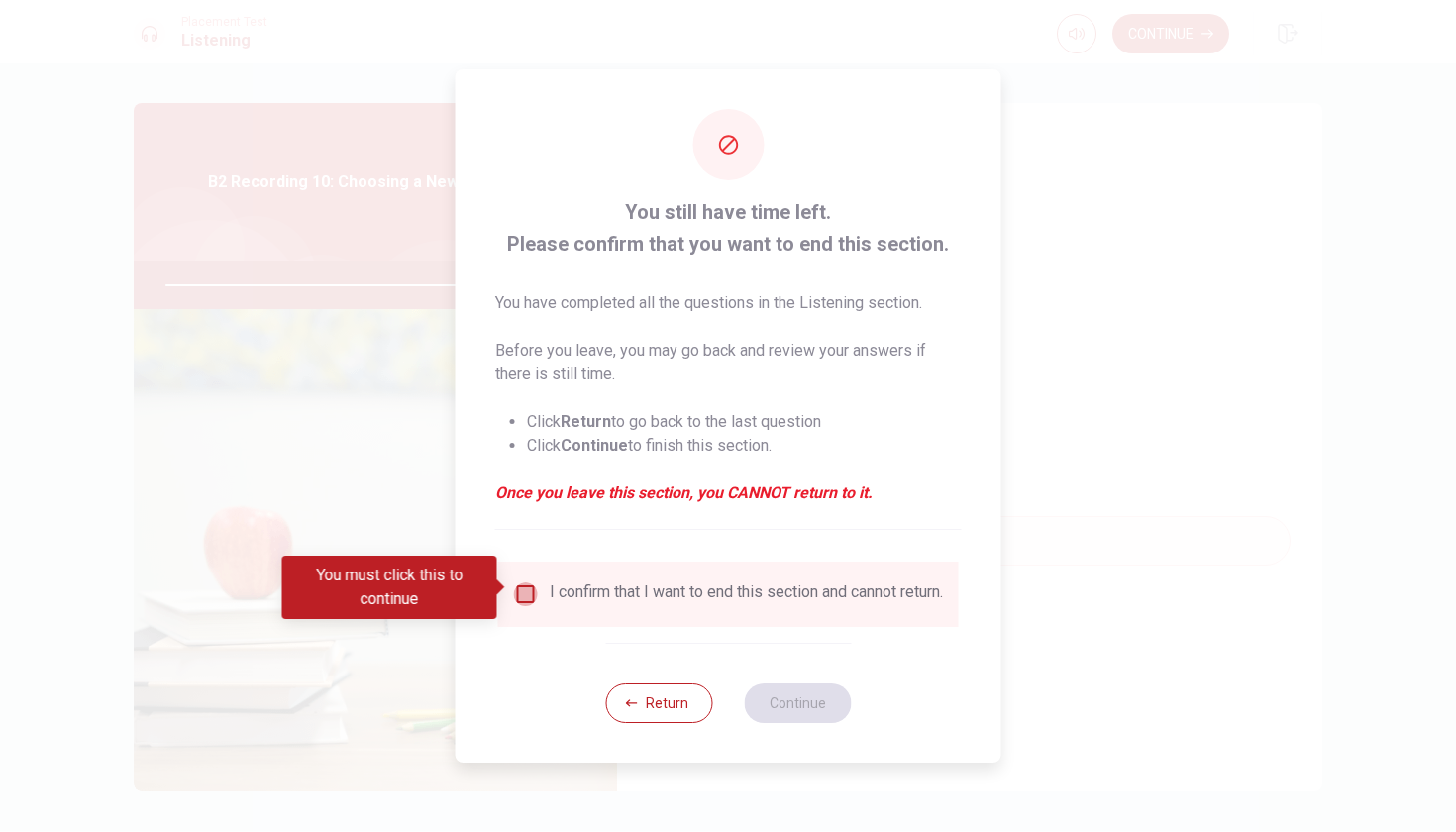 click at bounding box center (526, 594) 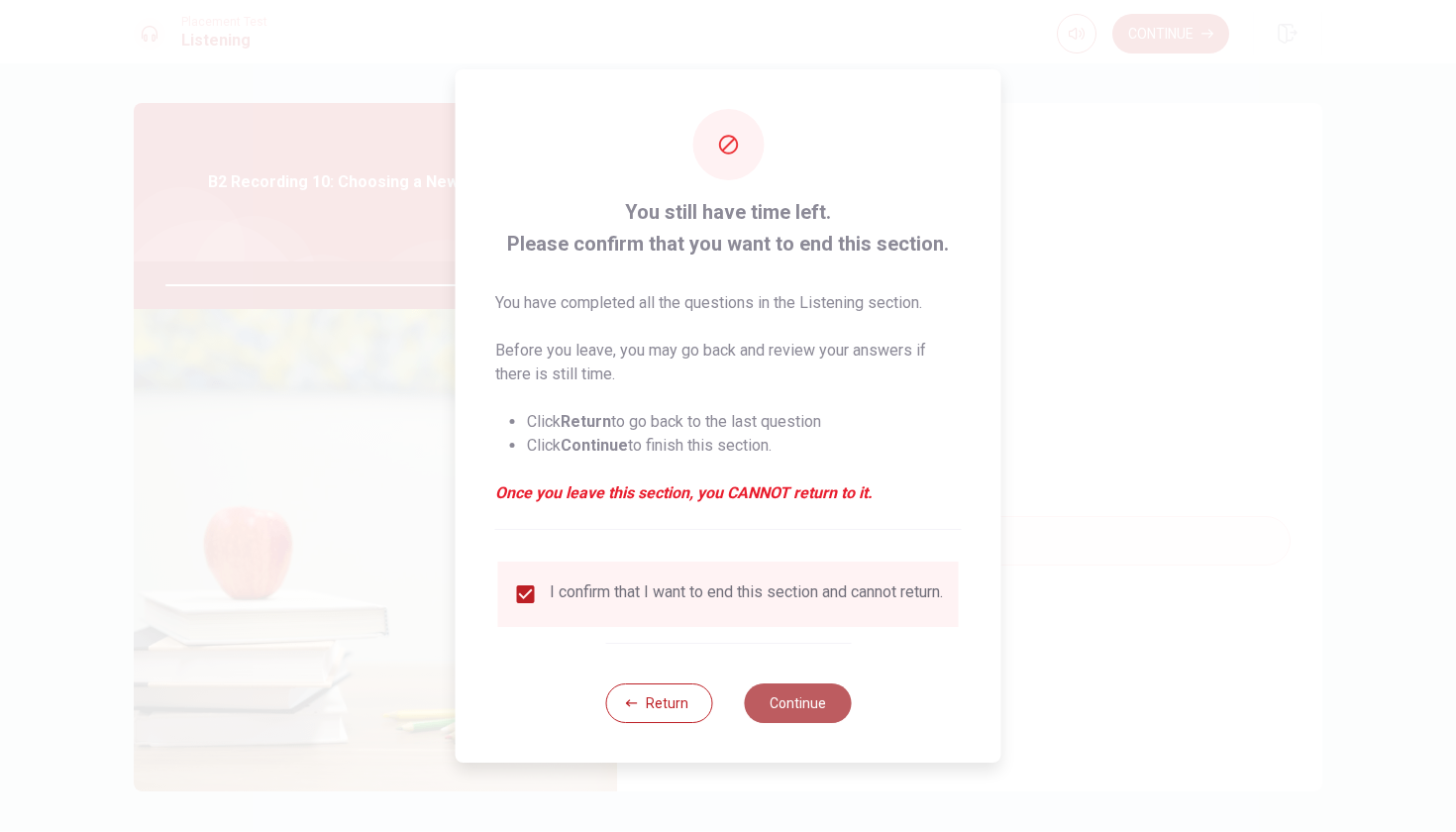 click on "Continue" at bounding box center [797, 703] 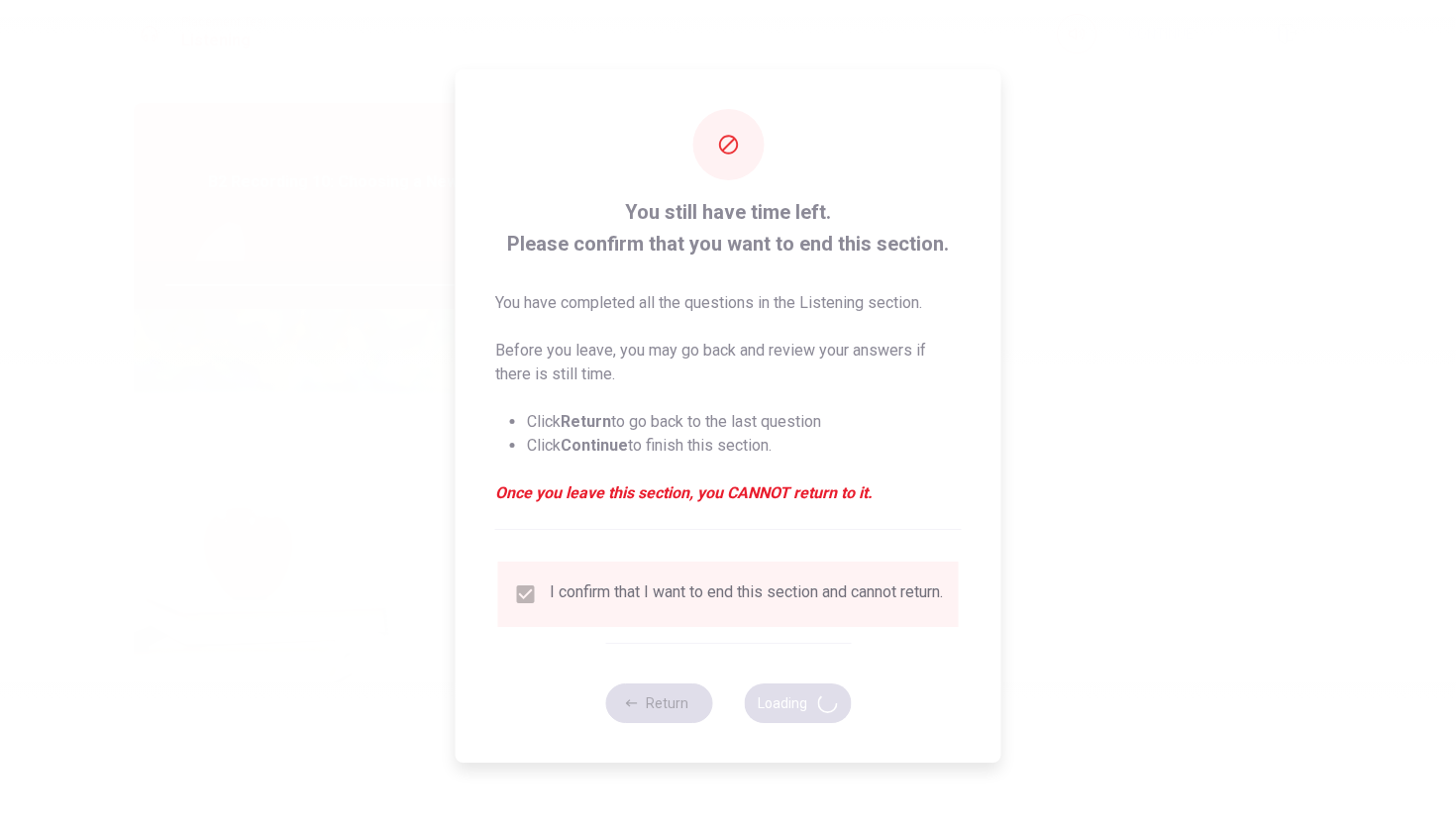 type on "87" 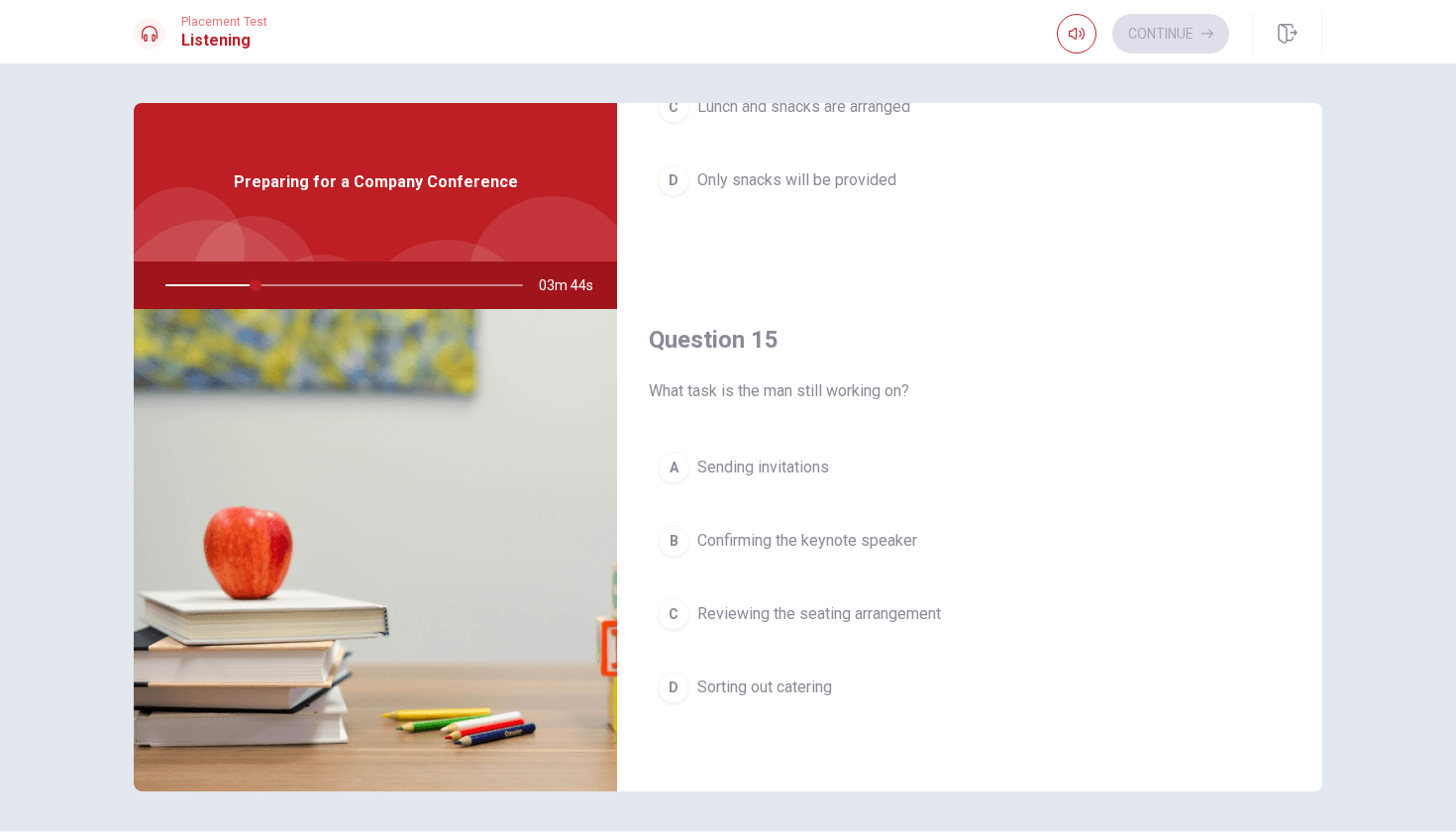 scroll, scrollTop: 1847, scrollLeft: 0, axis: vertical 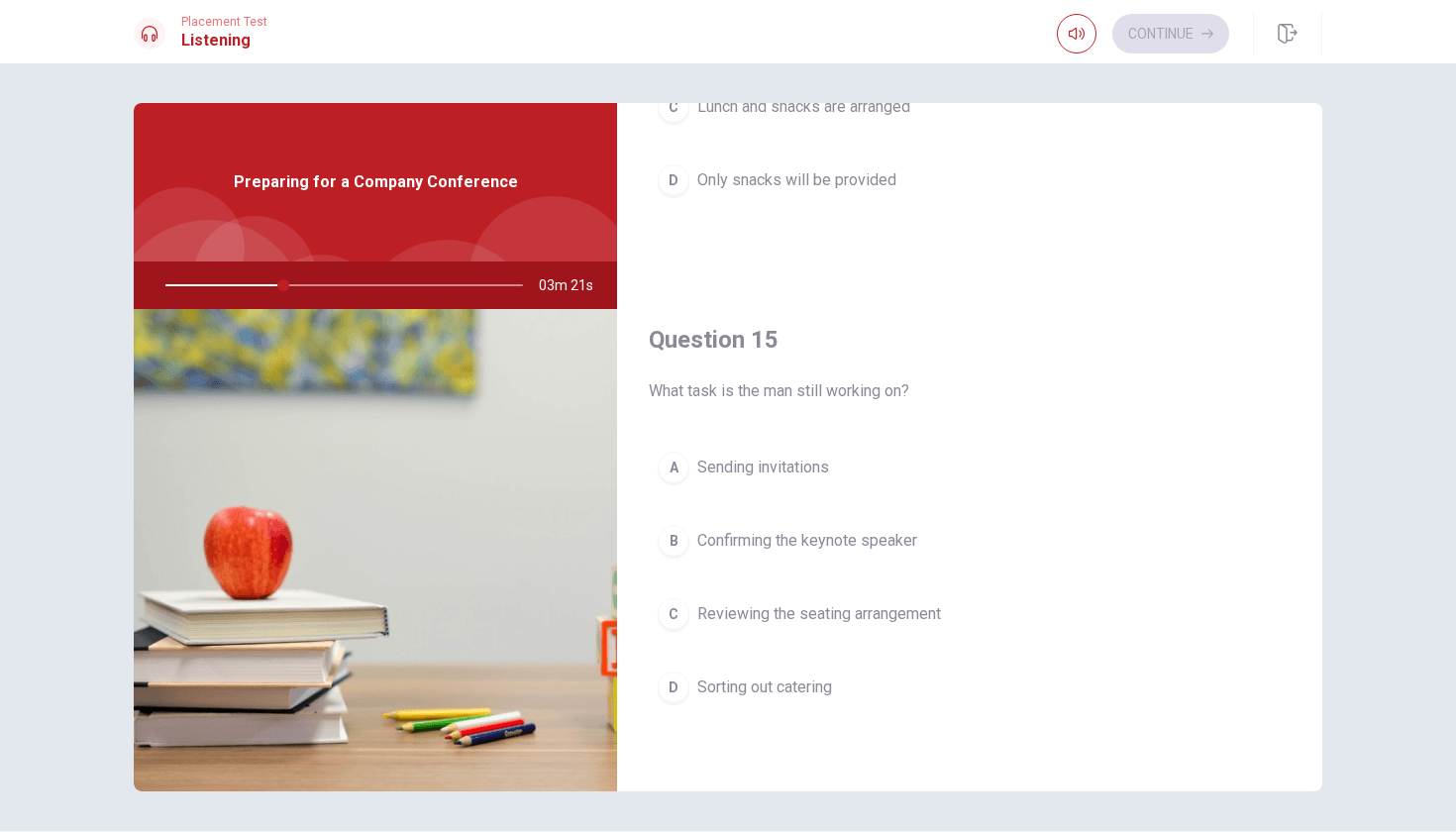 click on "B" at bounding box center [674, 541] 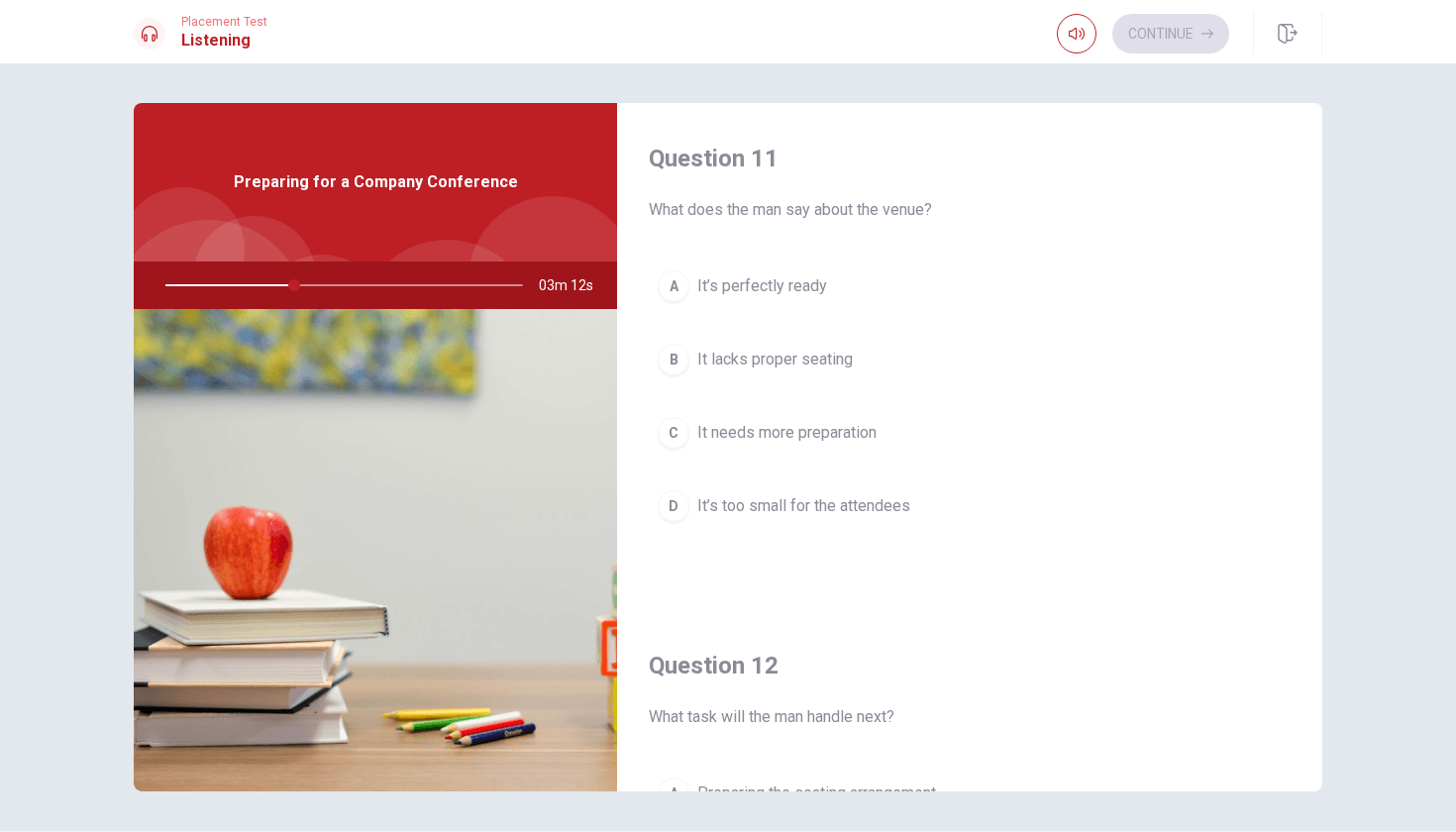 scroll, scrollTop: 0, scrollLeft: 0, axis: both 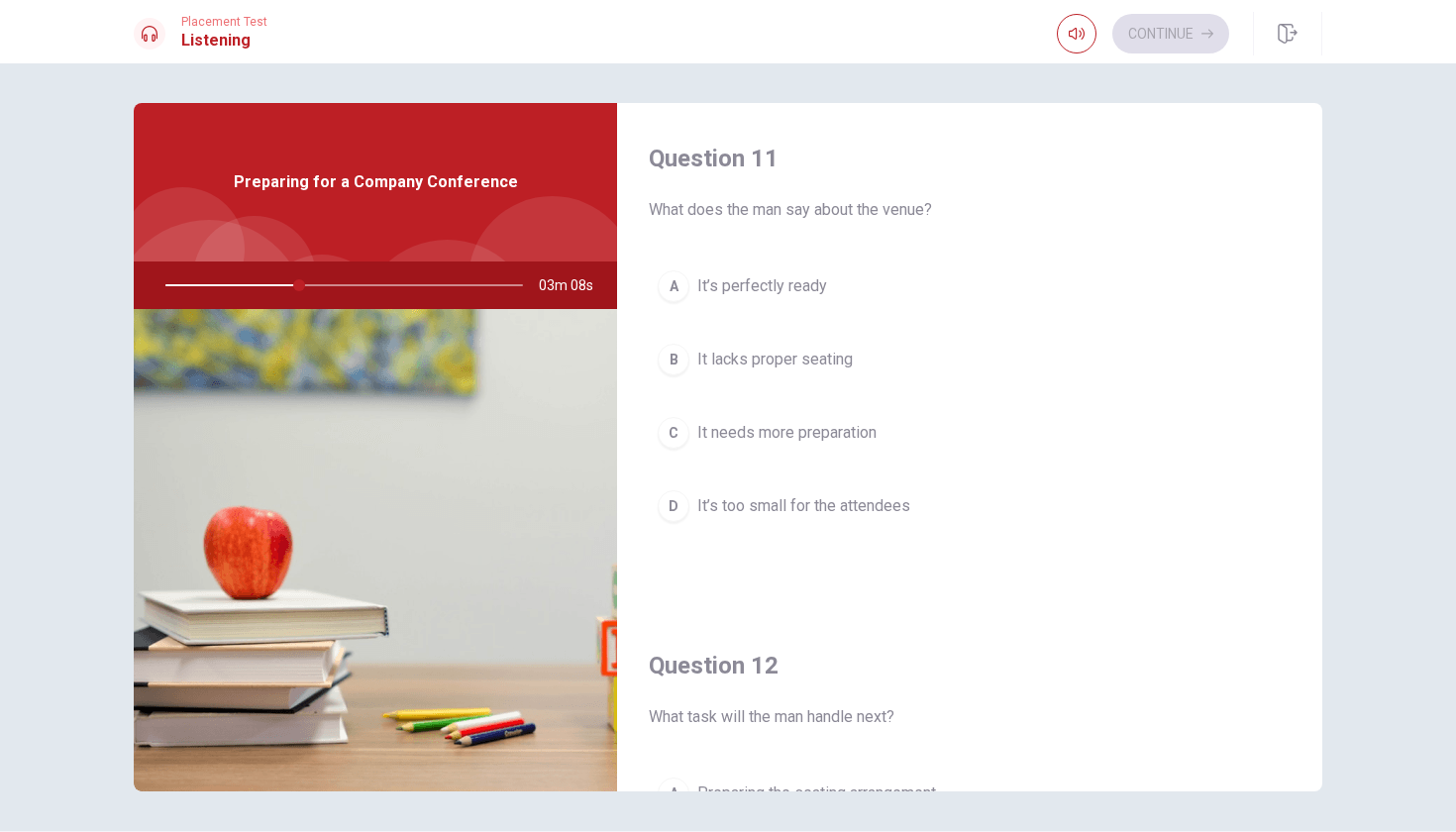 click on "A" at bounding box center (674, 286) 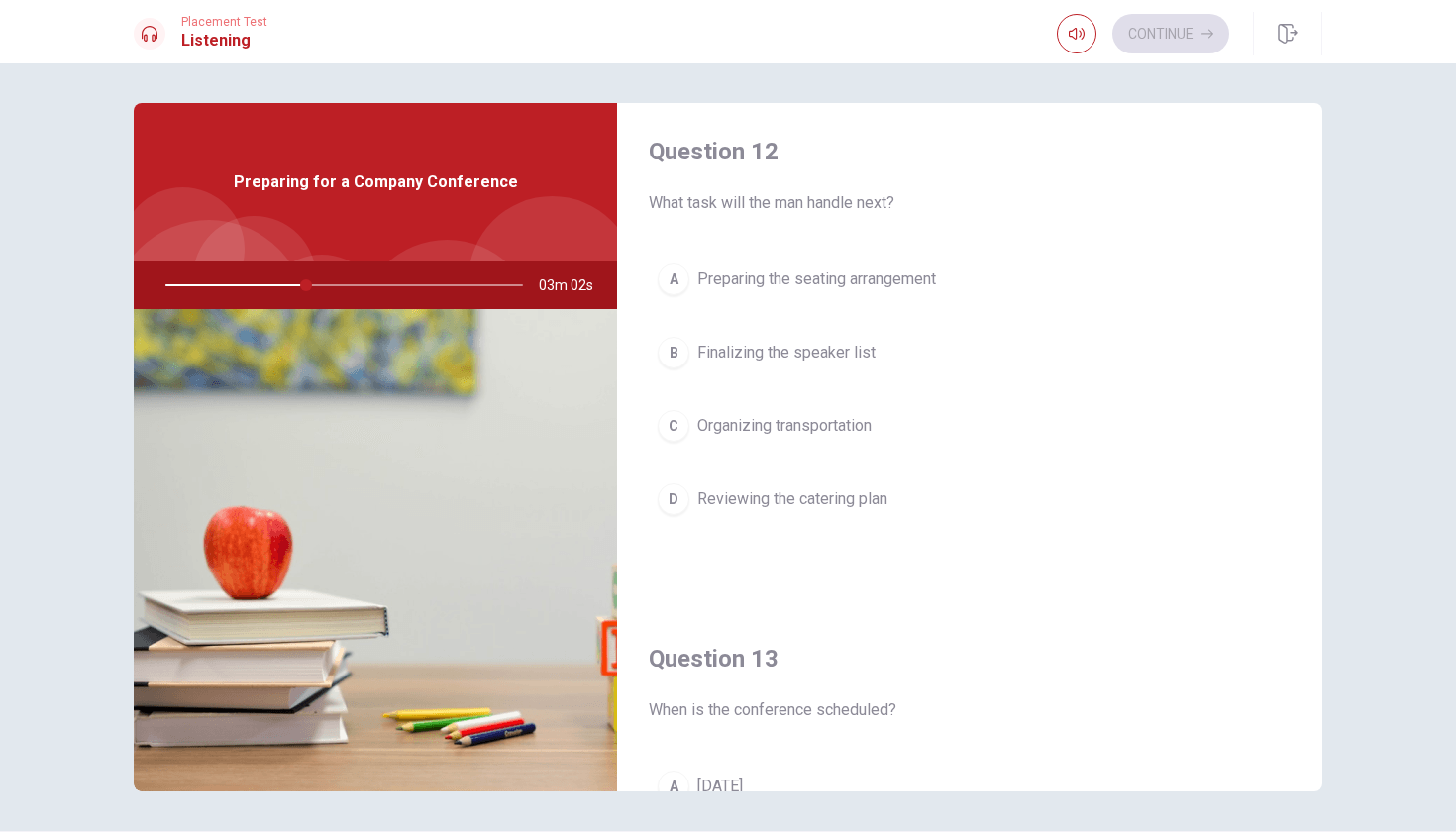 scroll, scrollTop: 517, scrollLeft: 0, axis: vertical 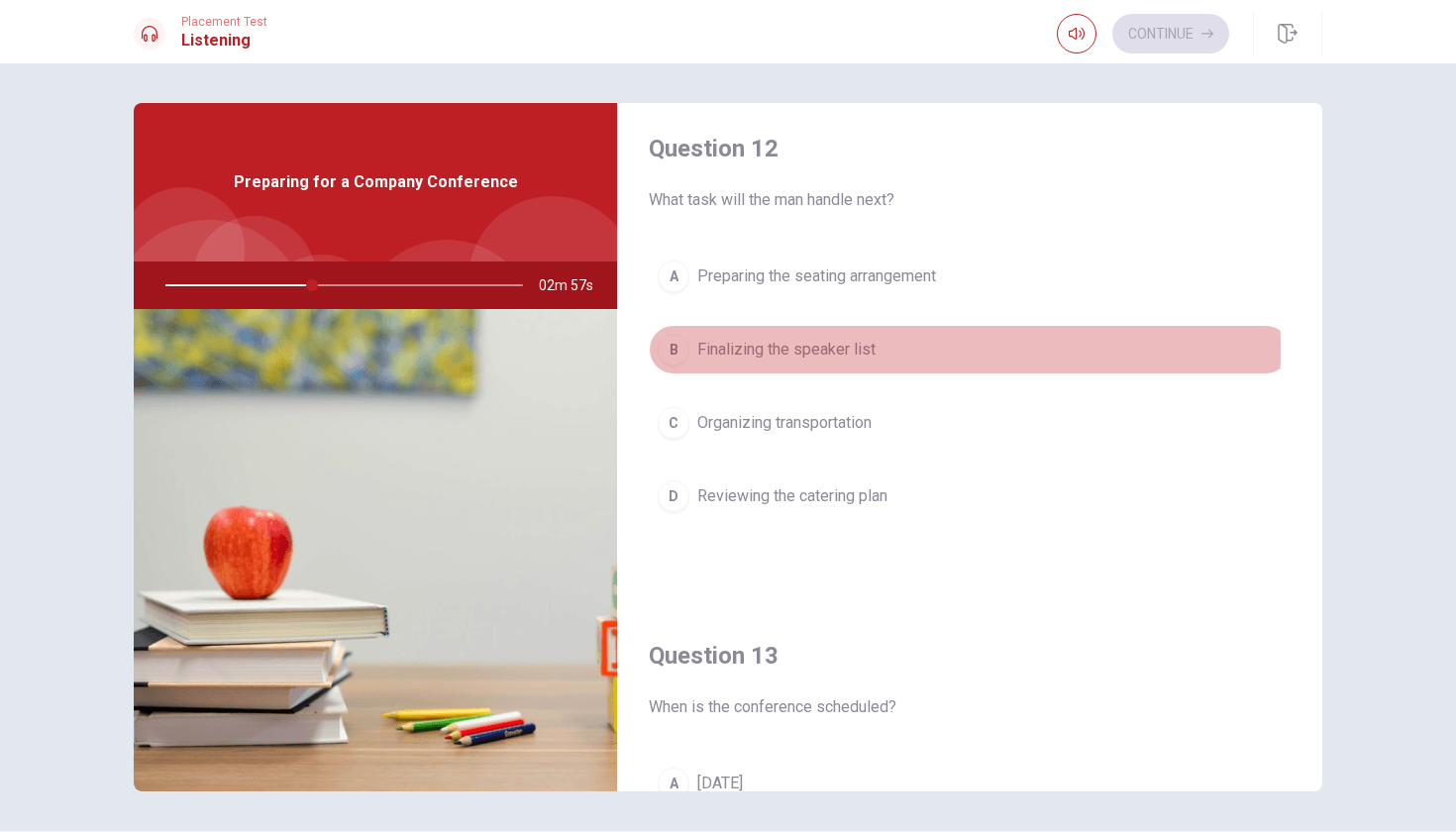 click on "B" at bounding box center (674, 350) 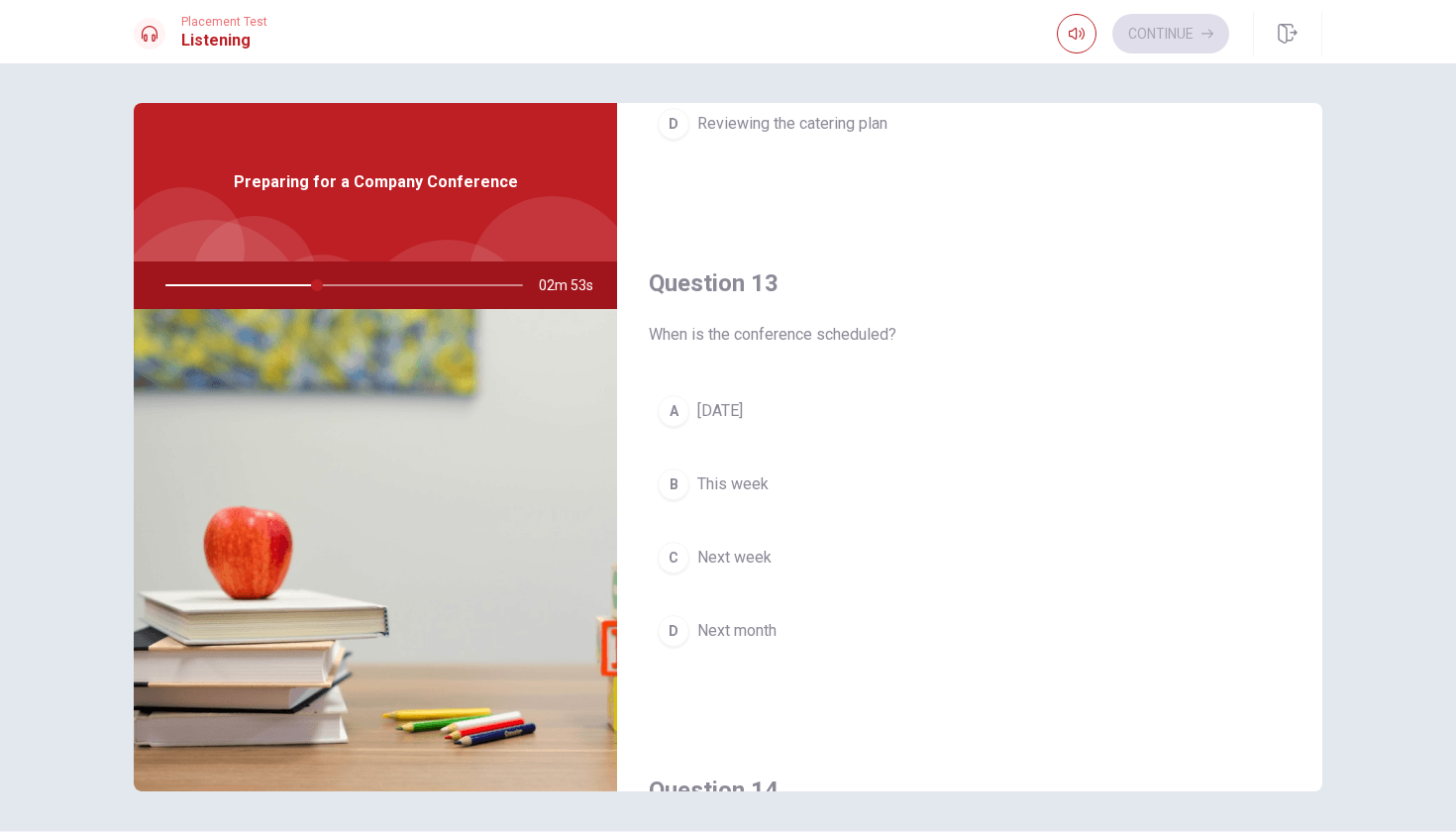scroll, scrollTop: 897, scrollLeft: 0, axis: vertical 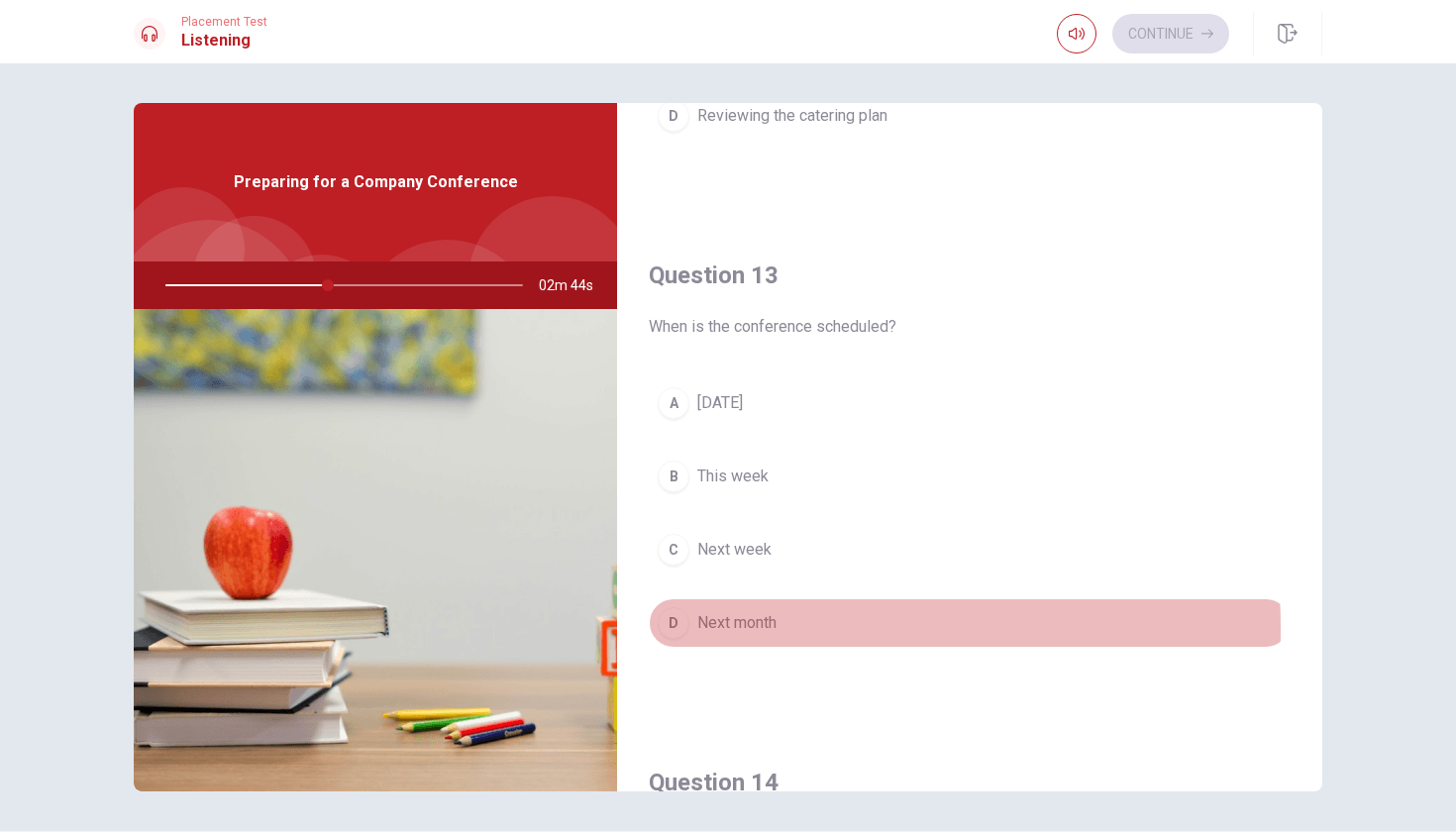 click on "D" at bounding box center (674, 623) 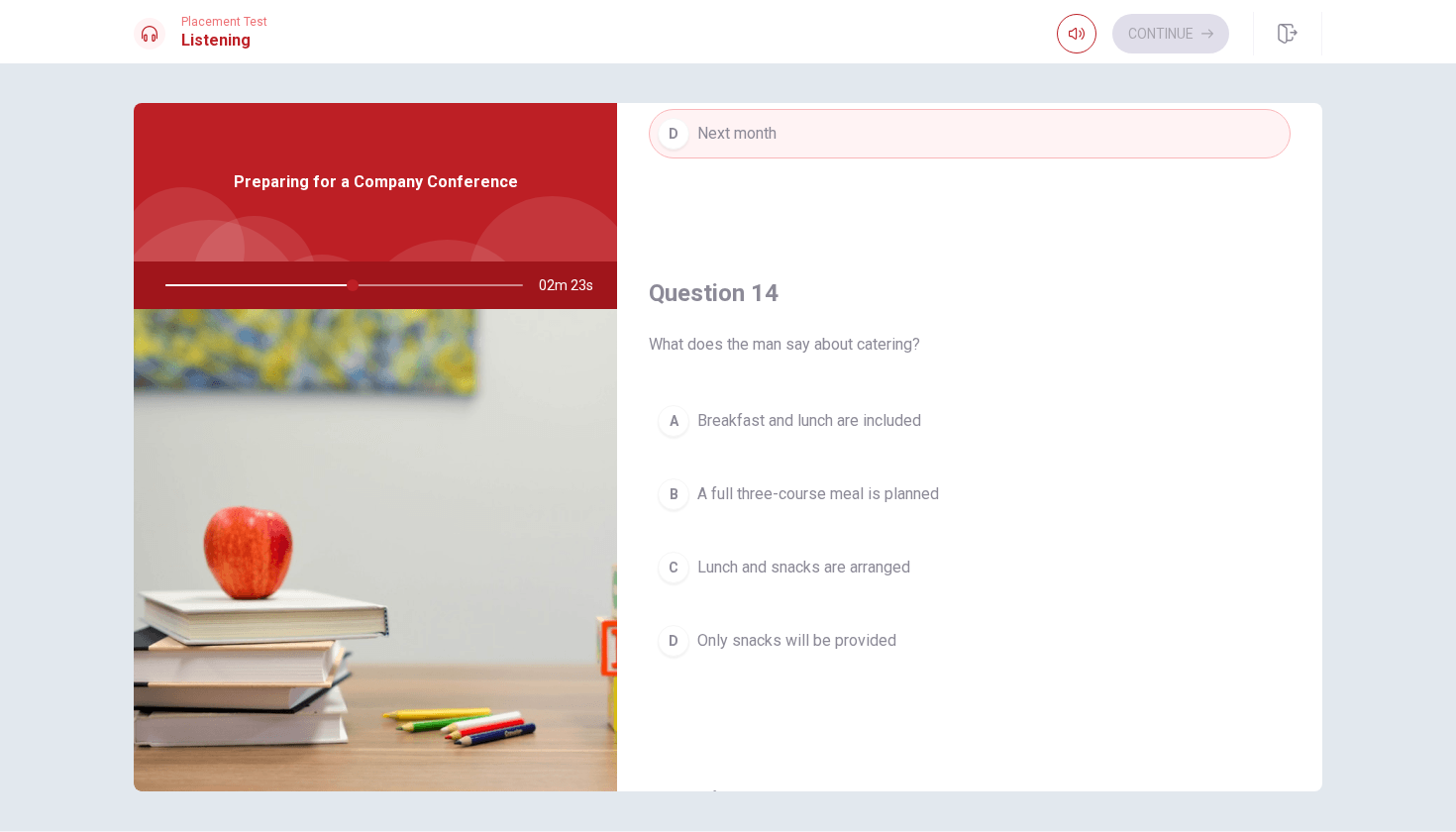 scroll, scrollTop: 1381, scrollLeft: 0, axis: vertical 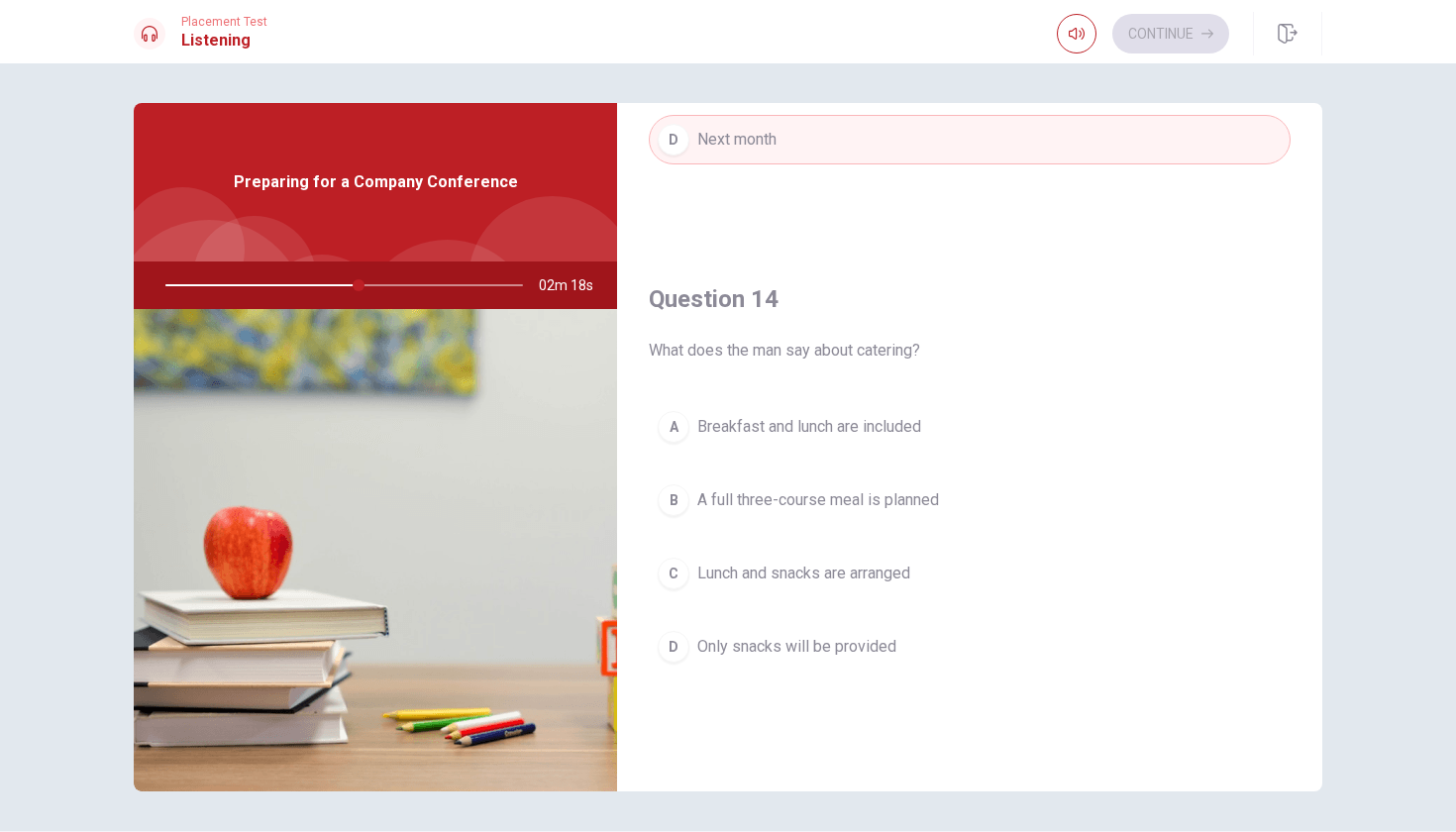click on "C" at bounding box center [674, 573] 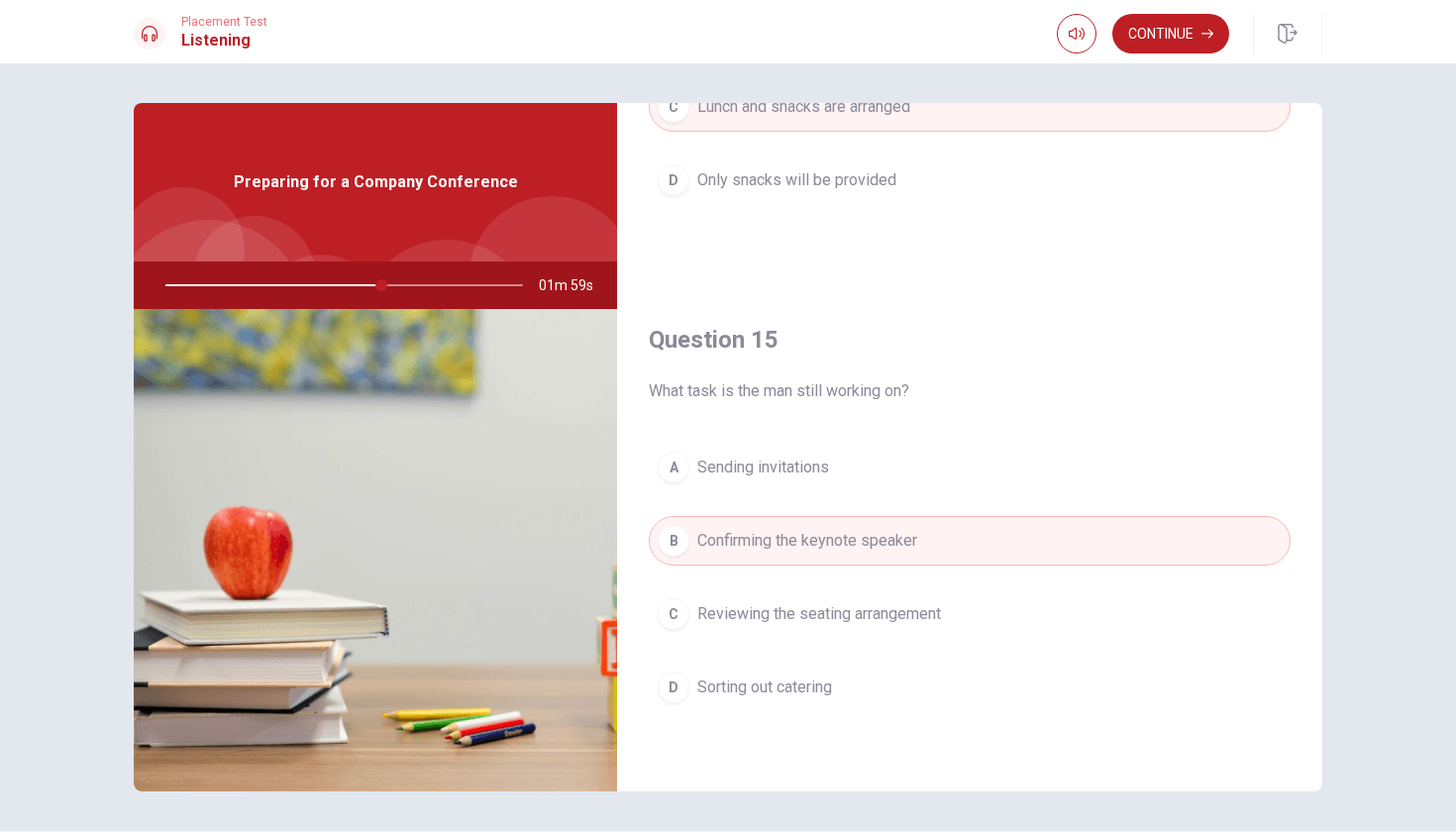 scroll, scrollTop: 1847, scrollLeft: 0, axis: vertical 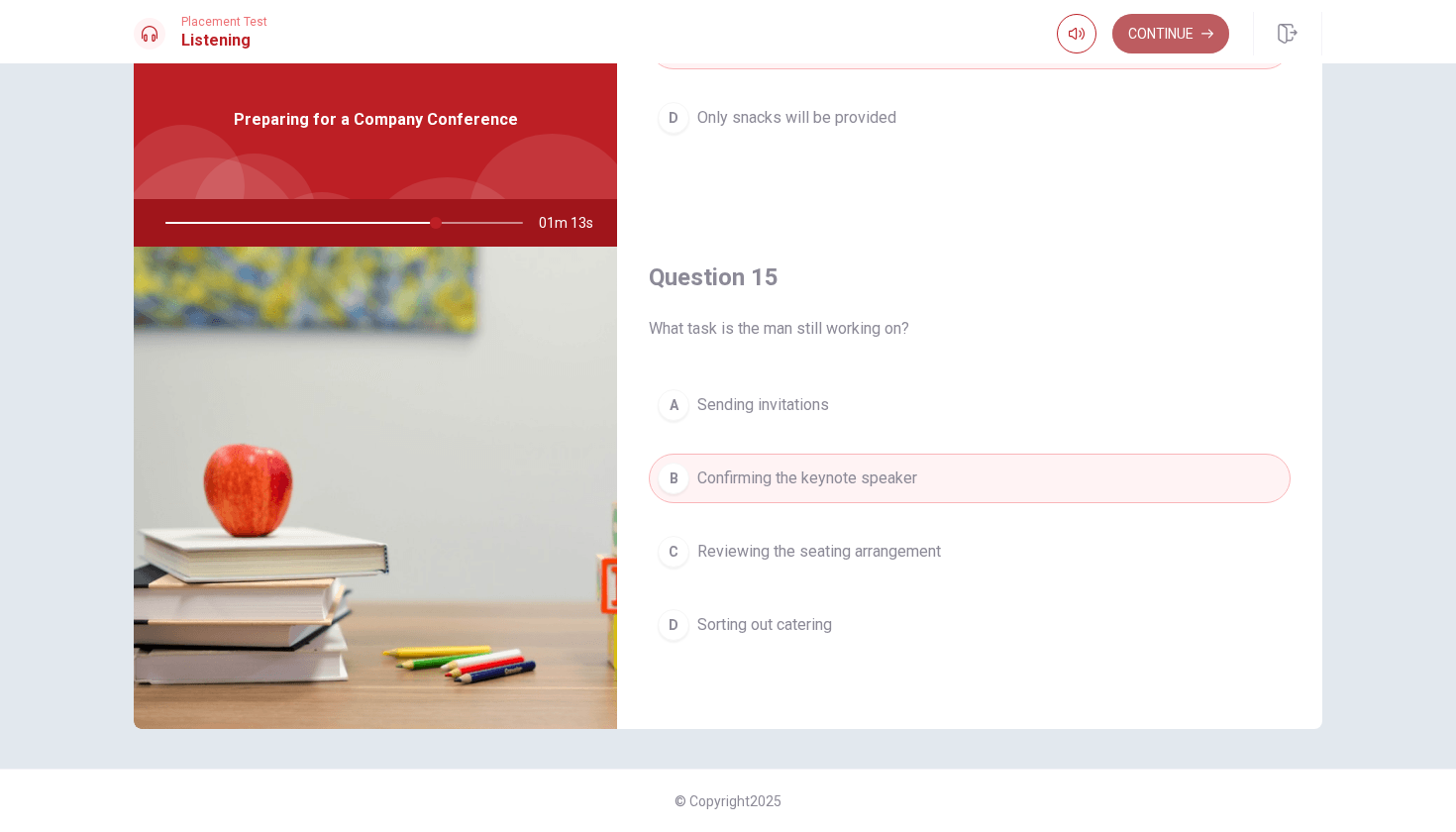 click on "Continue" at bounding box center [1171, 34] 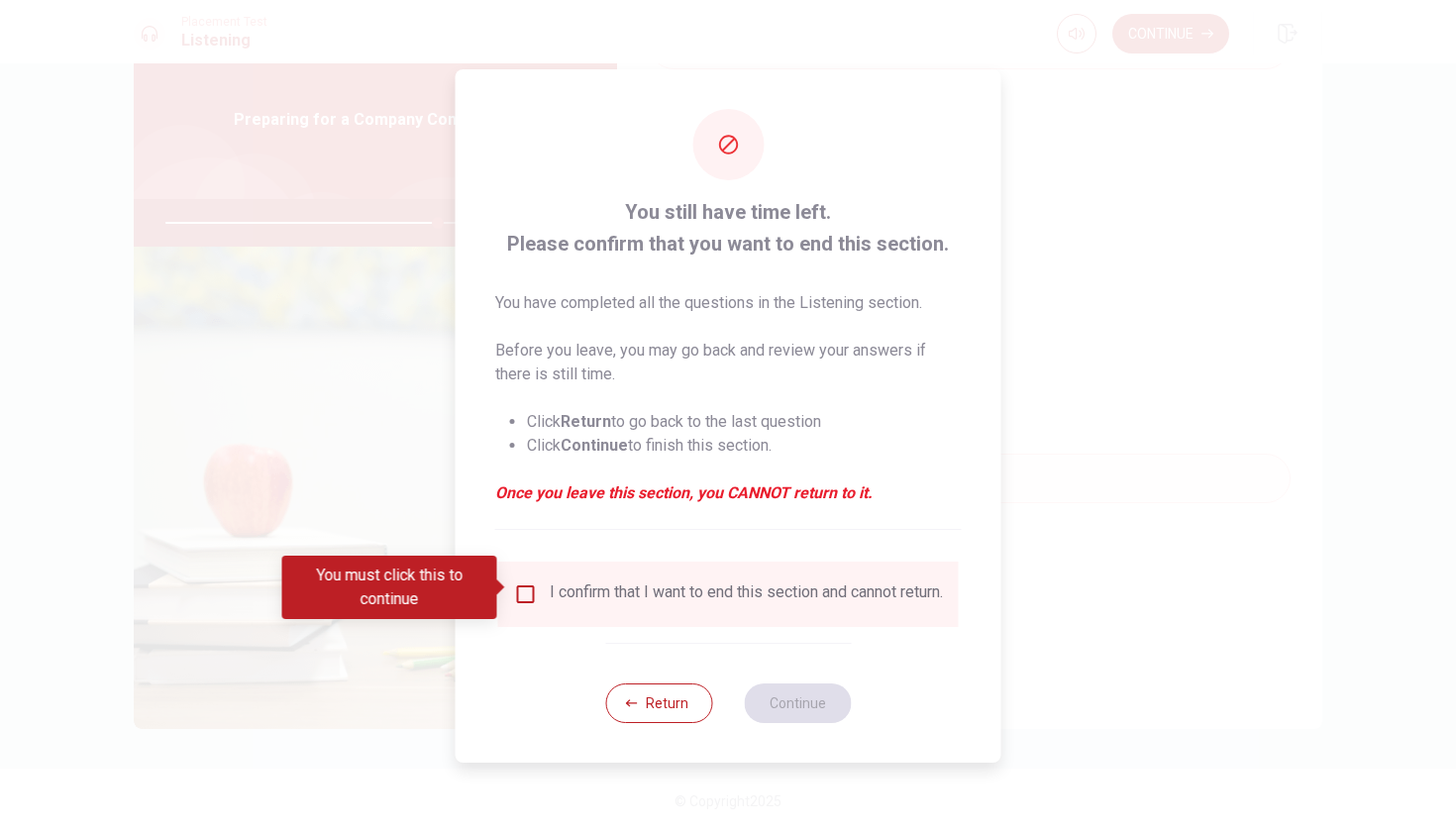 click on "I confirm that I want to end this section and cannot return." at bounding box center (746, 594) 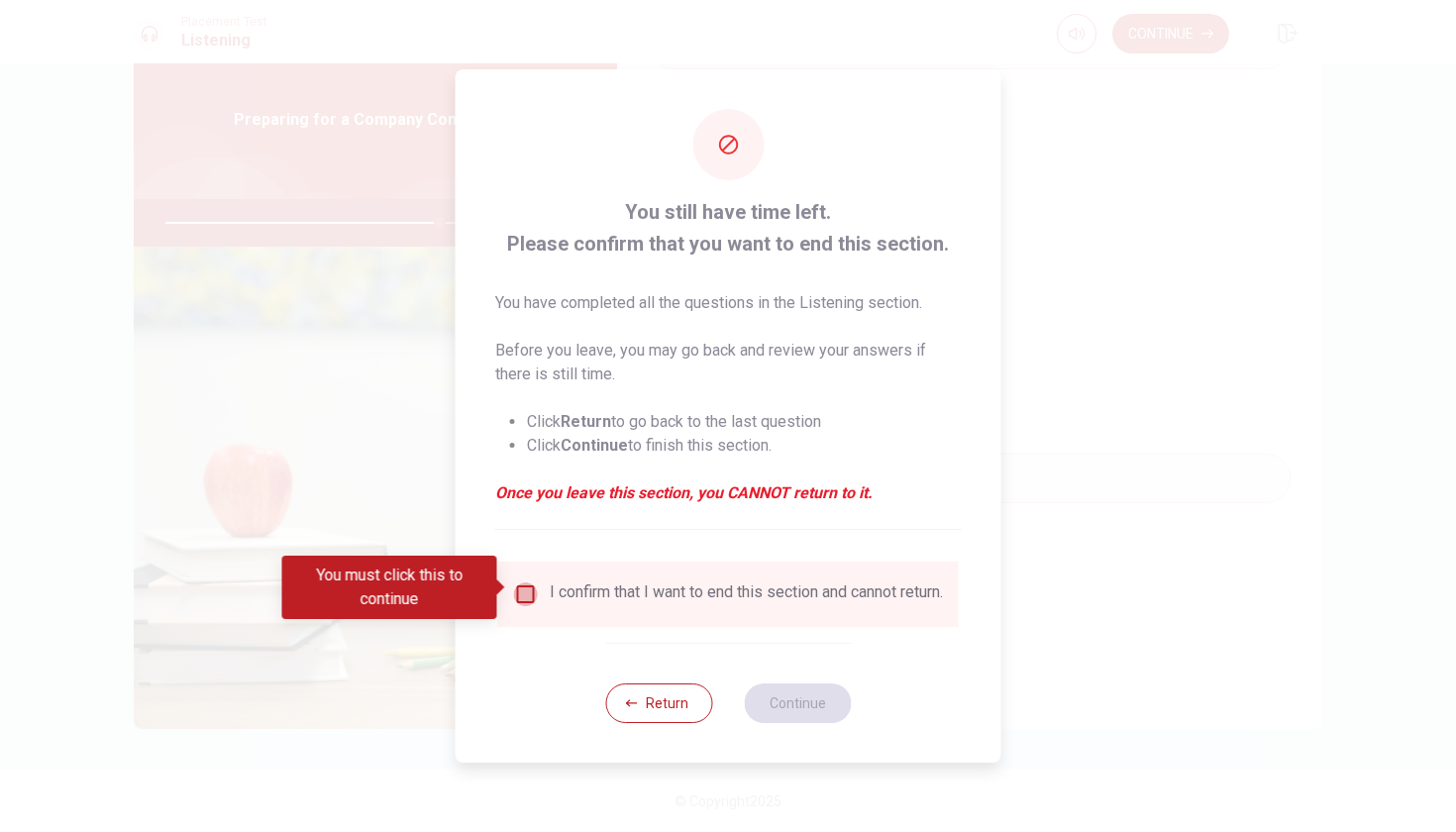 click at bounding box center [526, 594] 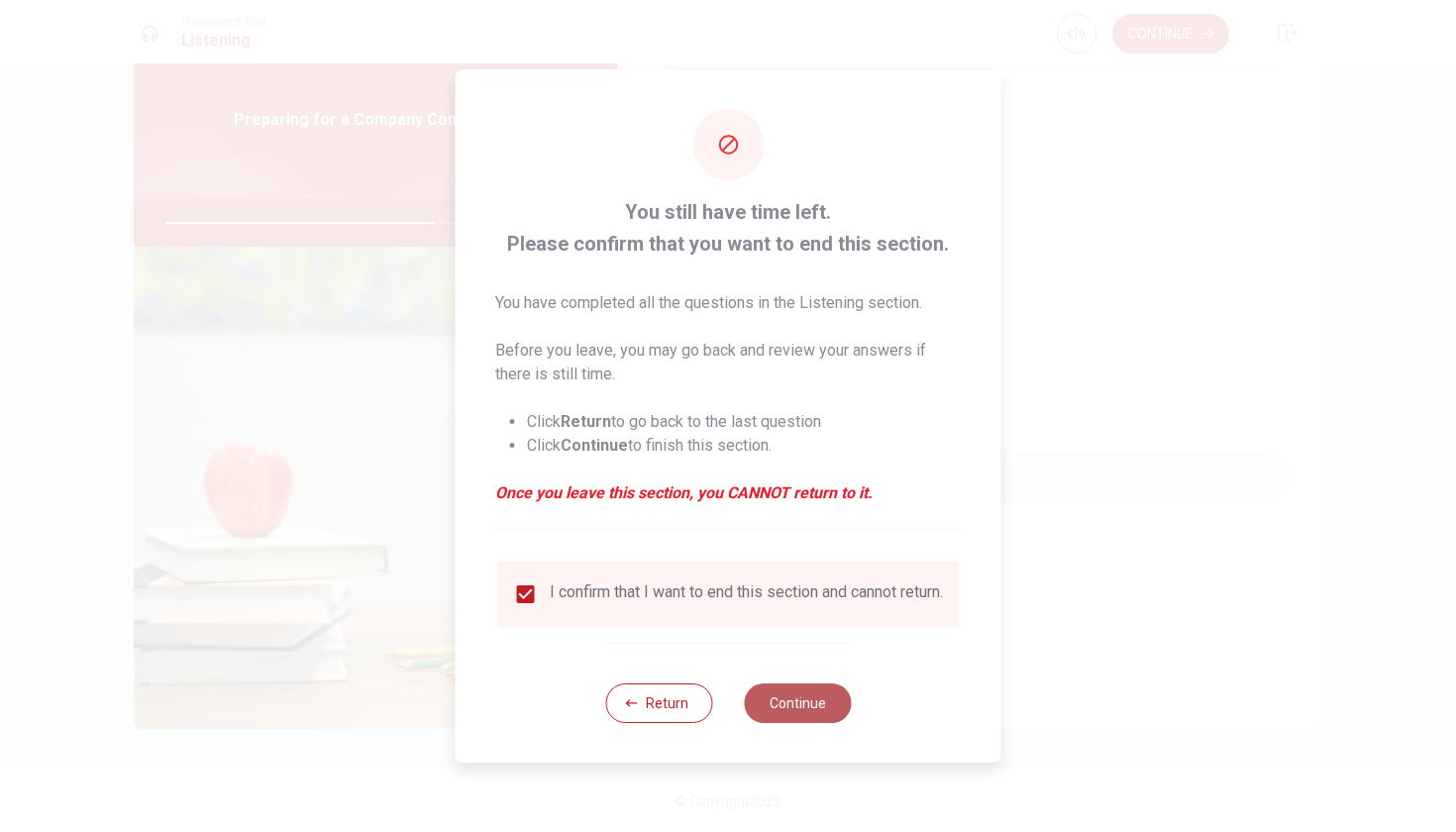 click on "Continue" at bounding box center [797, 703] 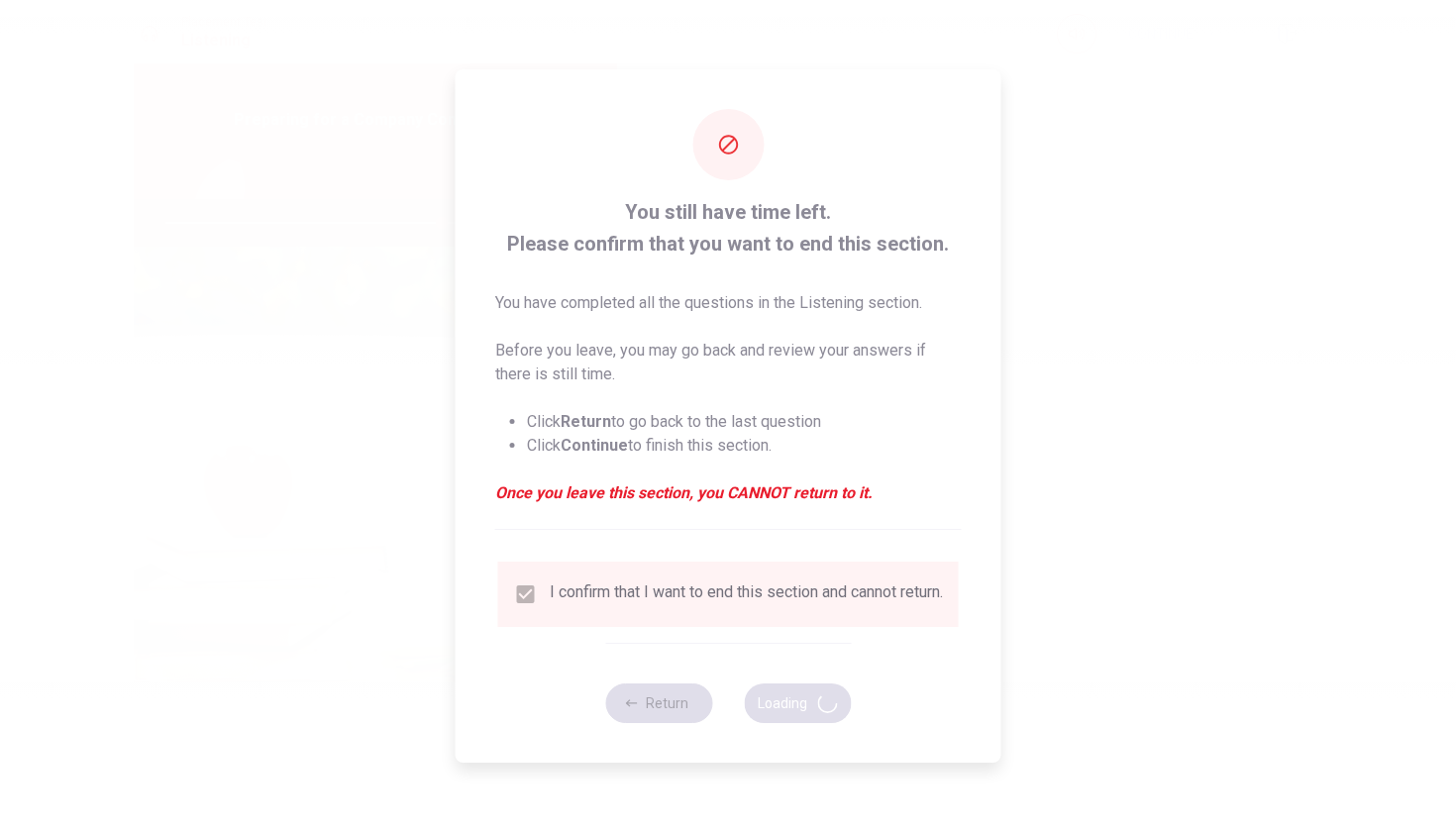 type on "78" 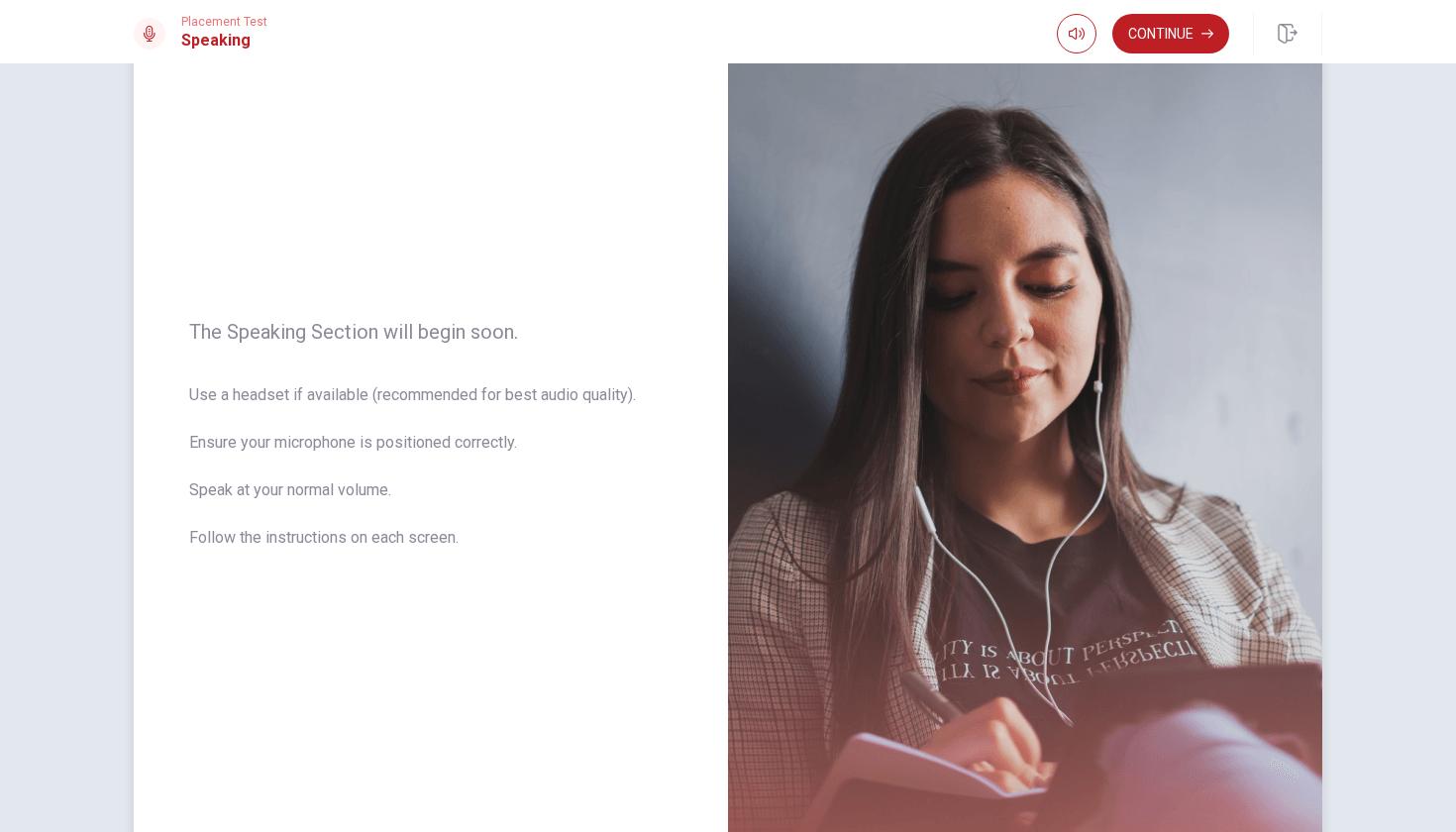 scroll, scrollTop: 100, scrollLeft: 0, axis: vertical 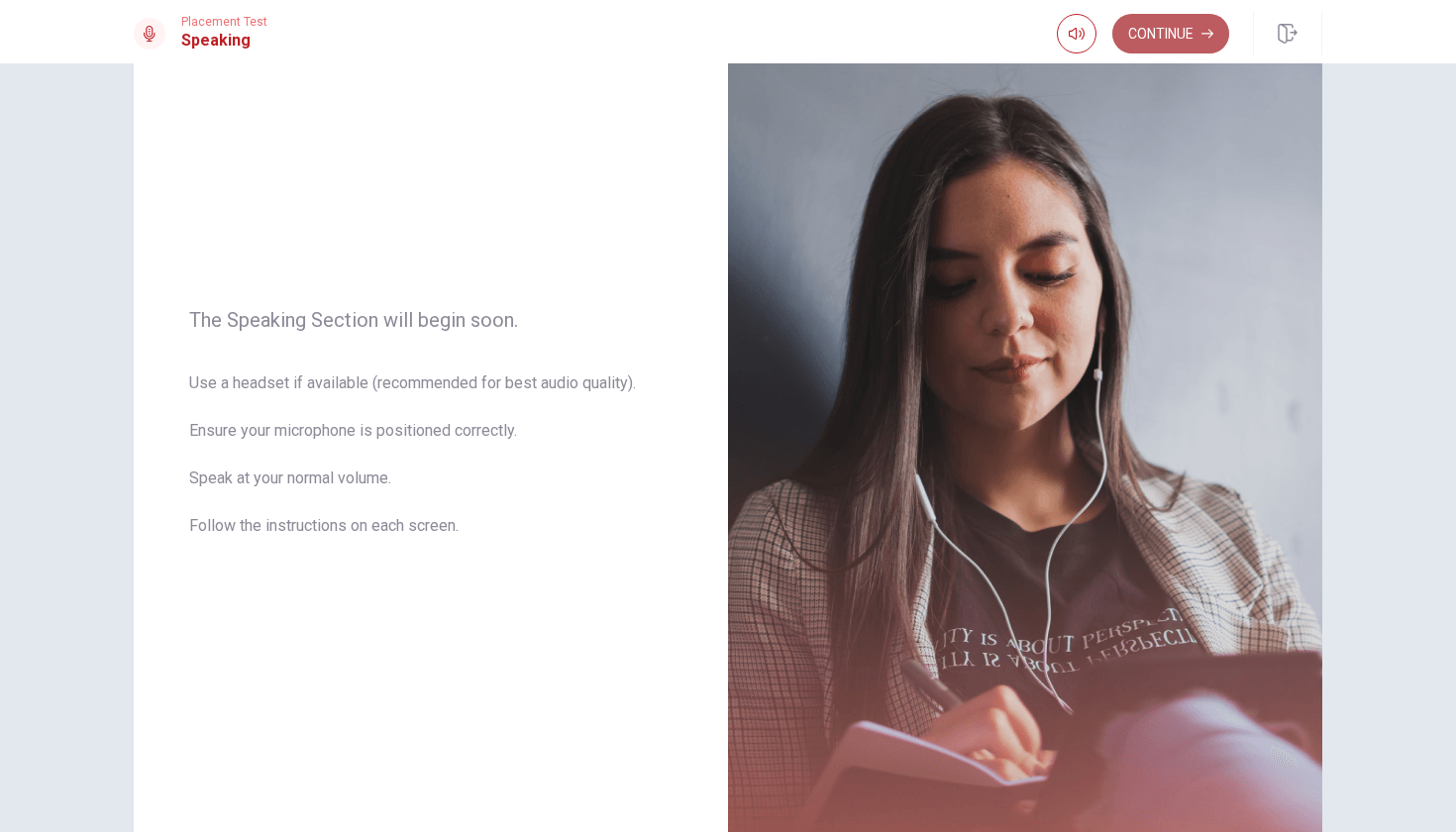 click on "Continue" at bounding box center (1171, 34) 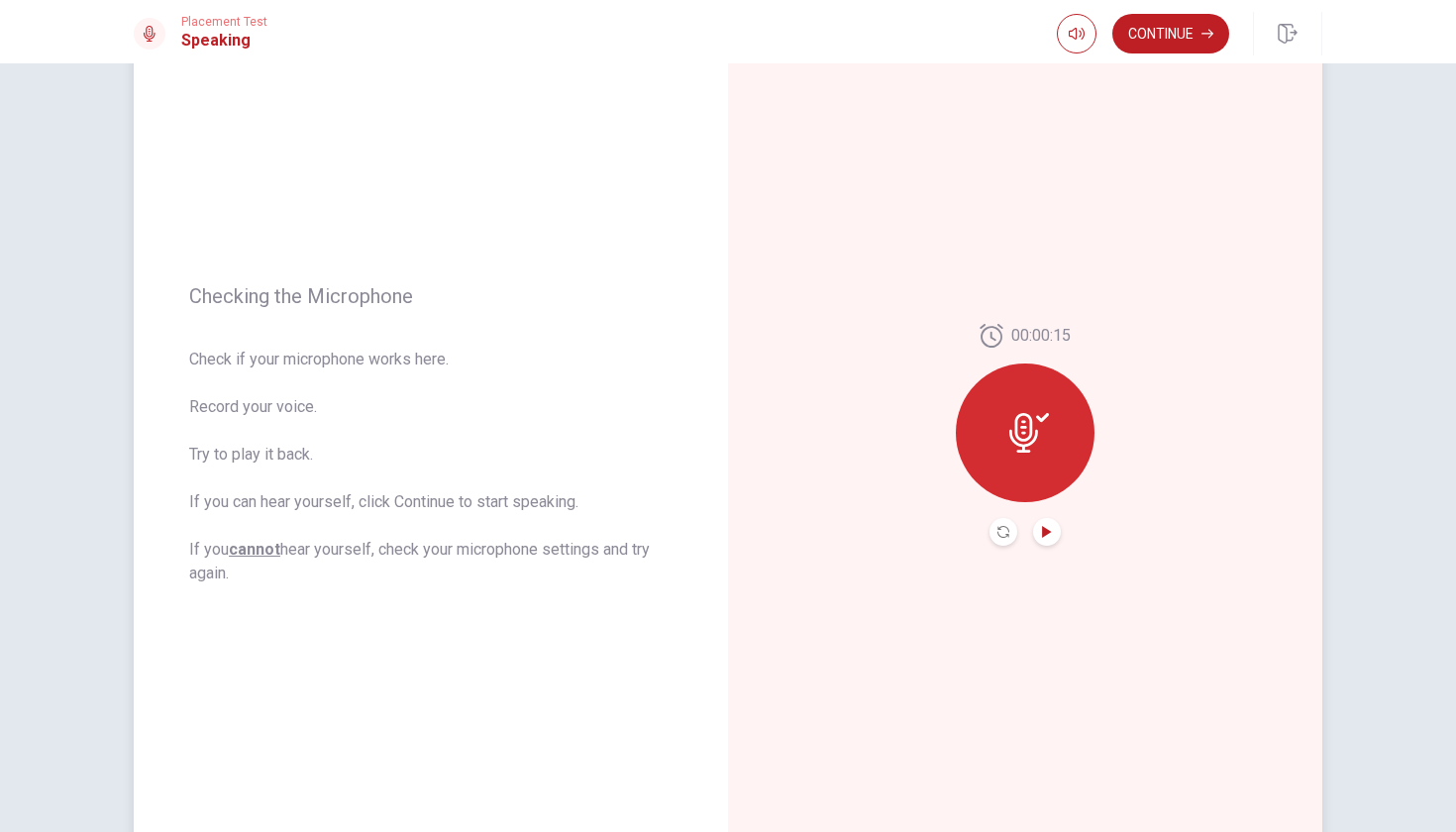 click 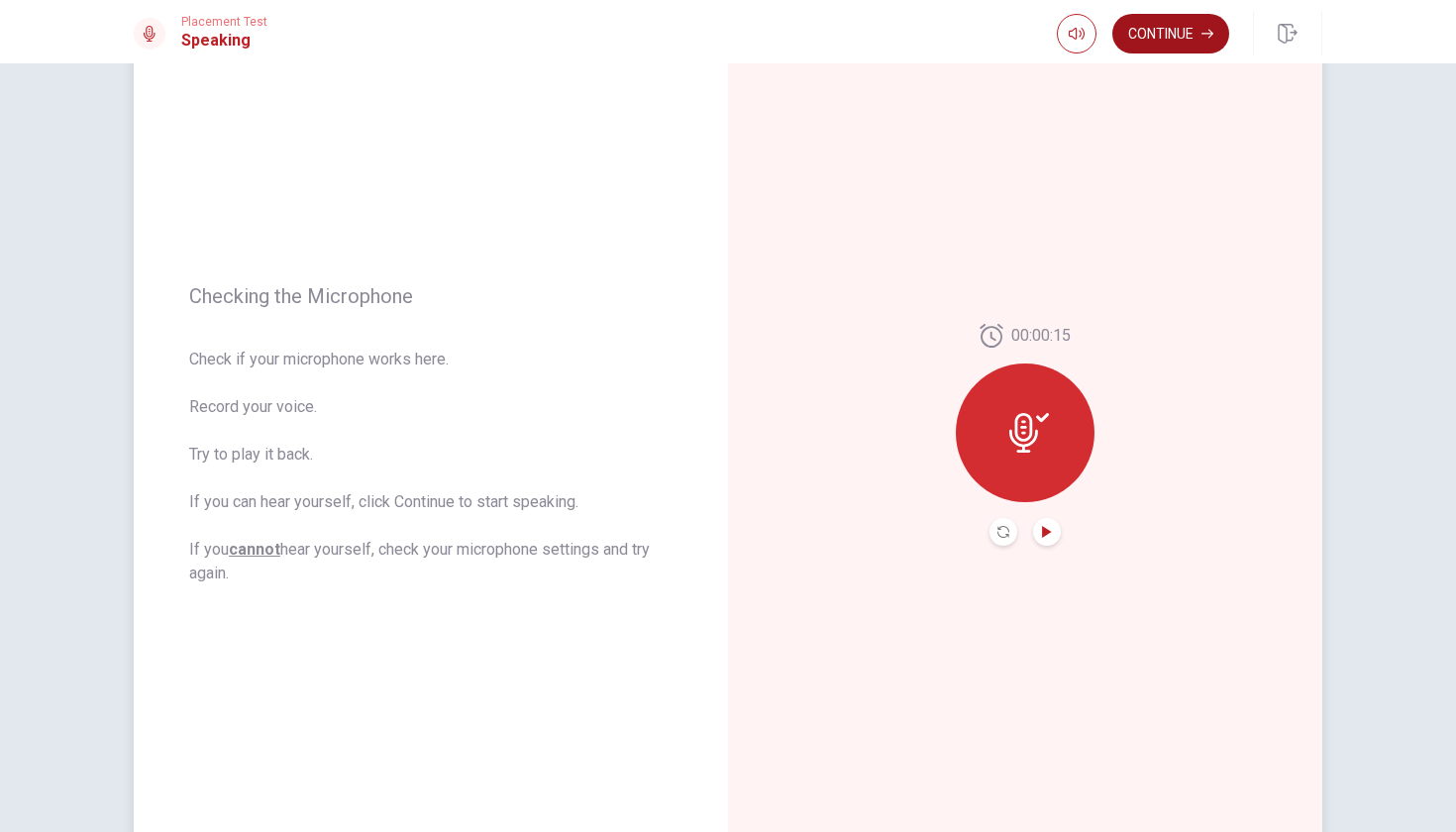 click on "Continue" at bounding box center [1171, 34] 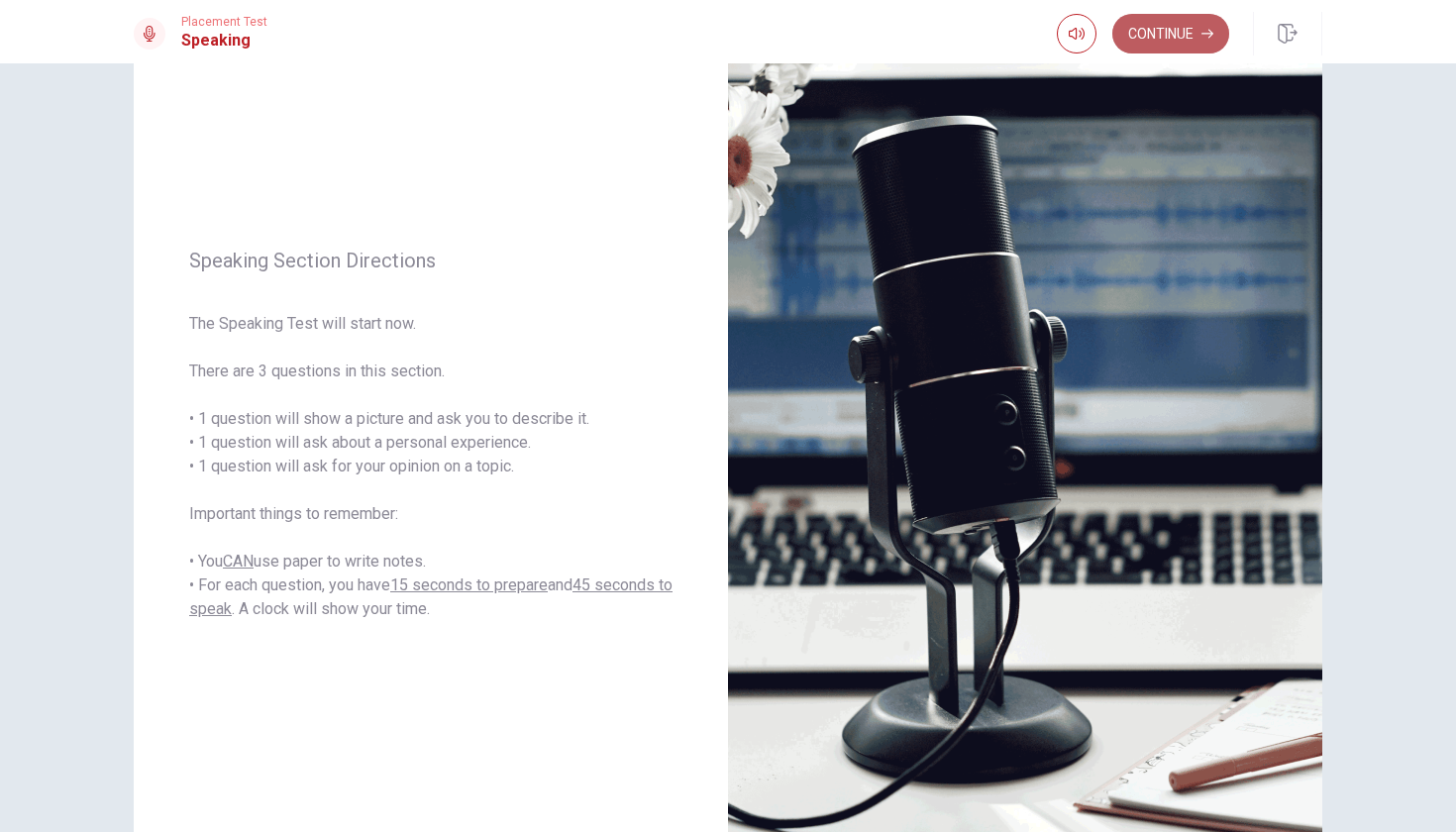 click on "Continue" at bounding box center [1171, 34] 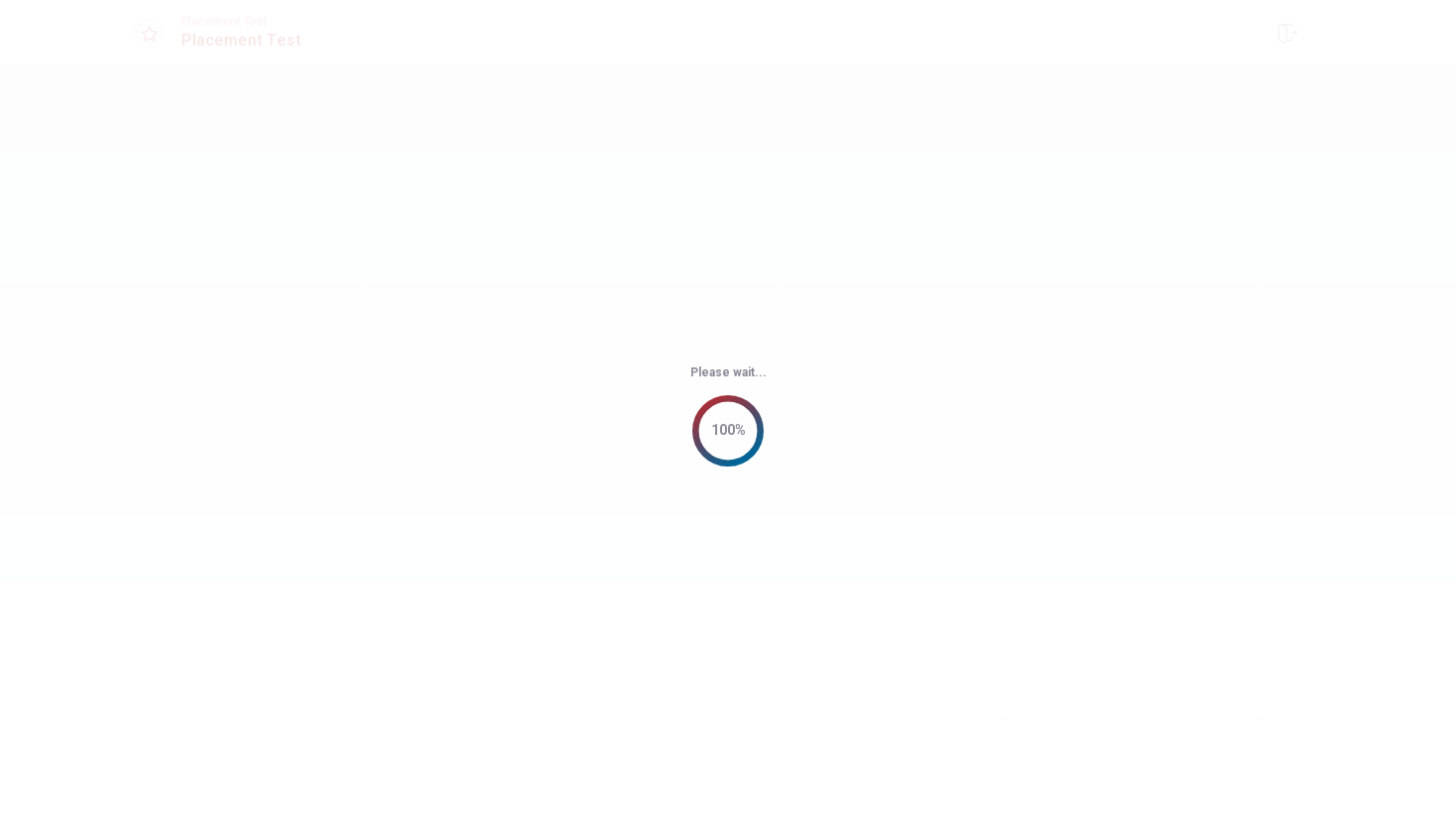 scroll, scrollTop: 0, scrollLeft: 0, axis: both 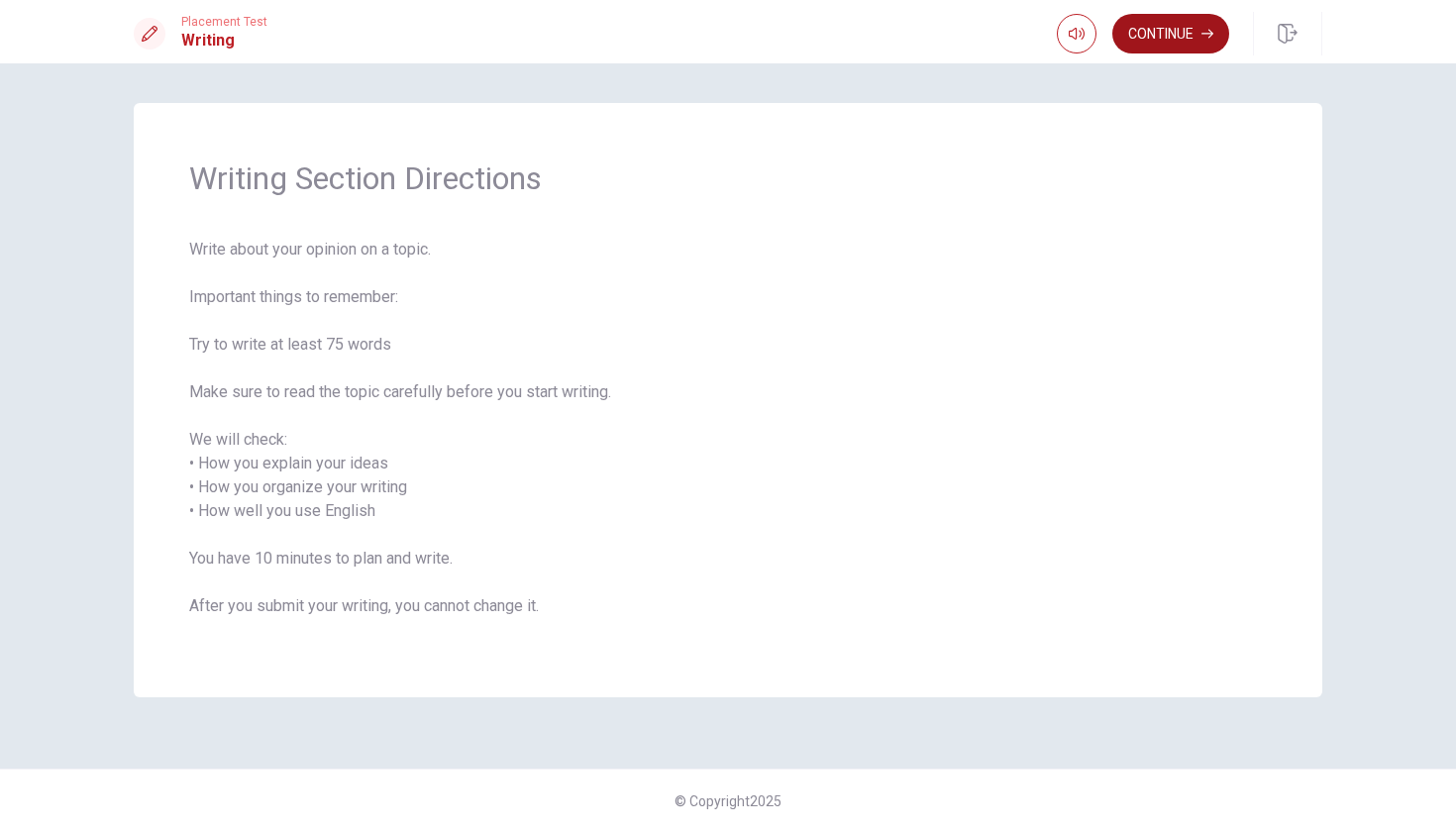 click on "Continue" at bounding box center (1171, 34) 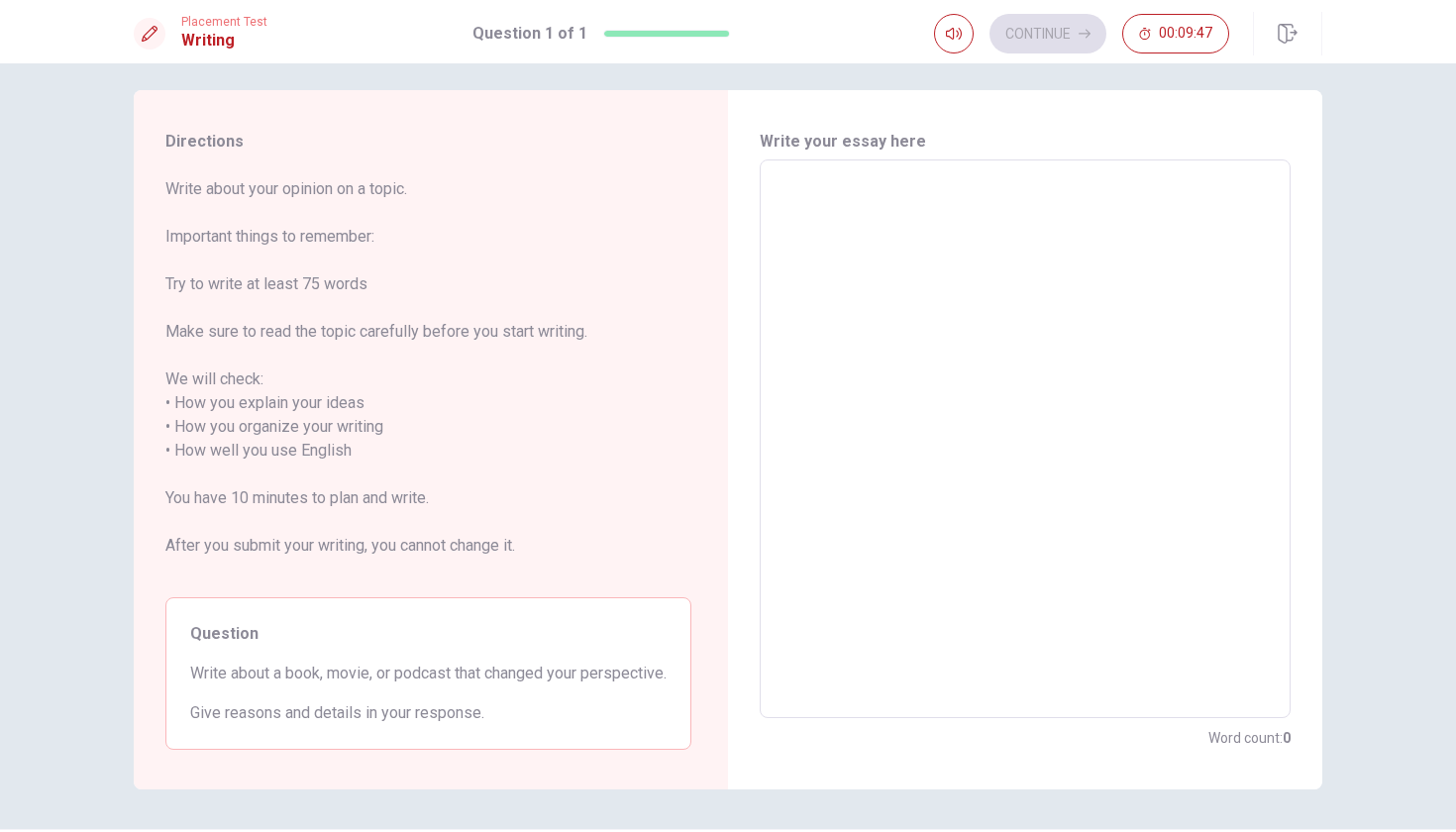 scroll, scrollTop: 0, scrollLeft: 0, axis: both 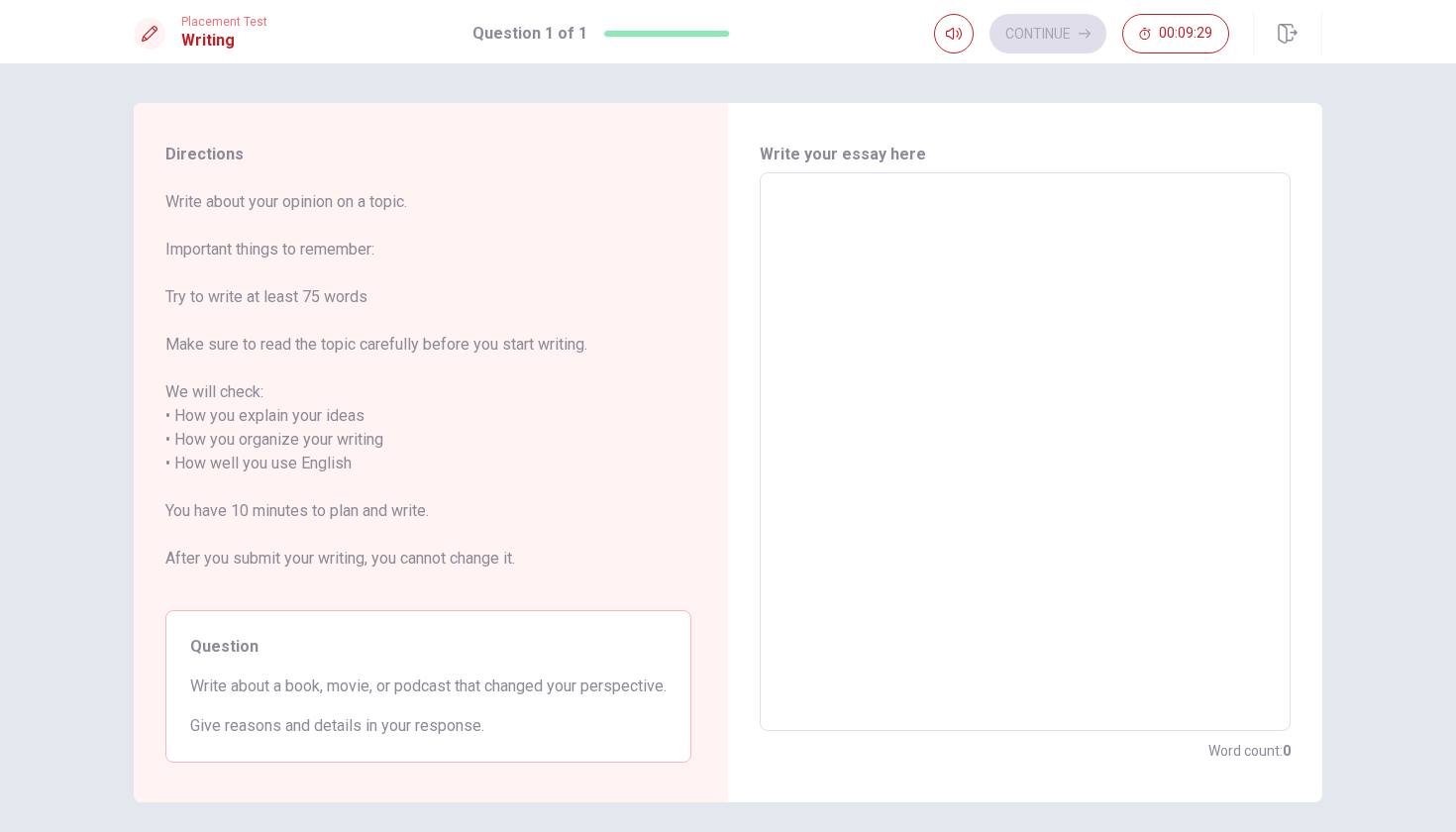 click at bounding box center [1025, 452] 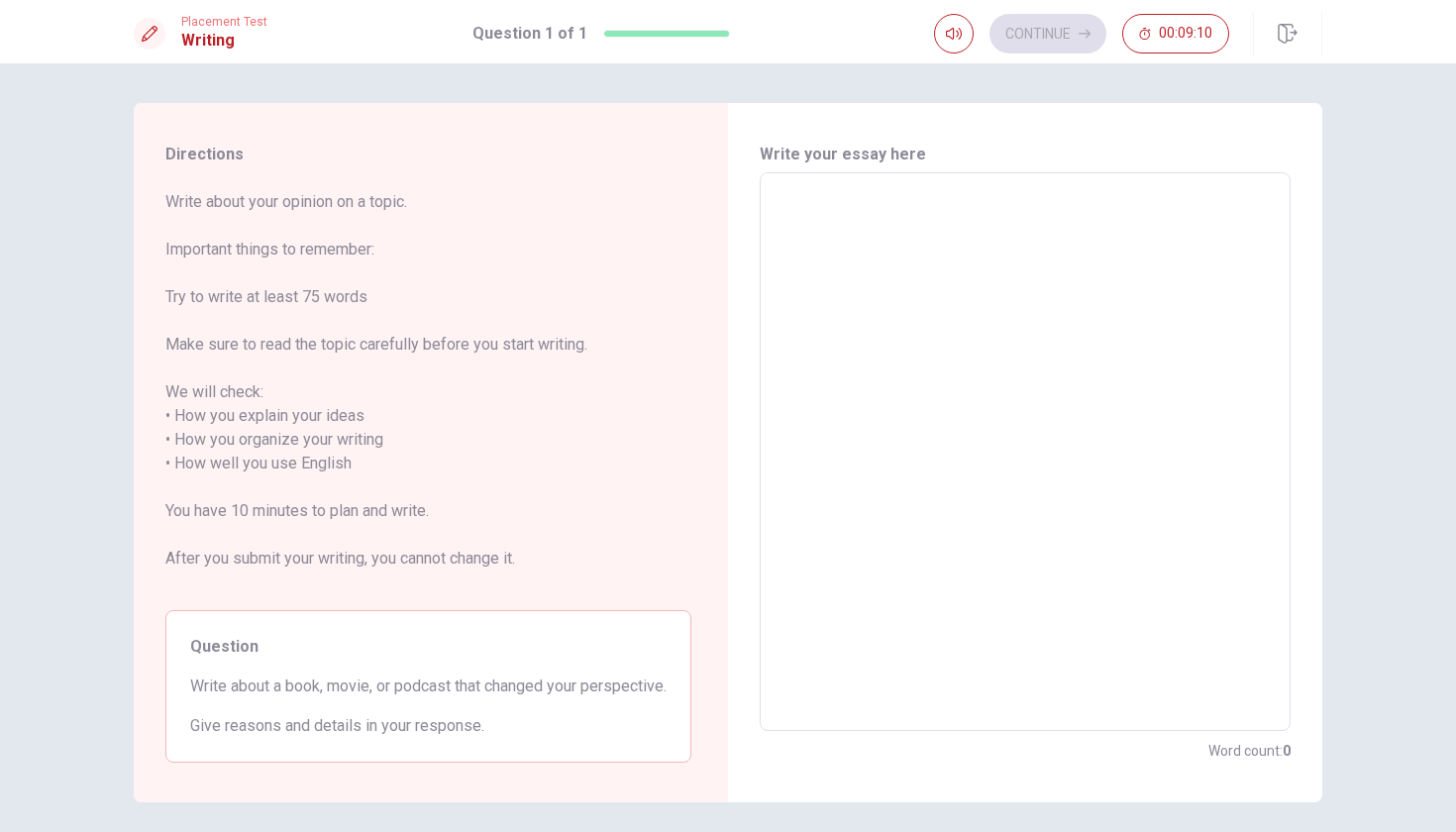 type on "t" 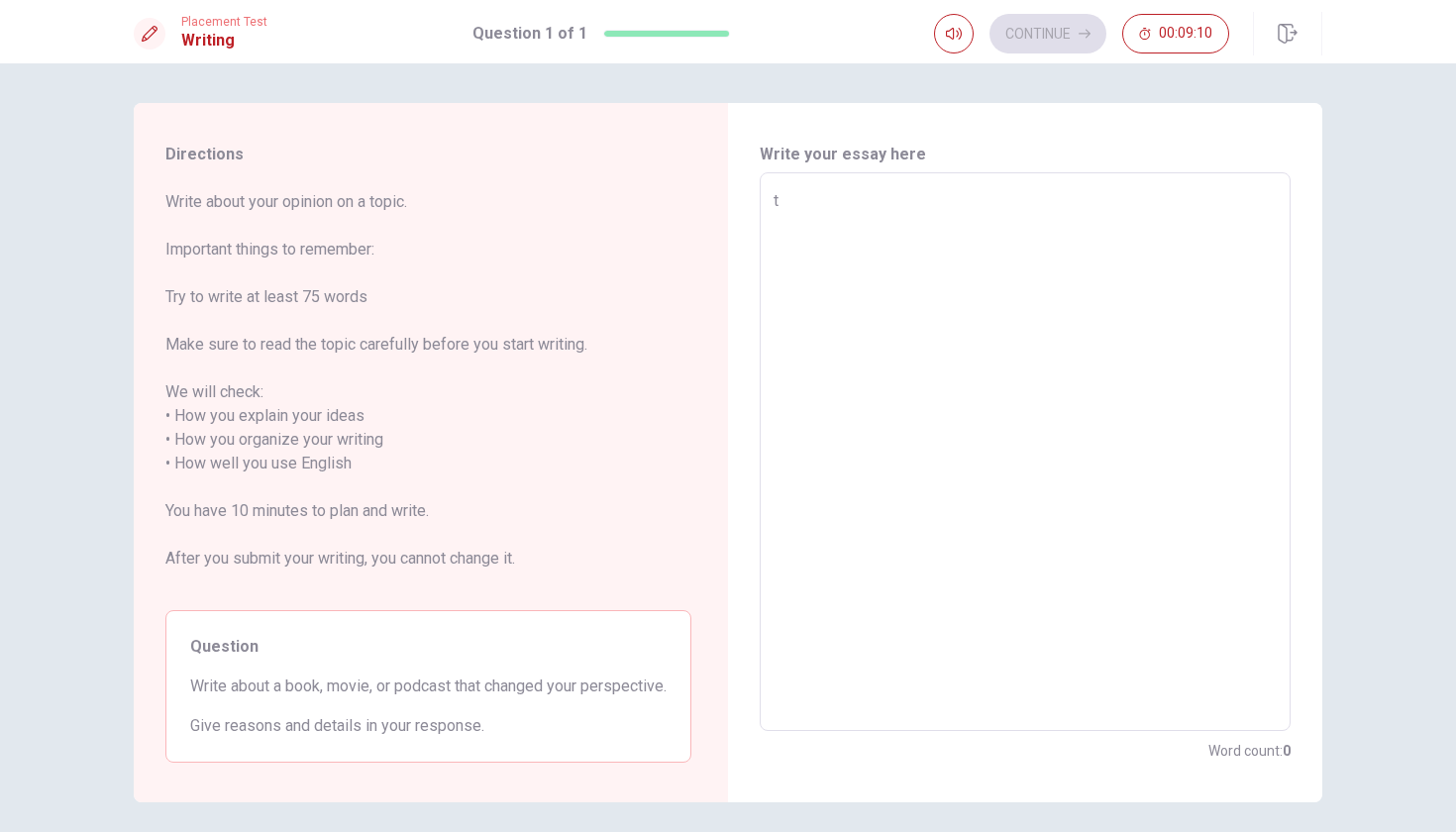 type on "x" 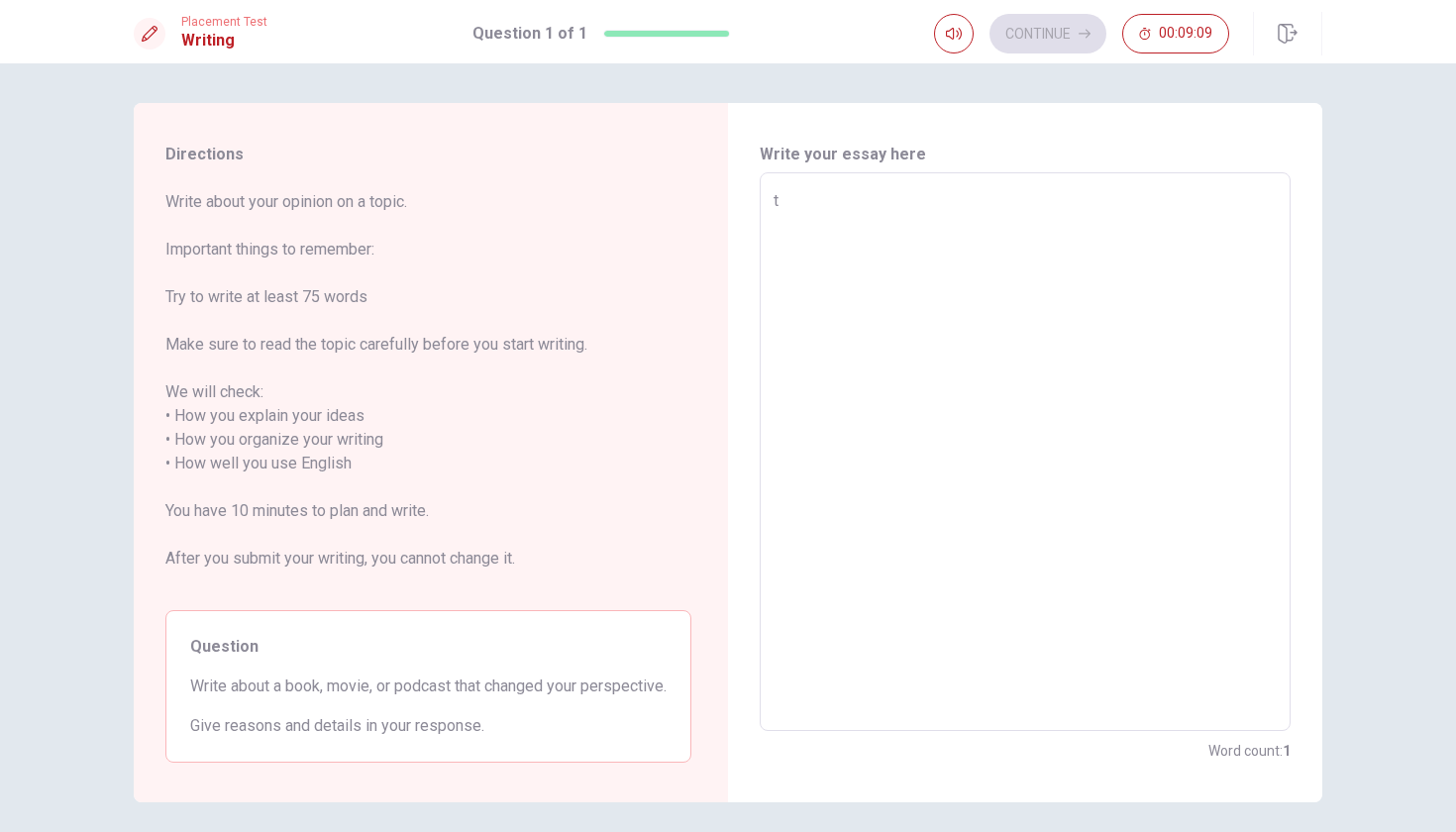 type on "th" 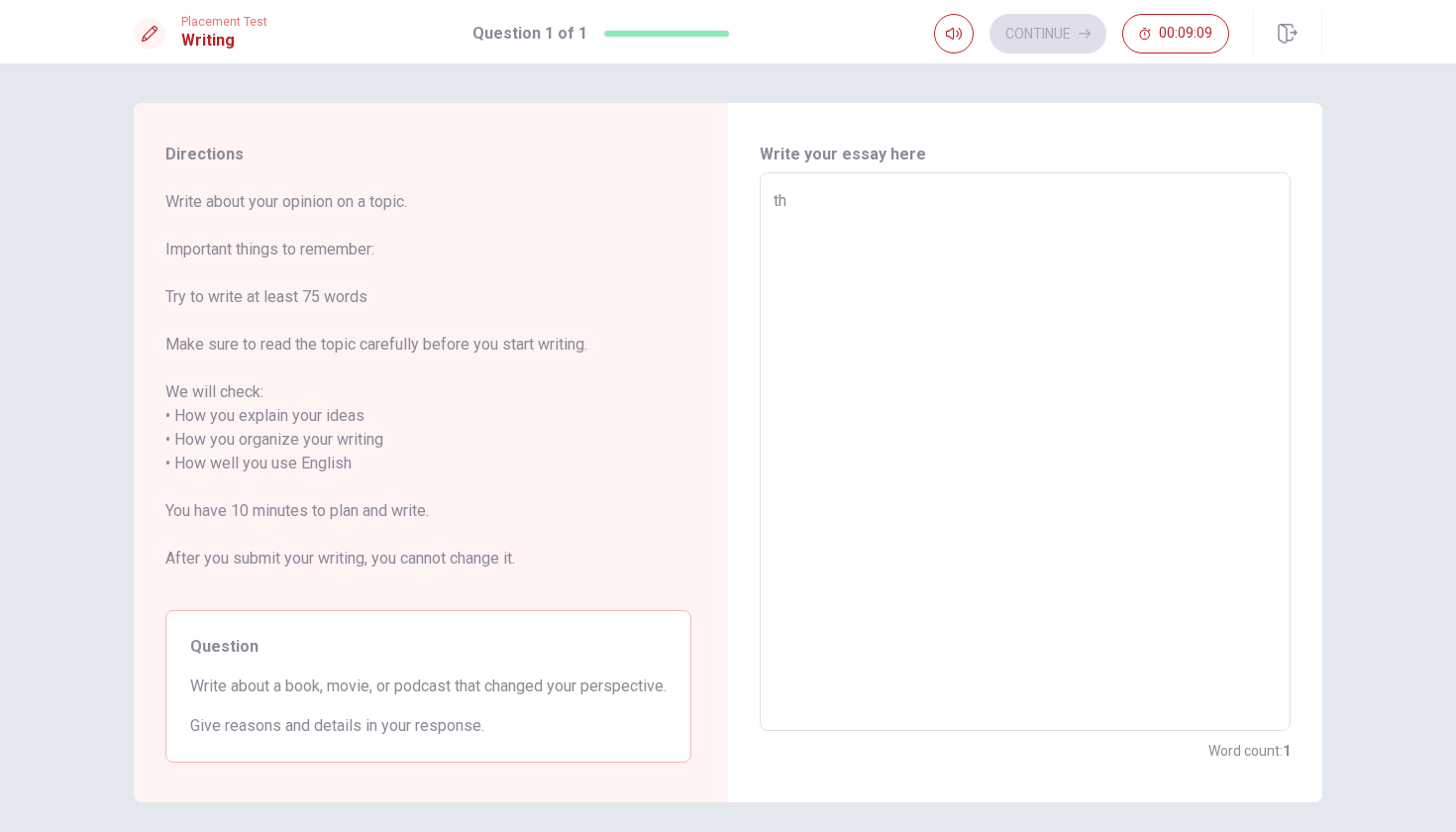 type on "x" 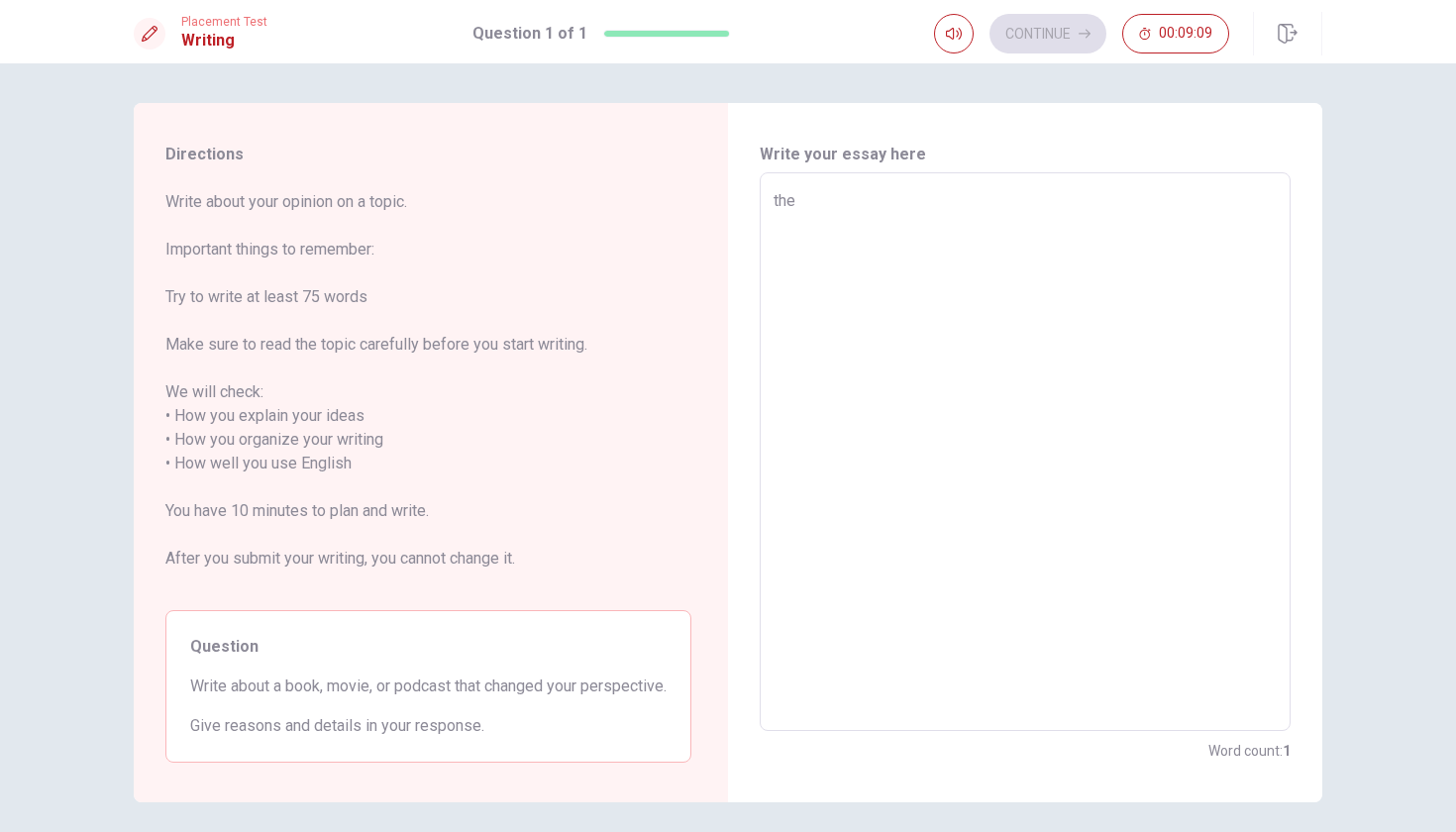 type on "x" 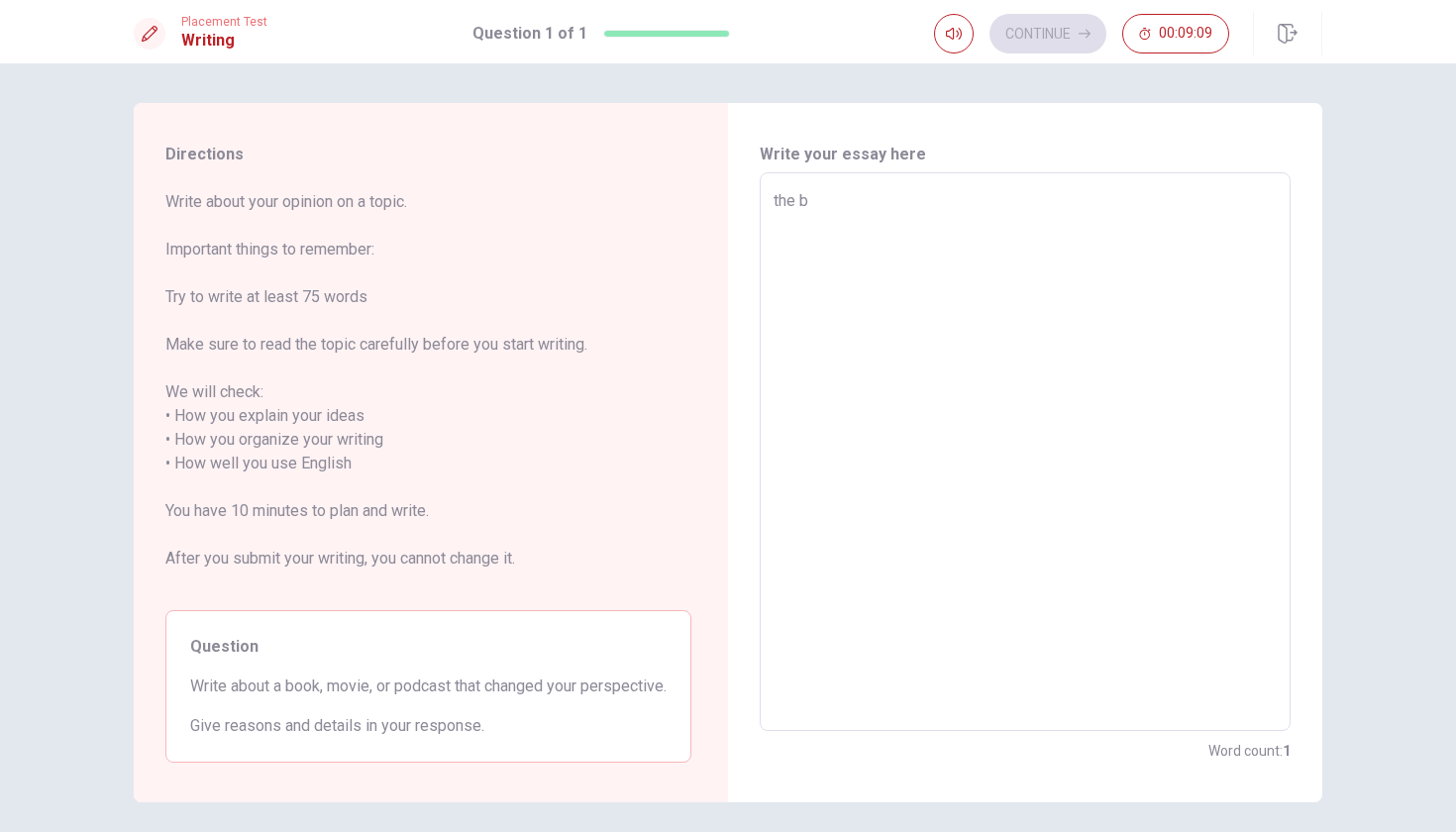 type on "x" 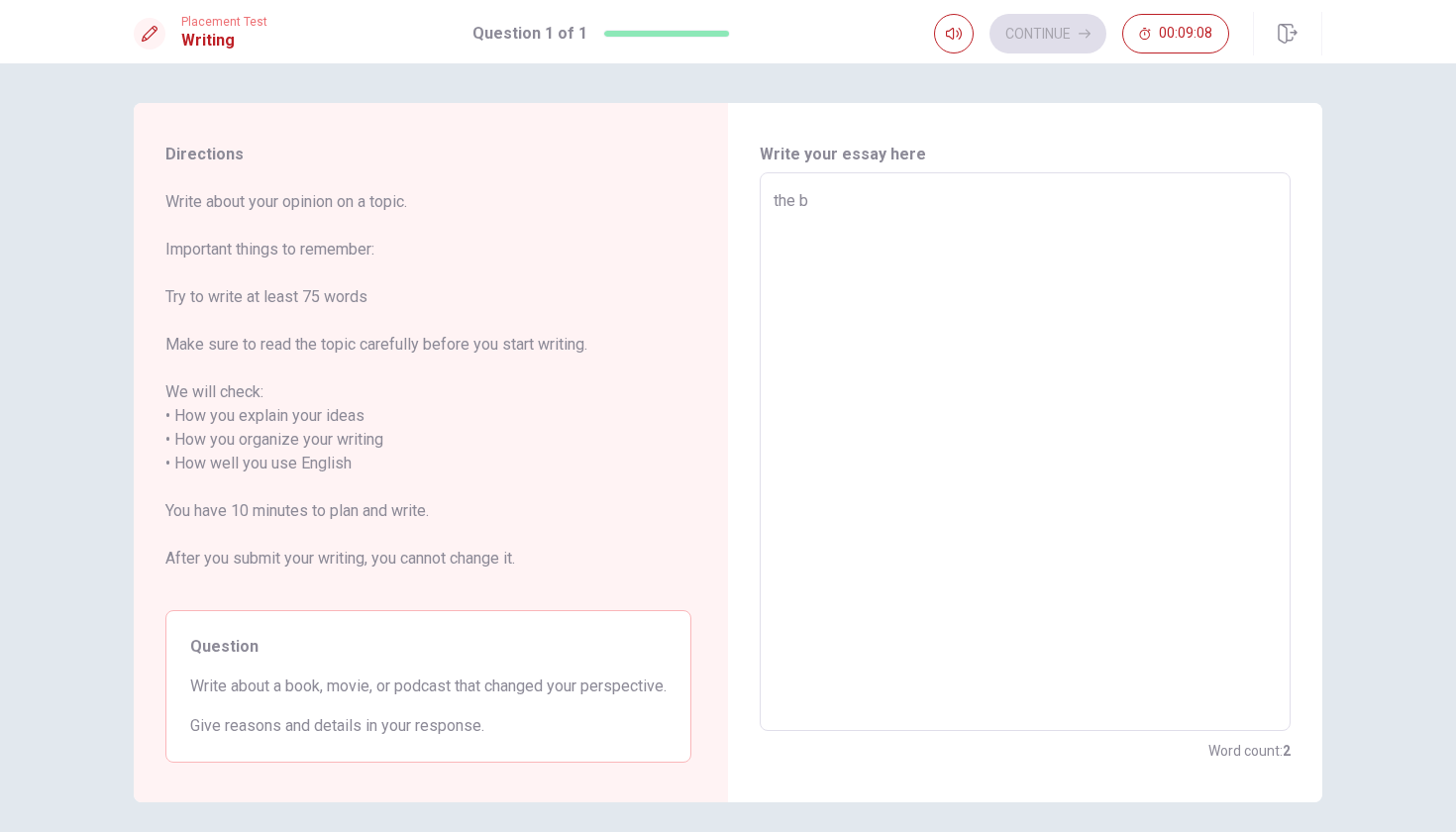 type on "the bo" 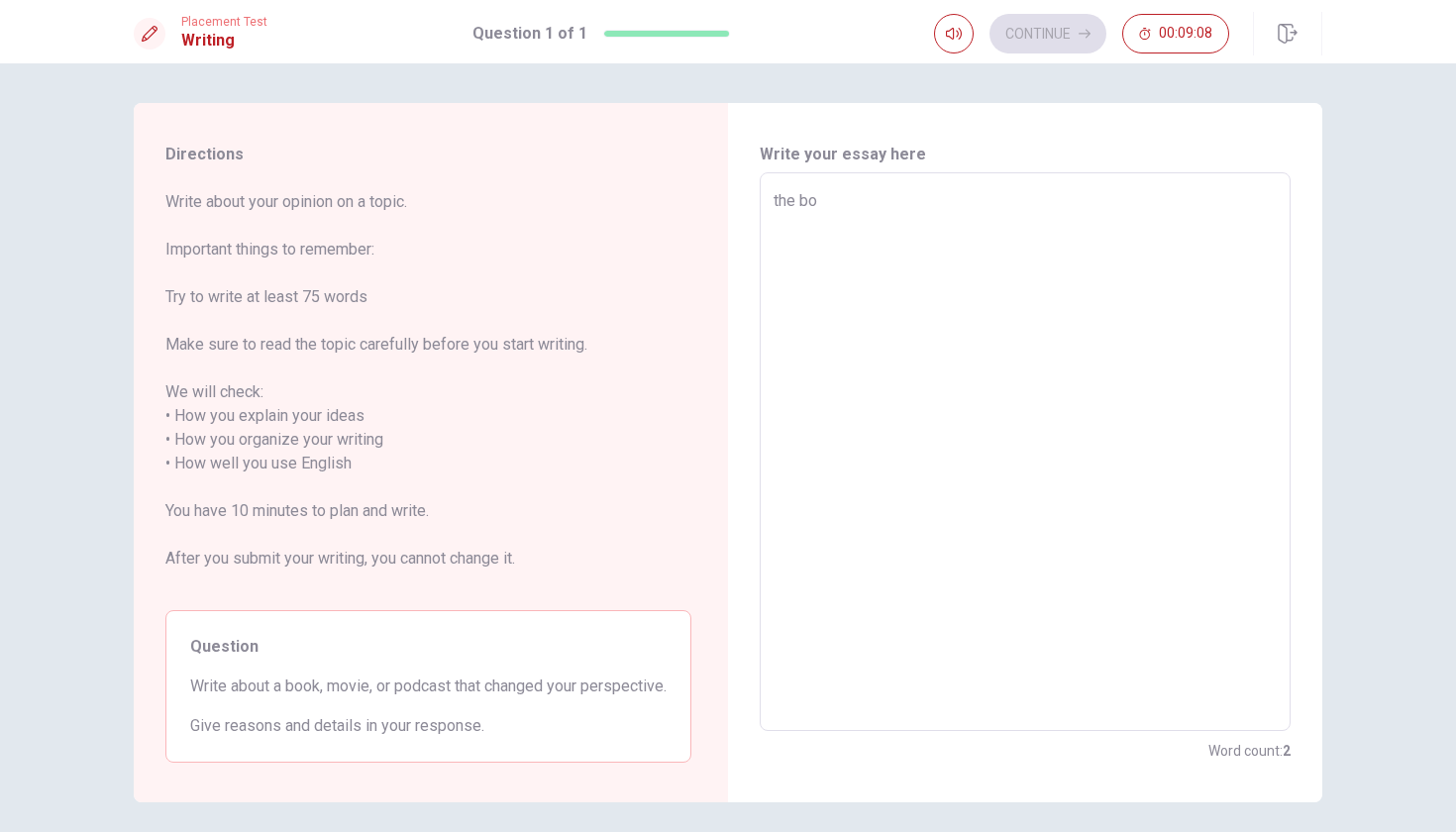 type on "x" 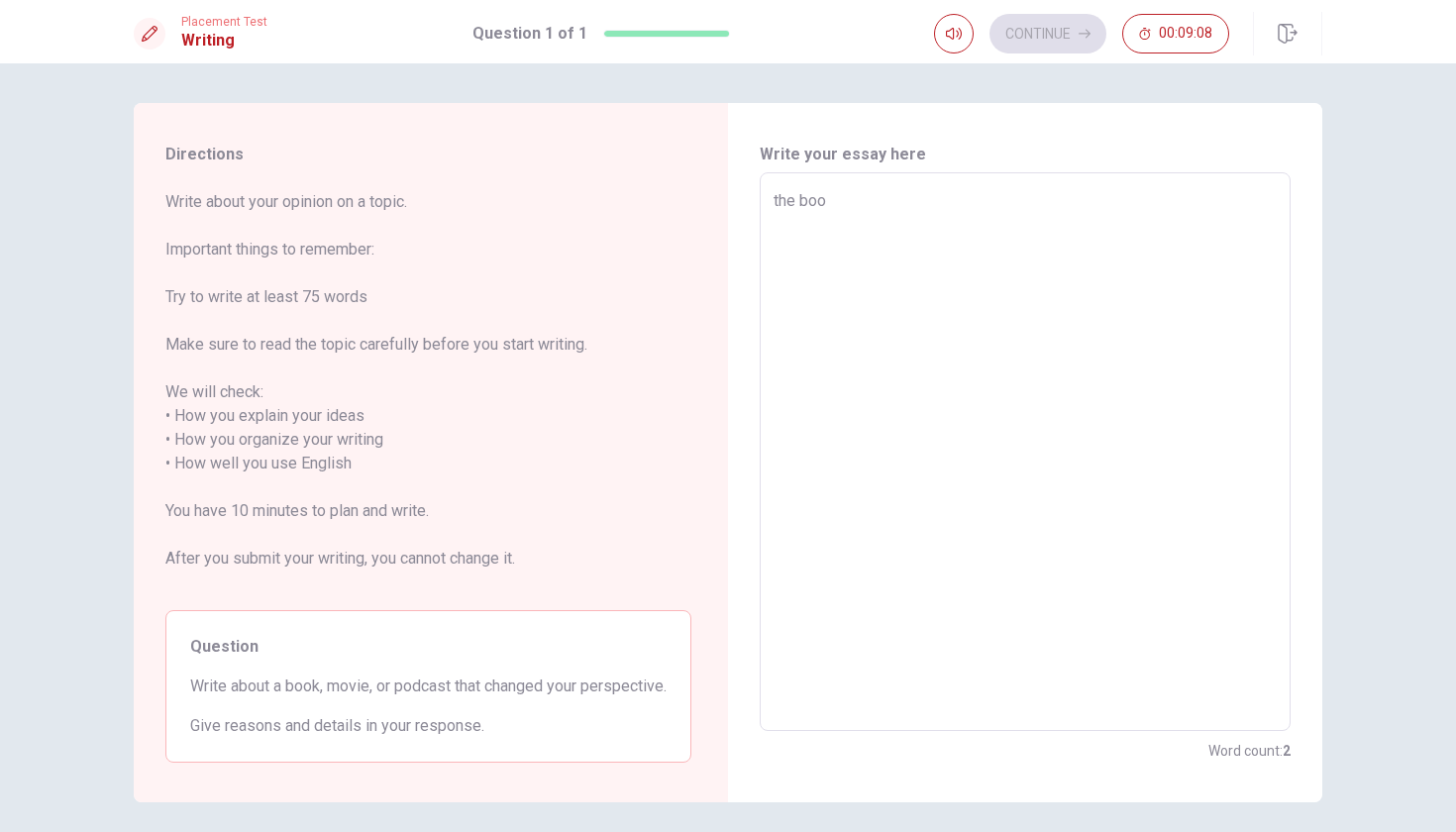 type on "x" 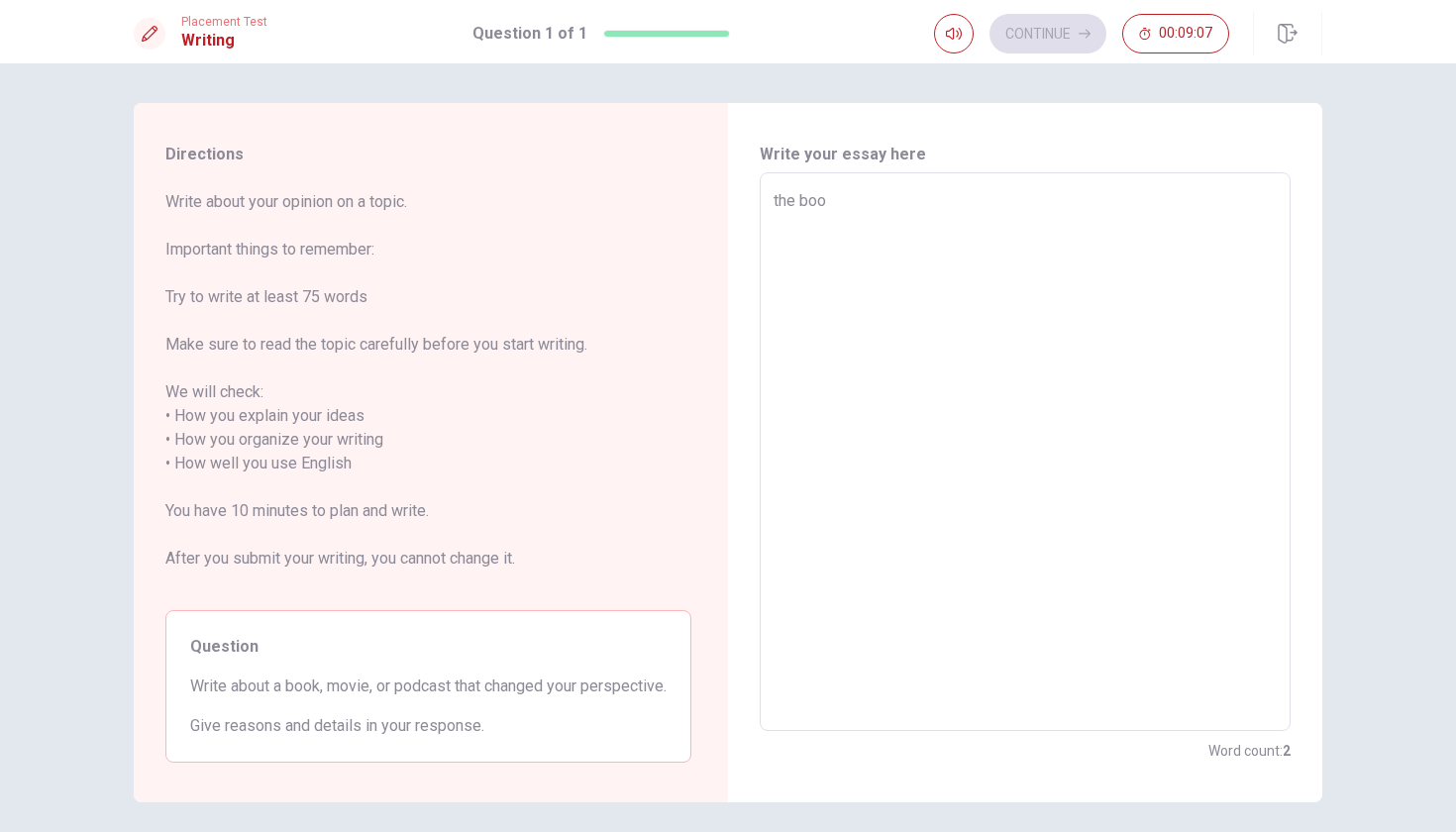 type on "the book" 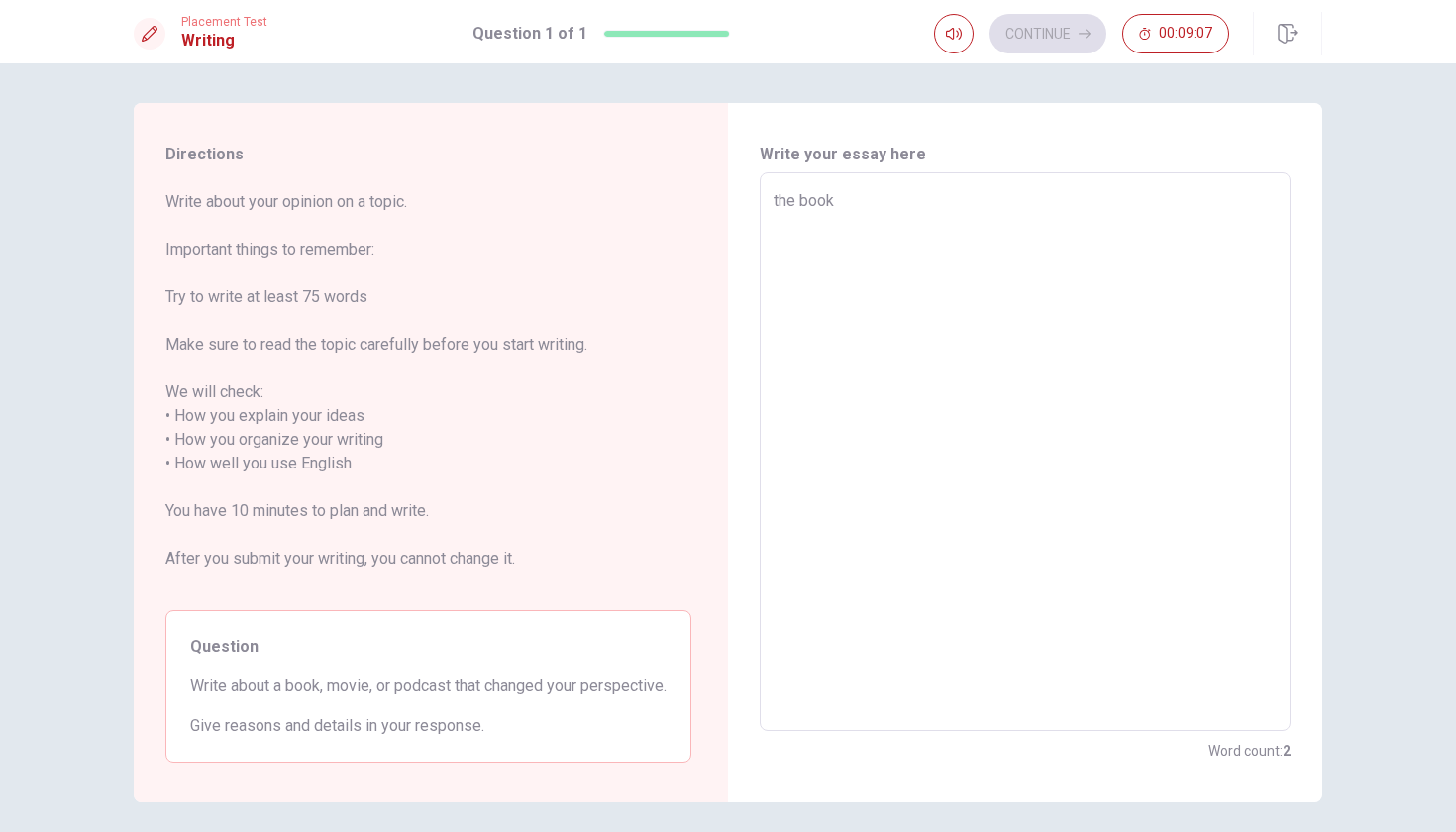 type on "x" 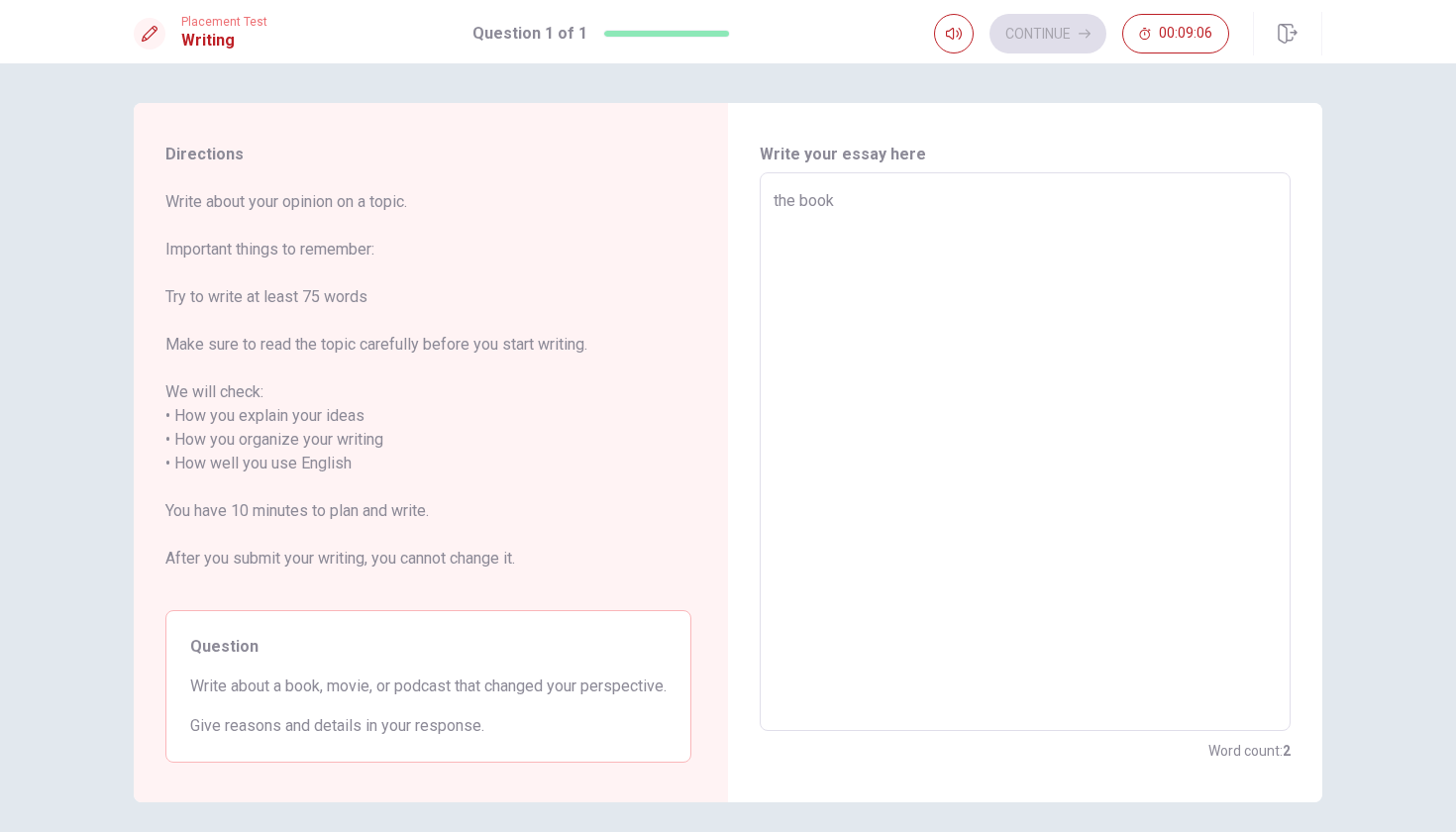 type on "x" 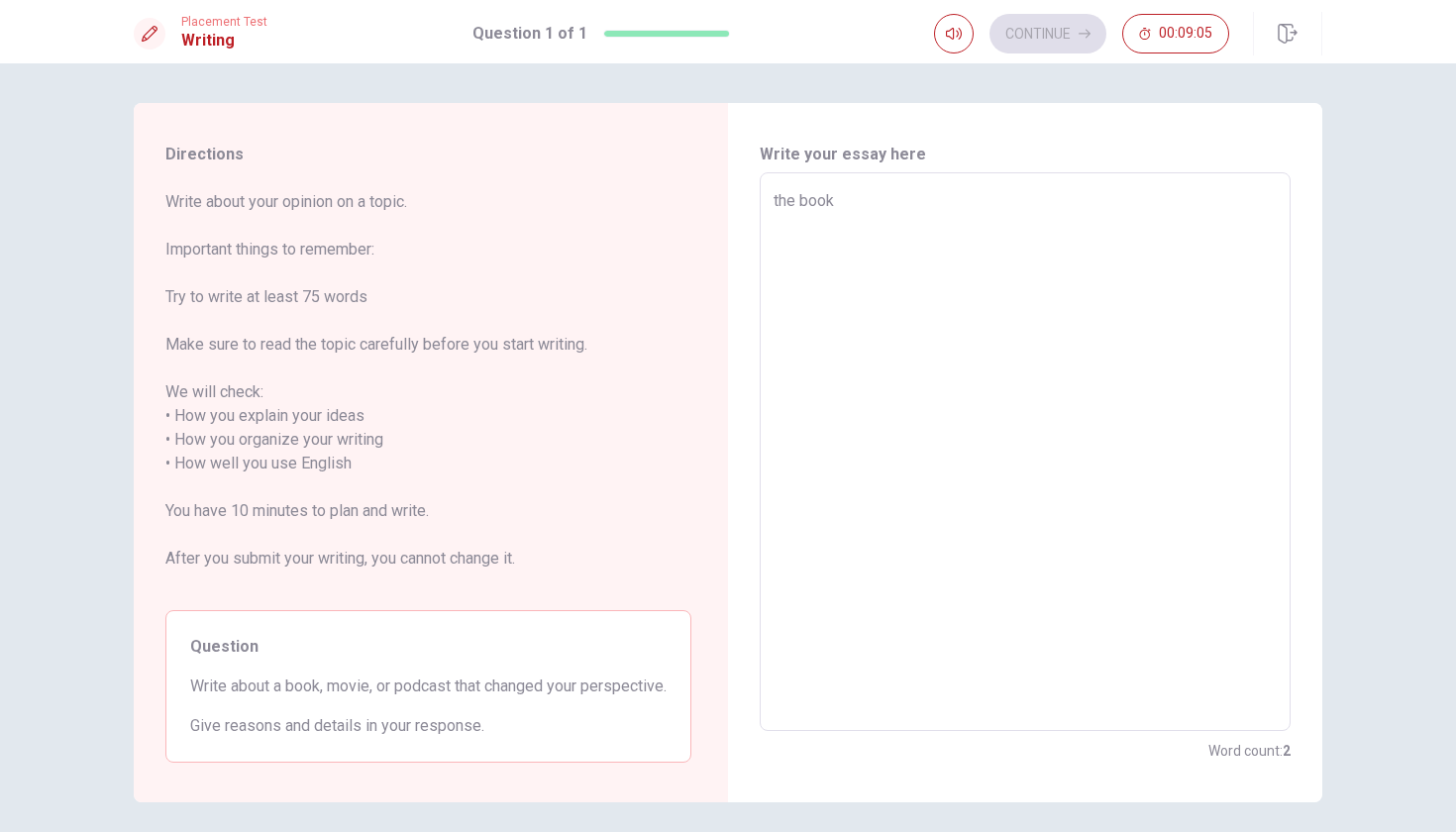 type on "the book t" 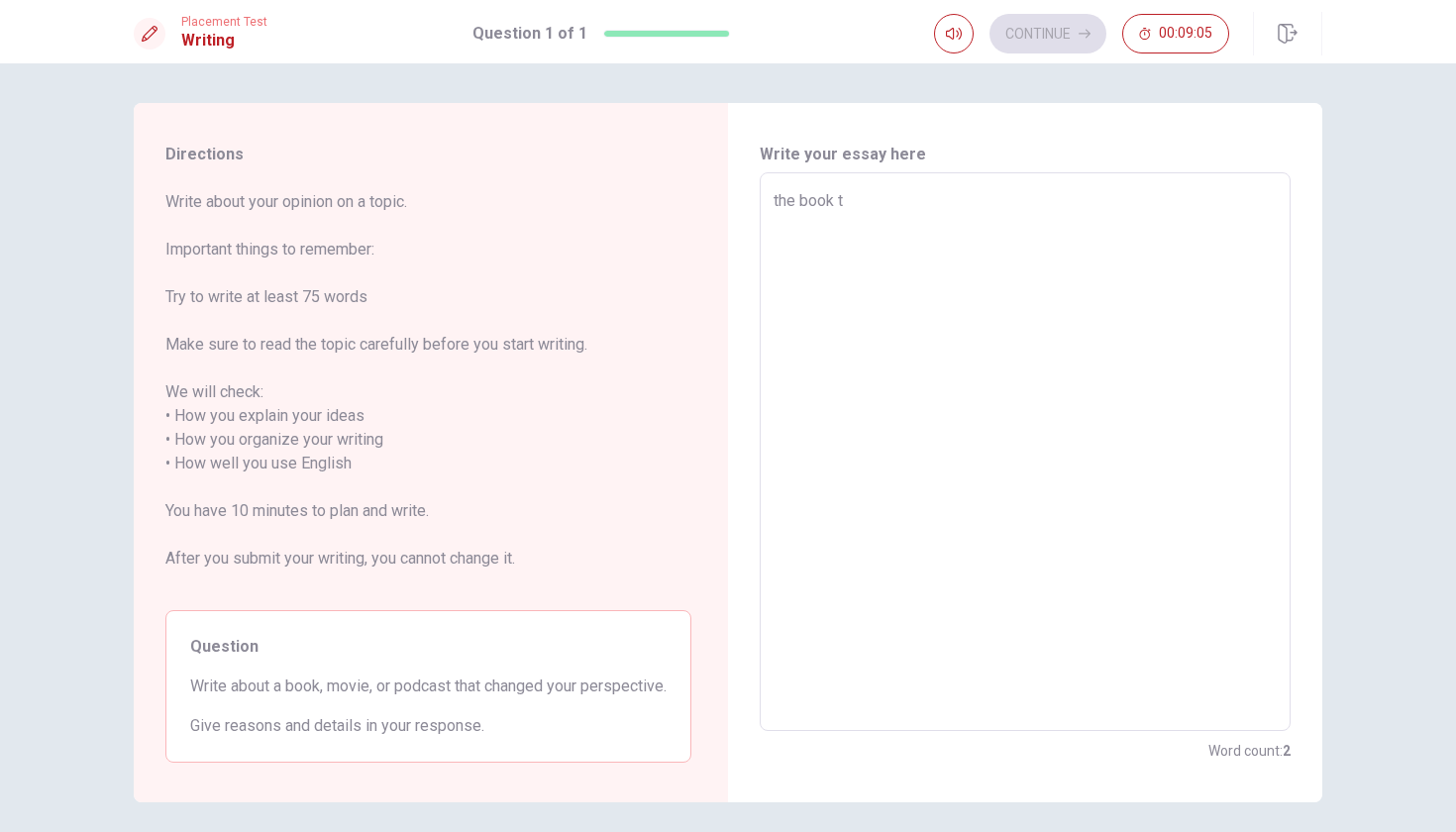 type on "x" 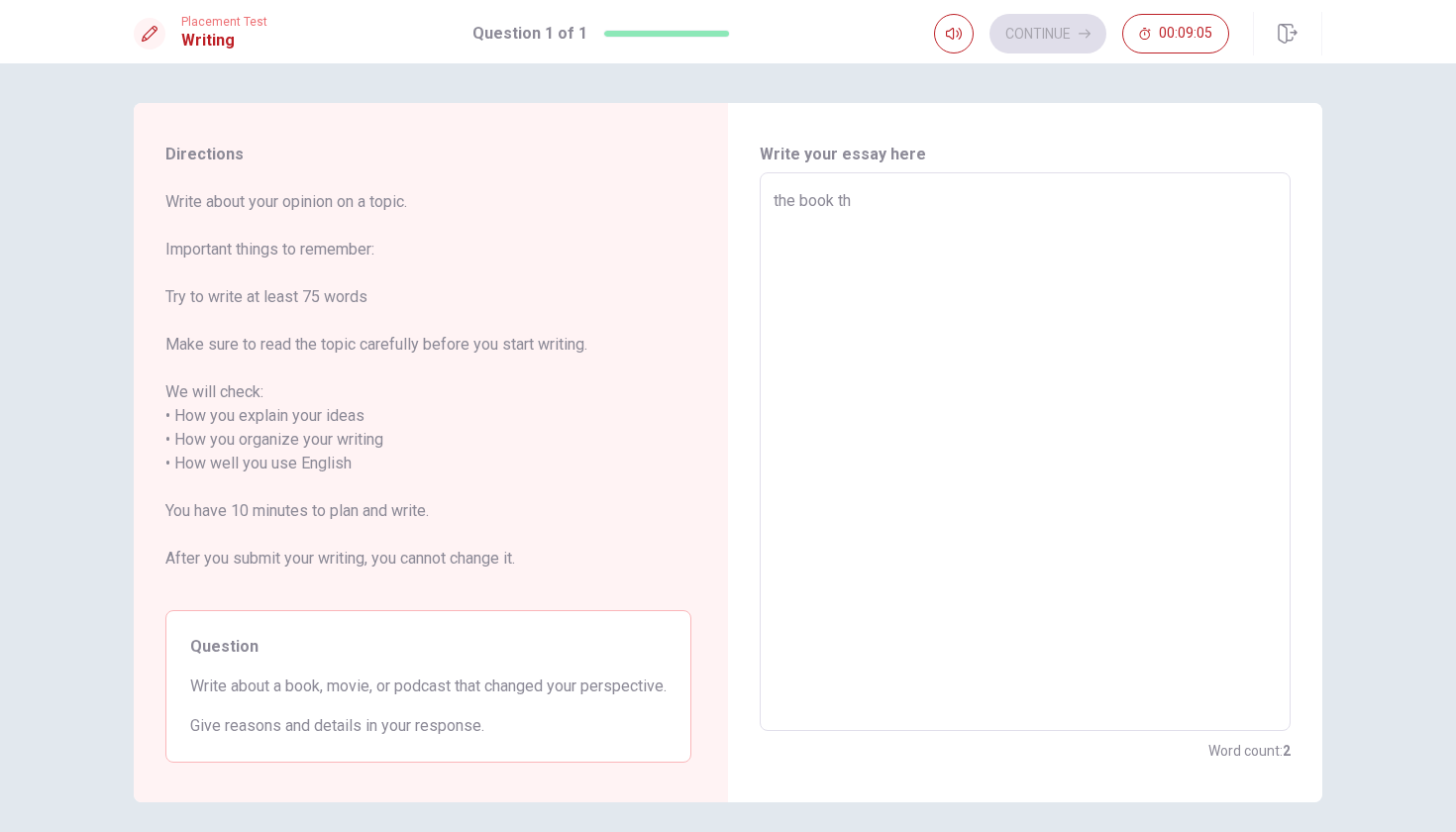 type on "x" 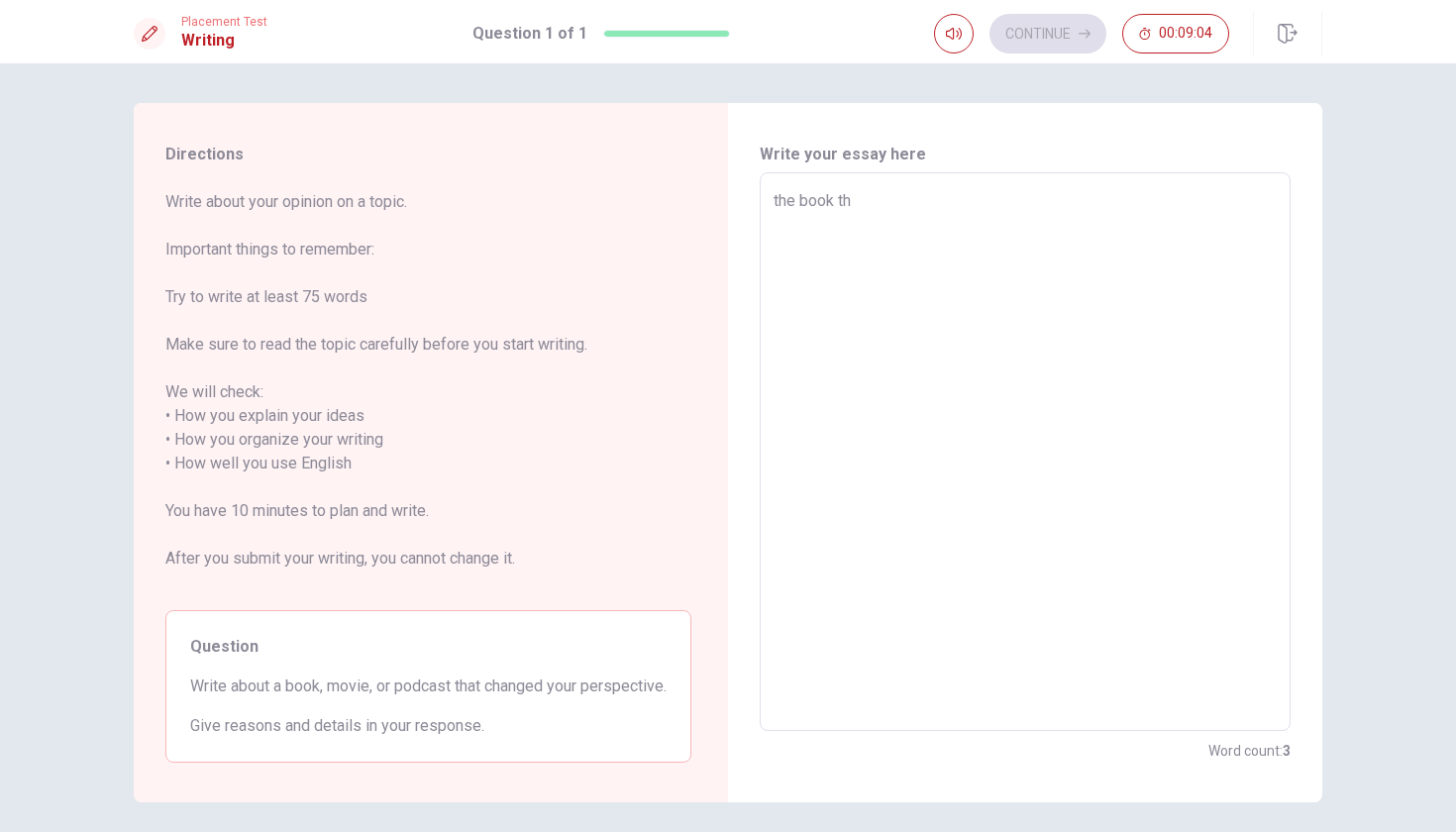 type on "the book tha" 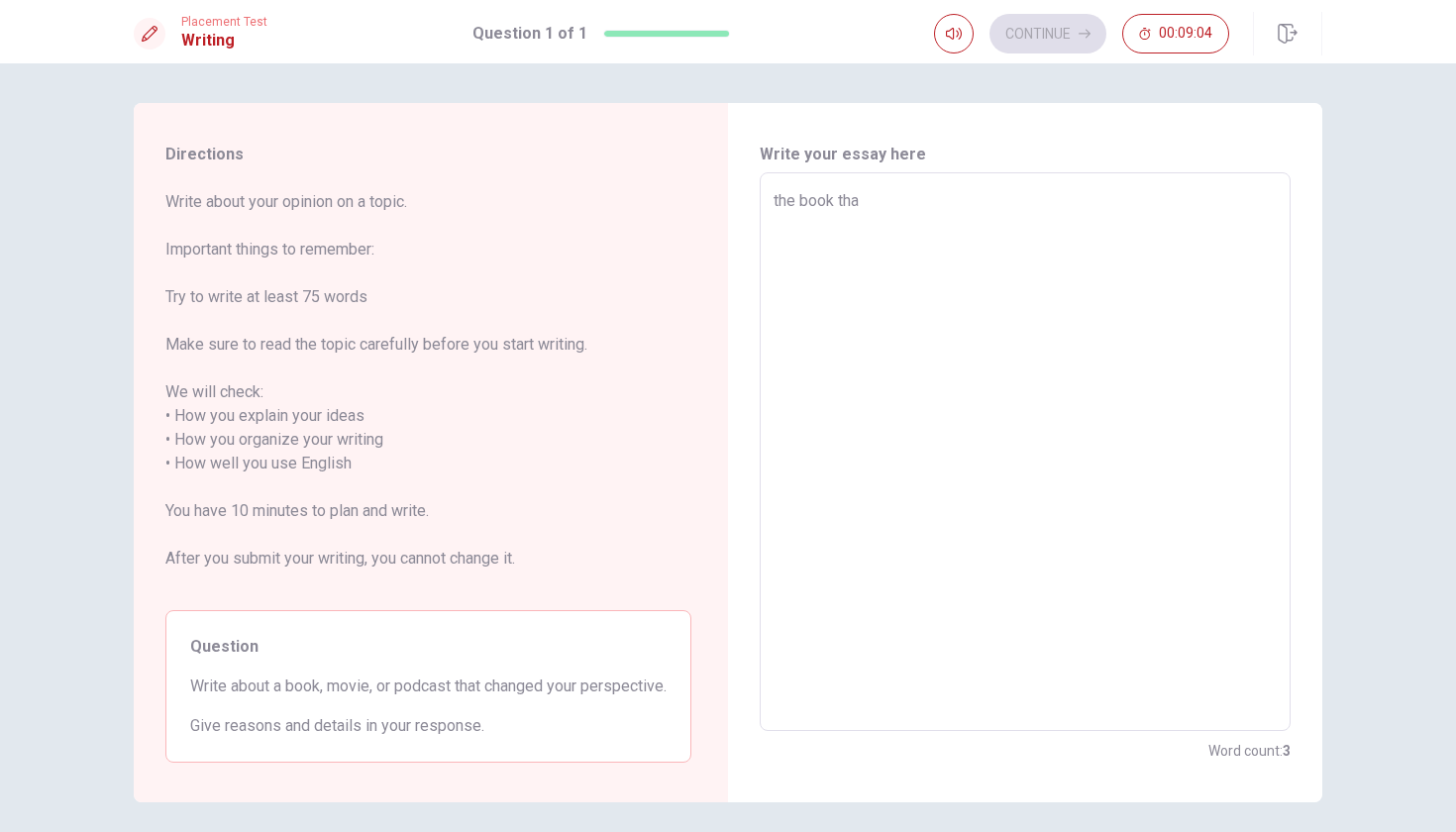 type on "x" 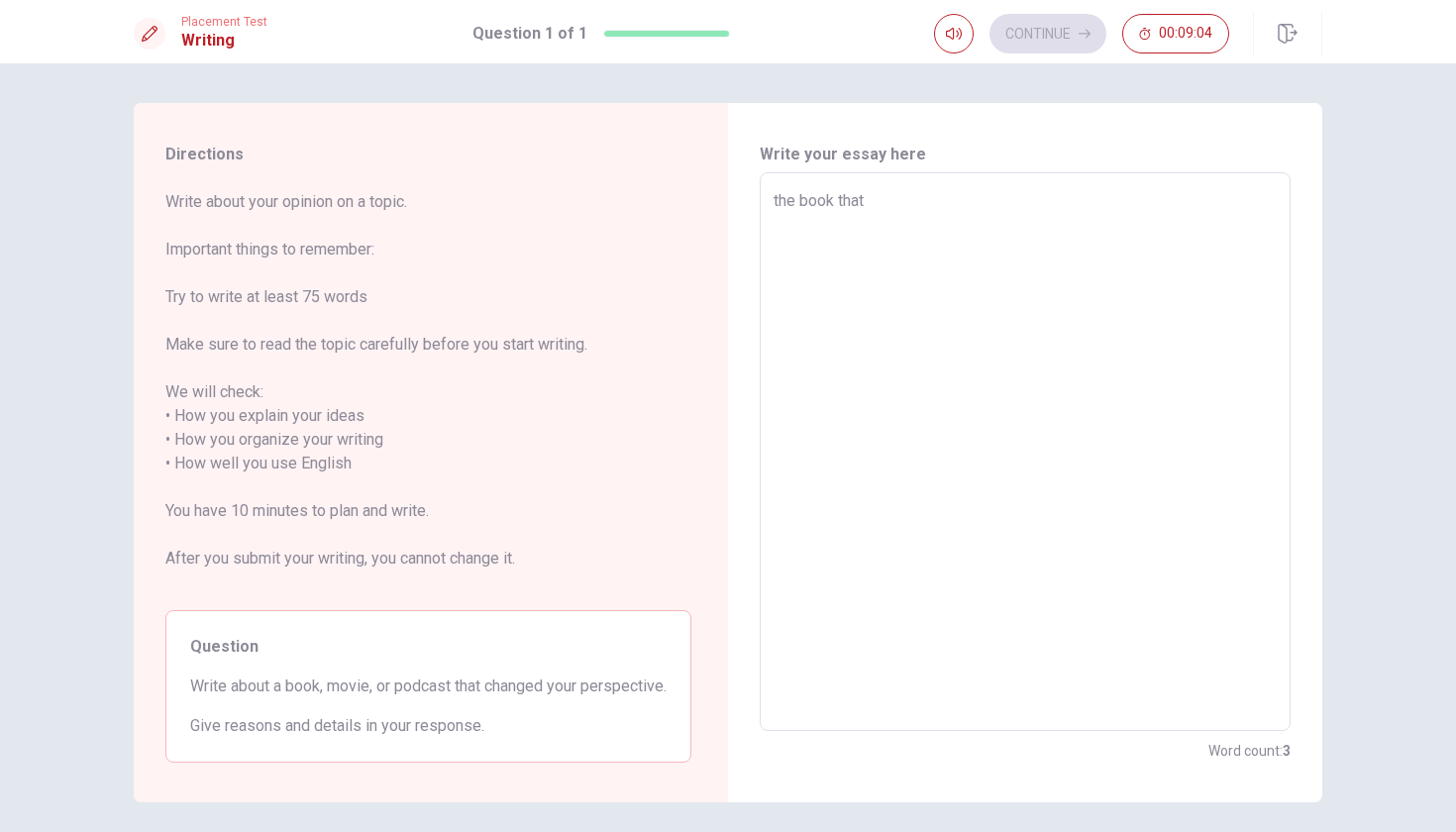 type on "x" 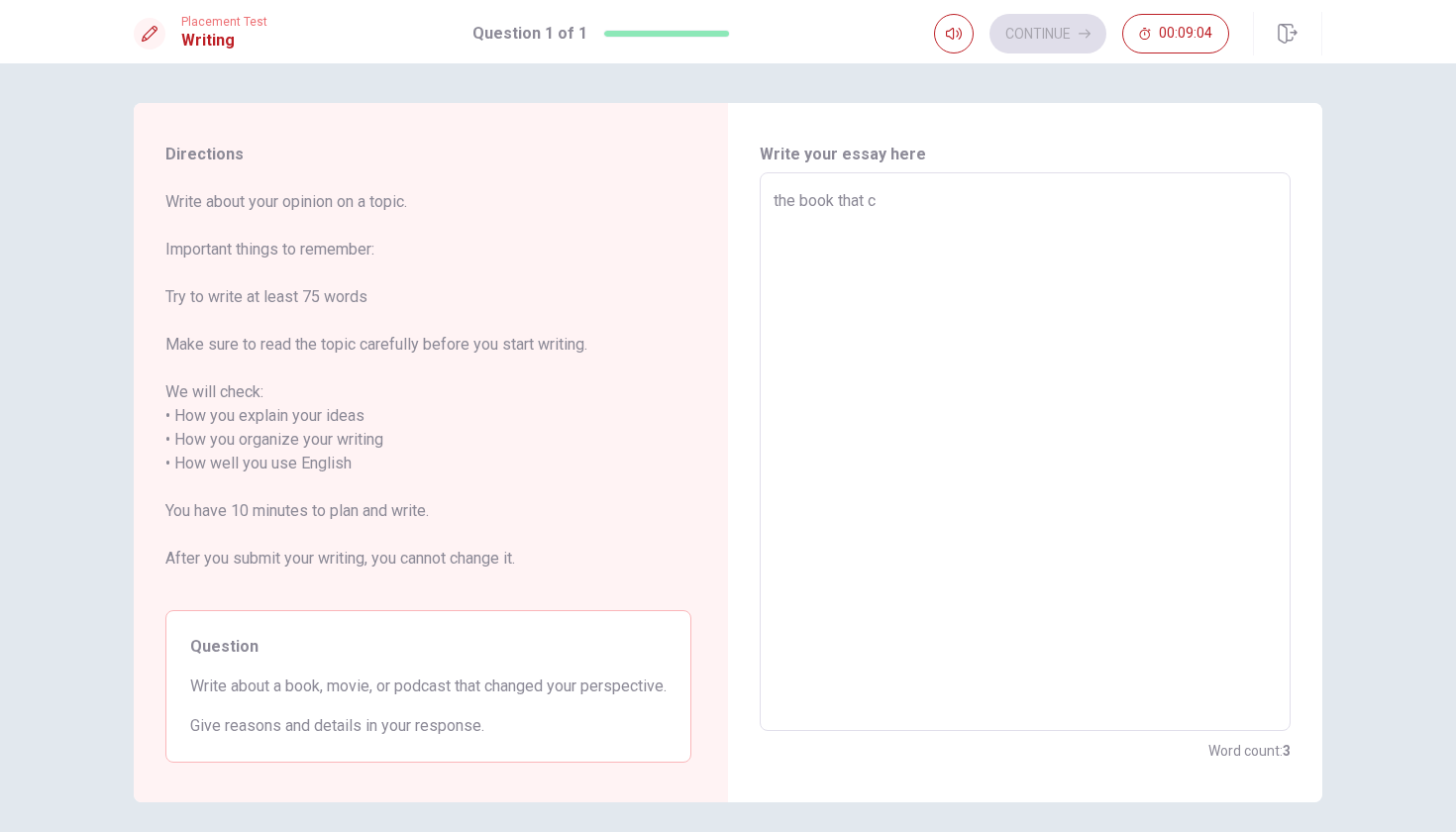 type on "x" 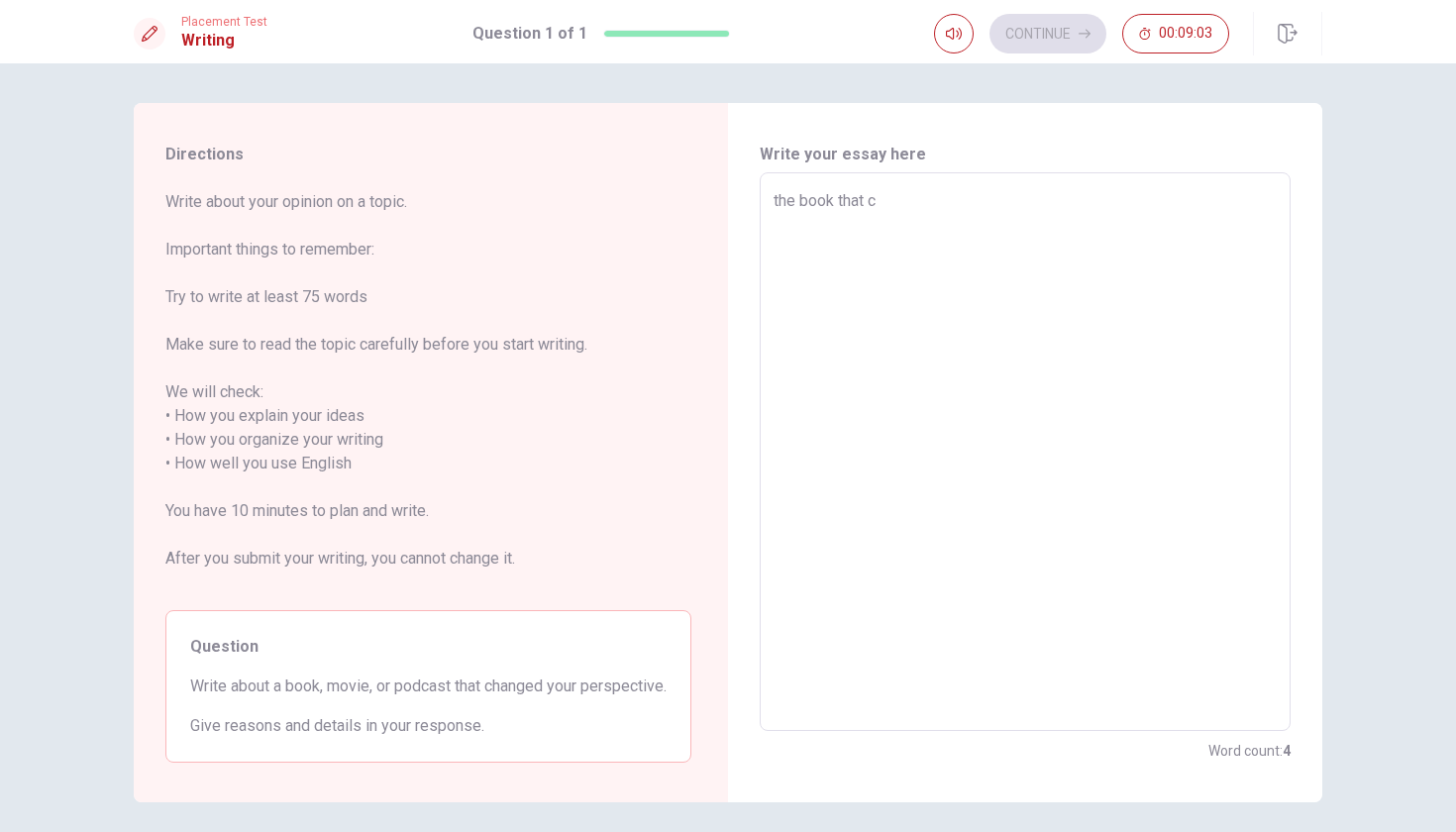 type on "the book that ch" 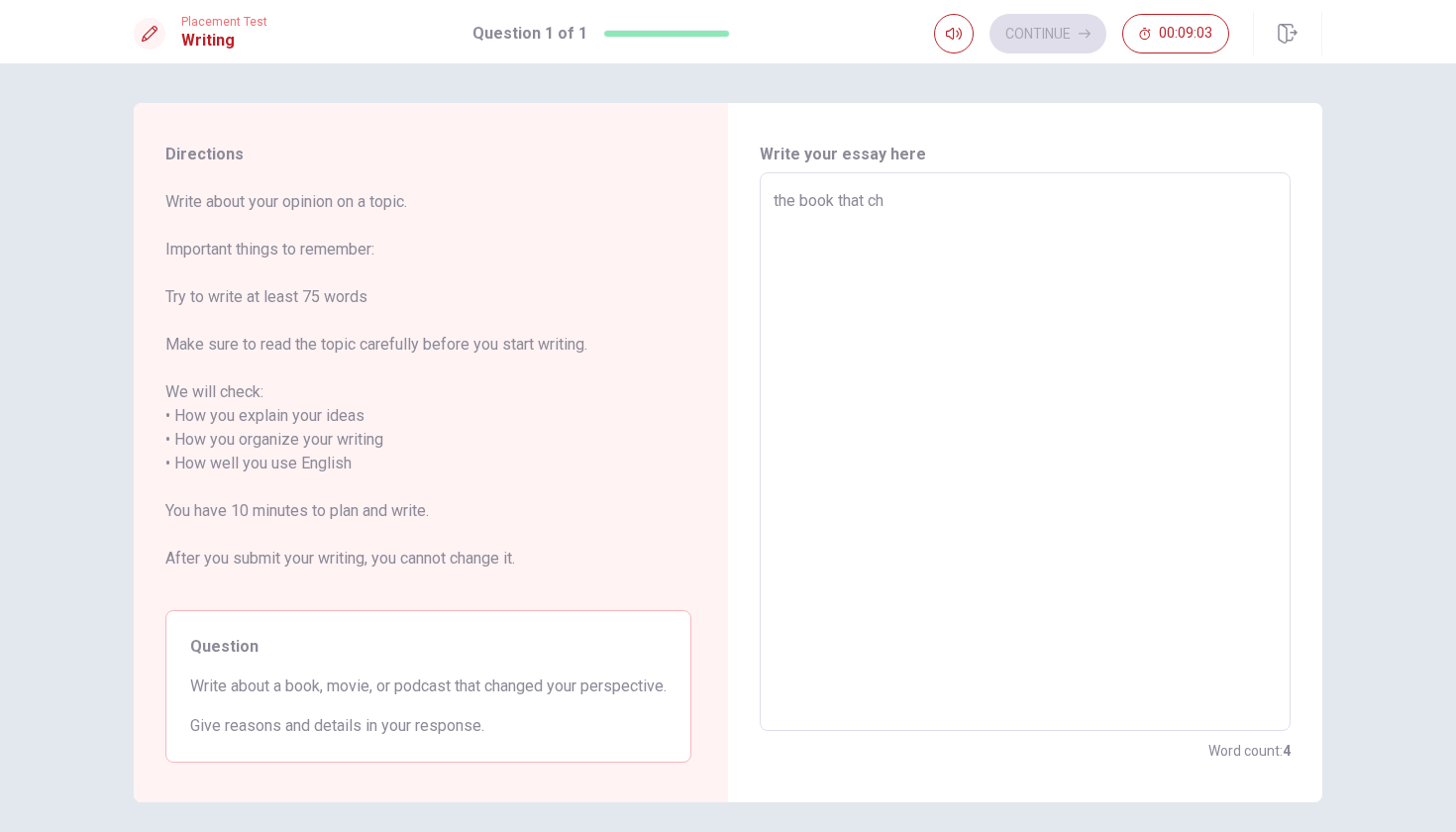type on "x" 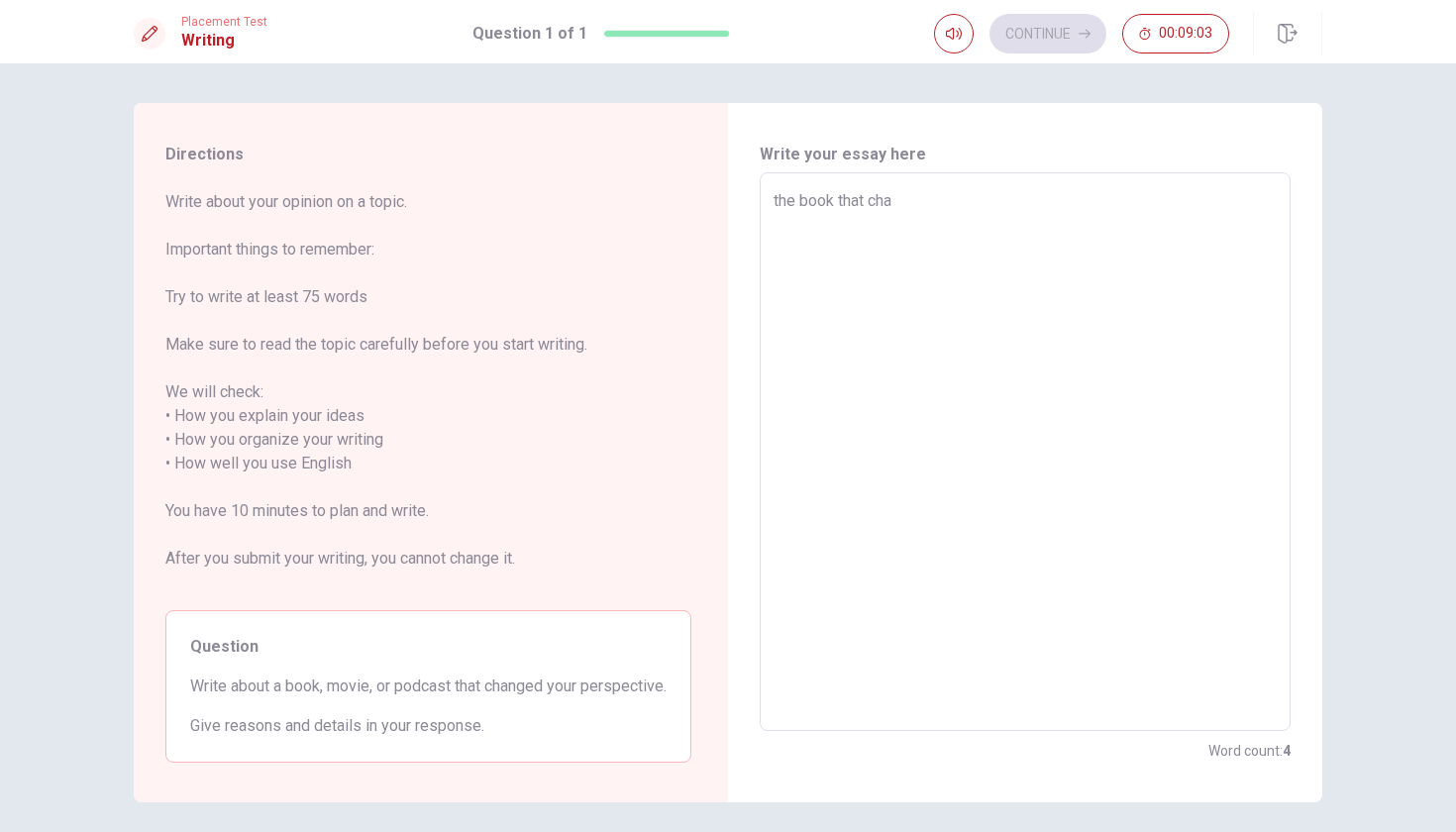 type on "x" 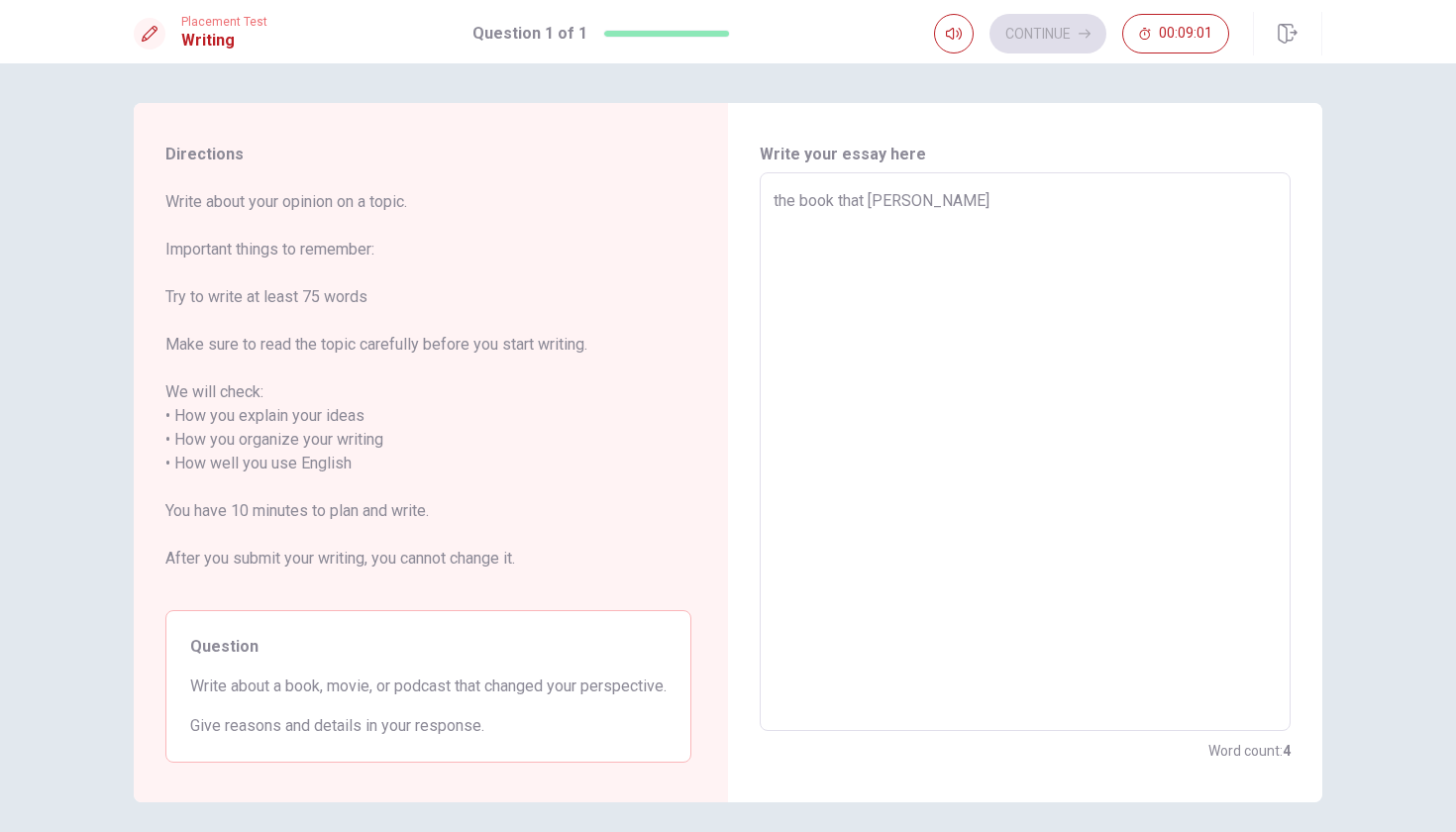 type on "x" 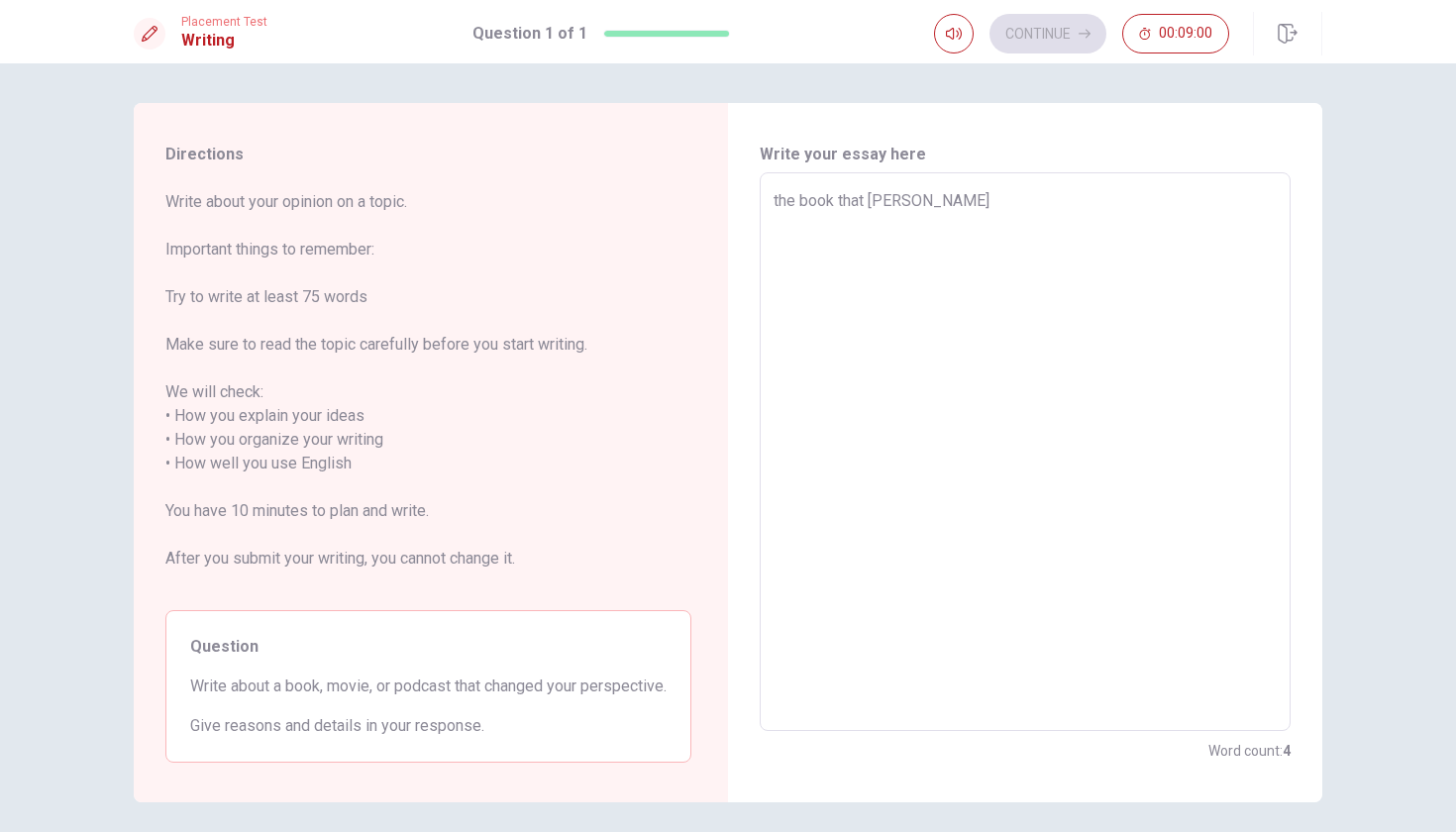 type on "the book that change" 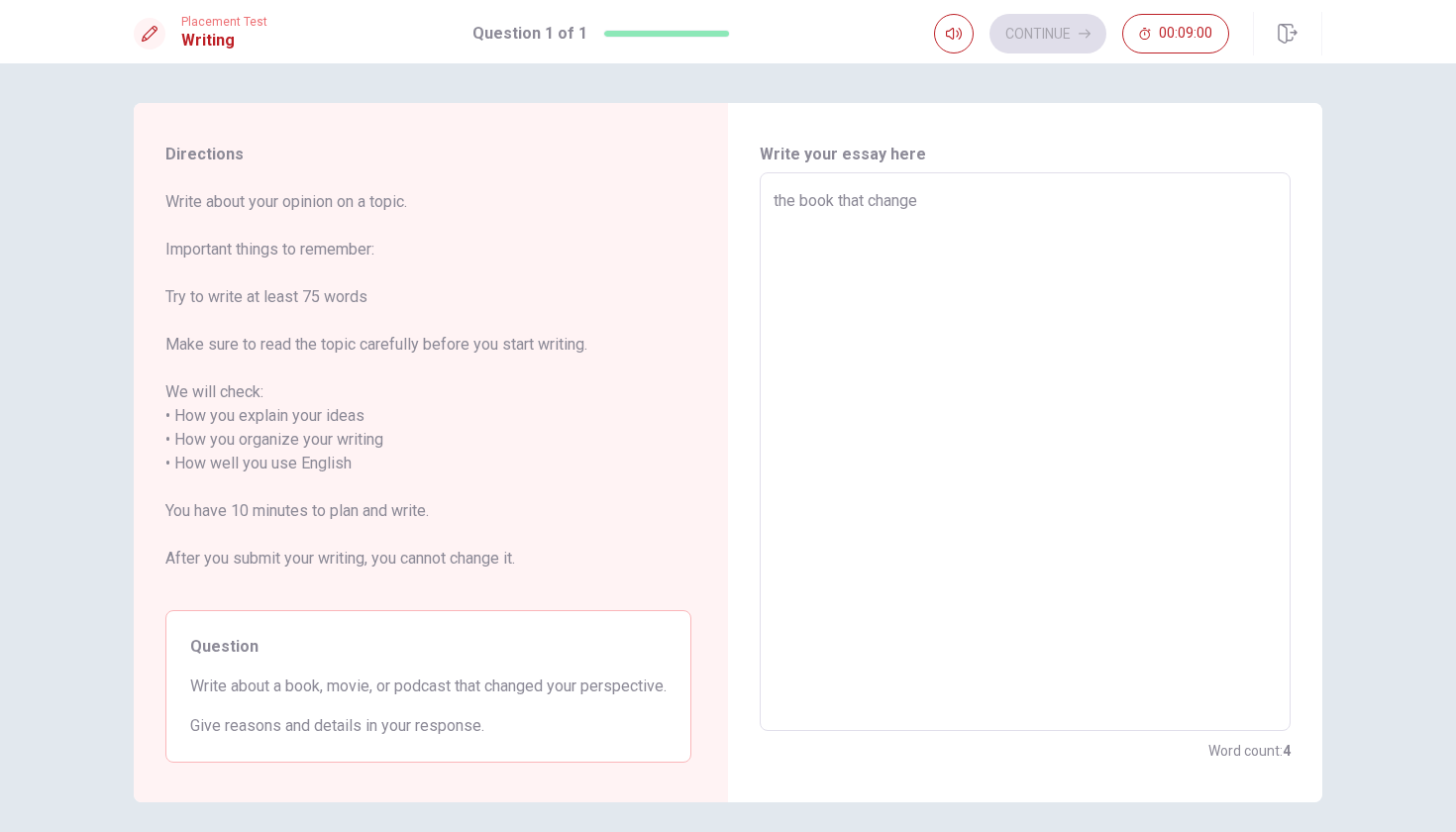 type on "x" 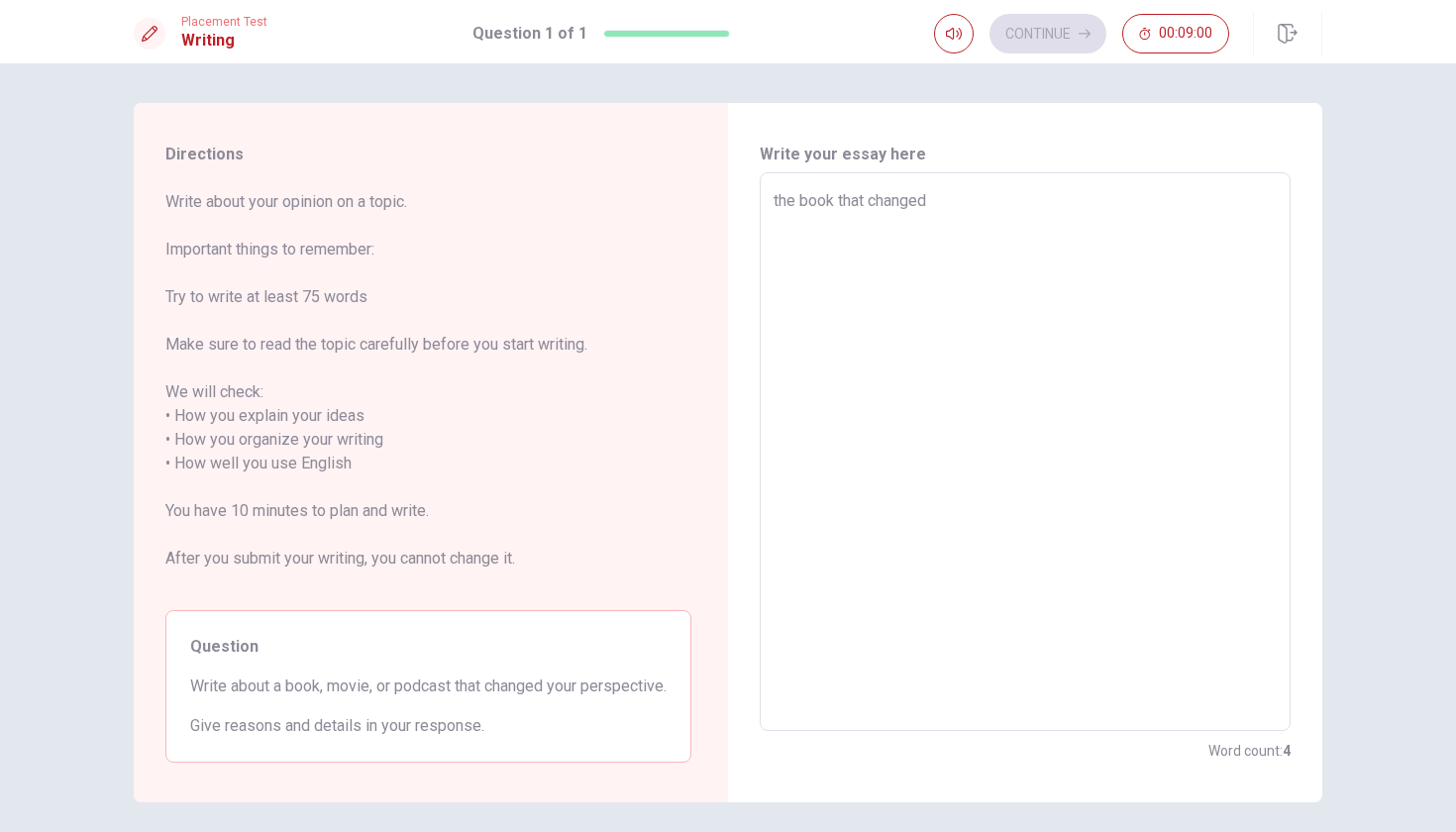 type on "x" 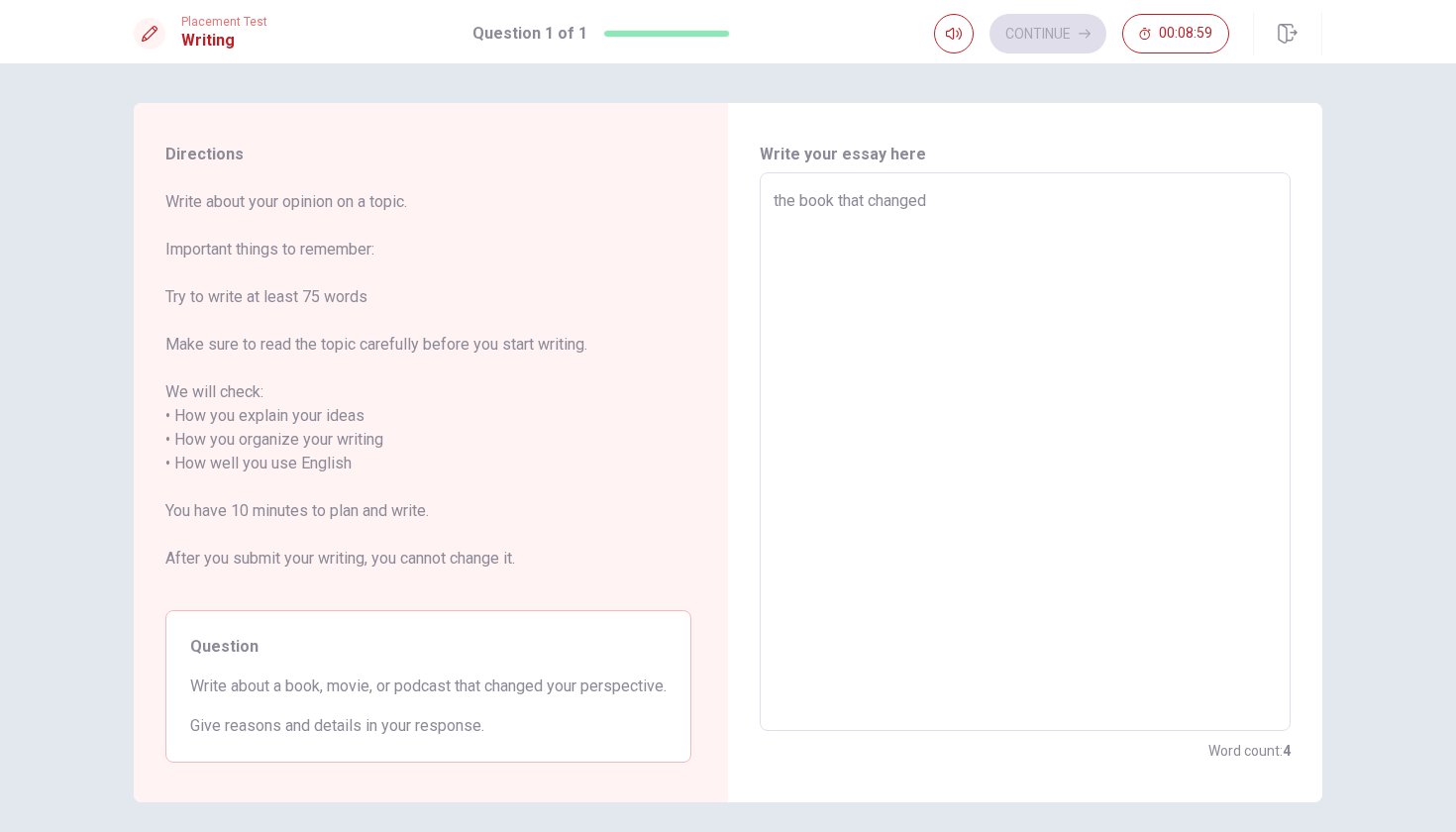 type on "the book that changed m" 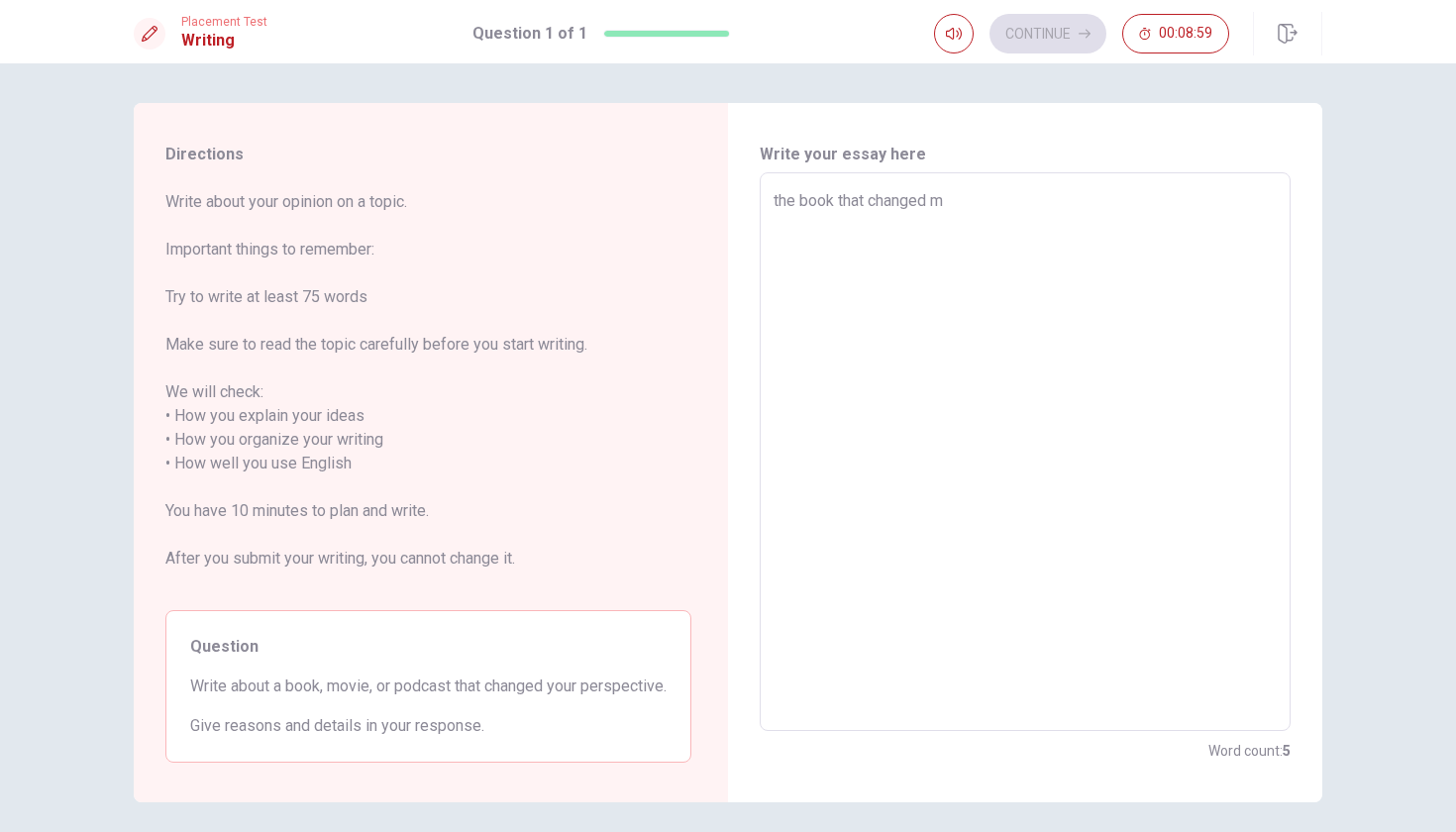 type on "x" 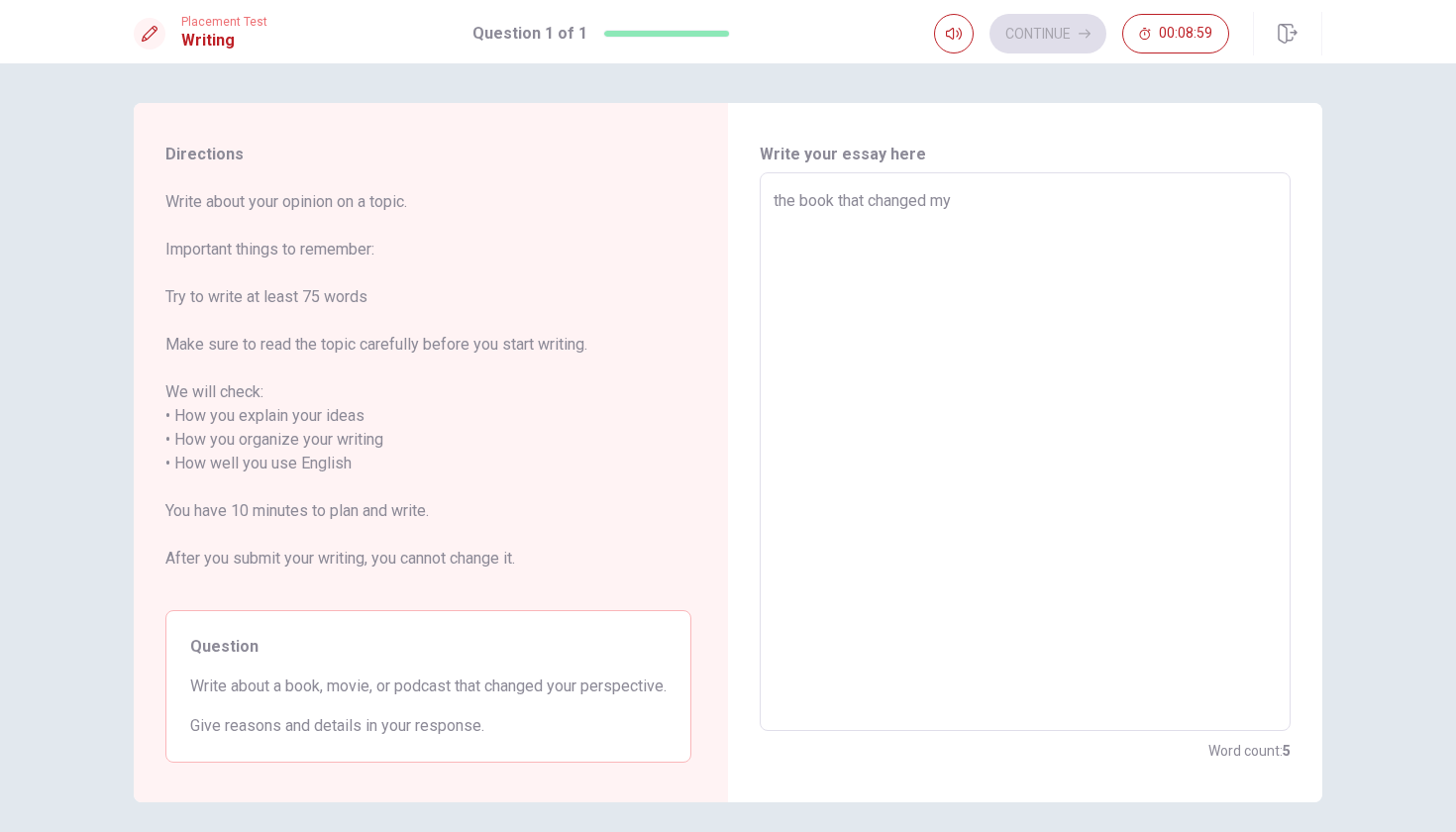 type on "x" 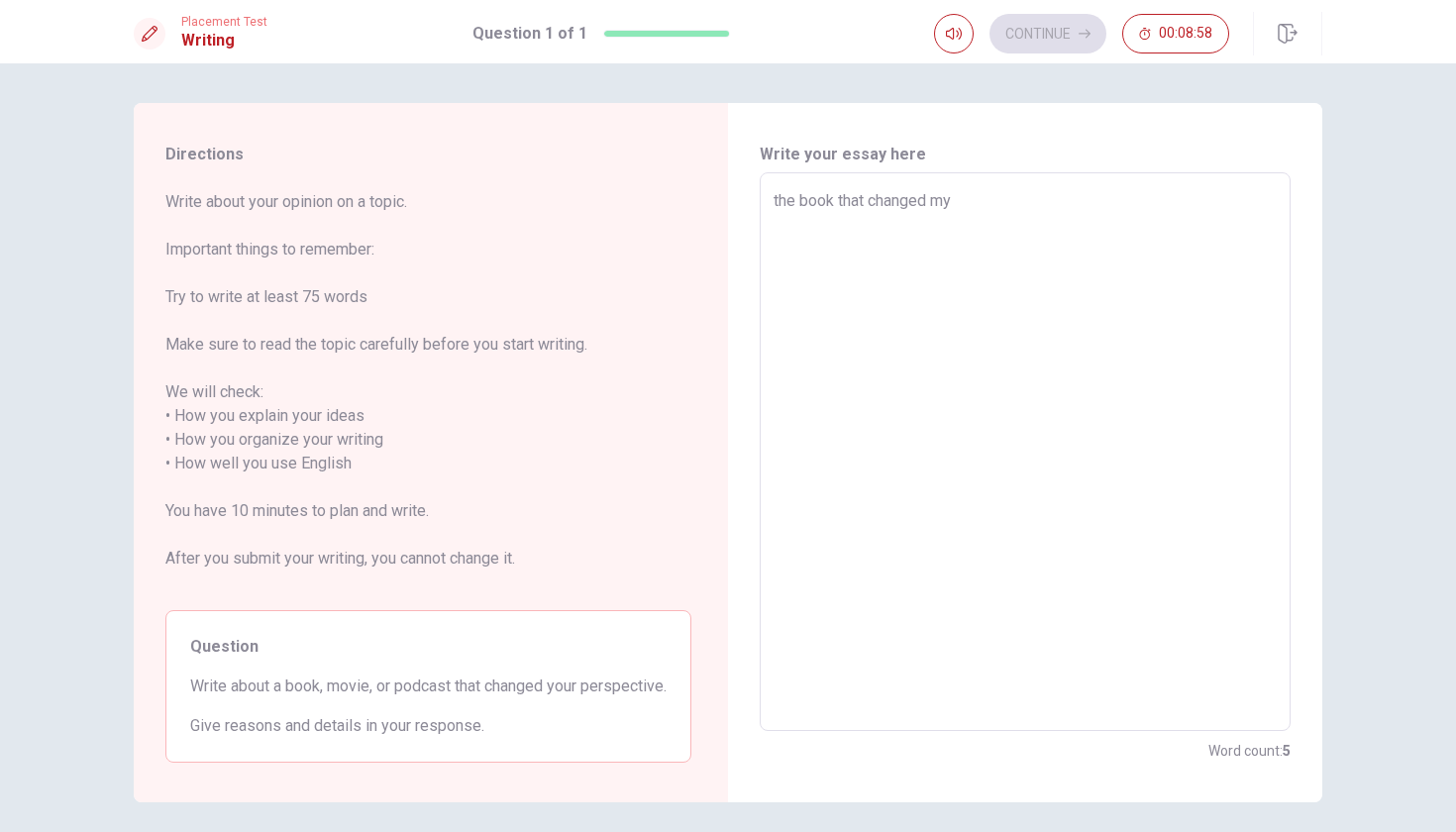 type on "the book that changed my" 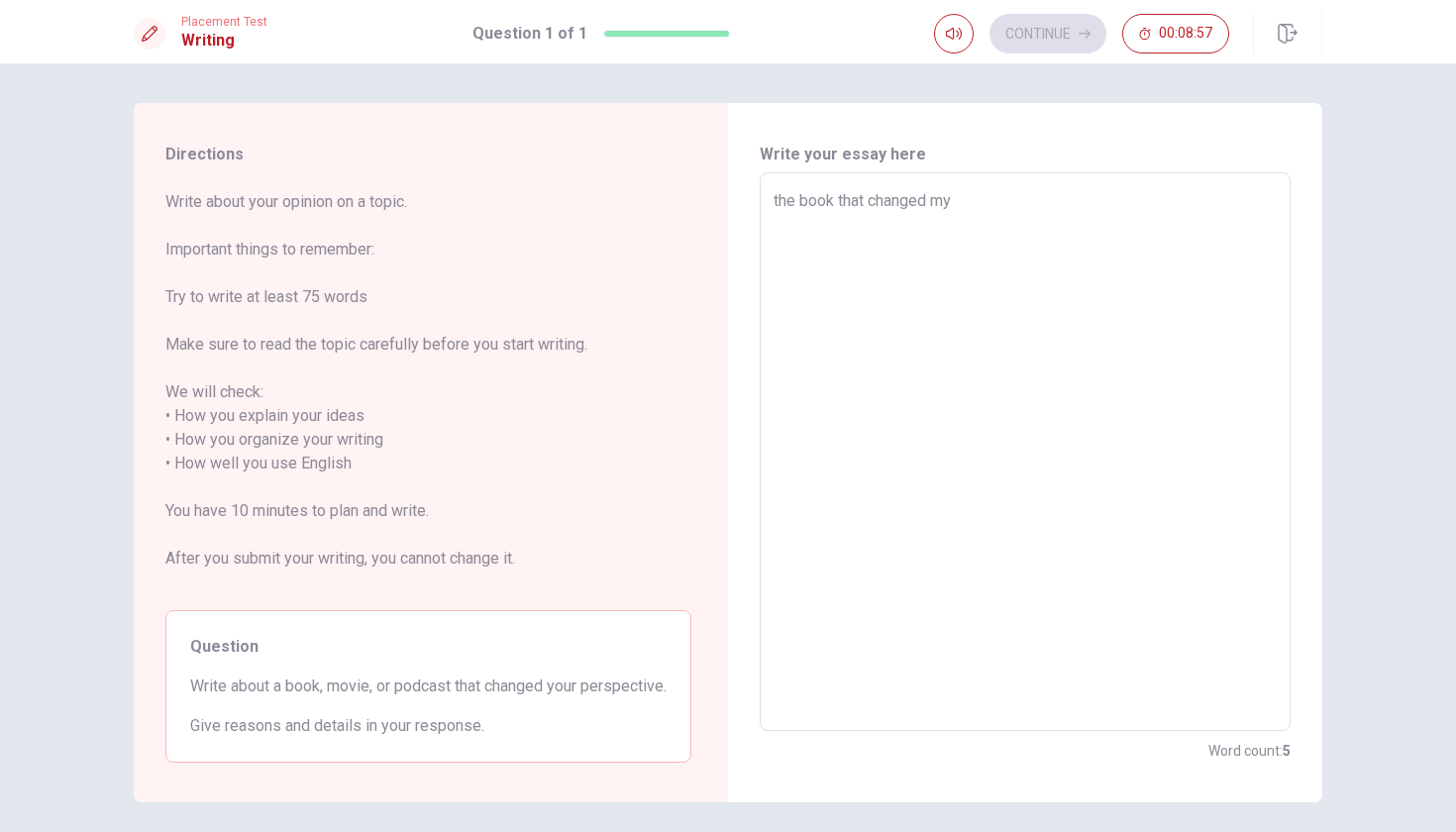 type on "the book that changed my p" 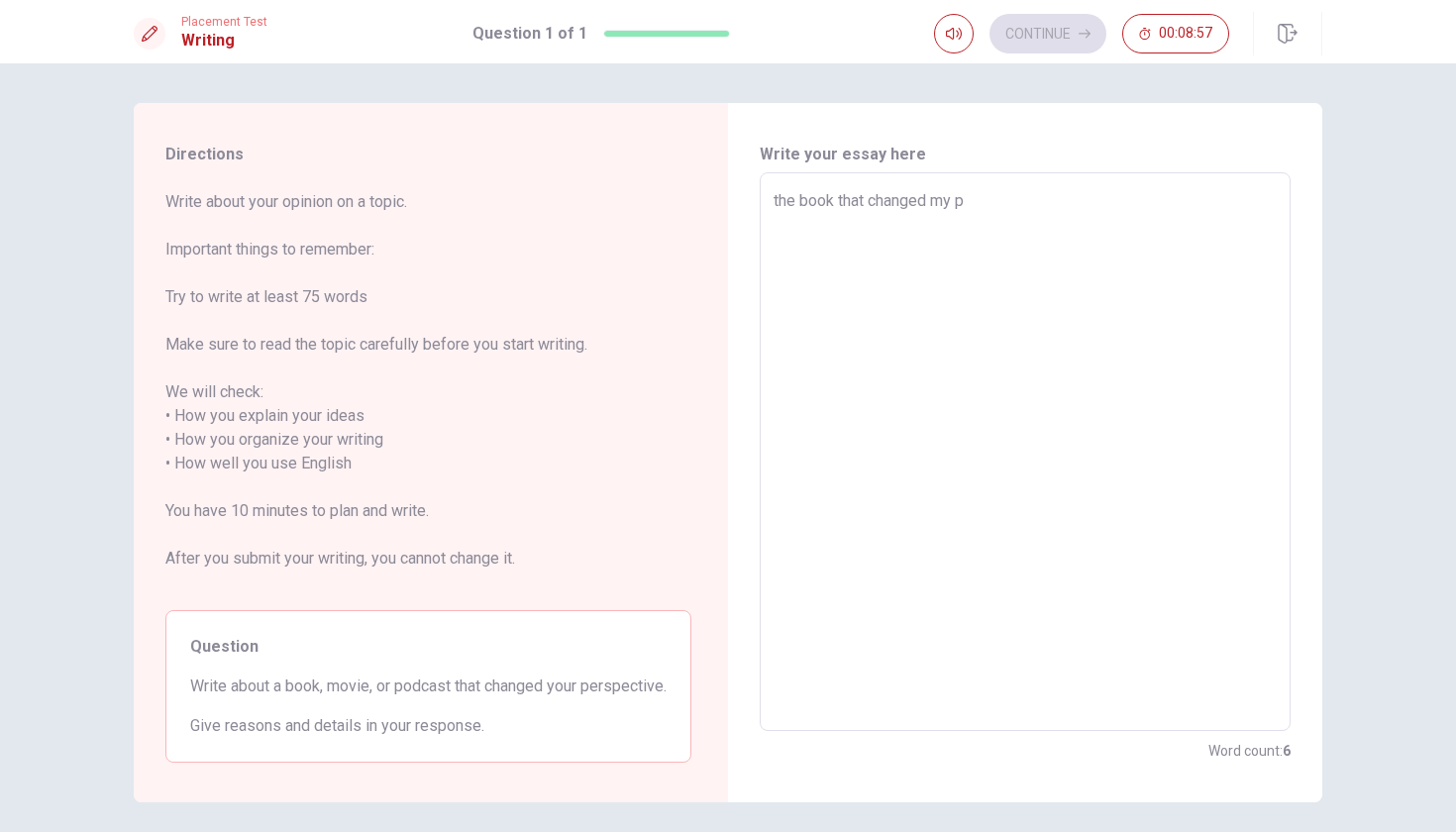 type on "x" 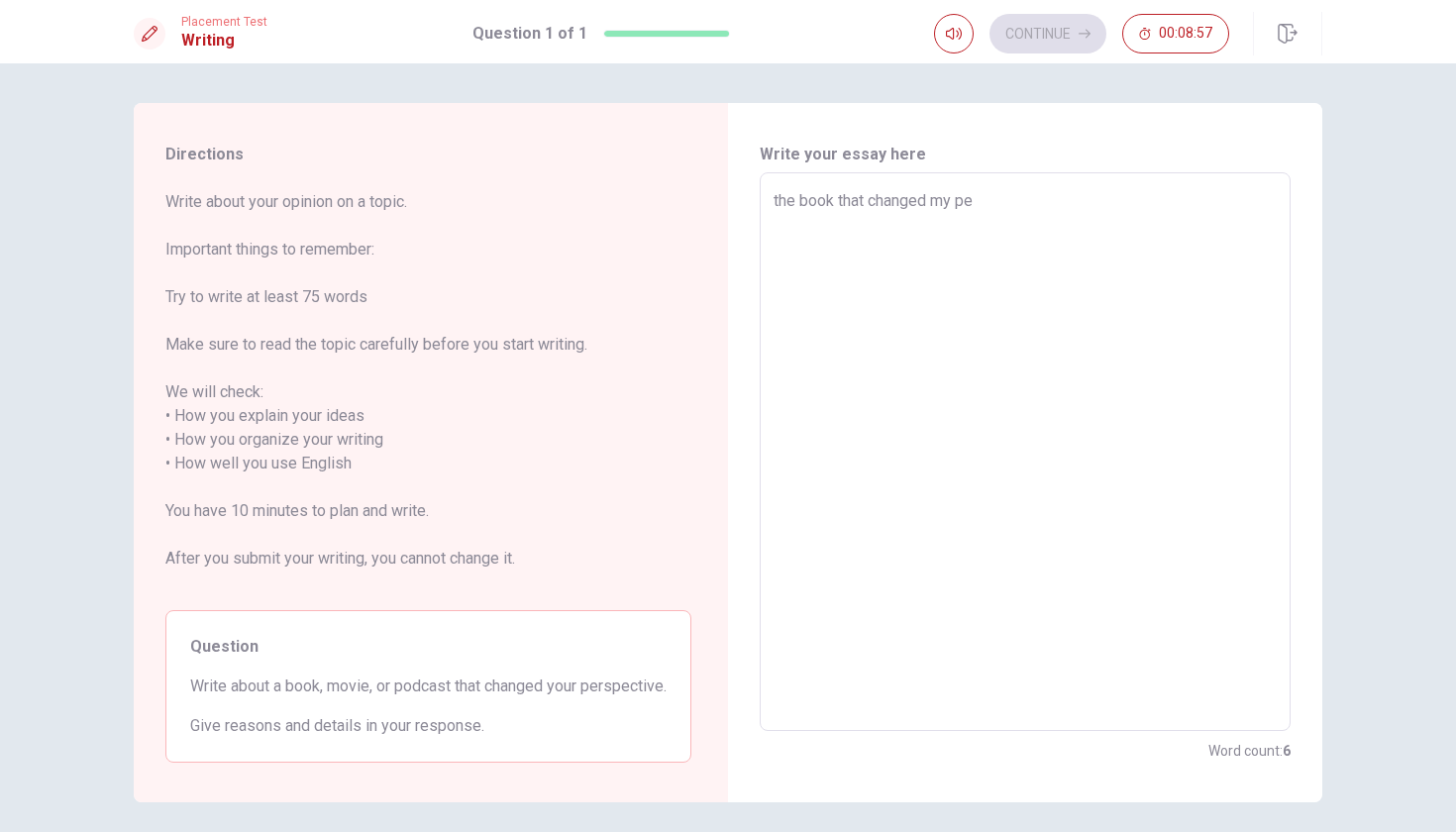 type on "x" 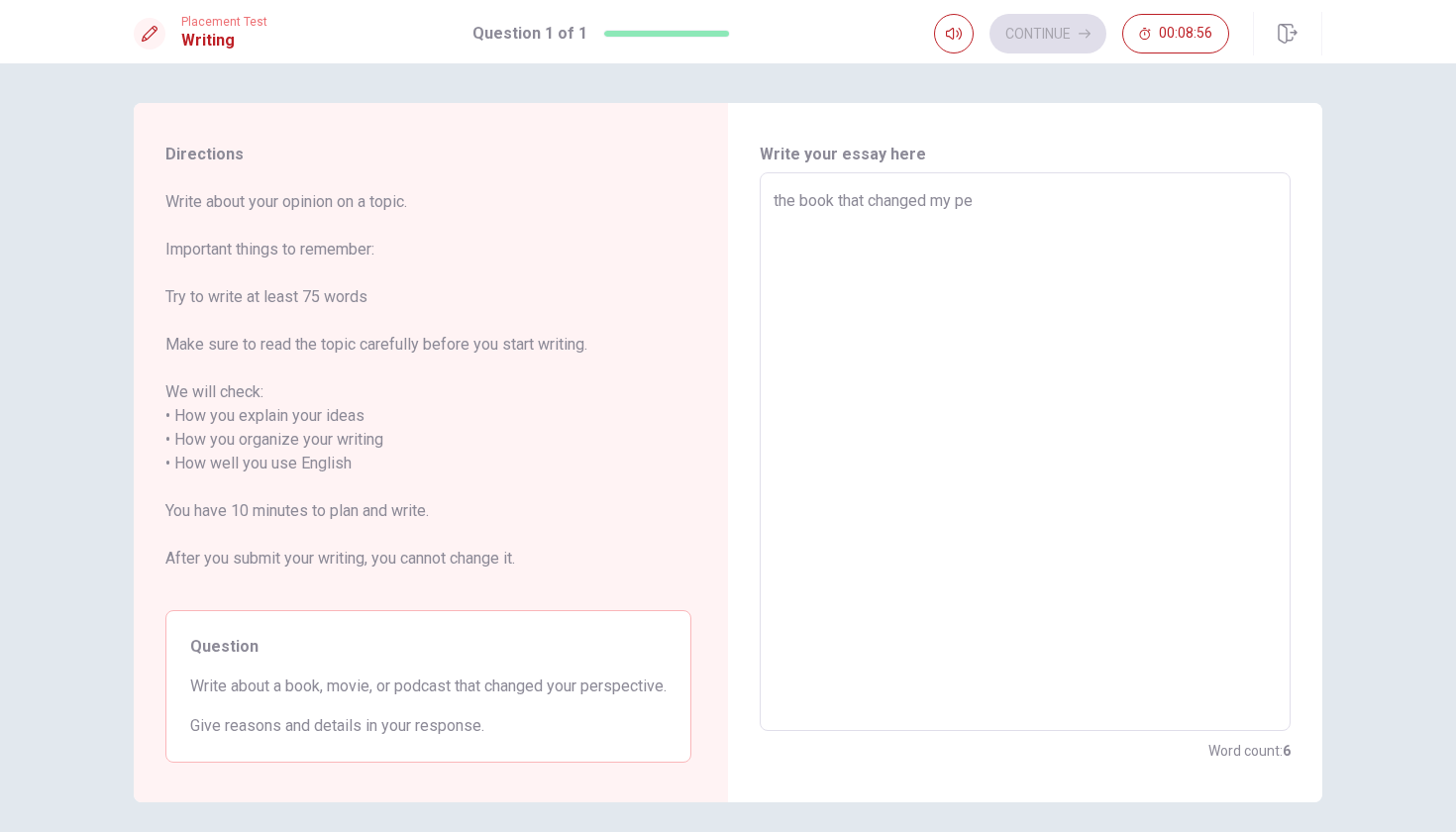 type on "the book that changed my per" 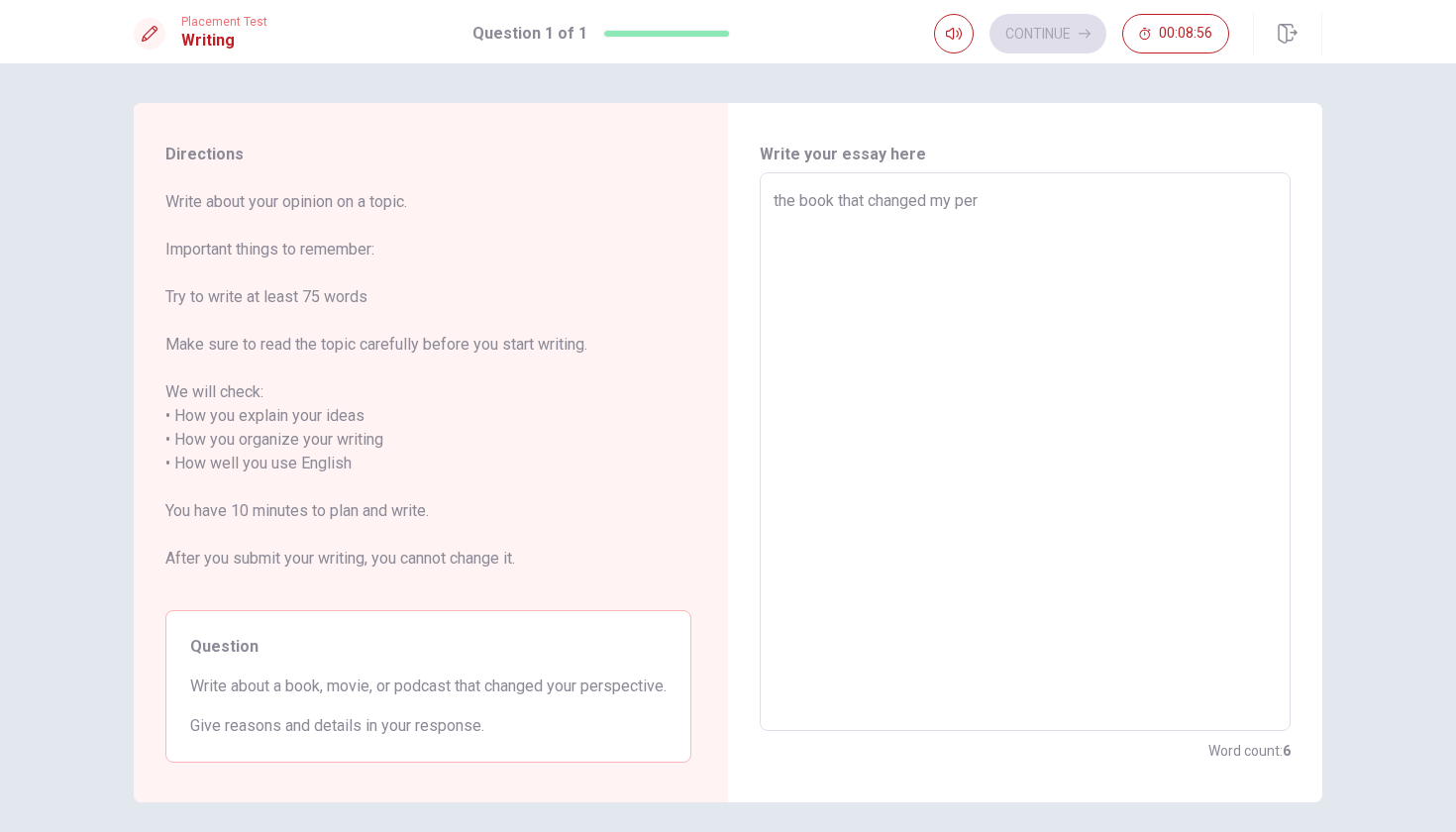 type on "x" 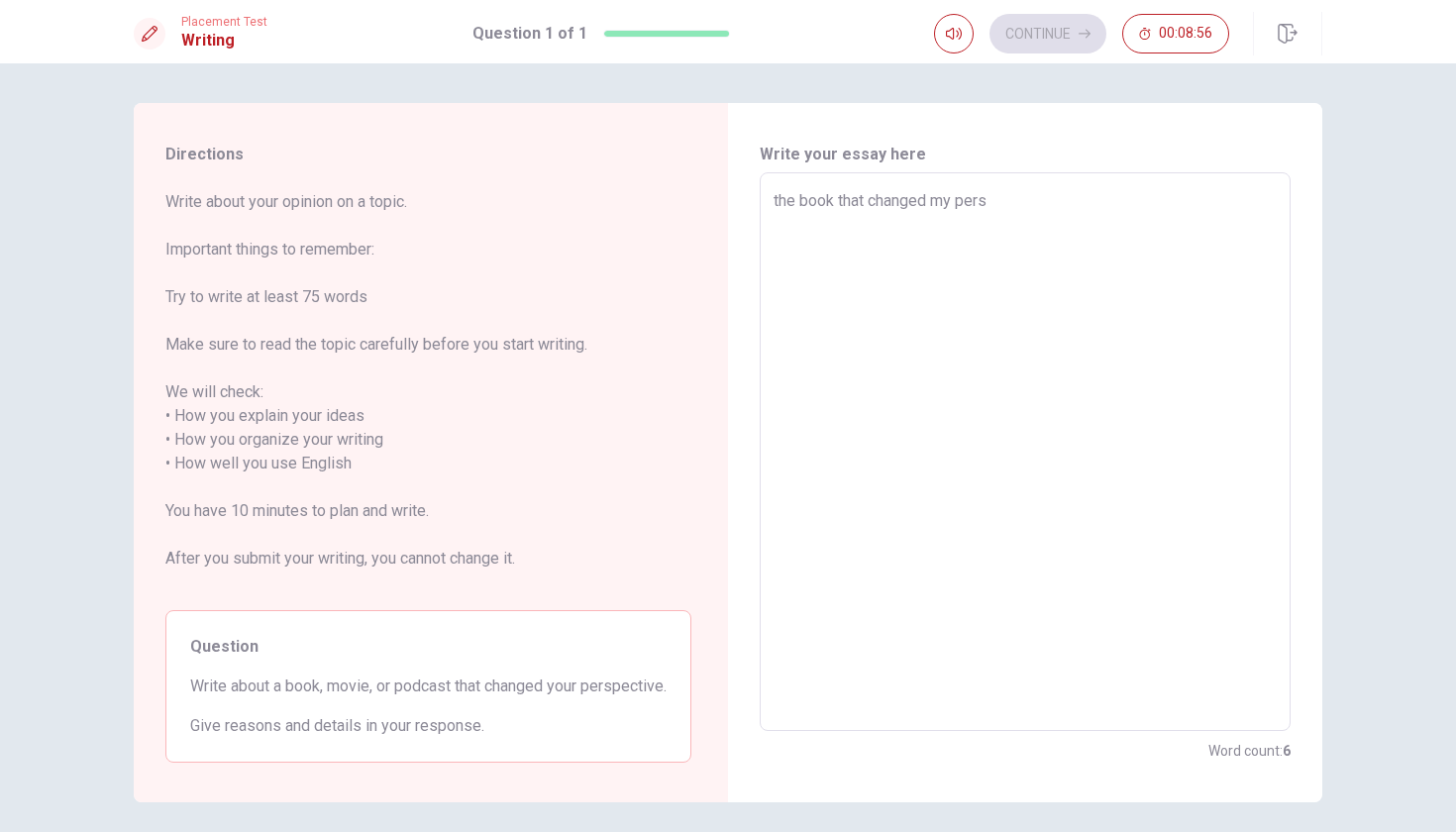 type on "x" 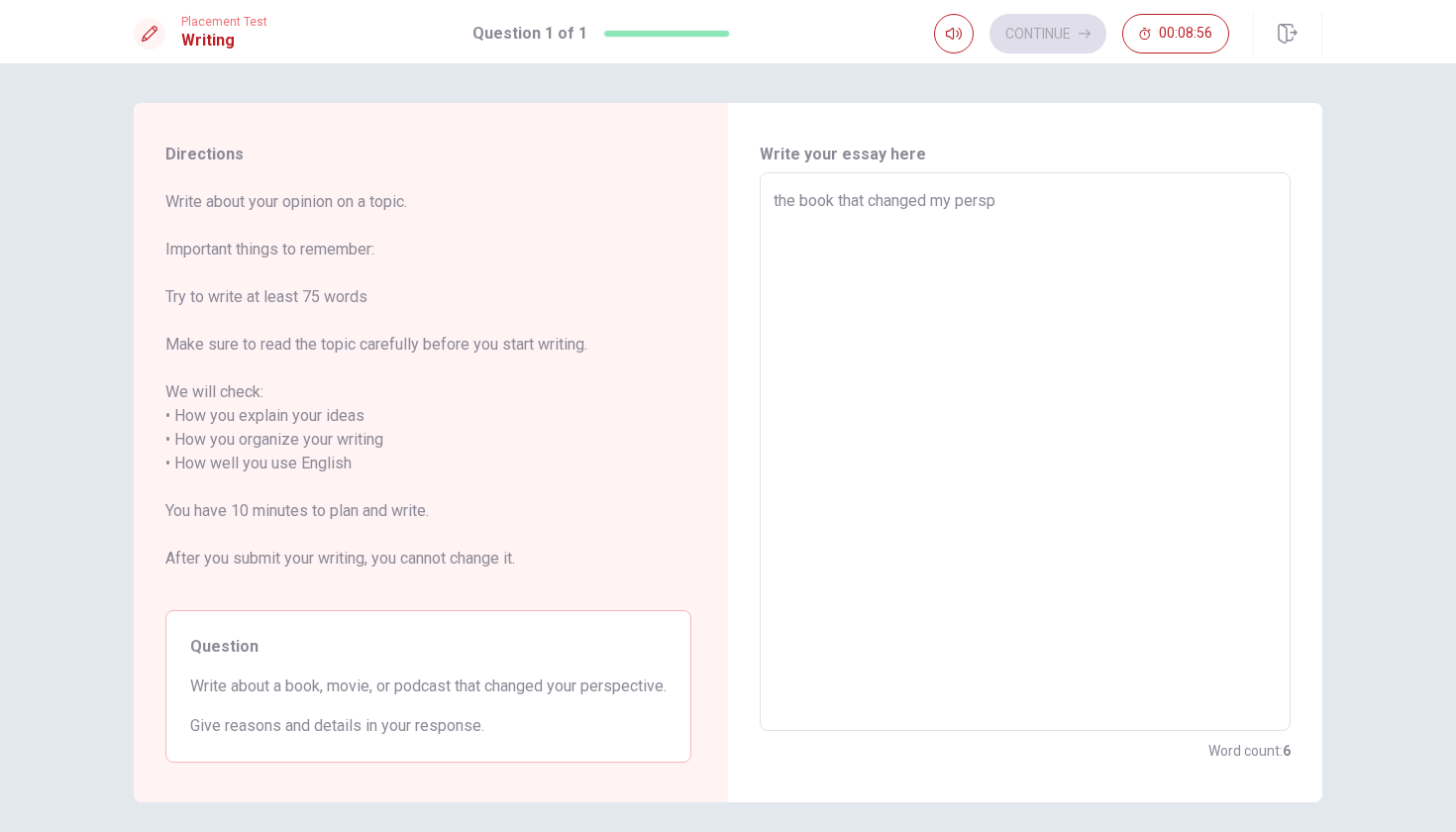 type on "x" 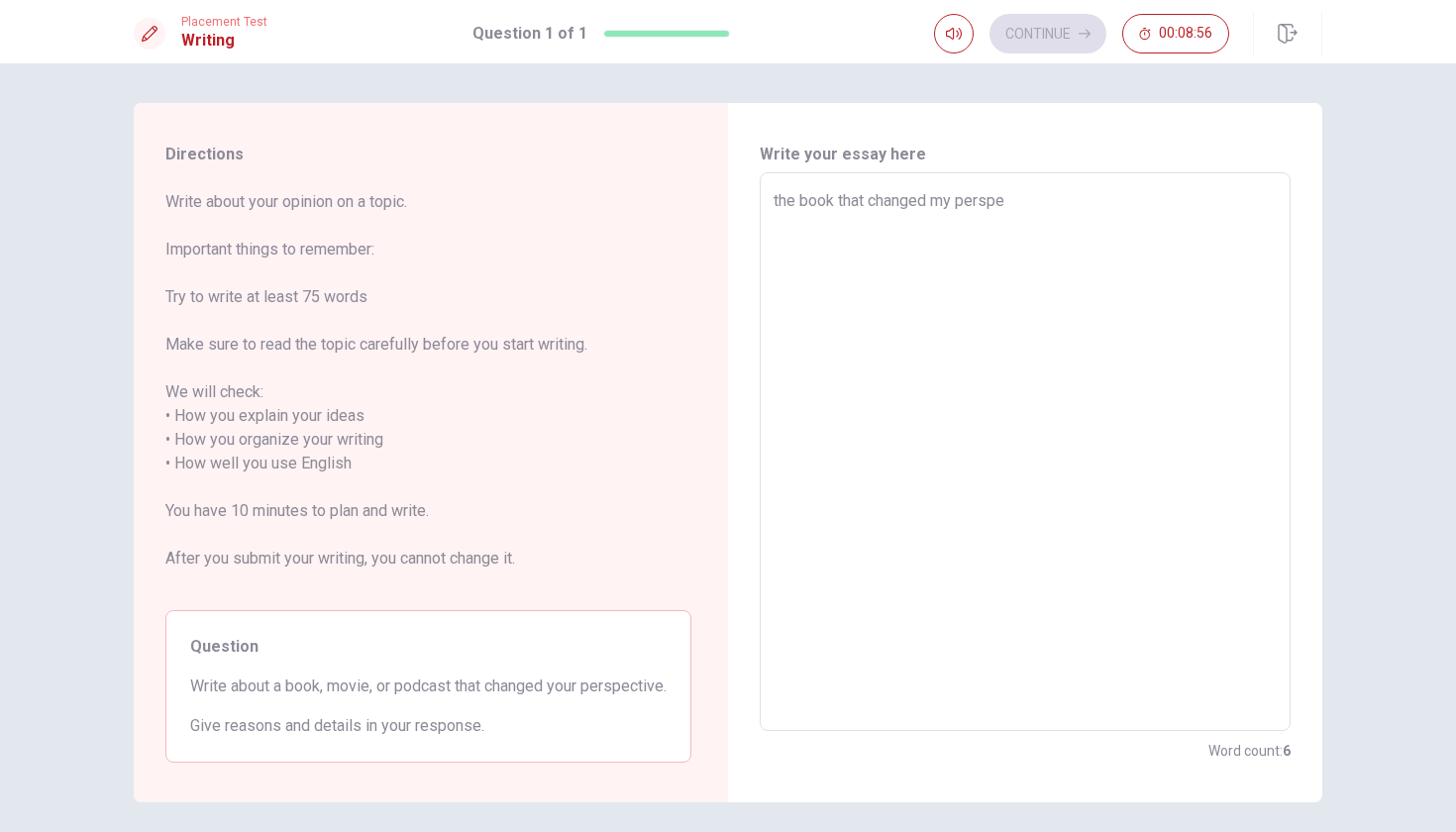 type on "x" 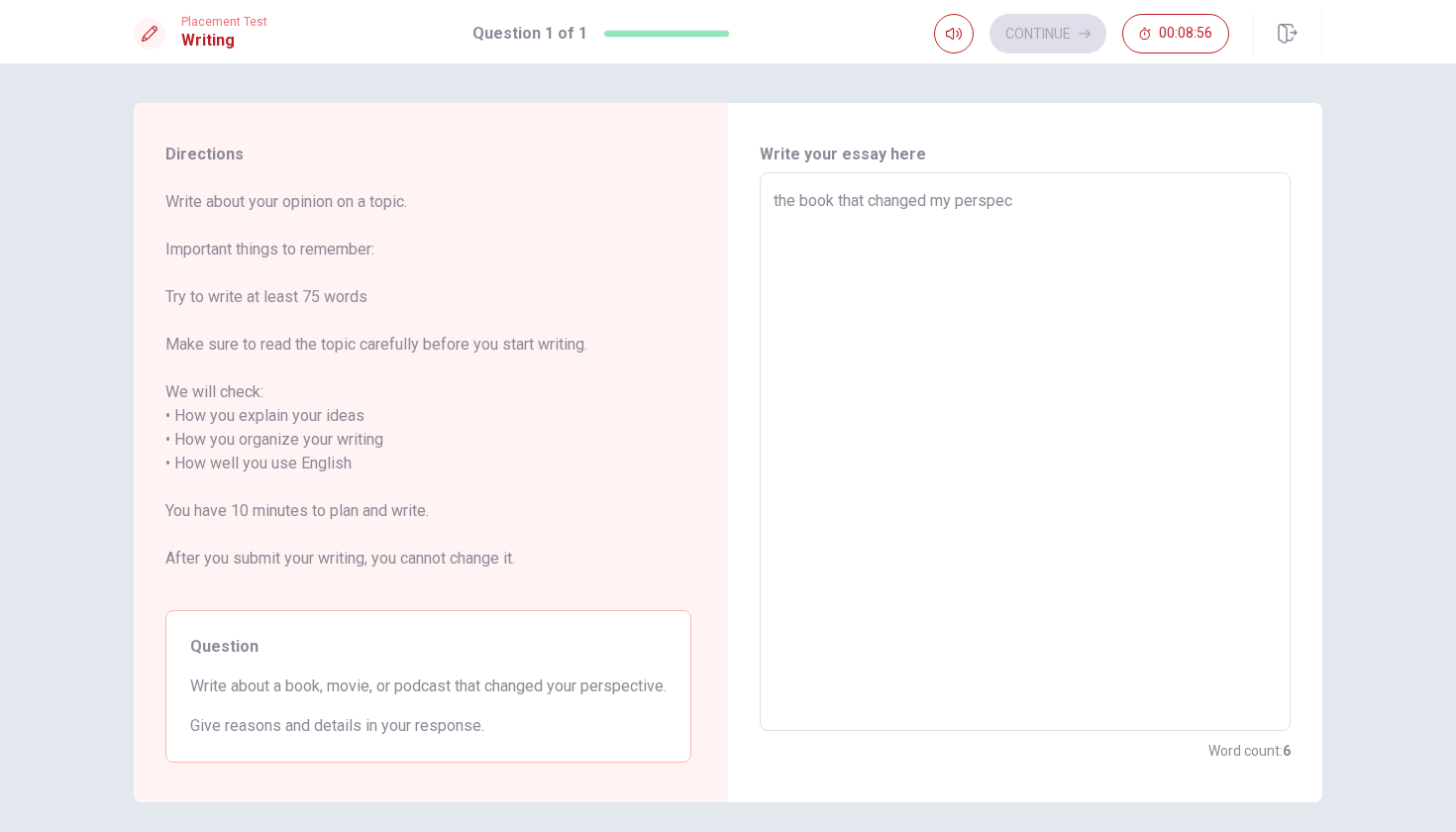 type on "x" 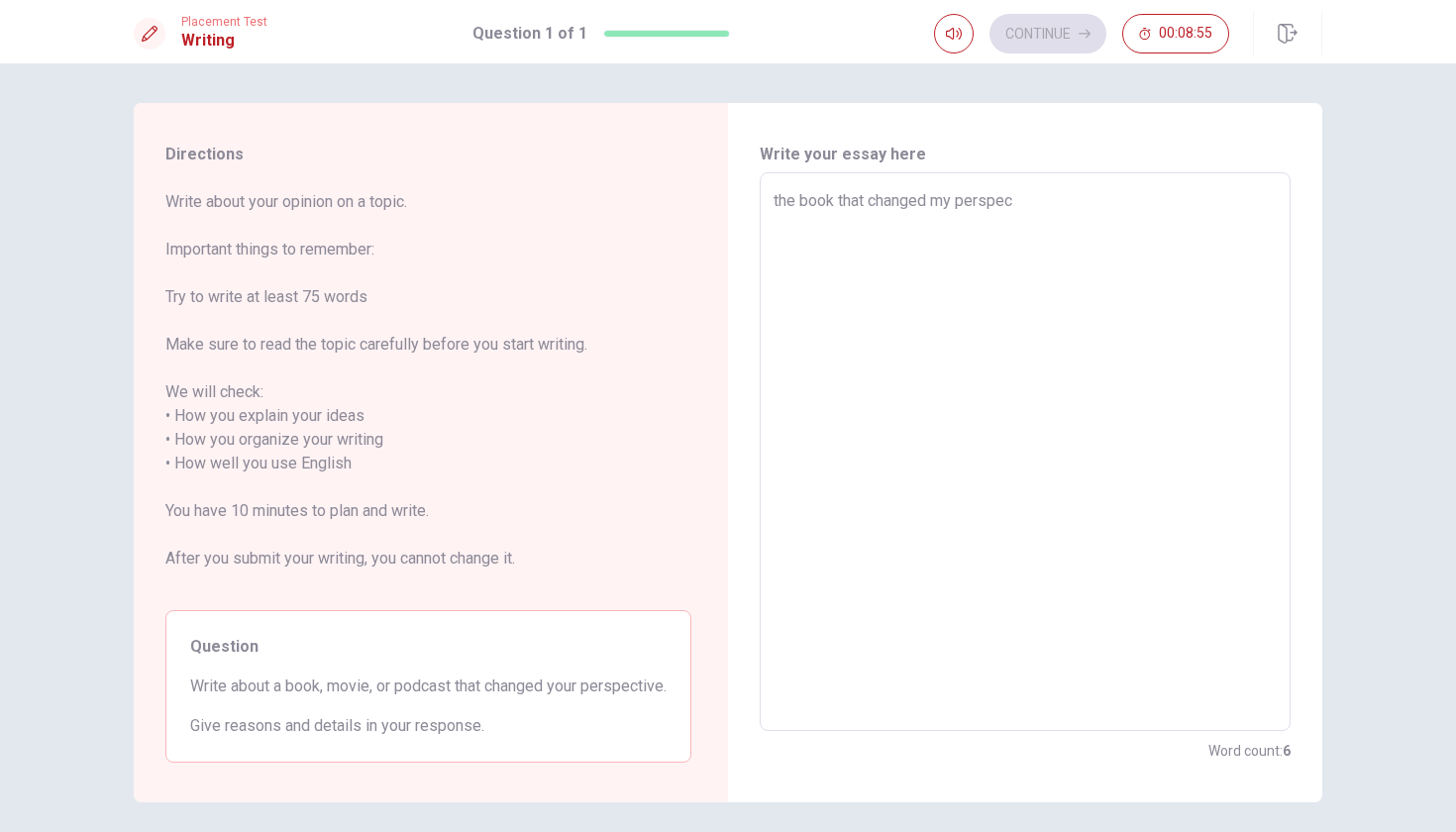 type on "the book that changed my perspect" 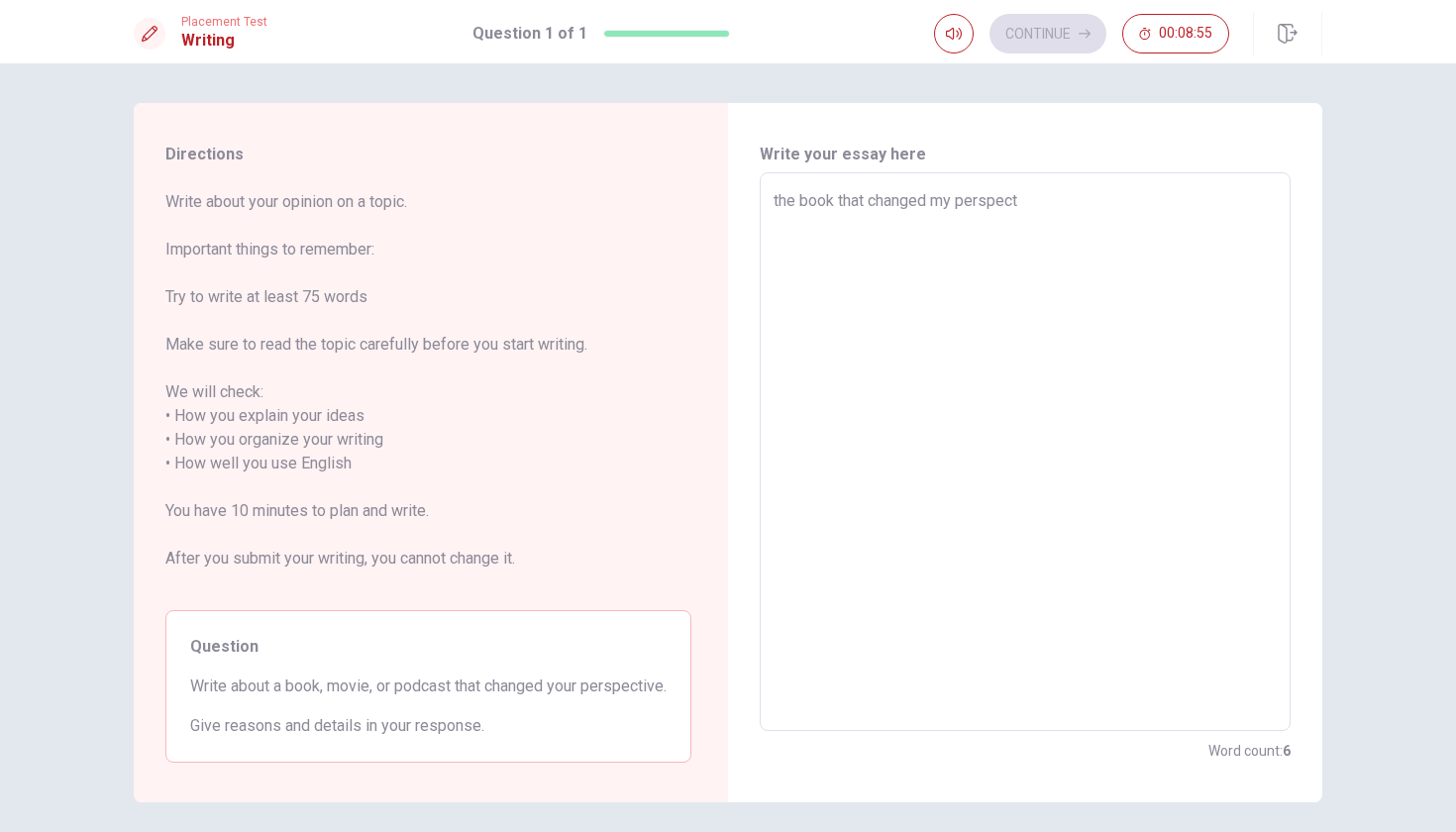 type on "x" 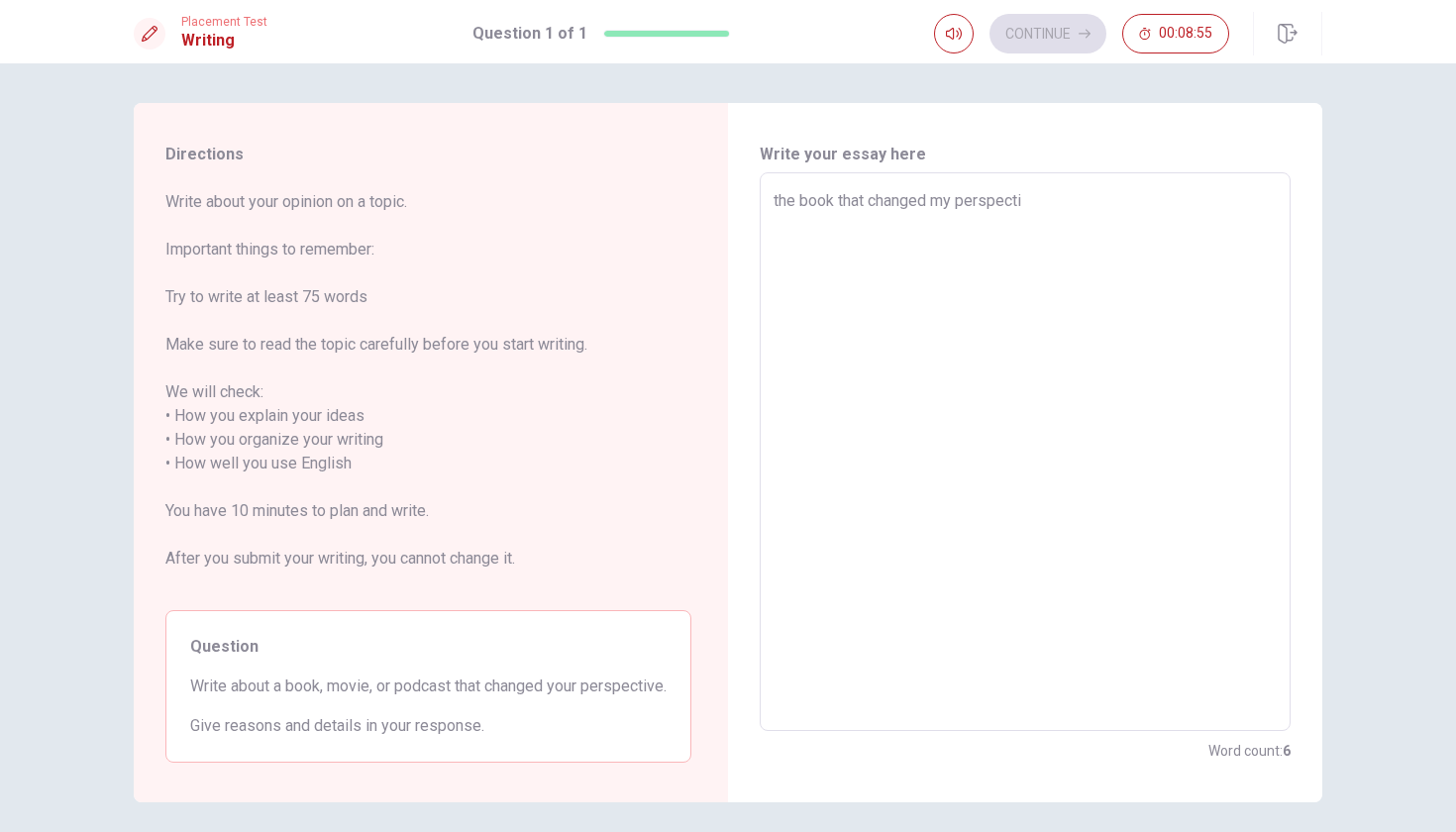 type on "x" 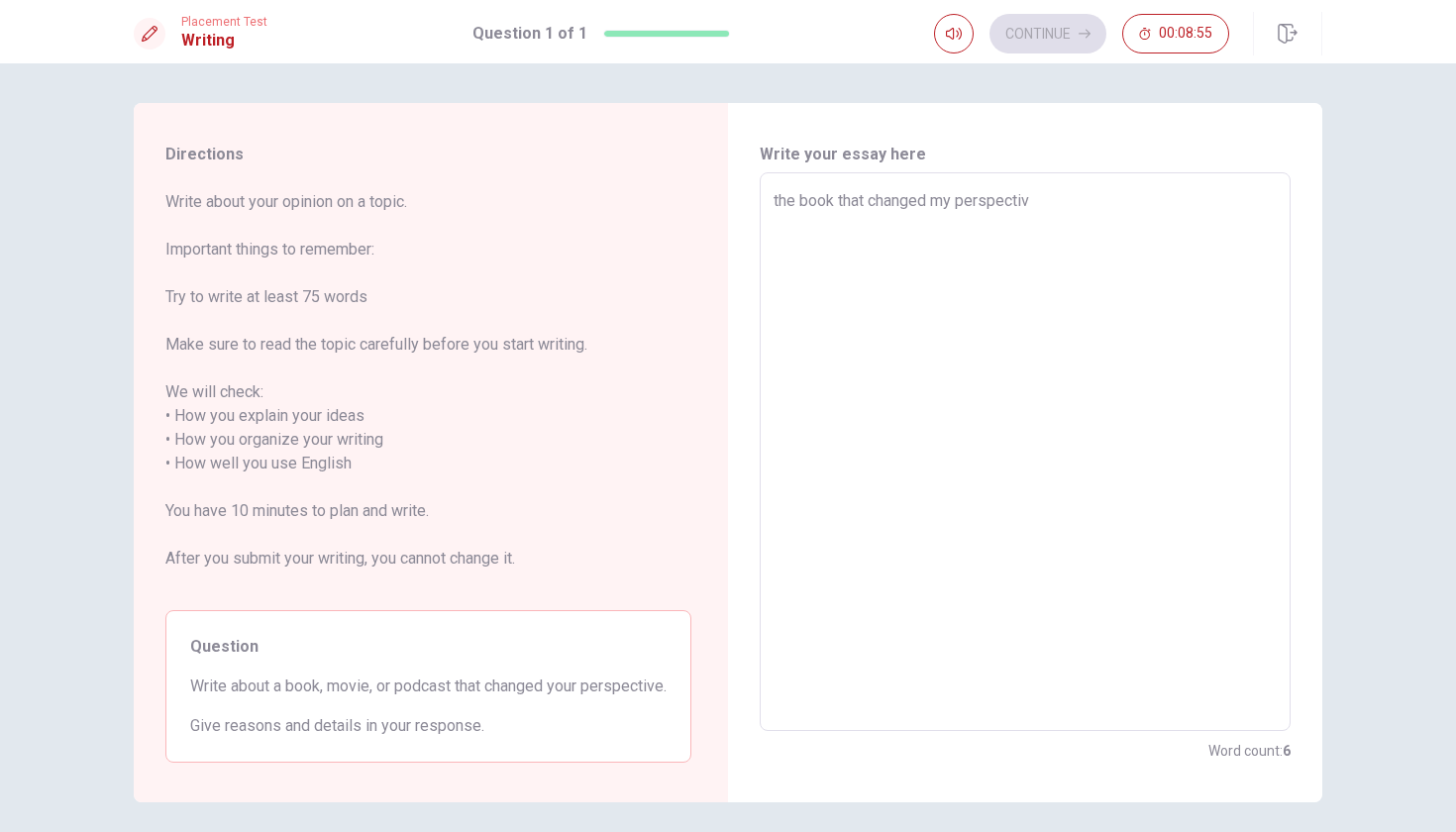 type on "x" 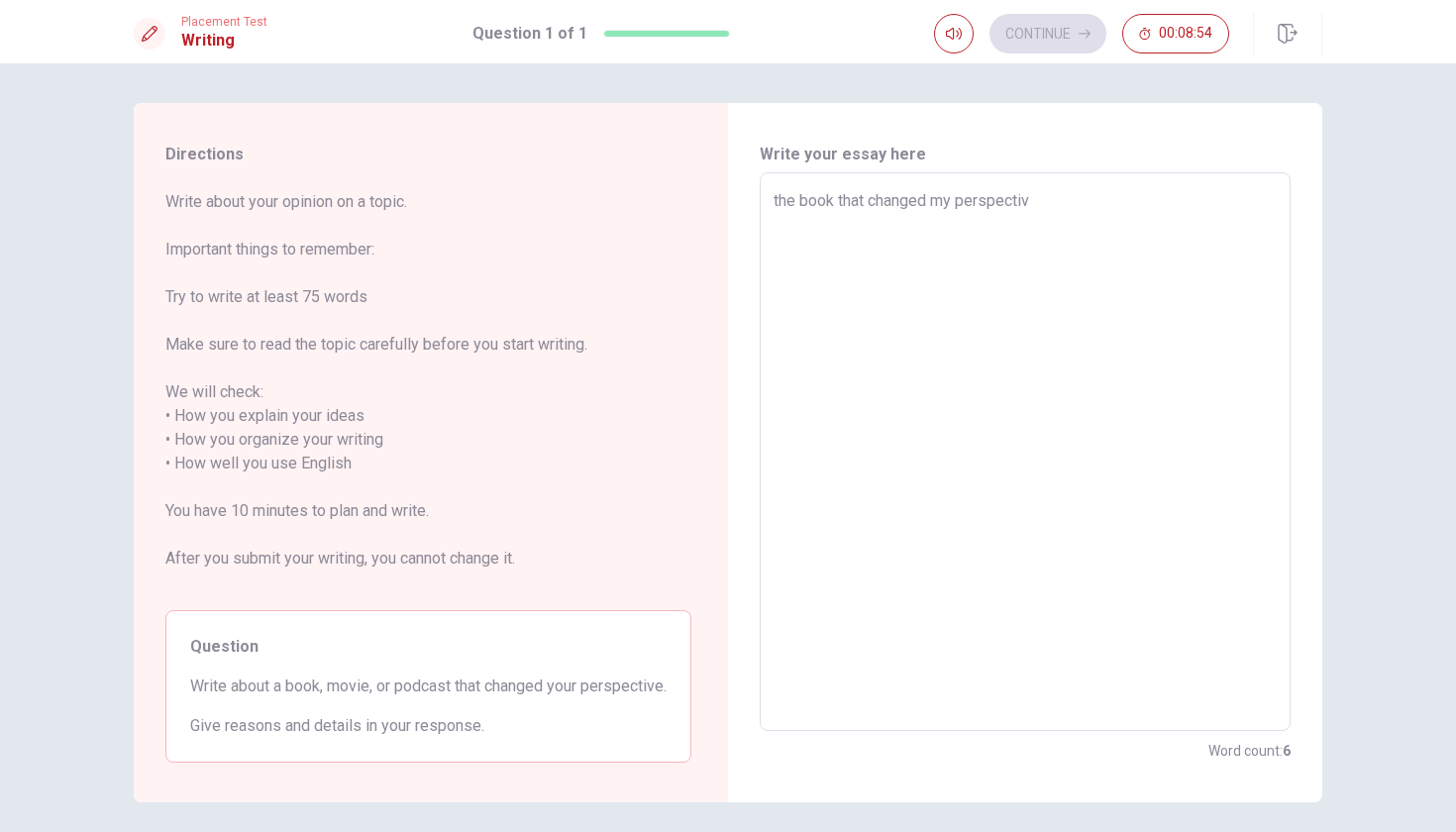 type on "the book that changed my perspectiv" 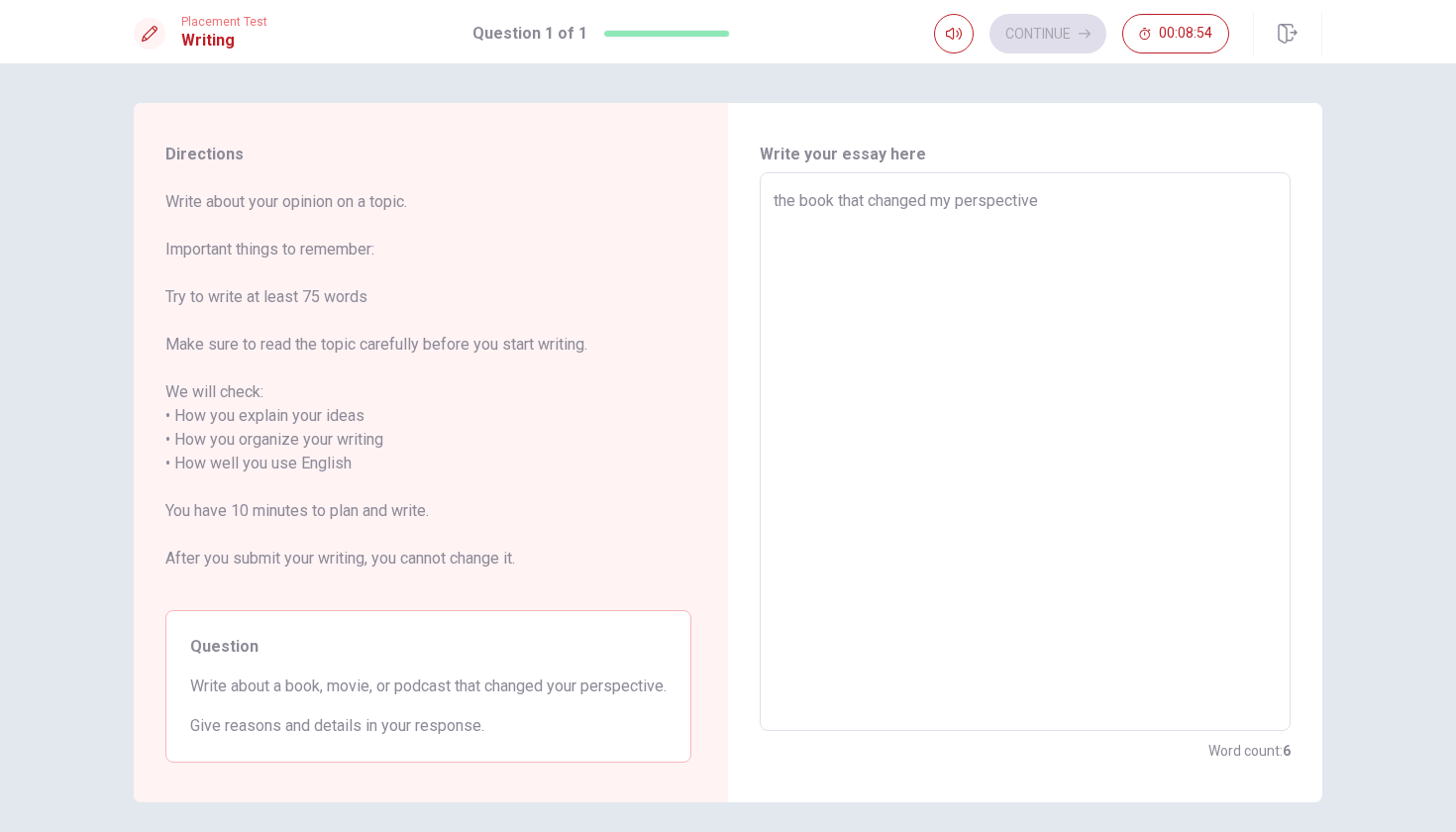 type on "x" 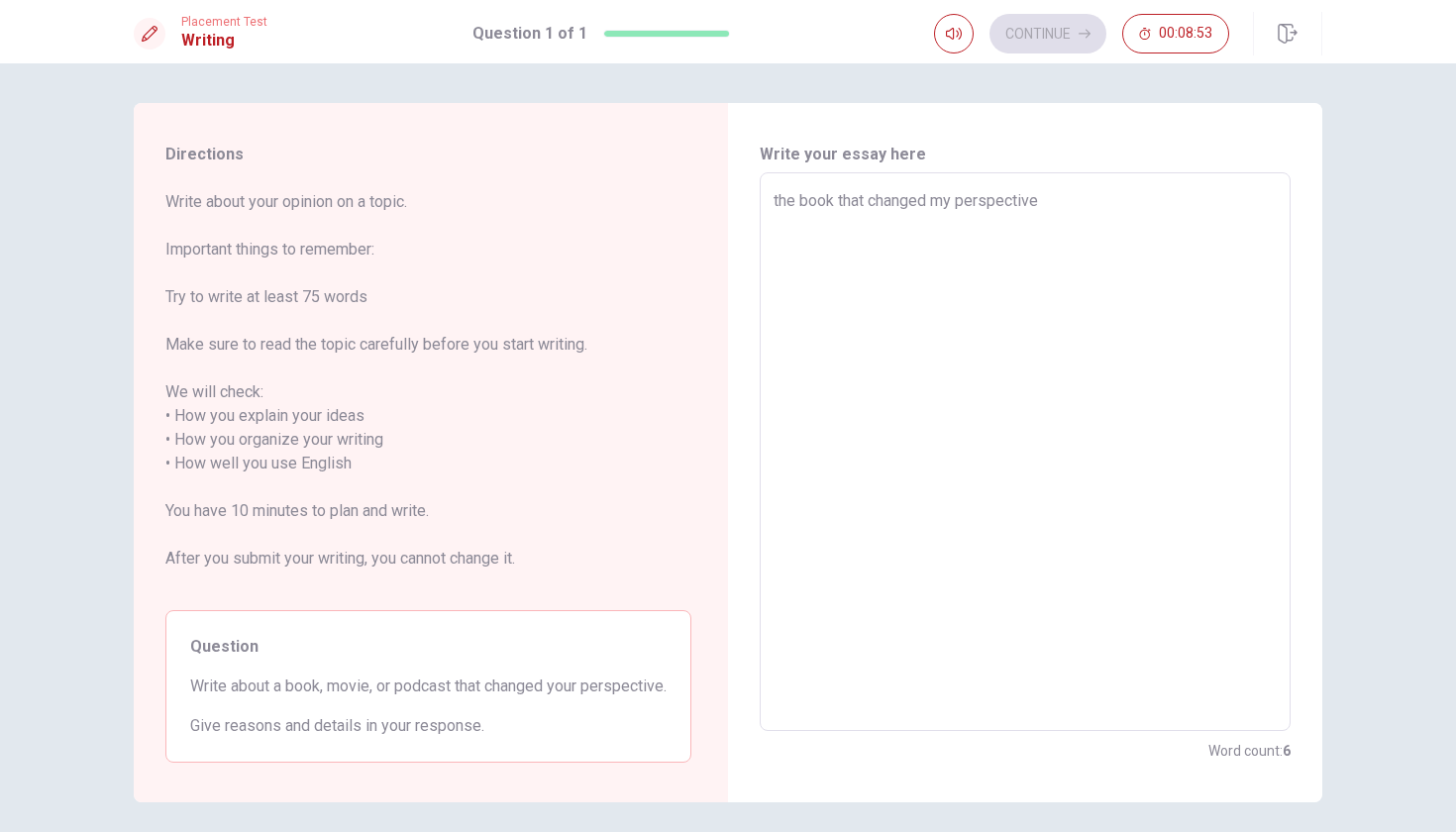 type on "the book that changed my perspective" 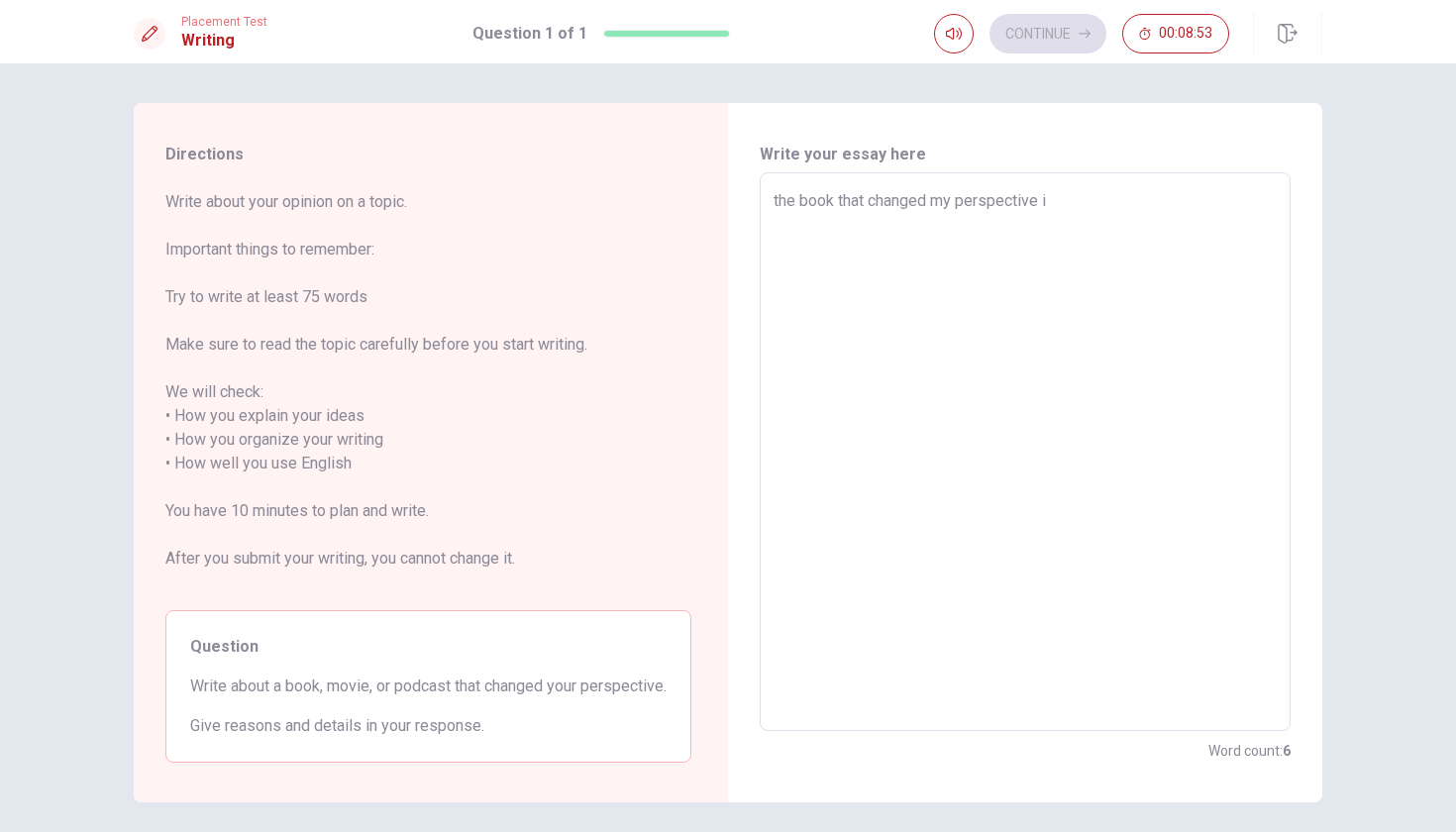 type on "x" 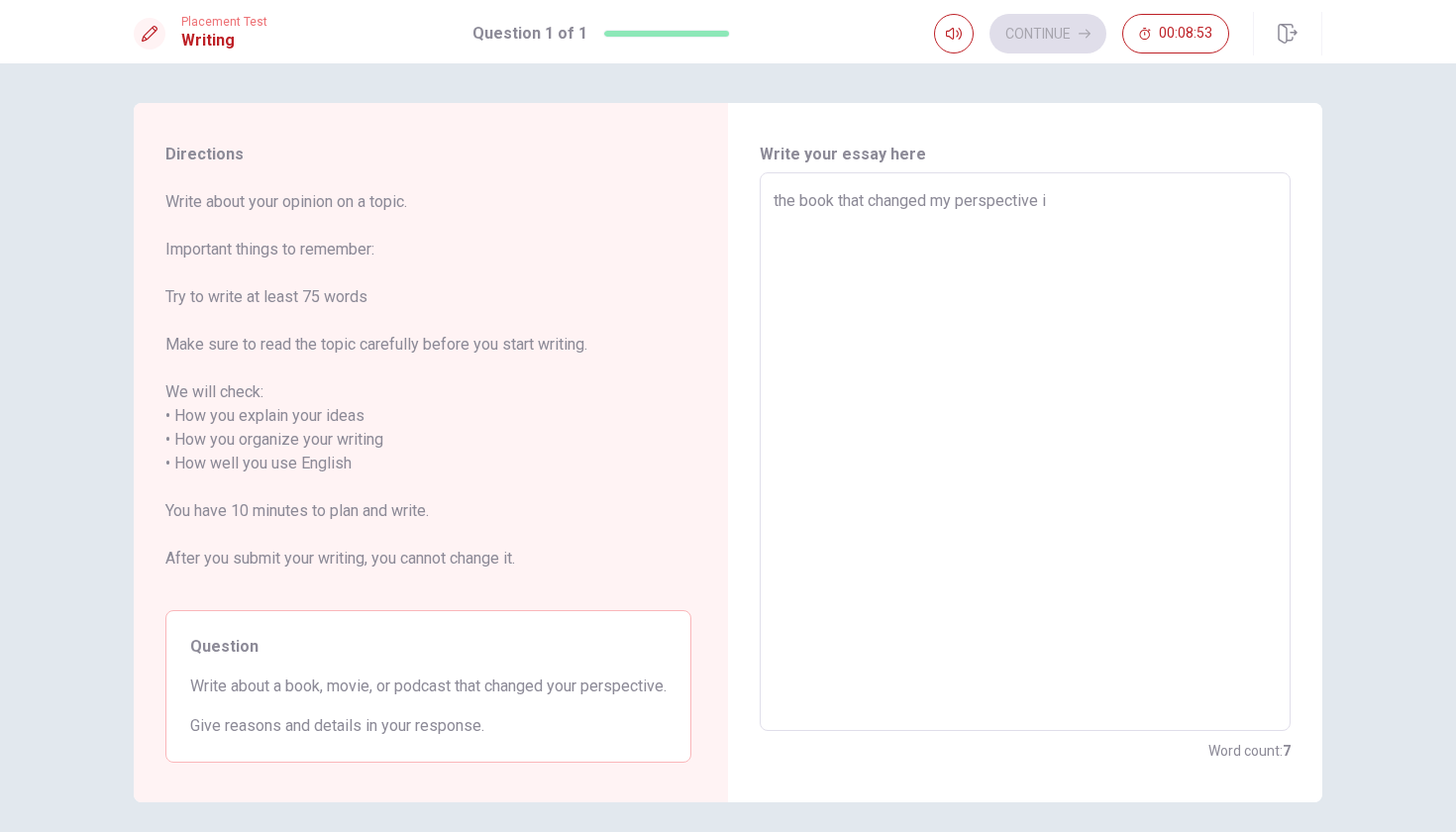 type on "the book that changed my perspective i" 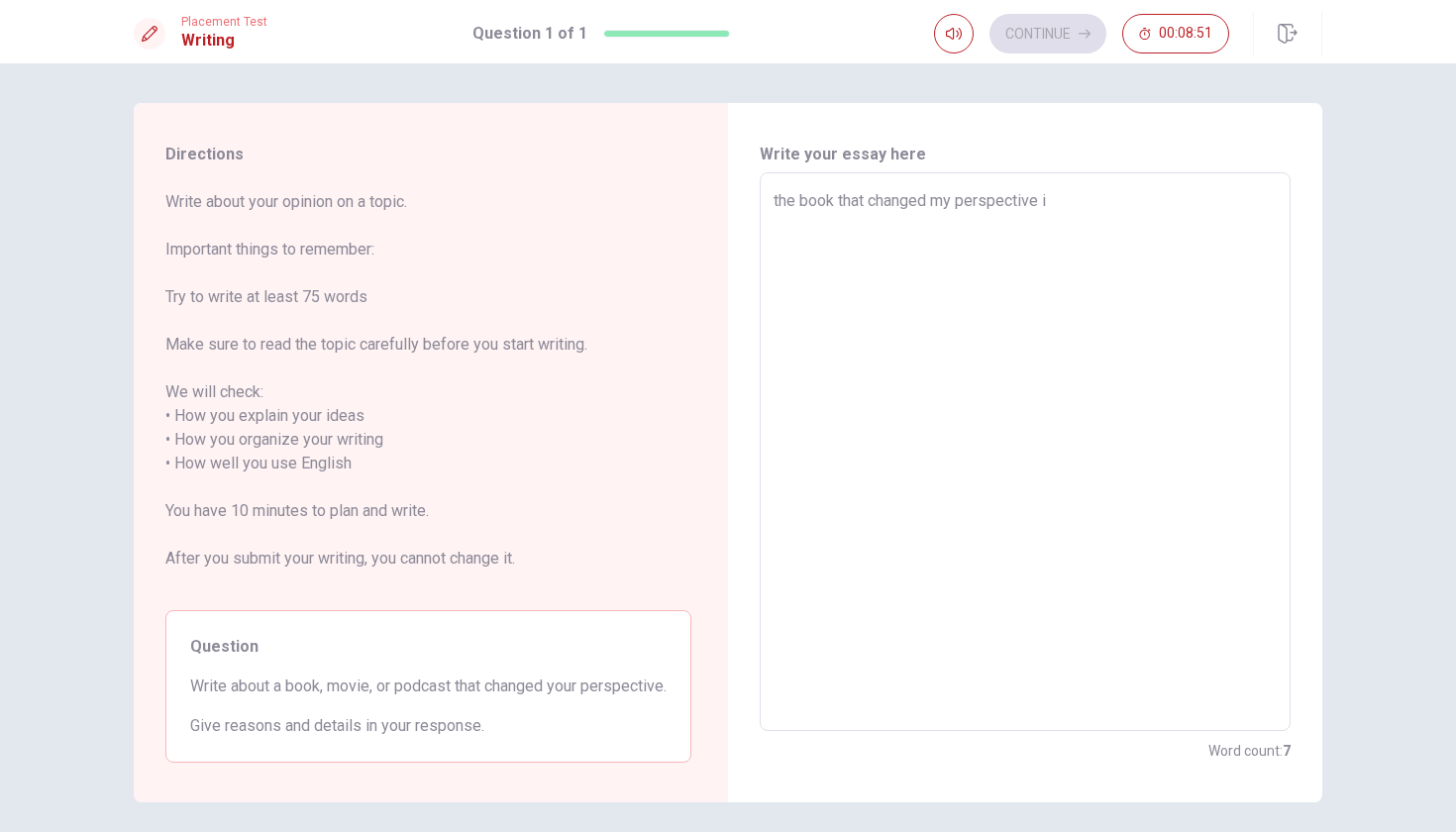 type on "x" 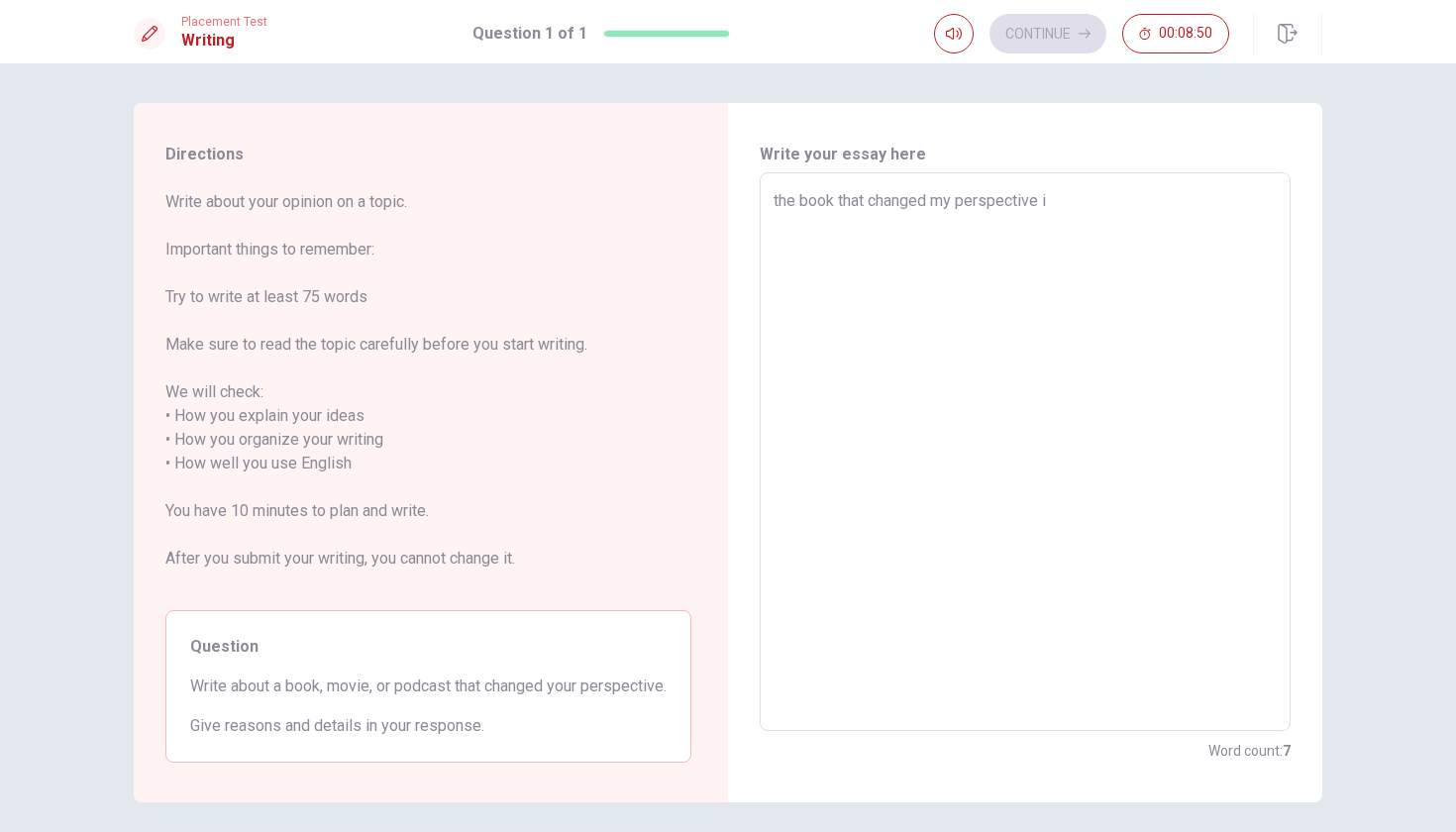 type on "the book that changed my perspective i "" 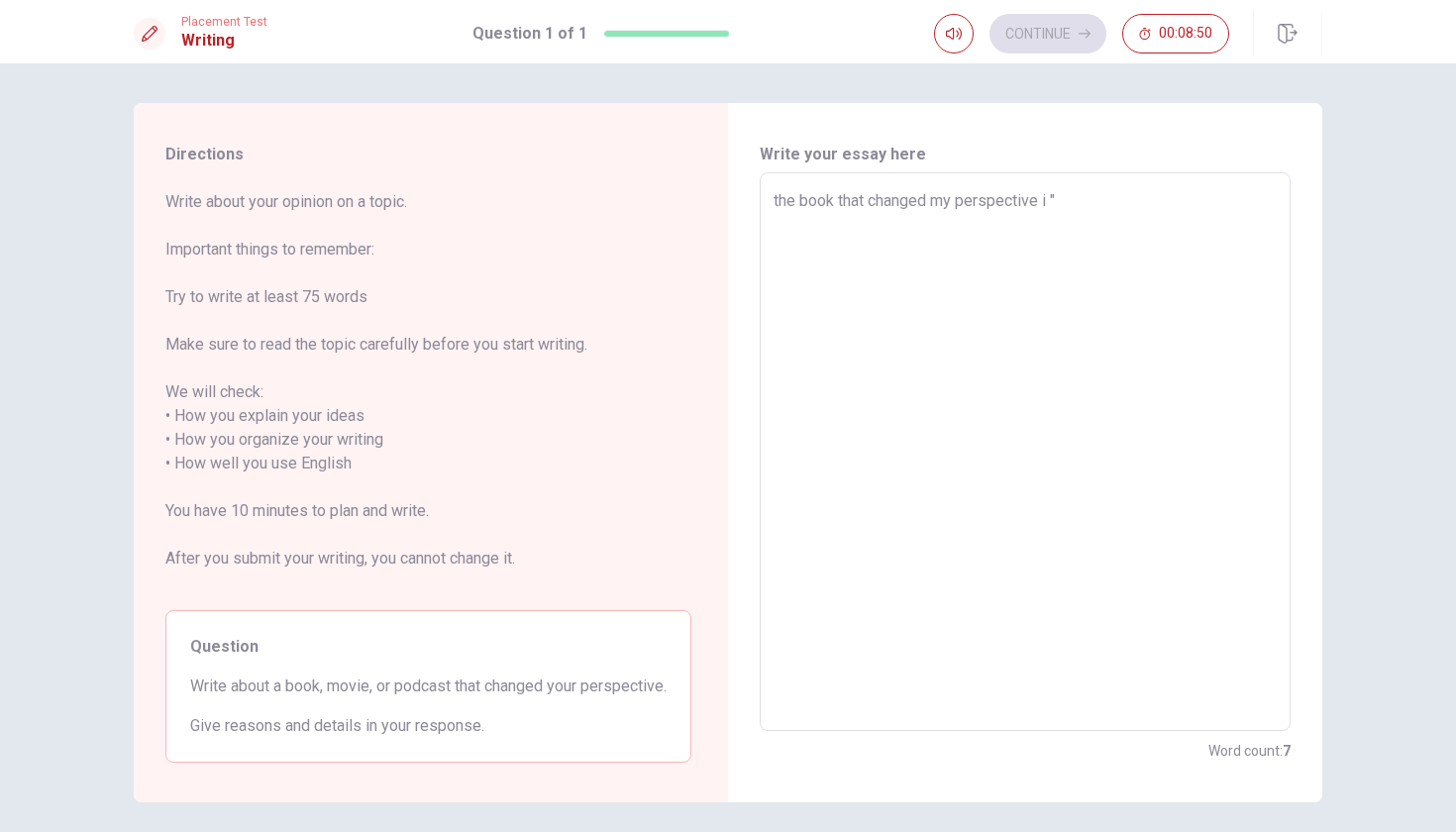 type on "x" 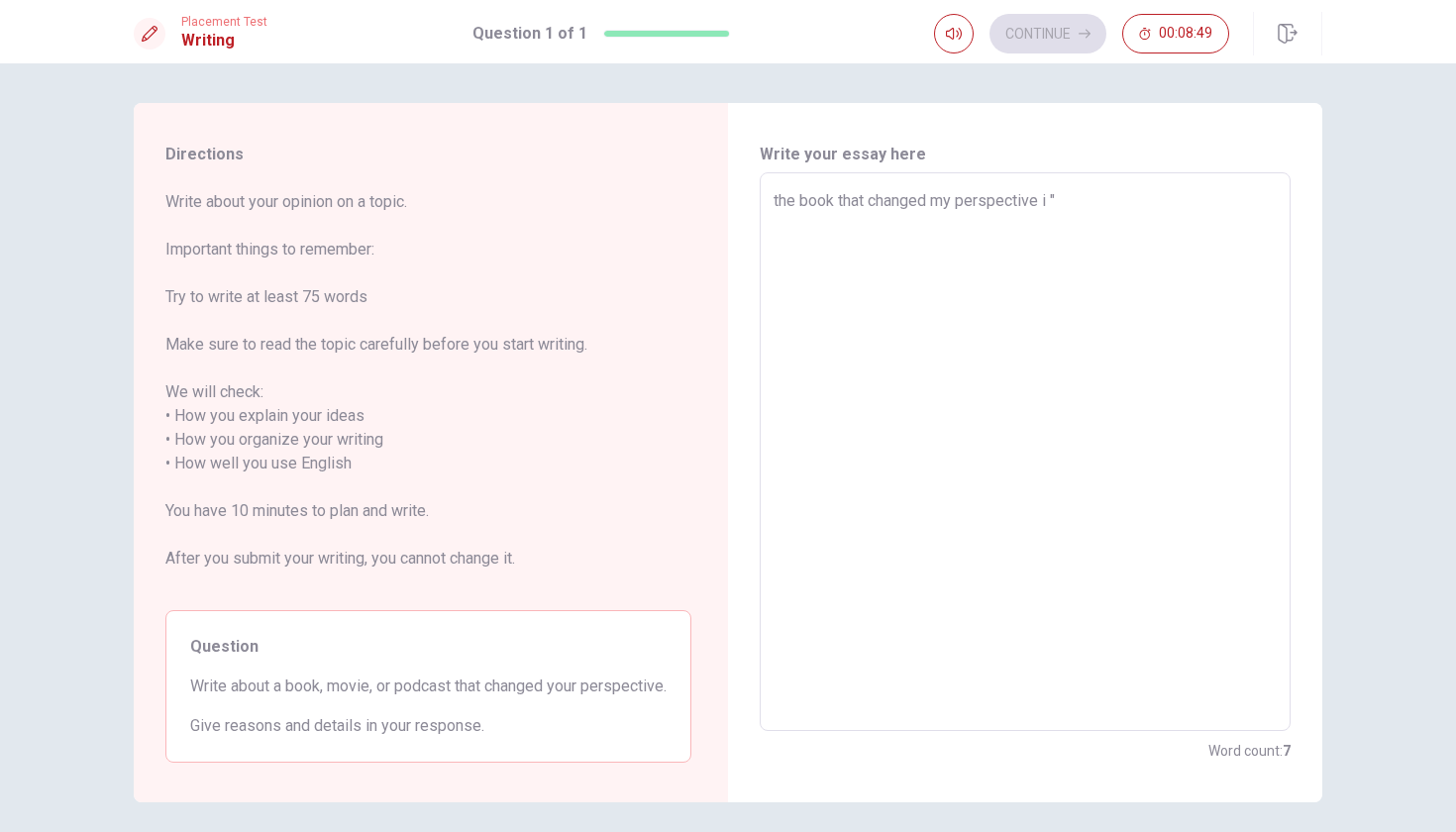type on "the book that changed my perspective i" 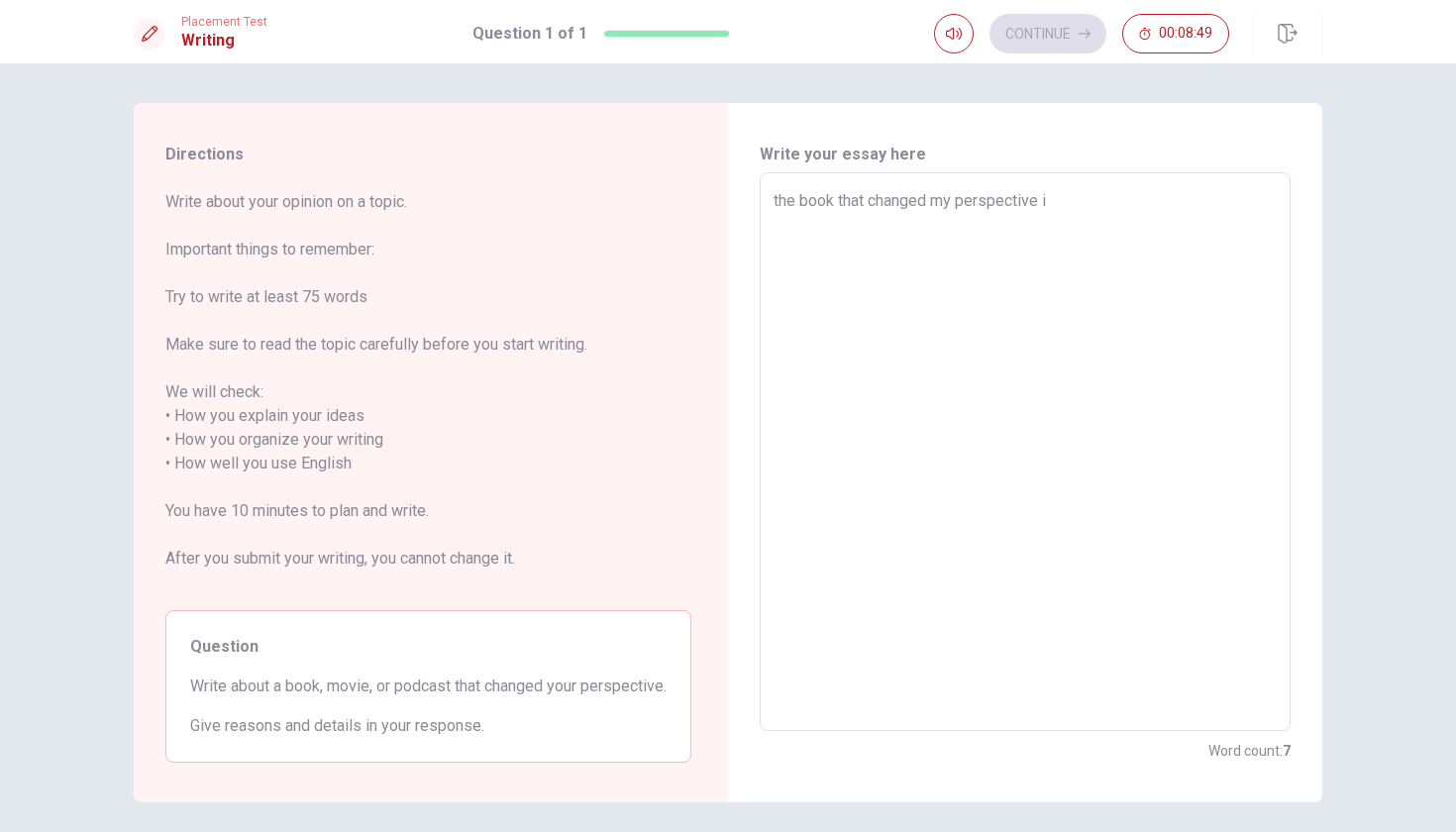 type on "x" 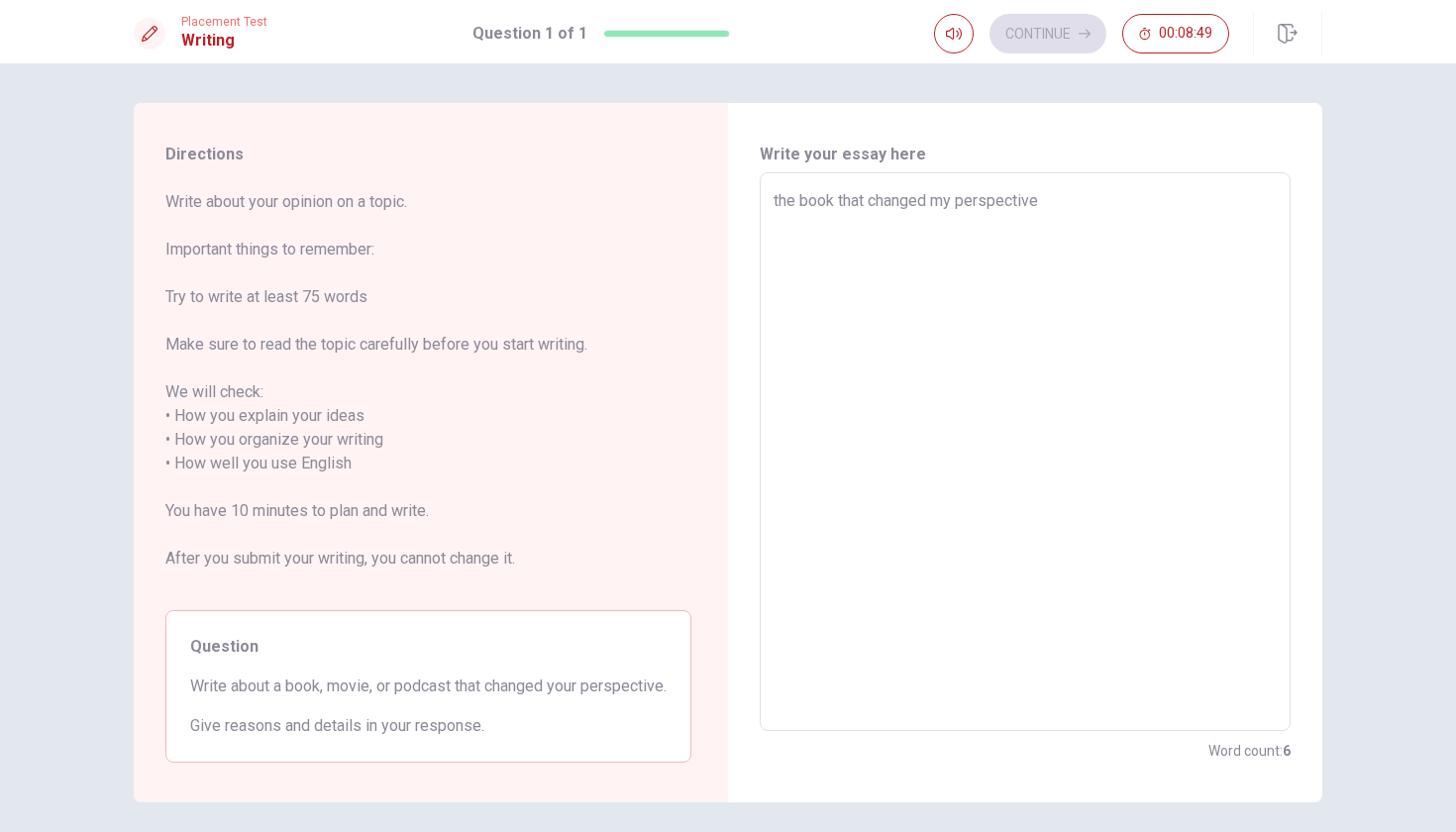 type on "x" 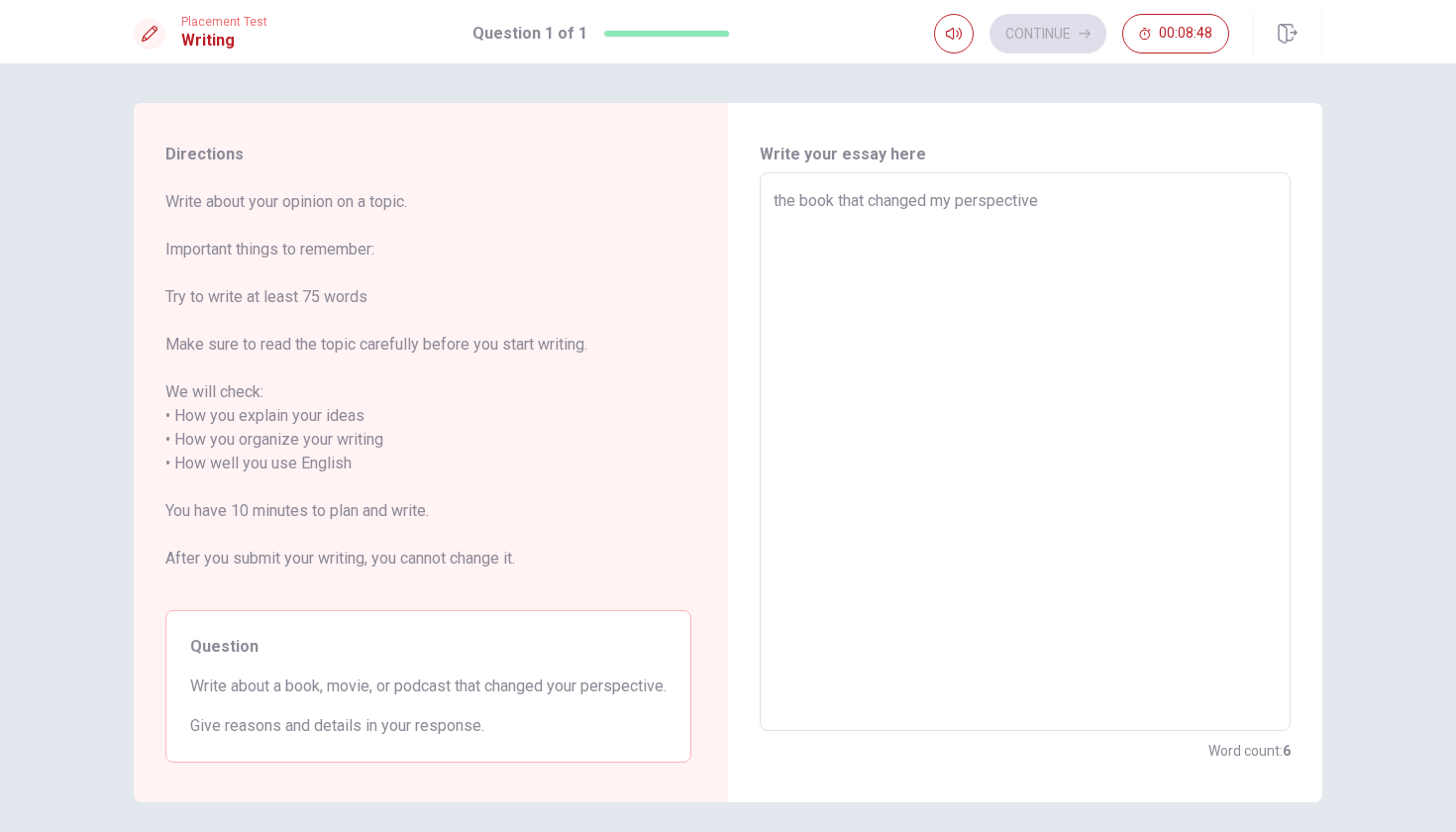 type on "the book that changed my perspective i" 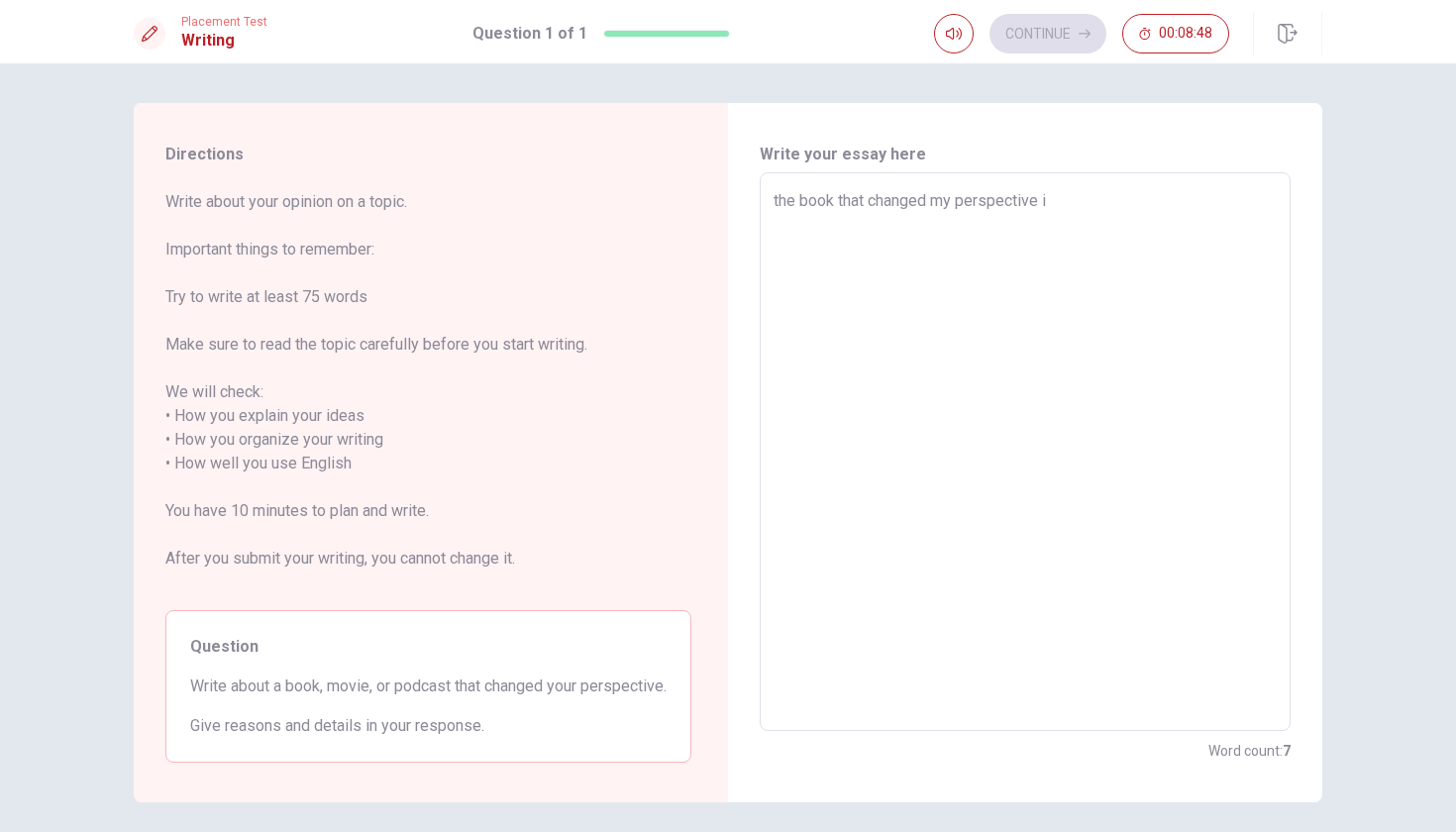 type on "x" 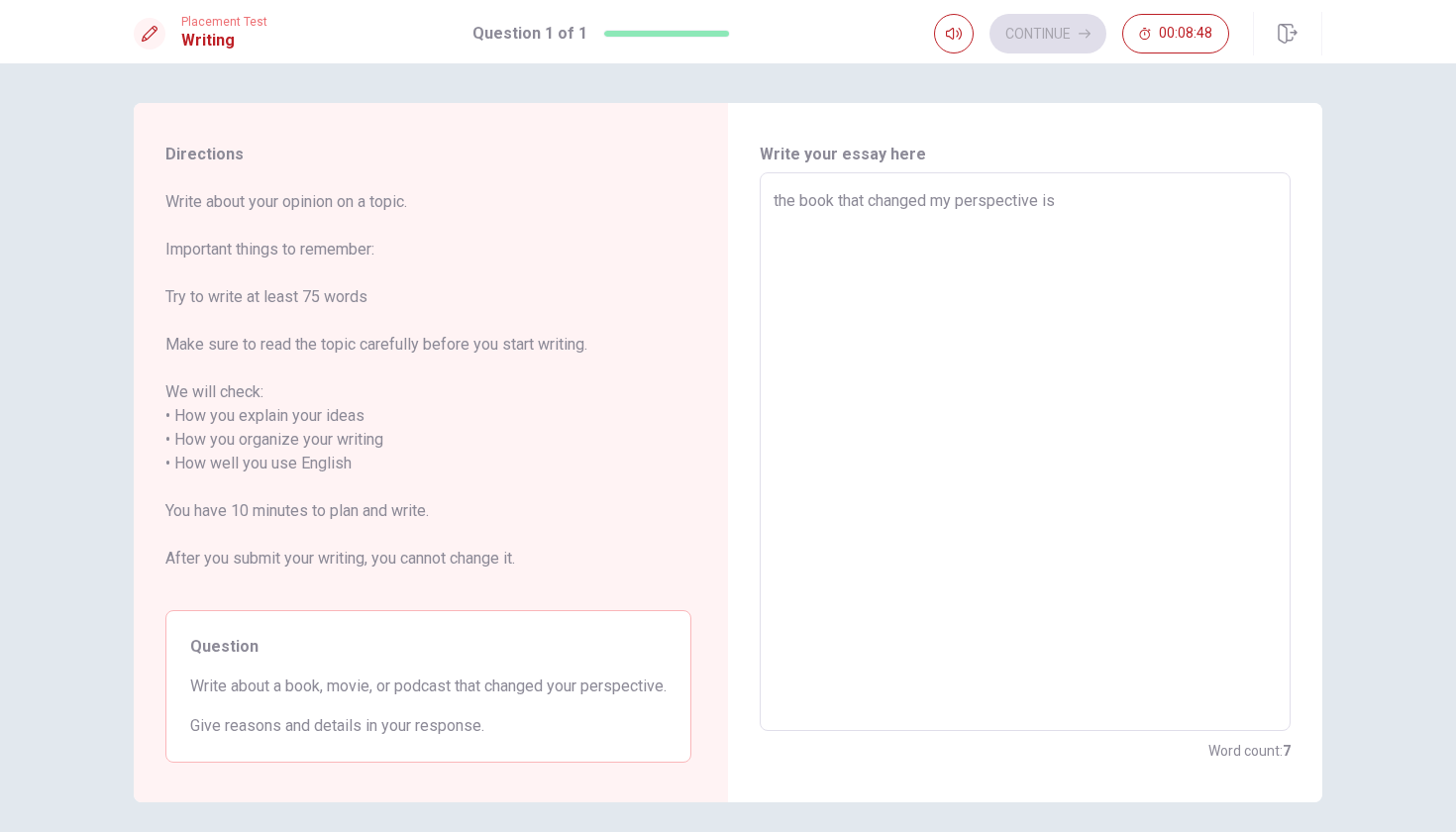 type on "x" 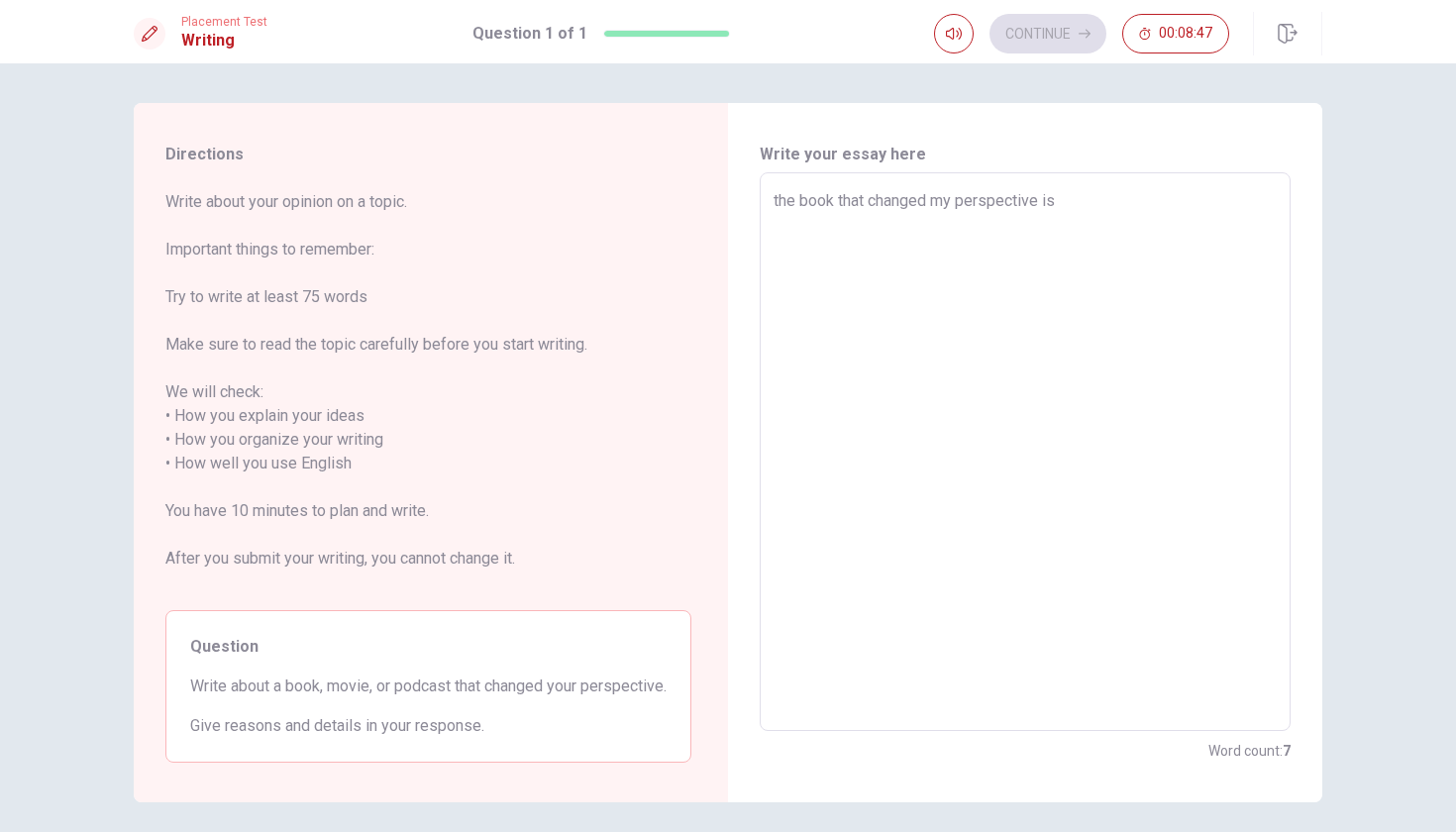 type on "the book that changed my perspective is" 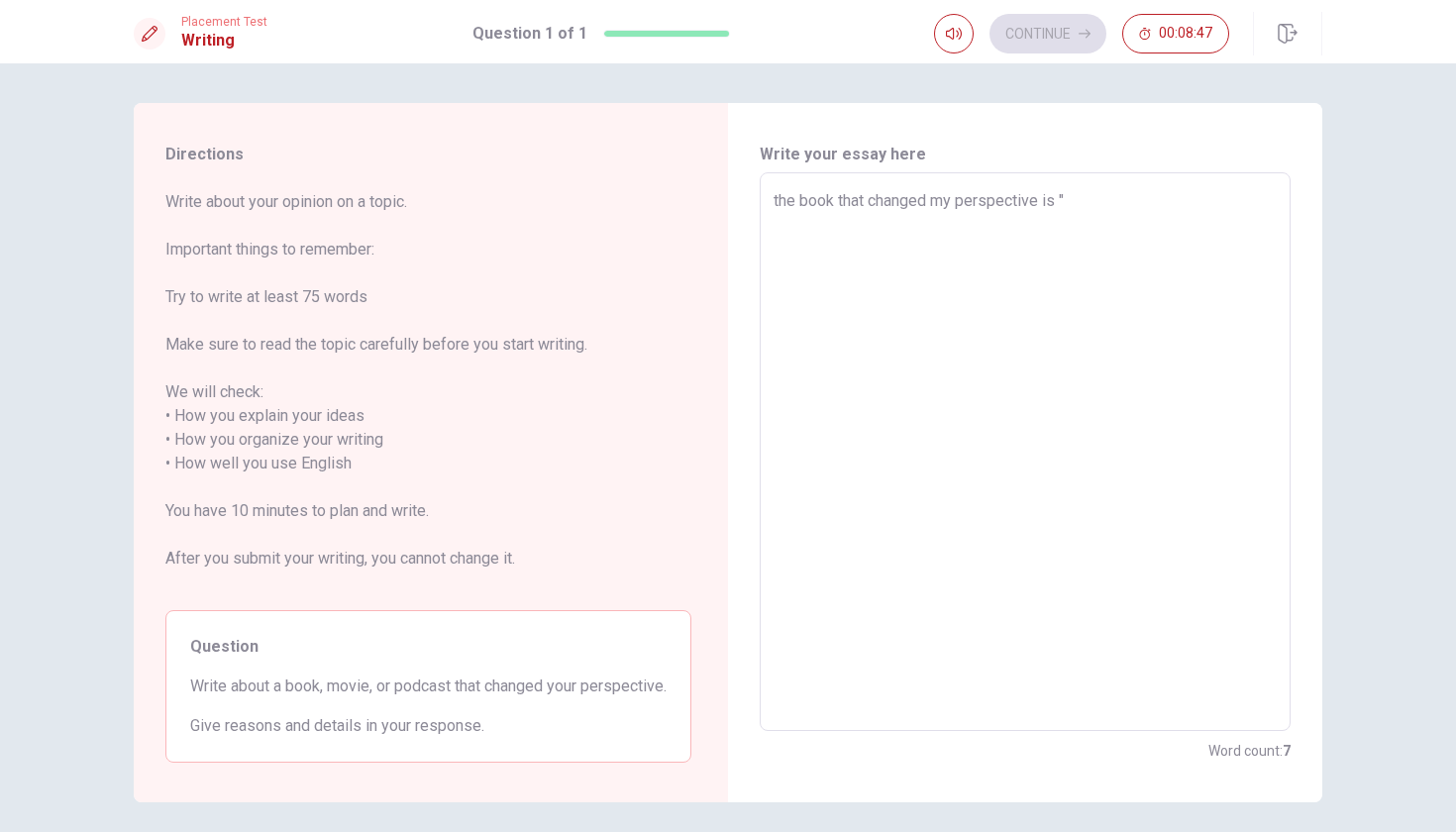 type on "x" 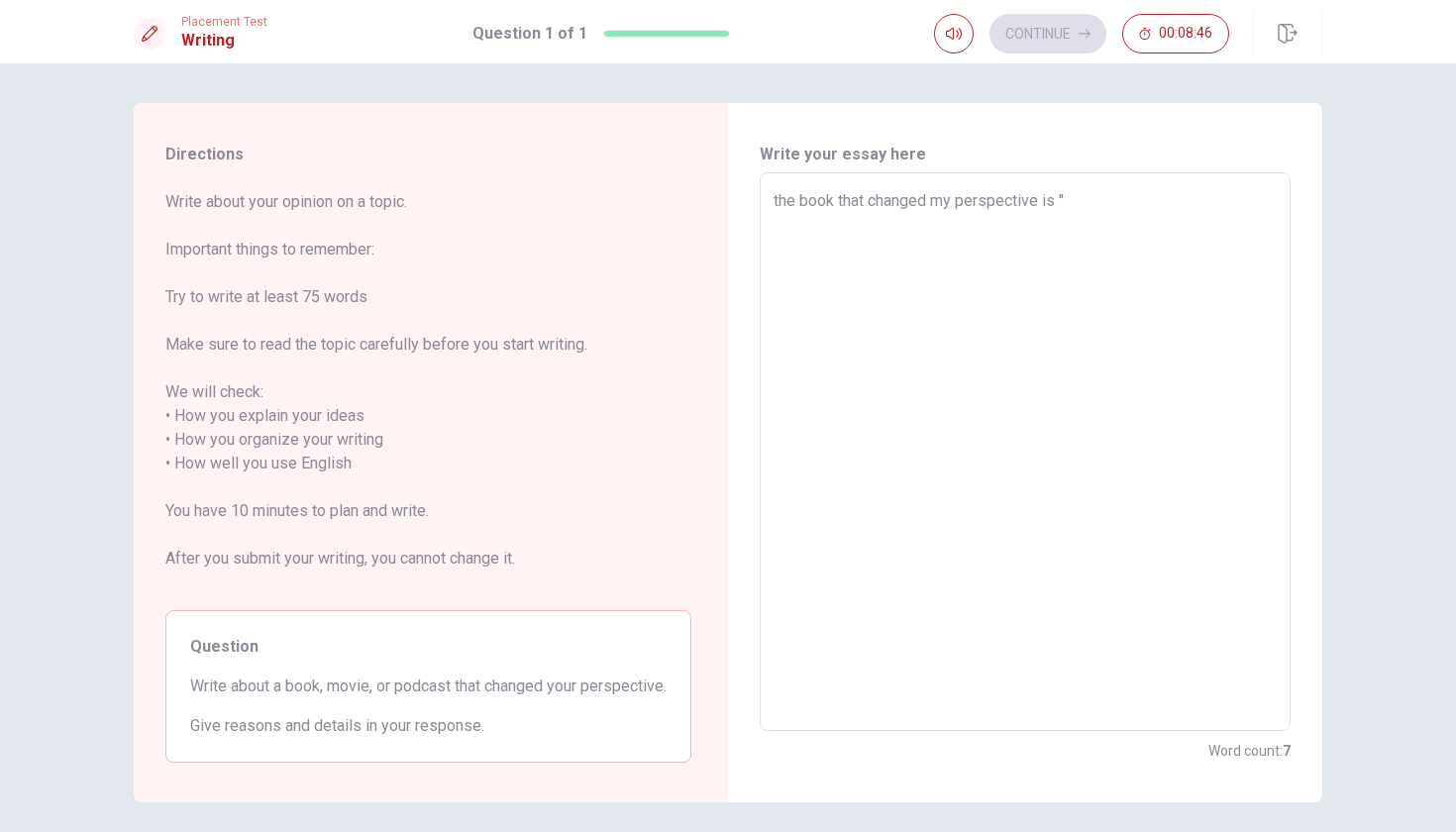 type on "the book that changed my perspective is "" 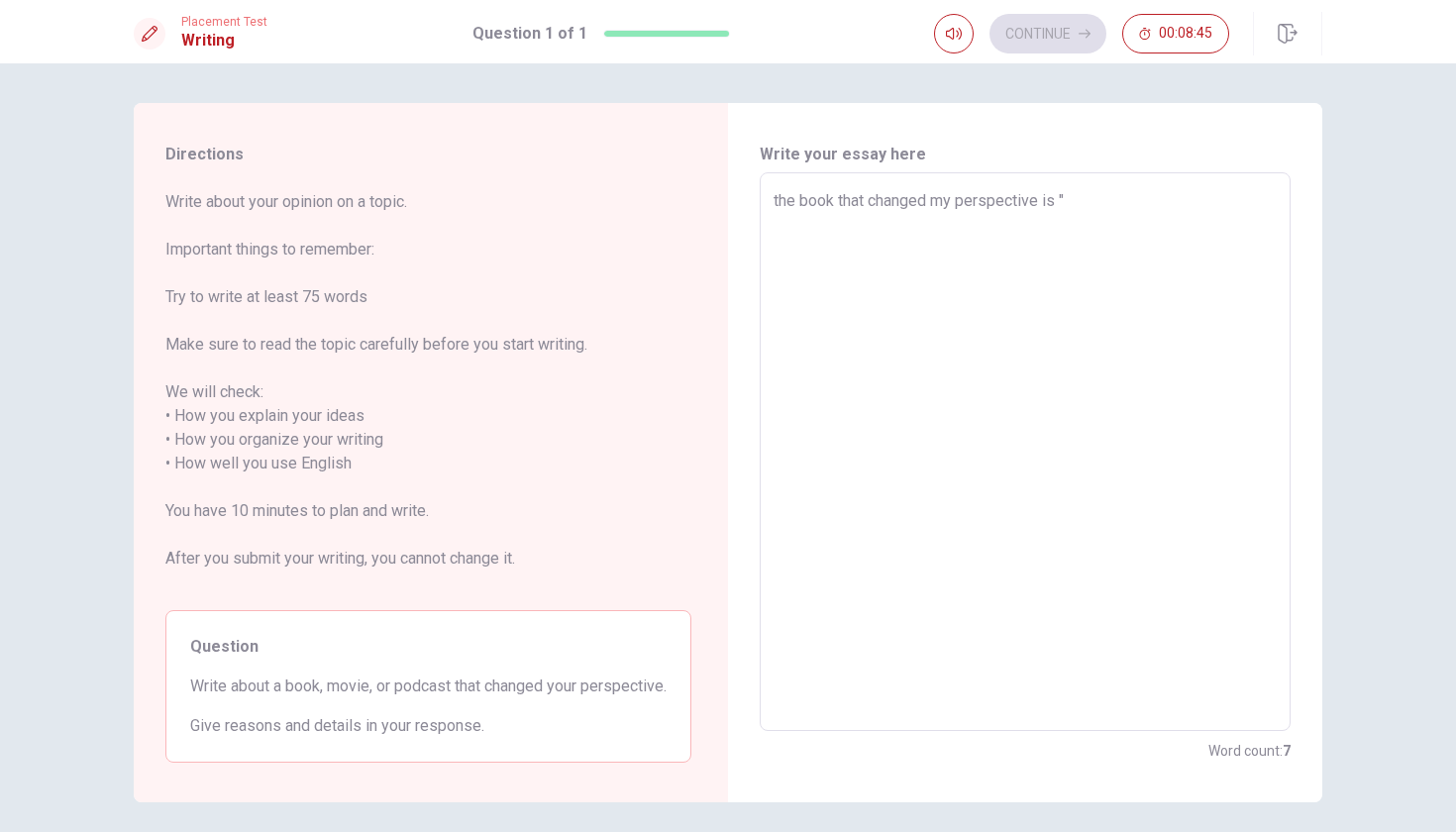 type on "the book that changed my perspective is " C" 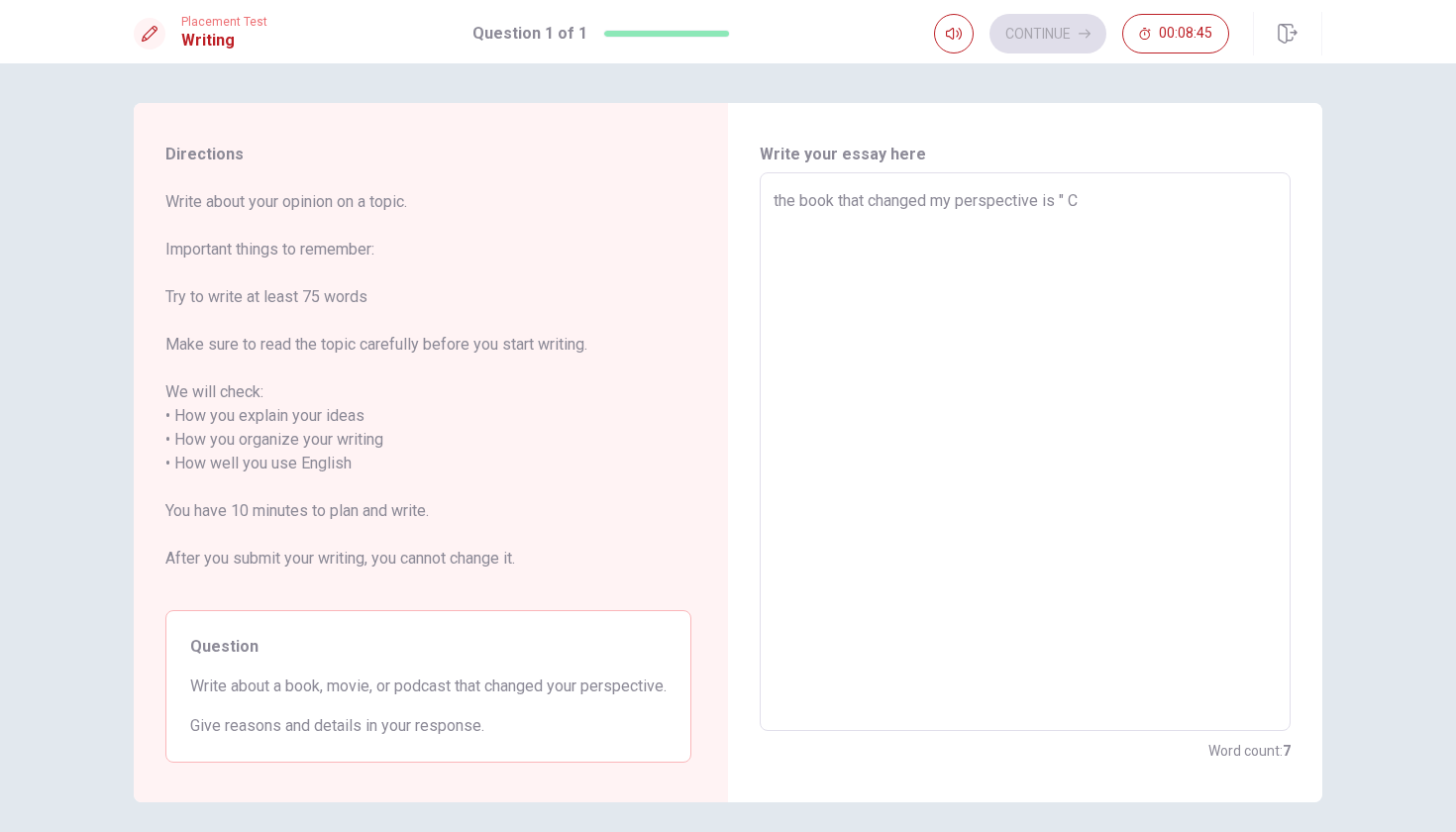 type on "x" 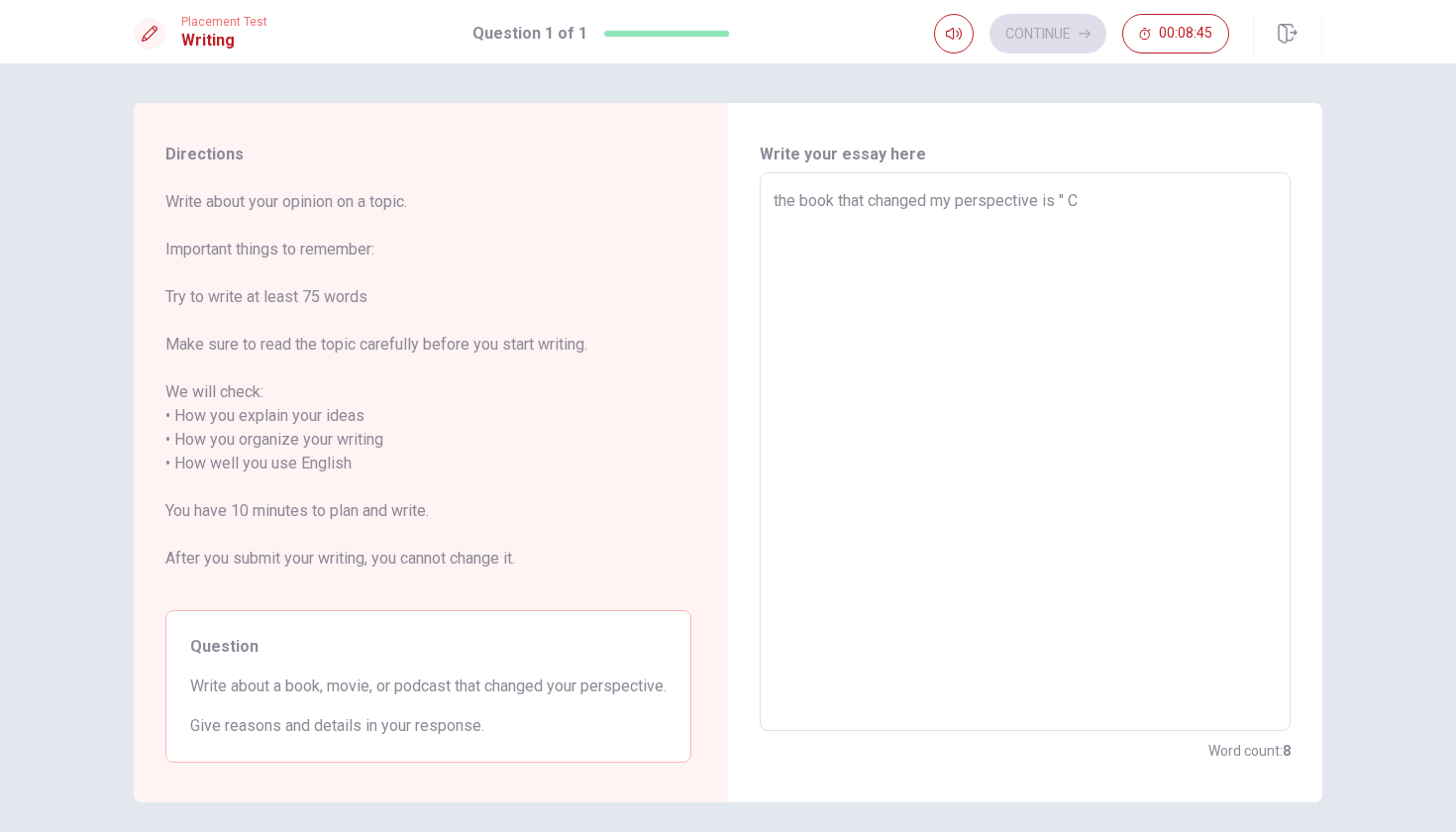 type on "the book that changed my perspective is "" 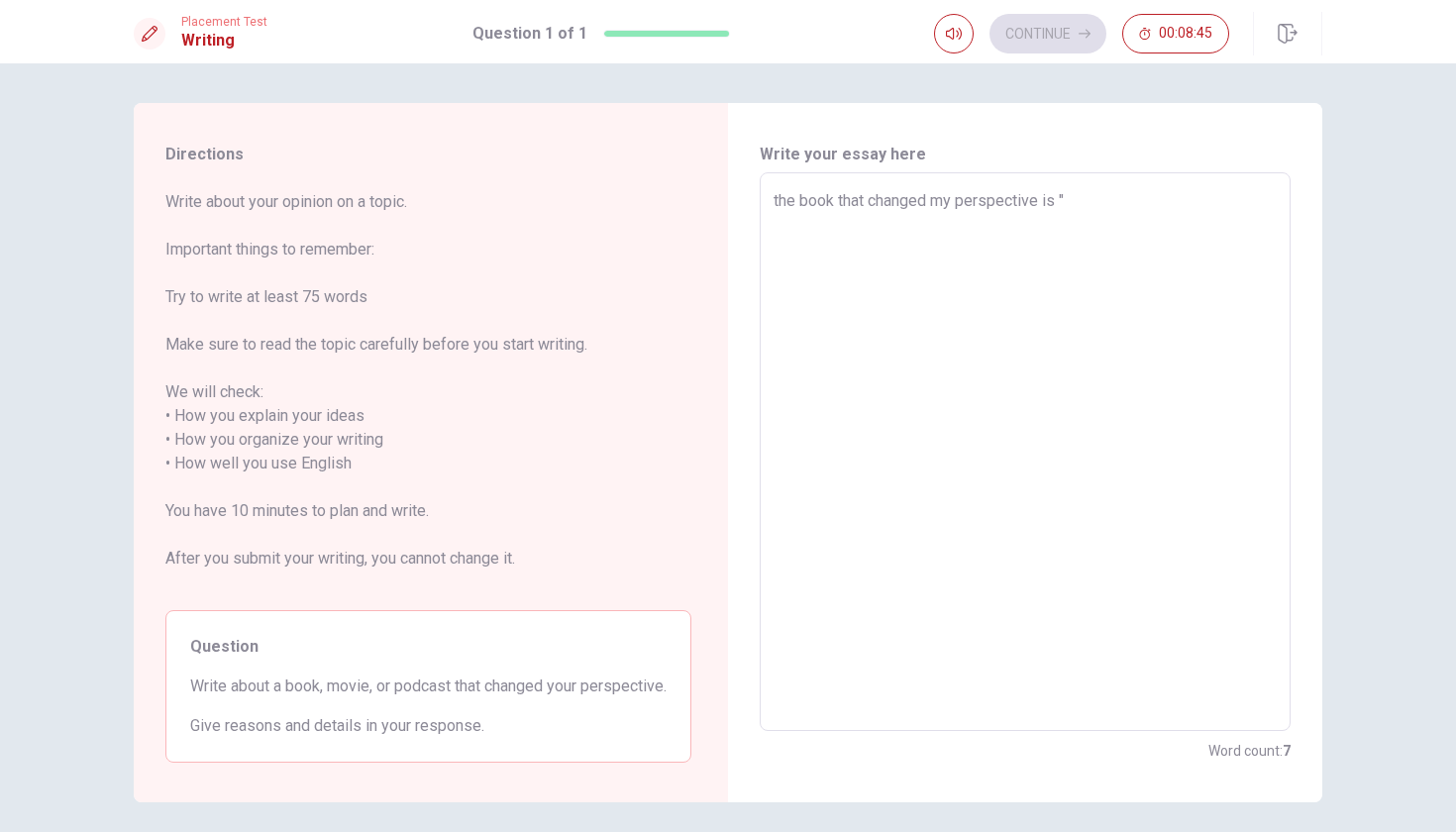type on "x" 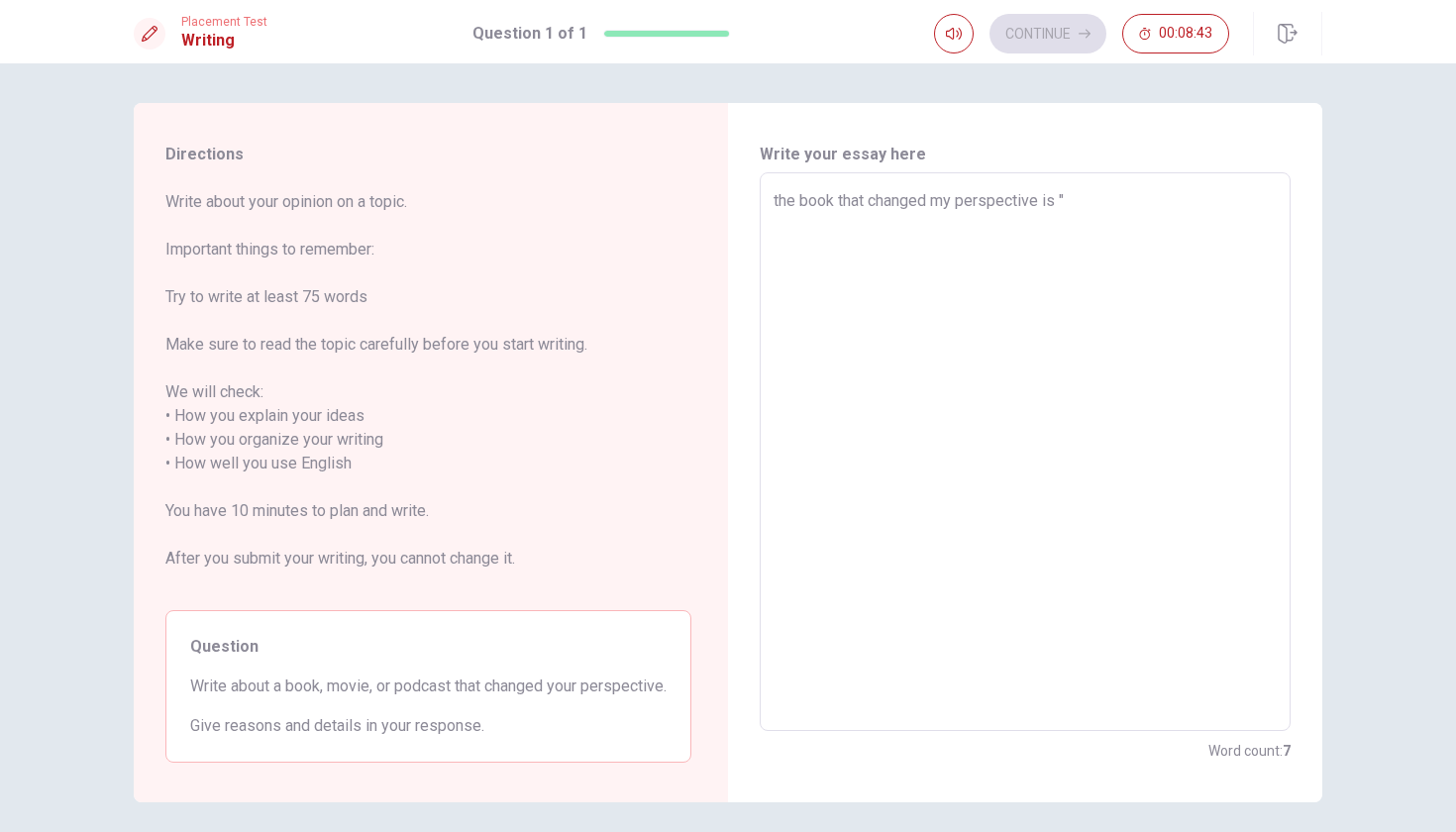 type on "x" 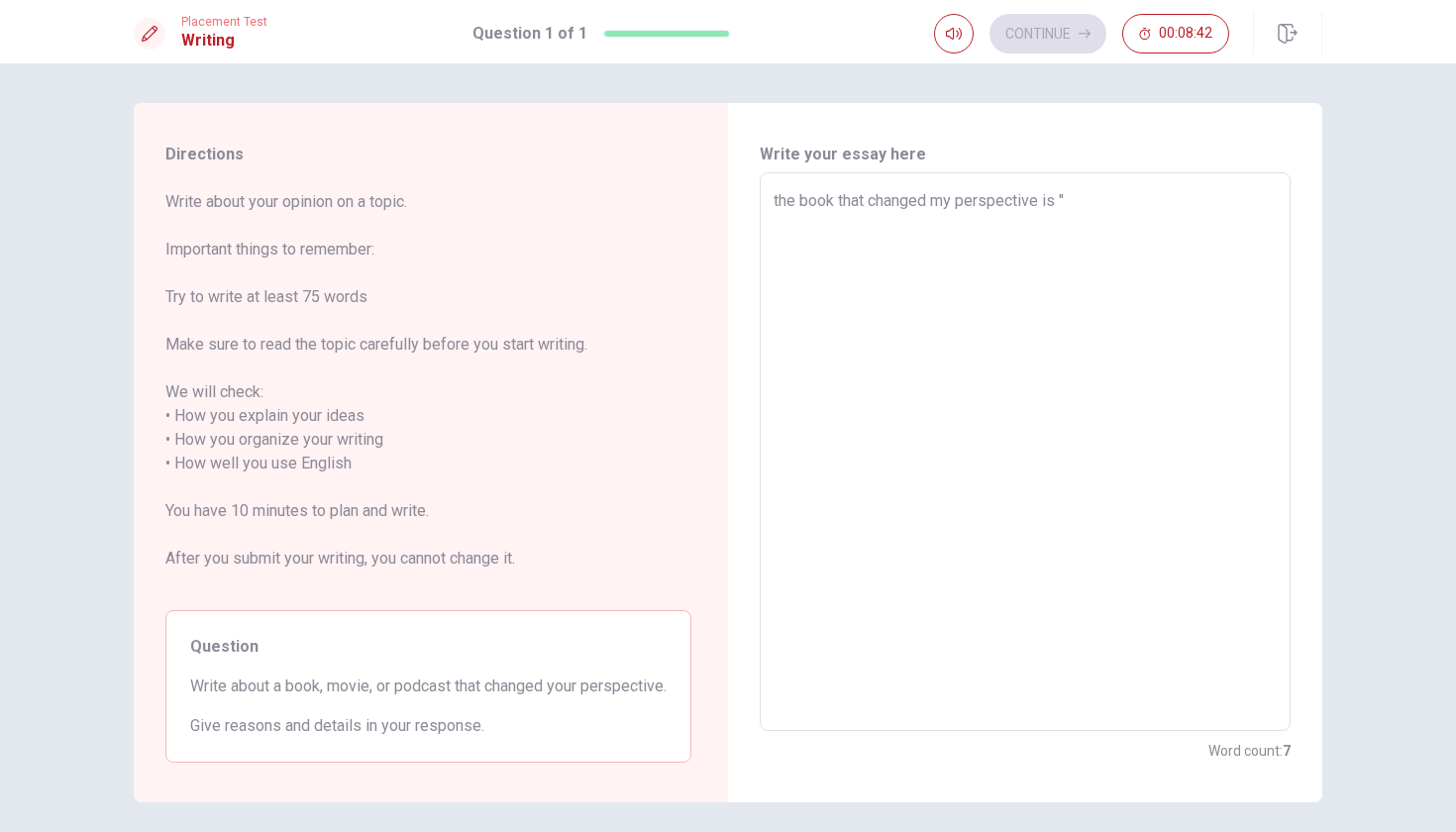 type on "the book that changed my perspective is "C" 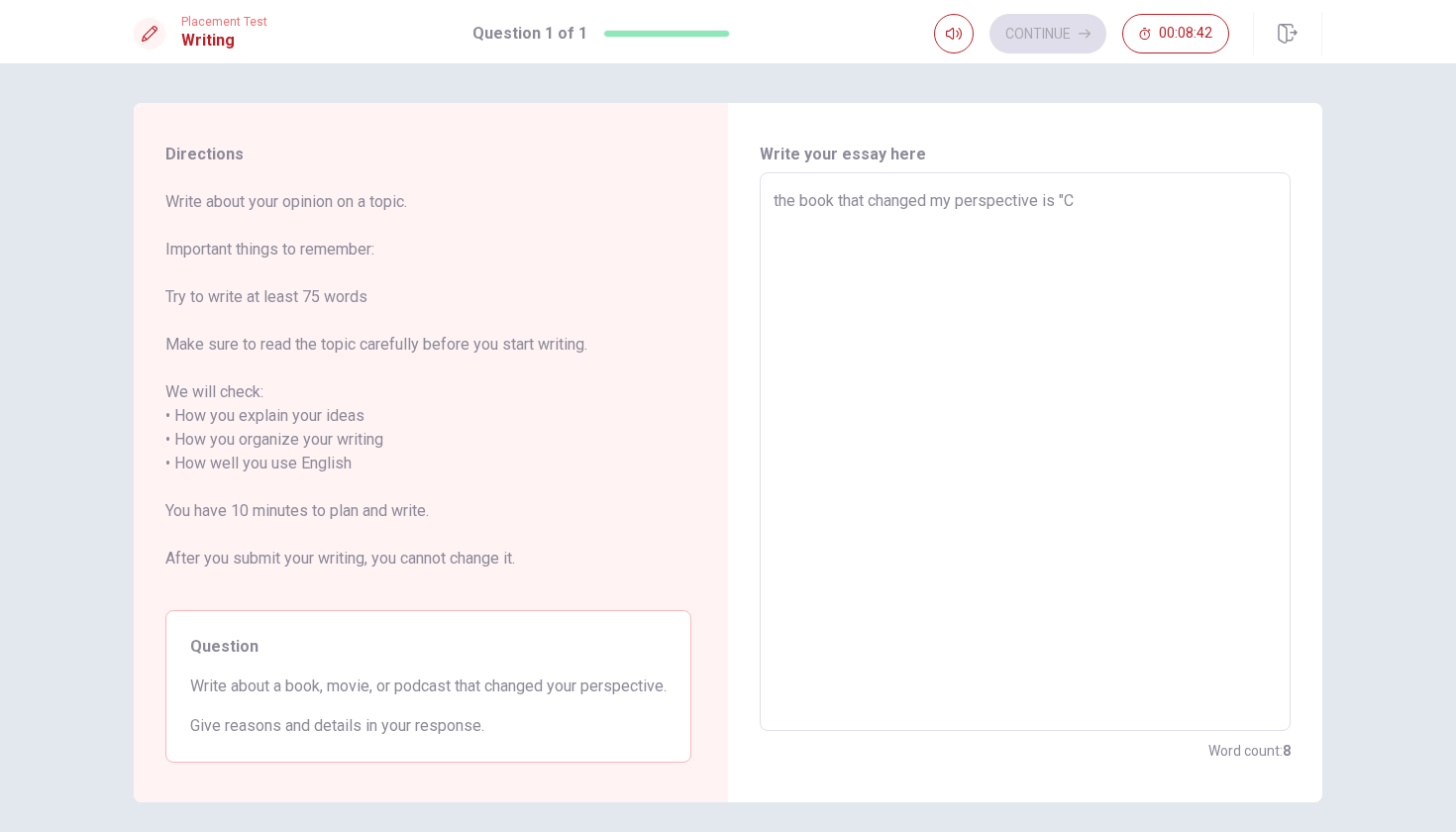 type on "x" 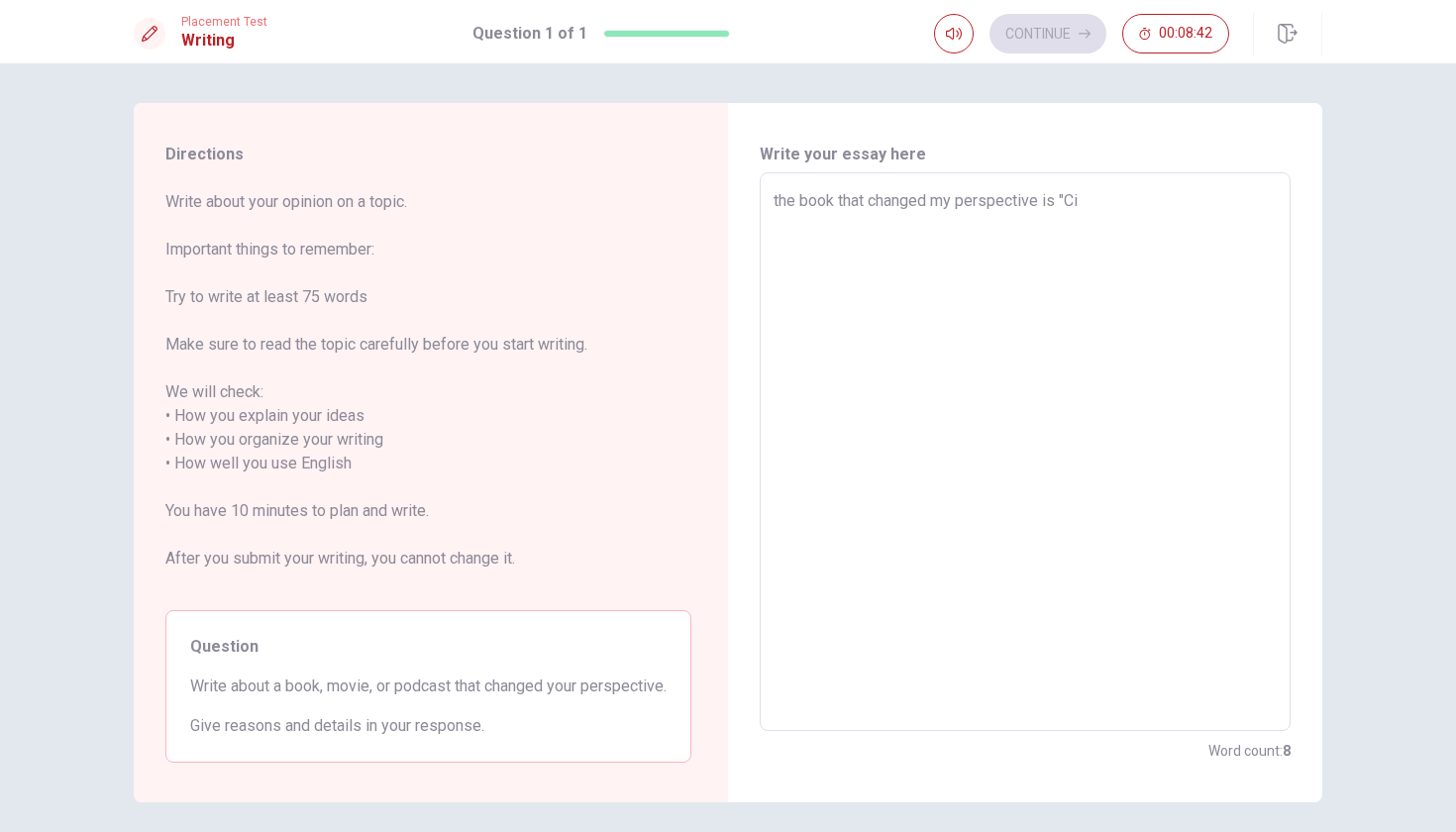 type on "x" 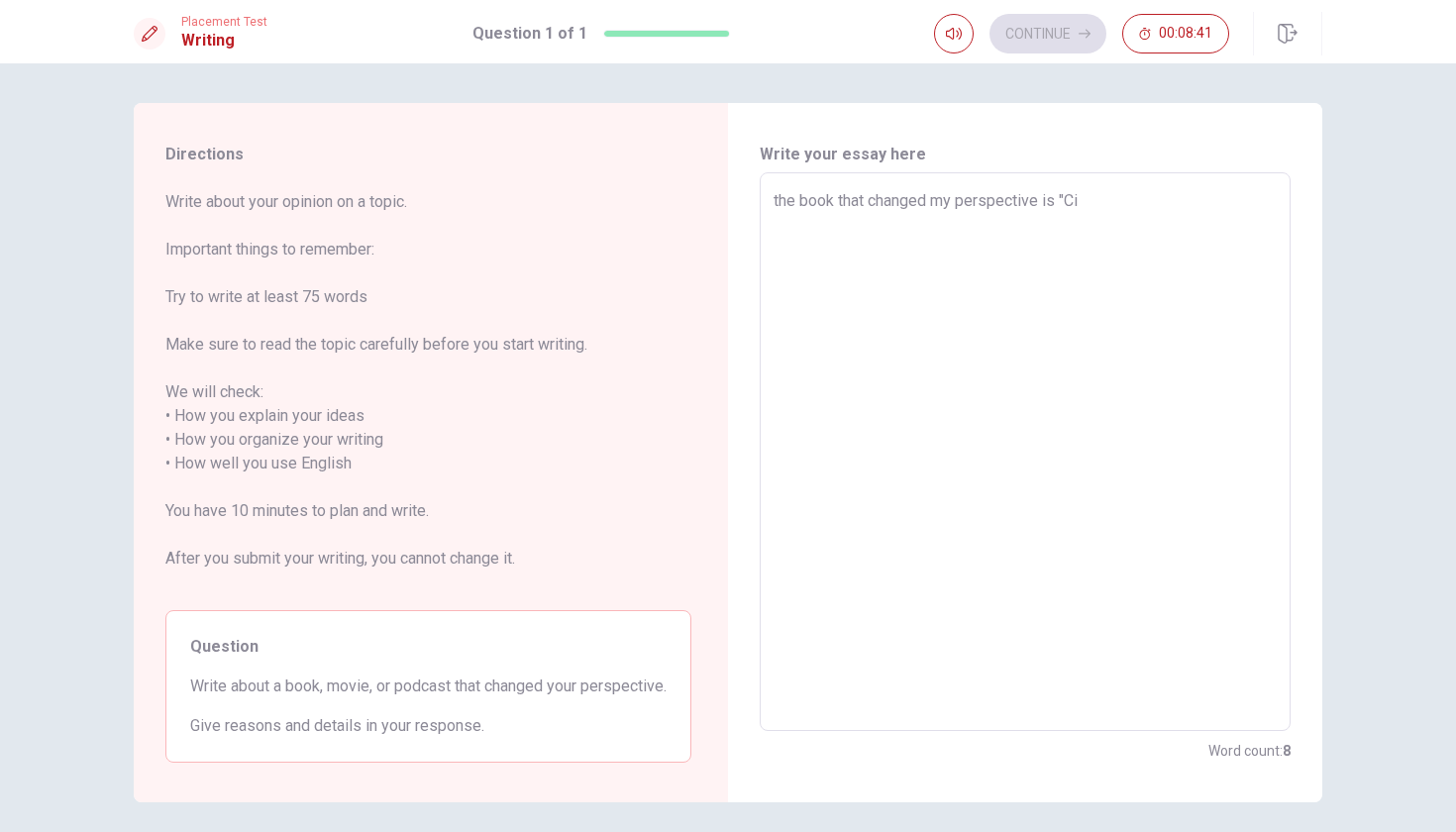 type on "the book that changed my perspective is "Cie" 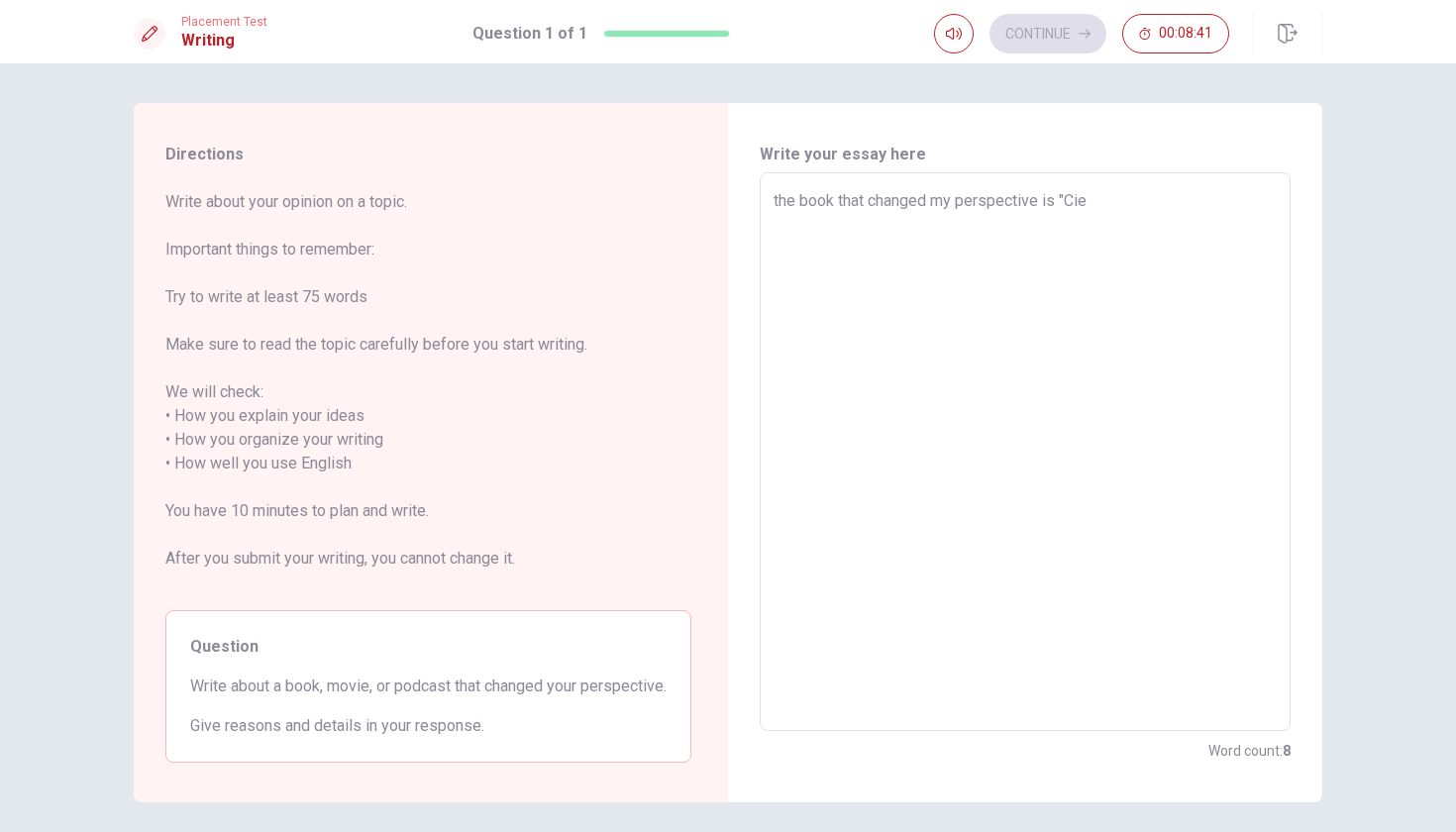 type on "x" 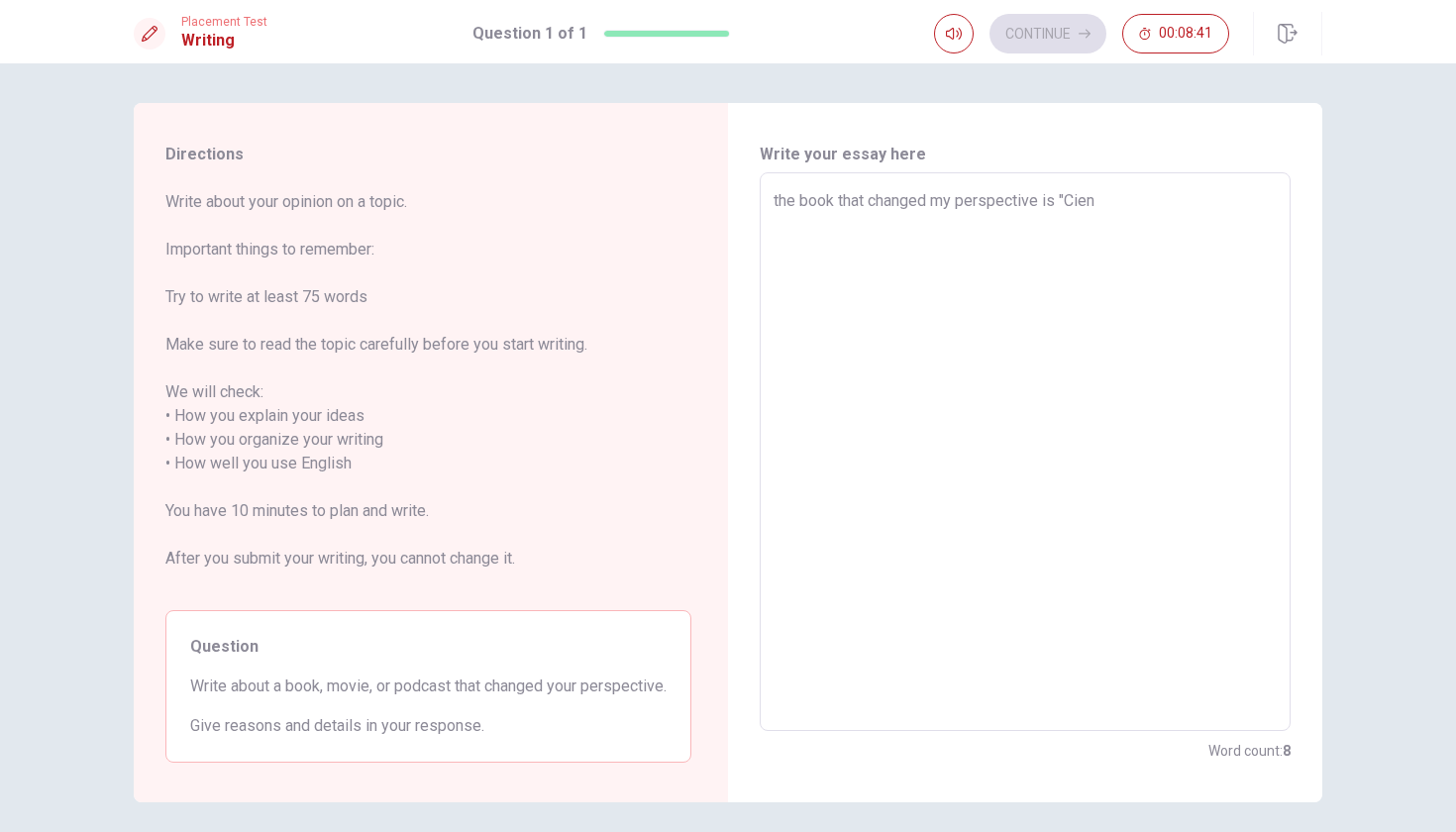 type on "x" 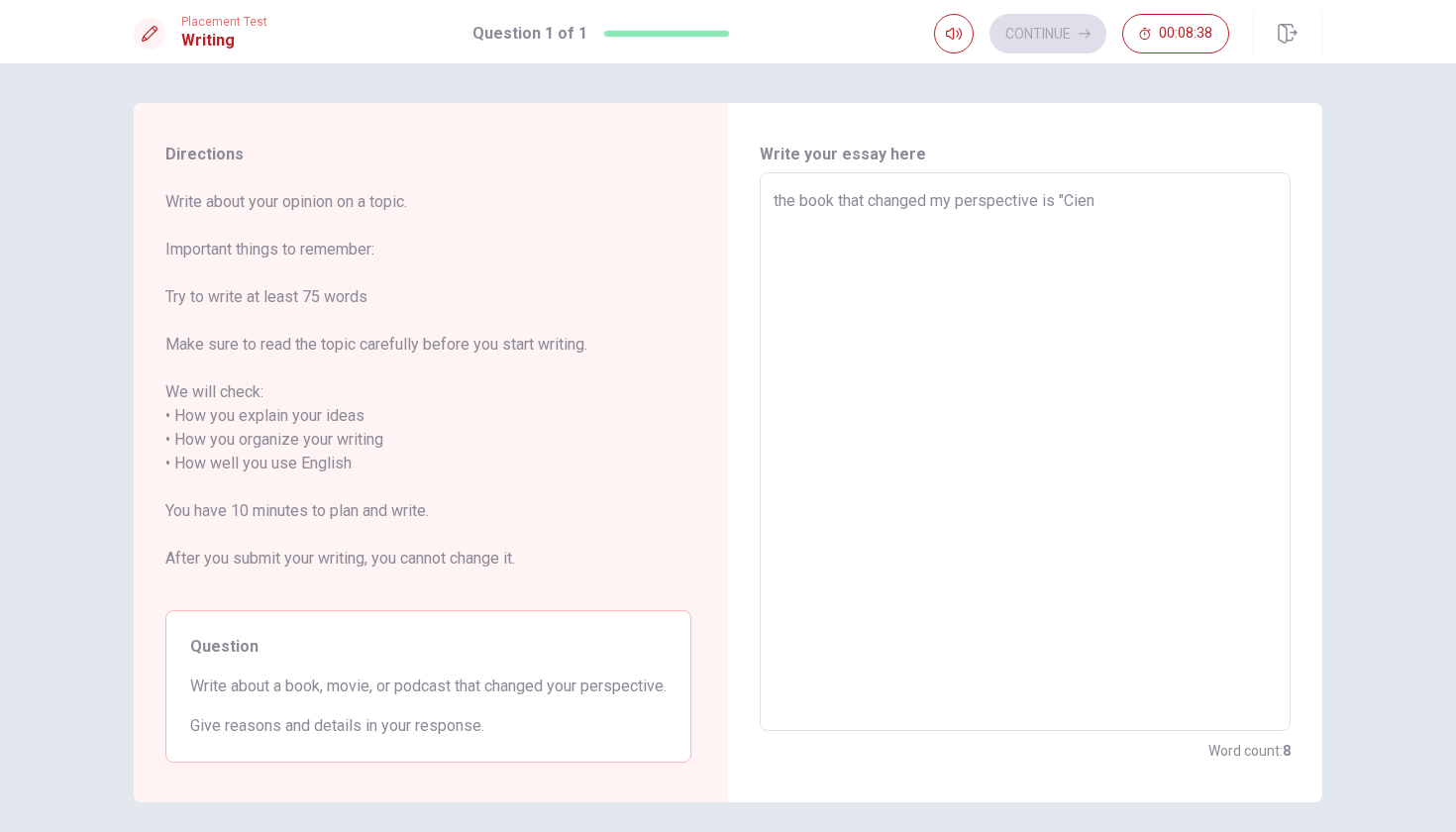type on "x" 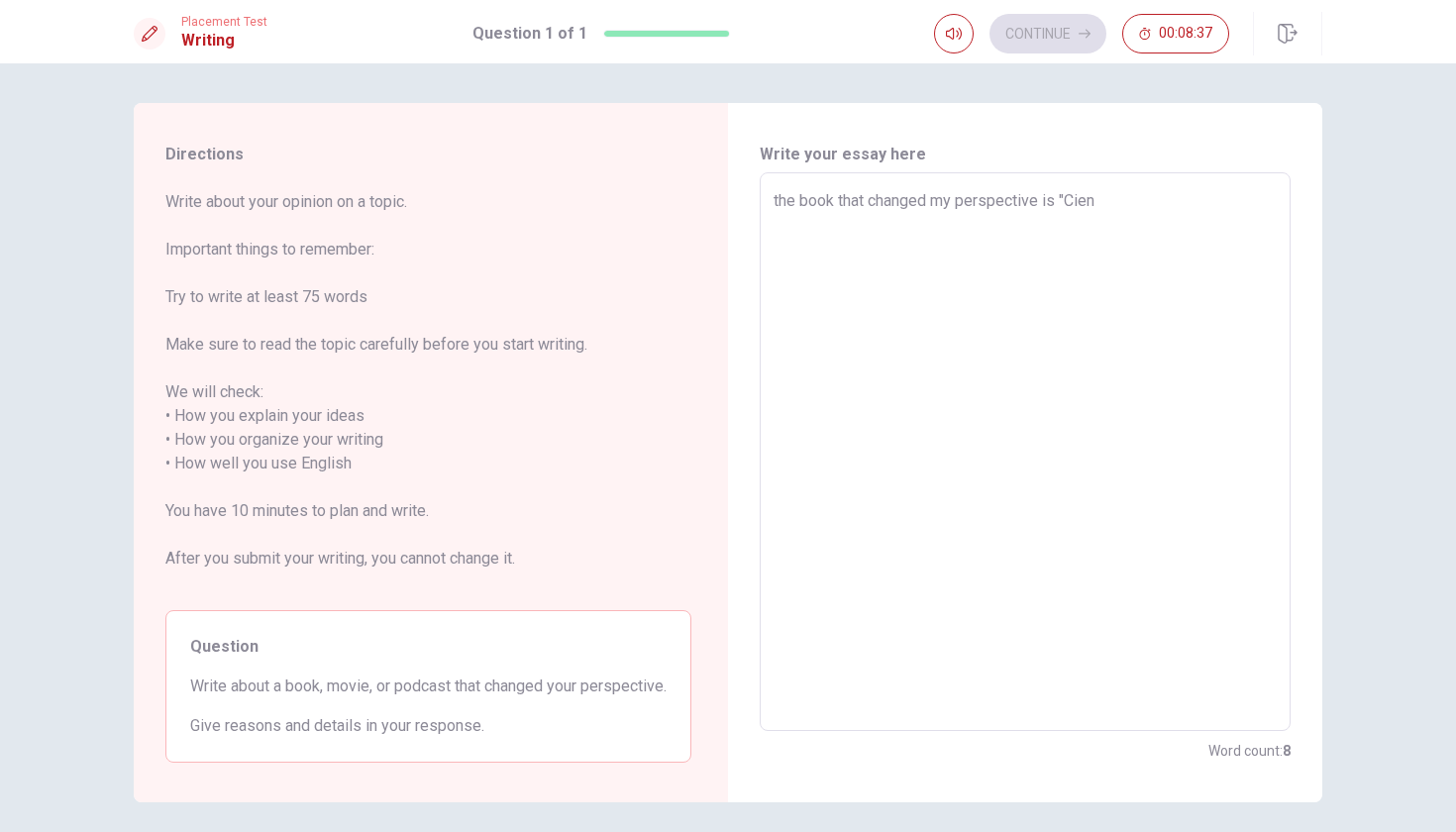 type on "the book that changed my perspective is "Cien a" 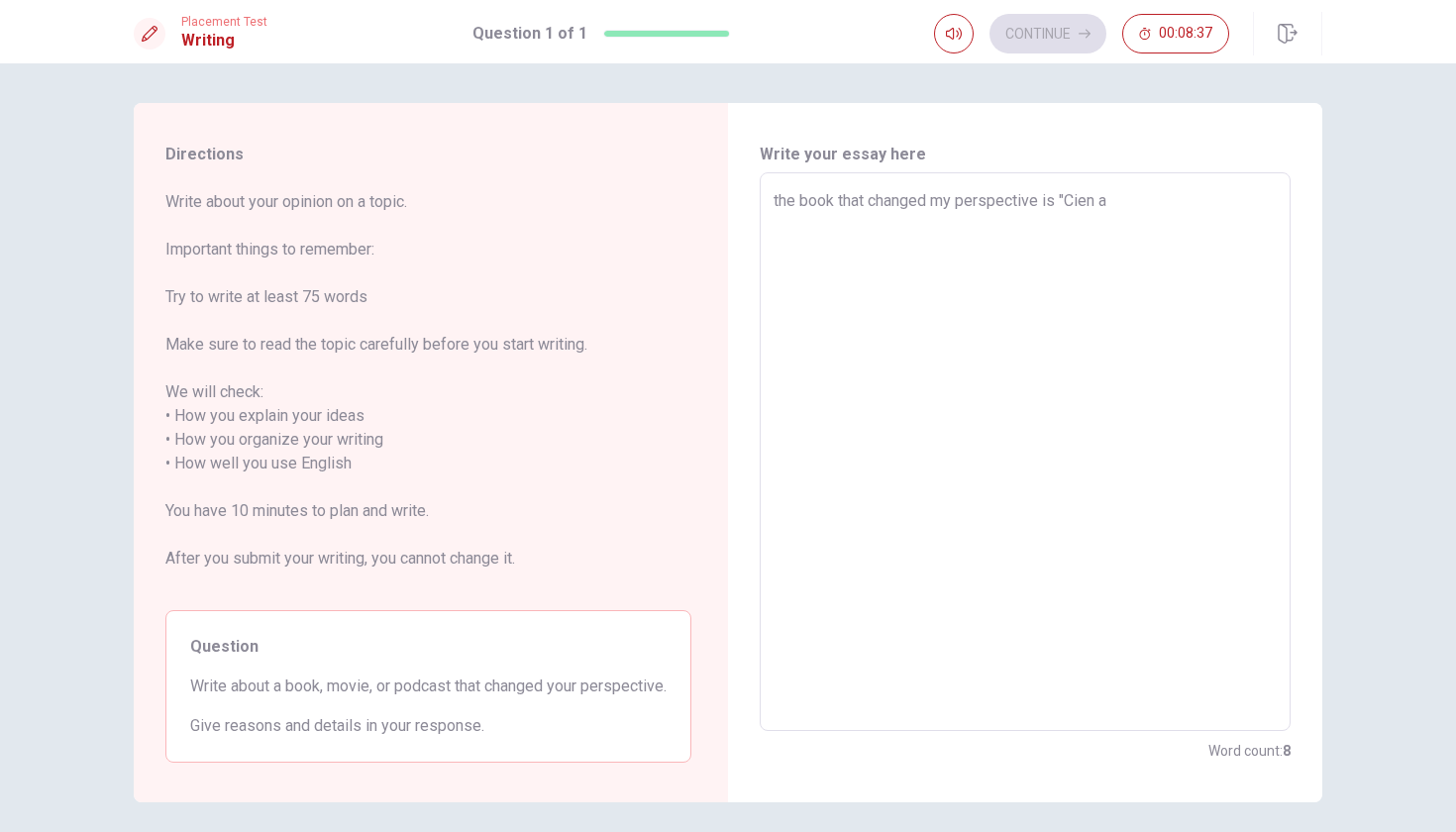 type on "x" 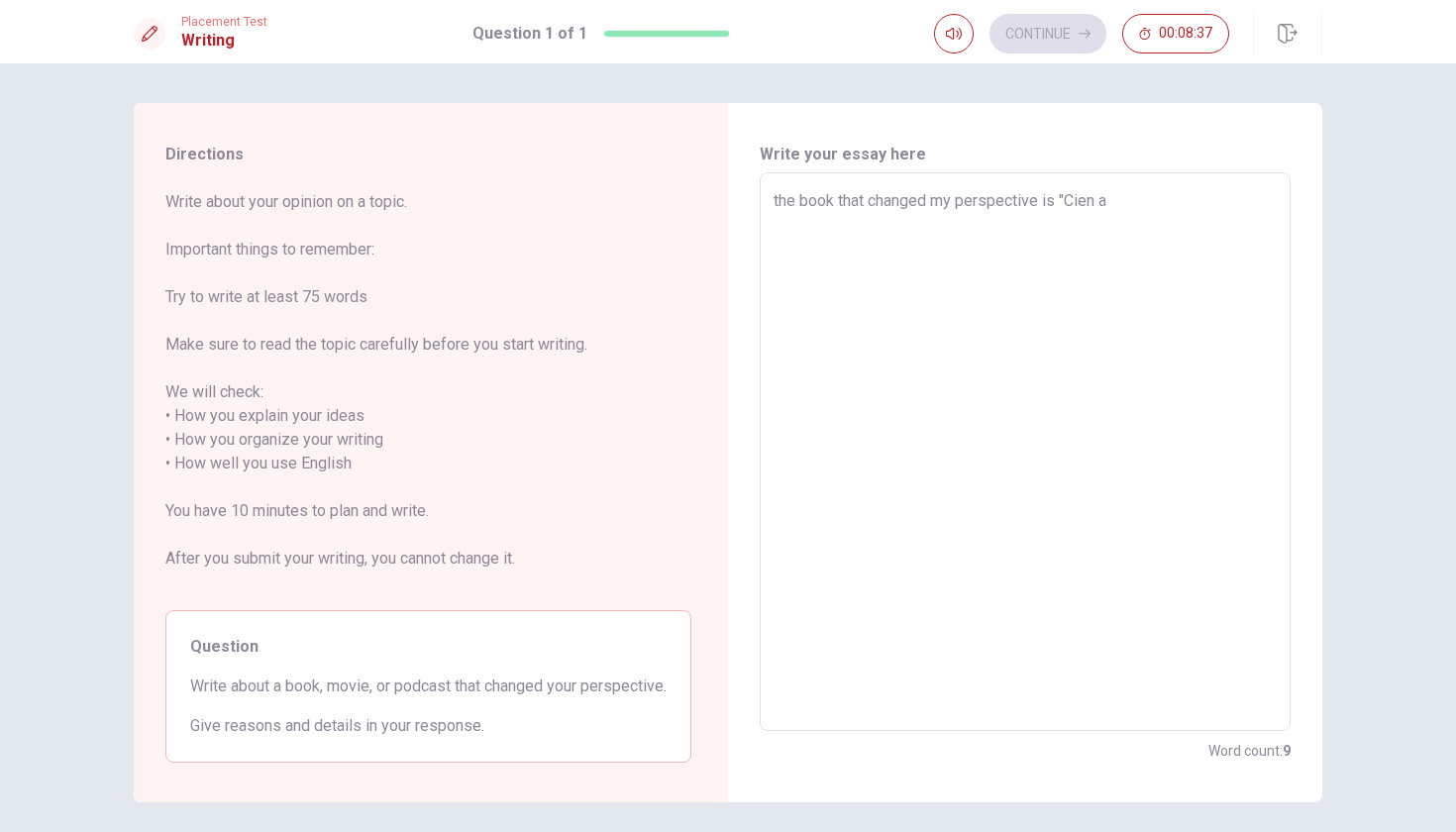 type on "the book that changed my perspective is "Cien an" 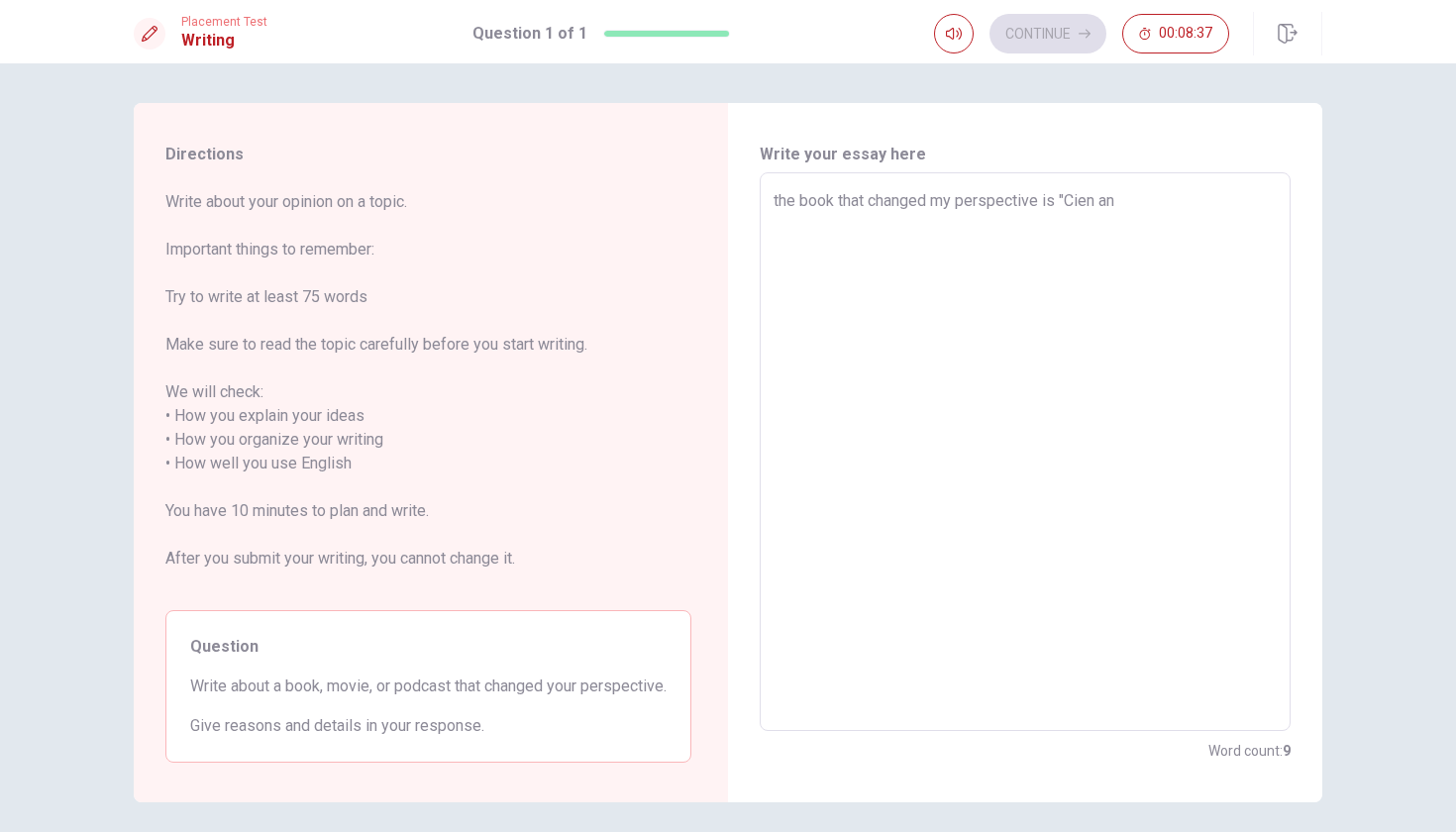 type on "x" 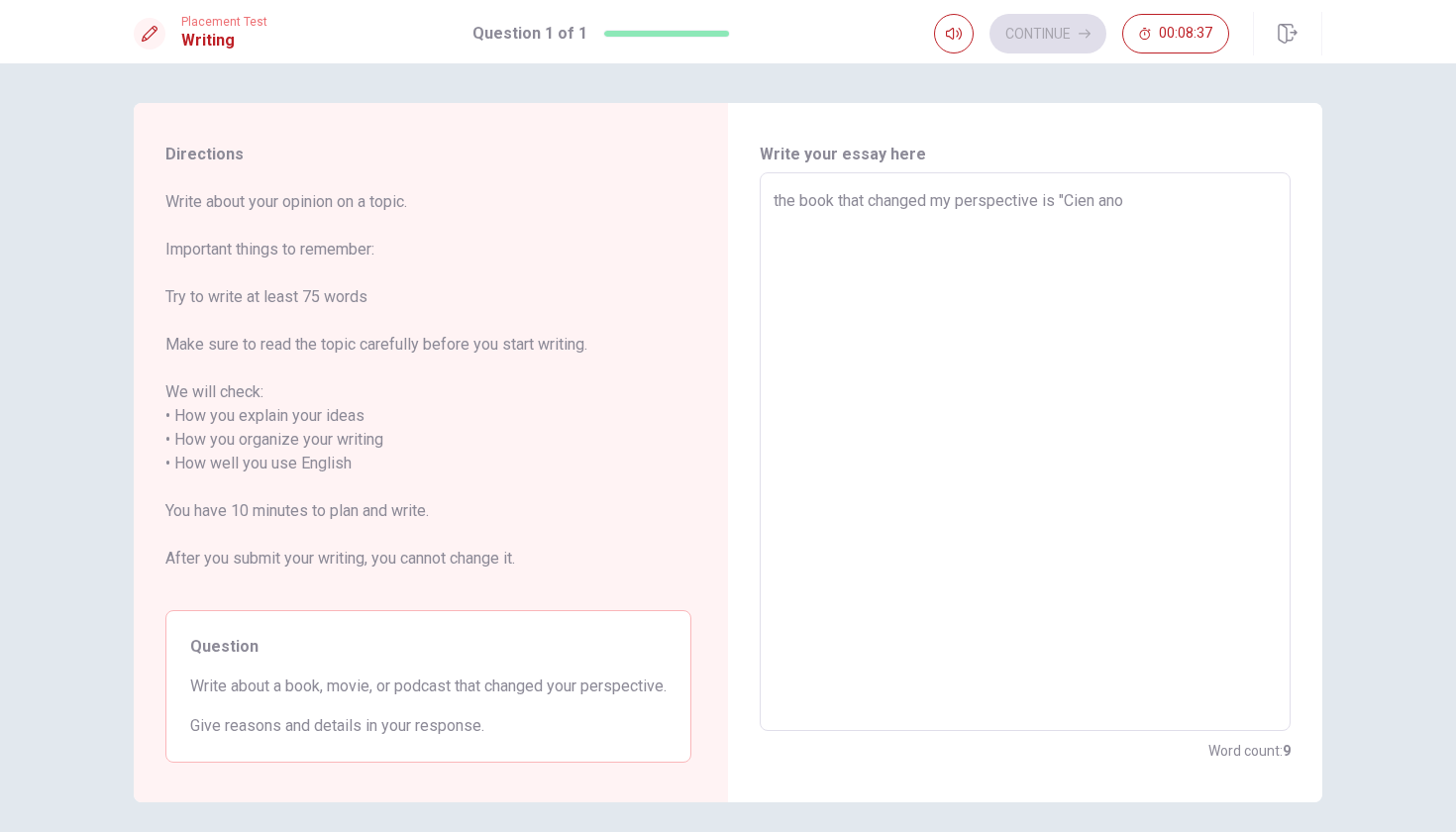 type on "x" 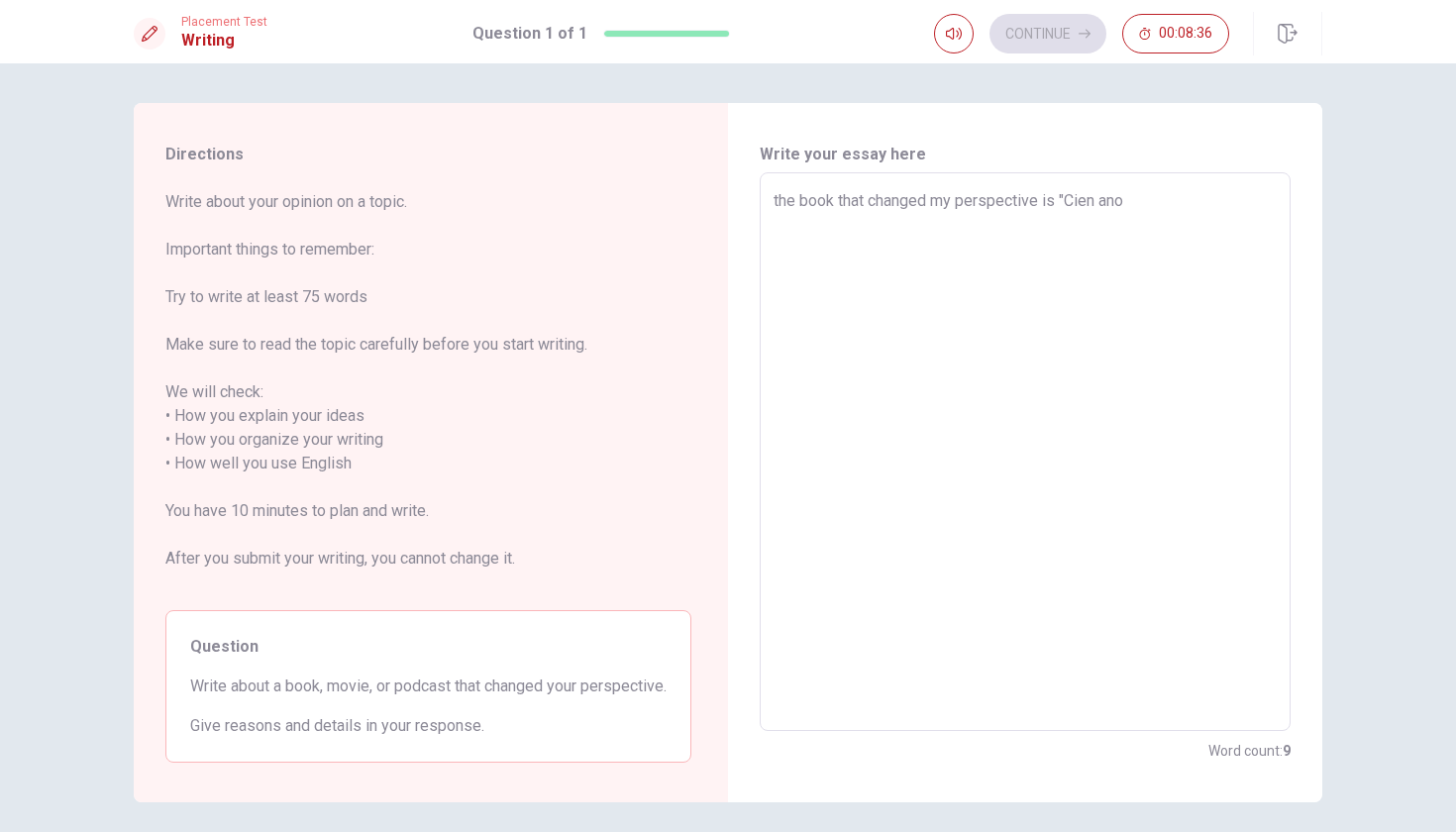type on "the book that changed my perspective is "Cien anos" 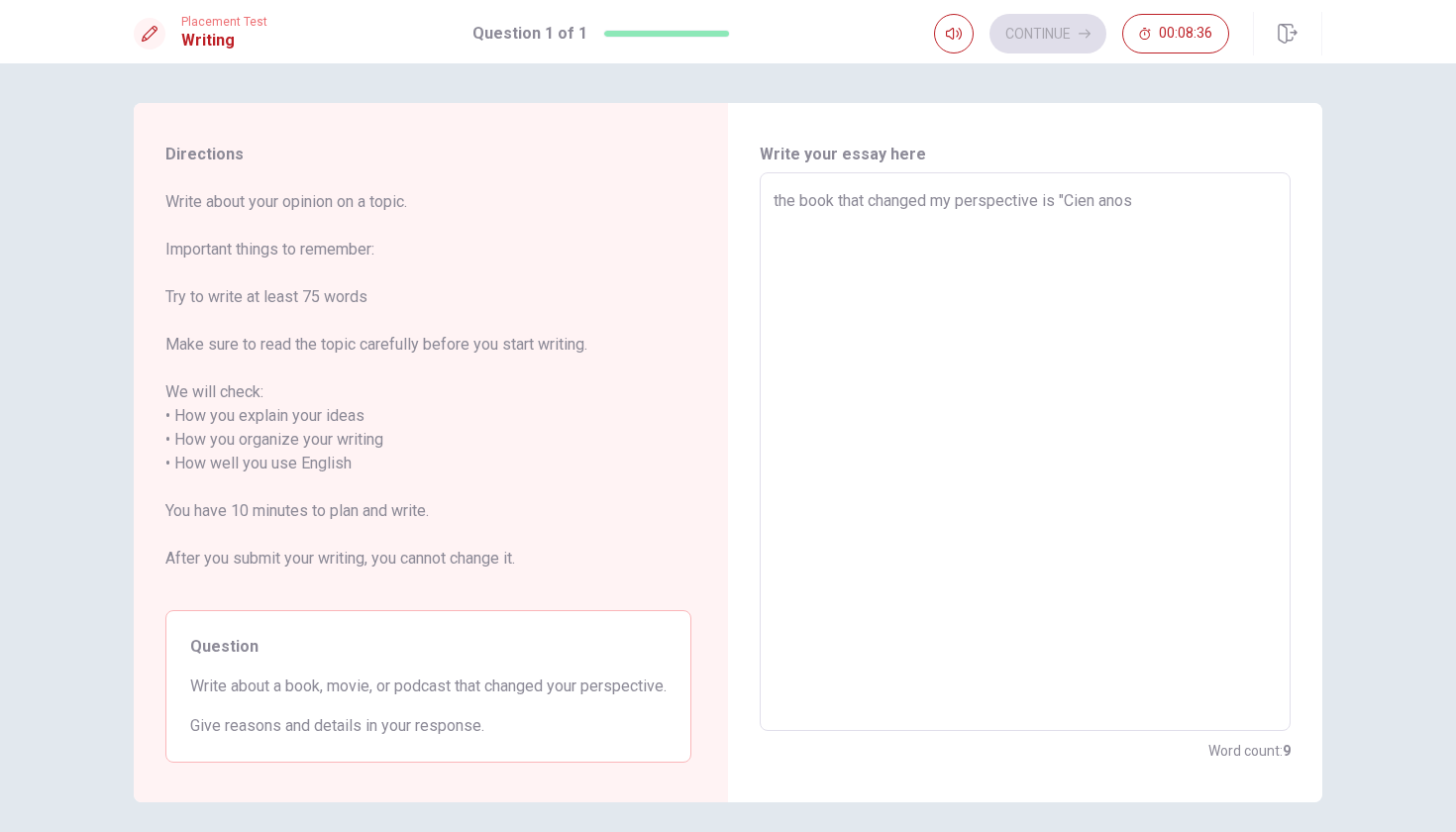 type on "x" 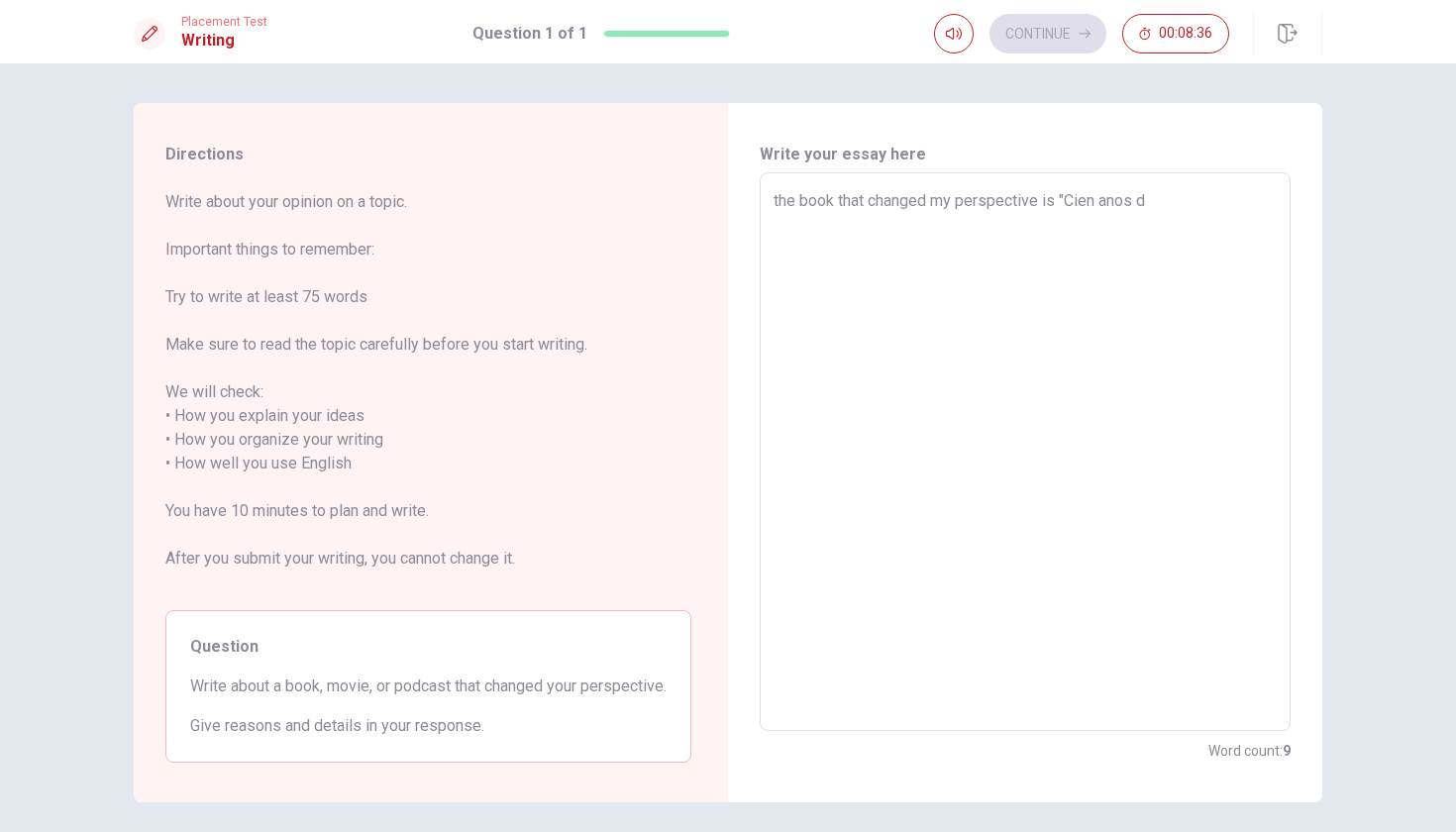 type on "x" 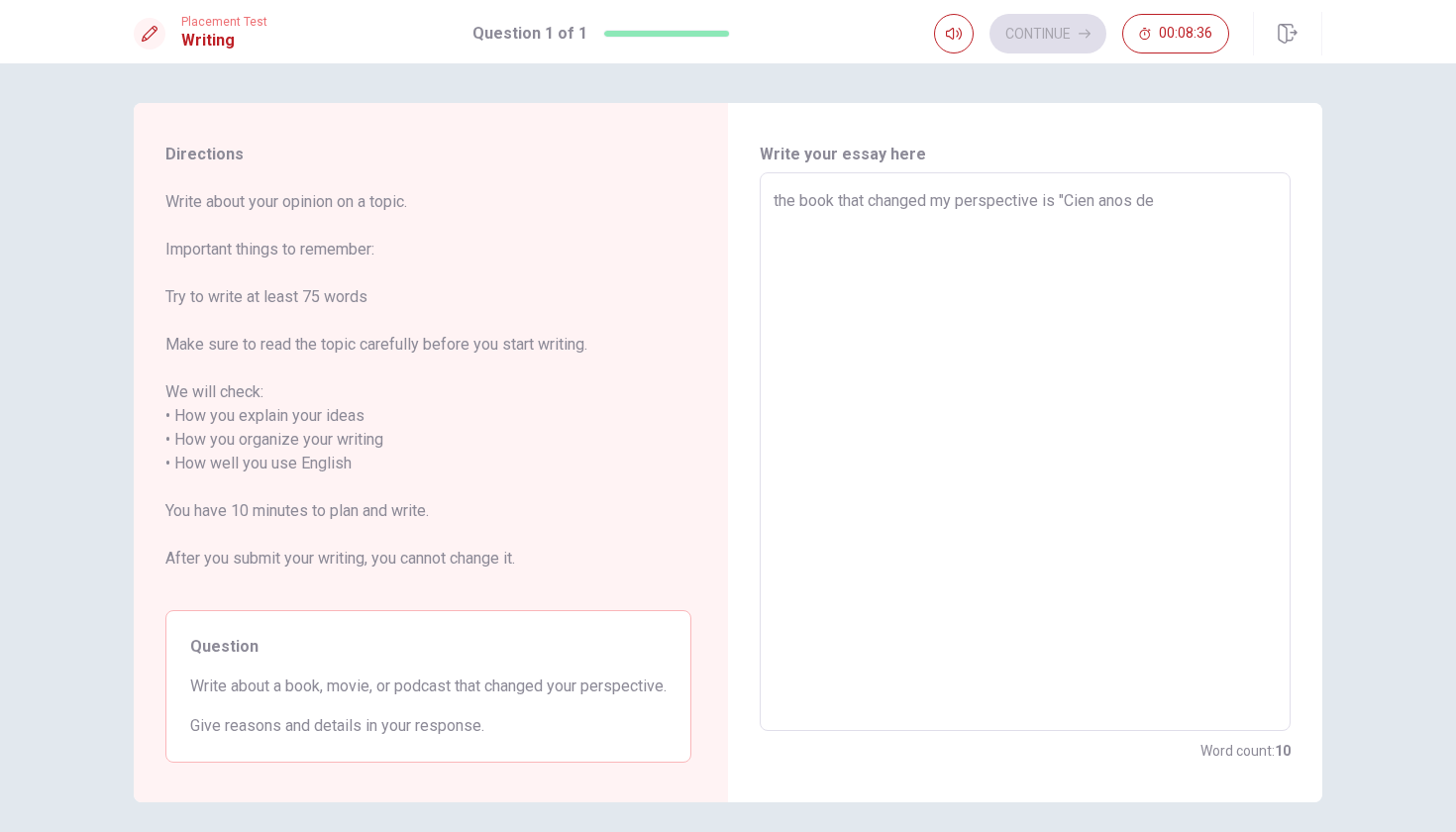 type on "x" 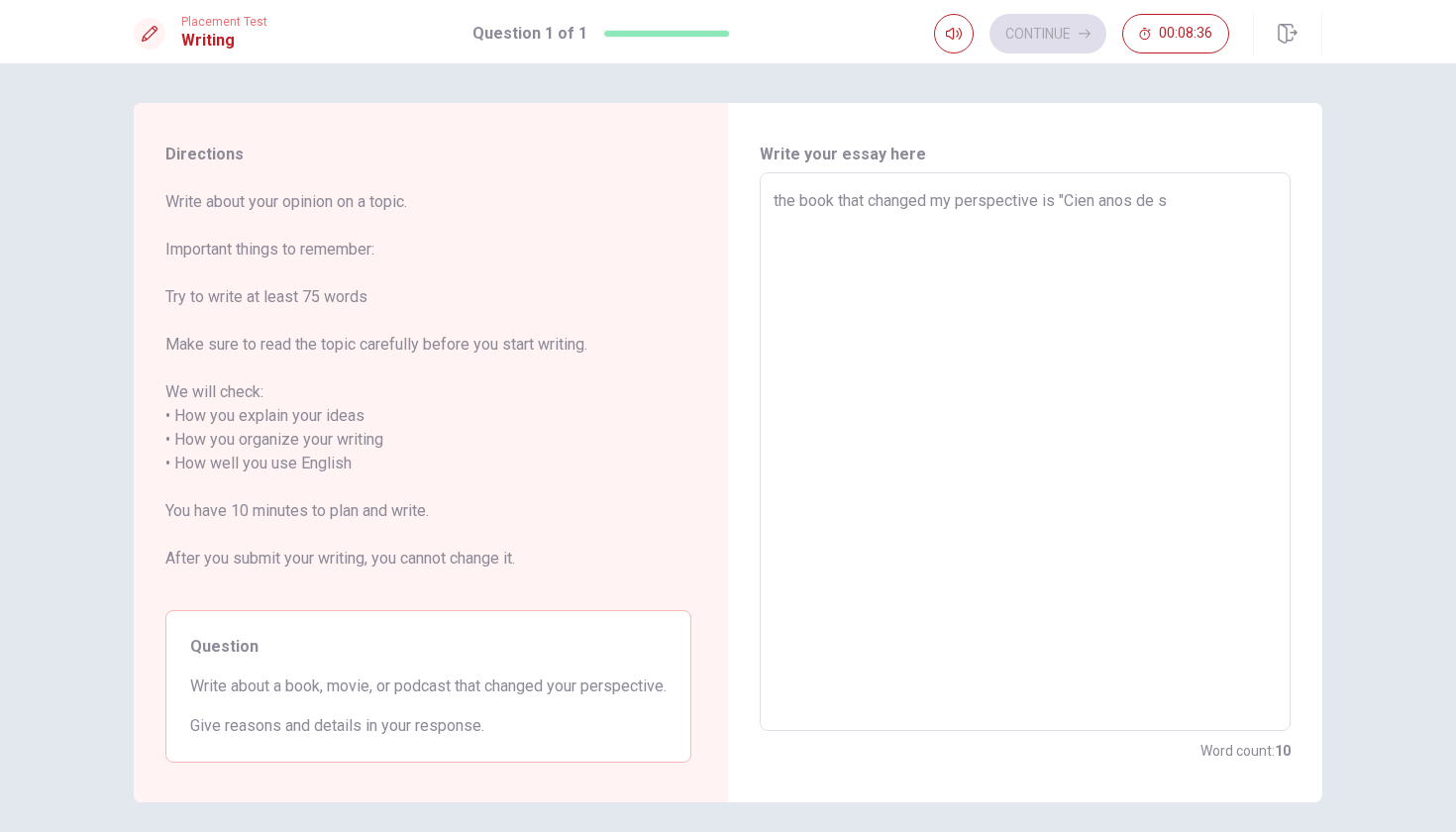 type on "x" 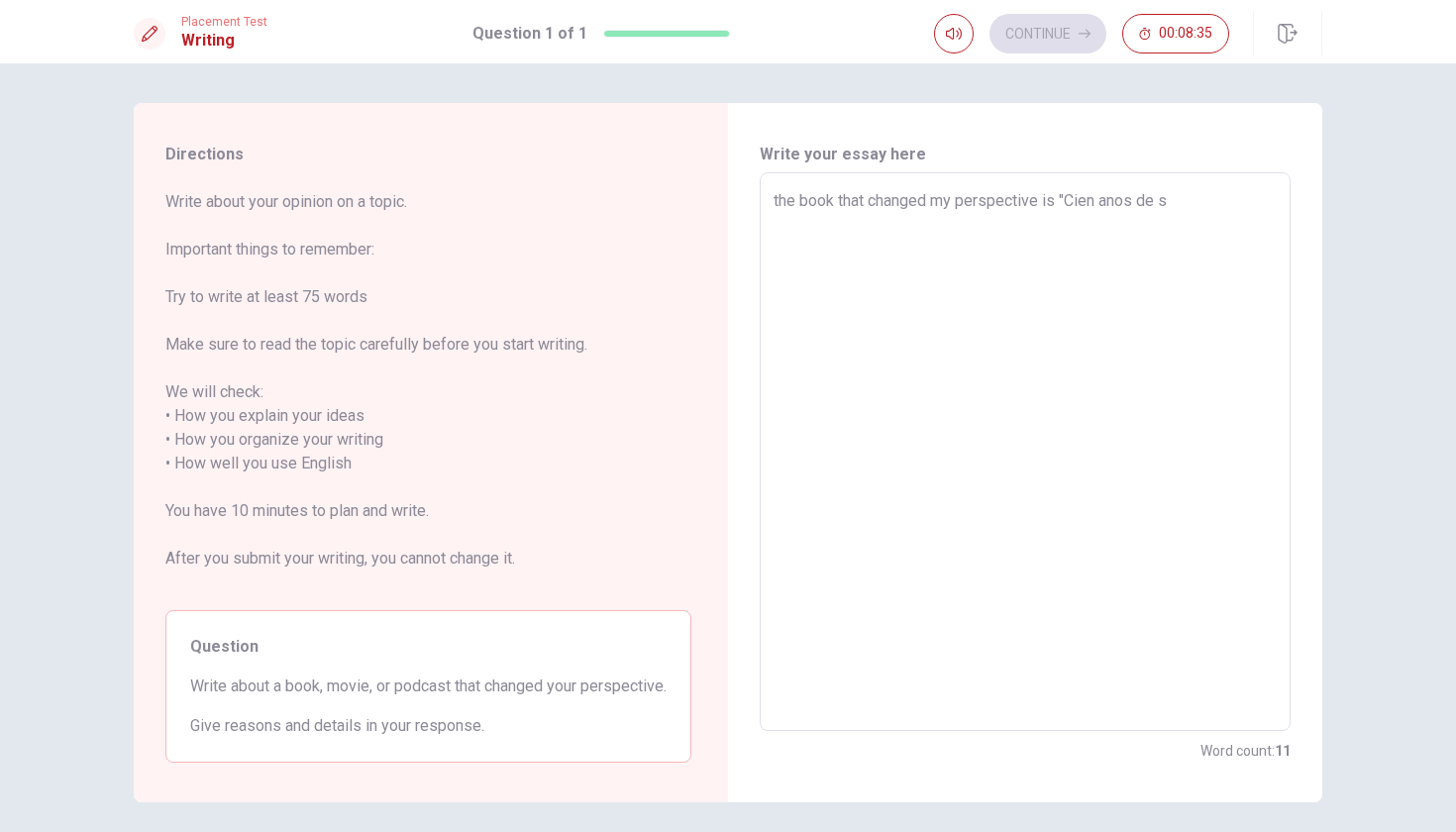 type on "the book that changed my perspective is "Cien anos de so" 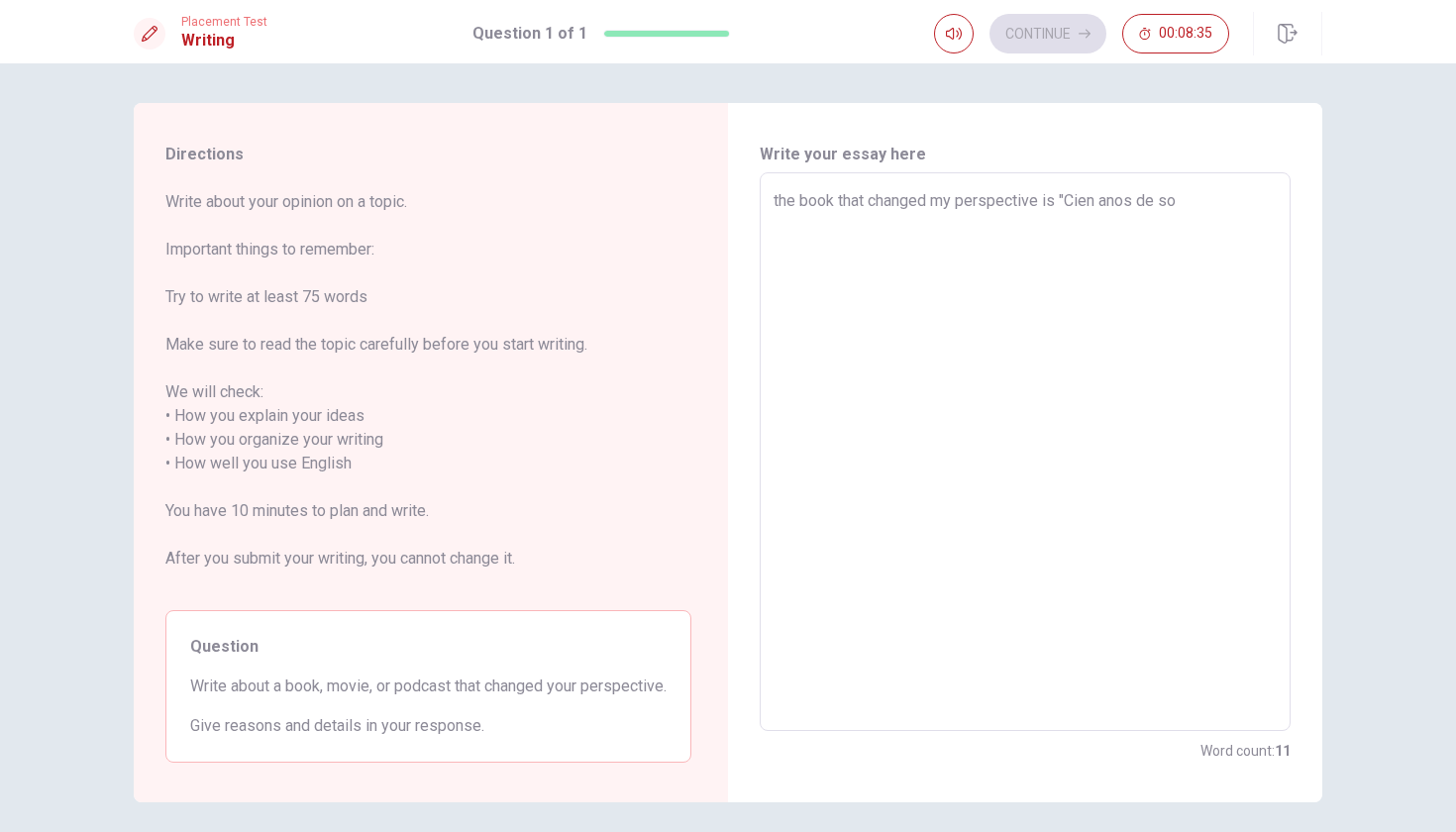 type on "x" 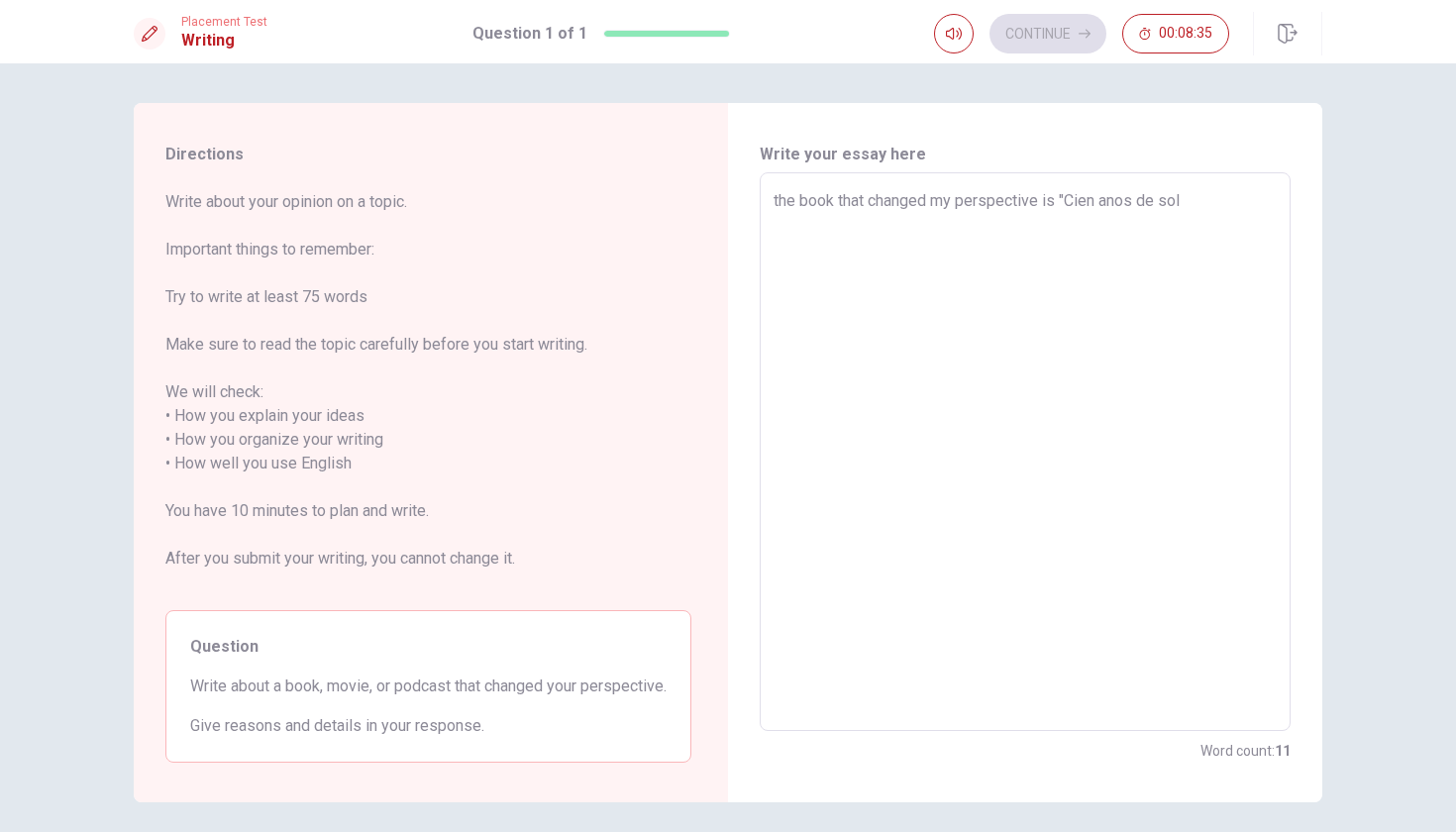 type on "x" 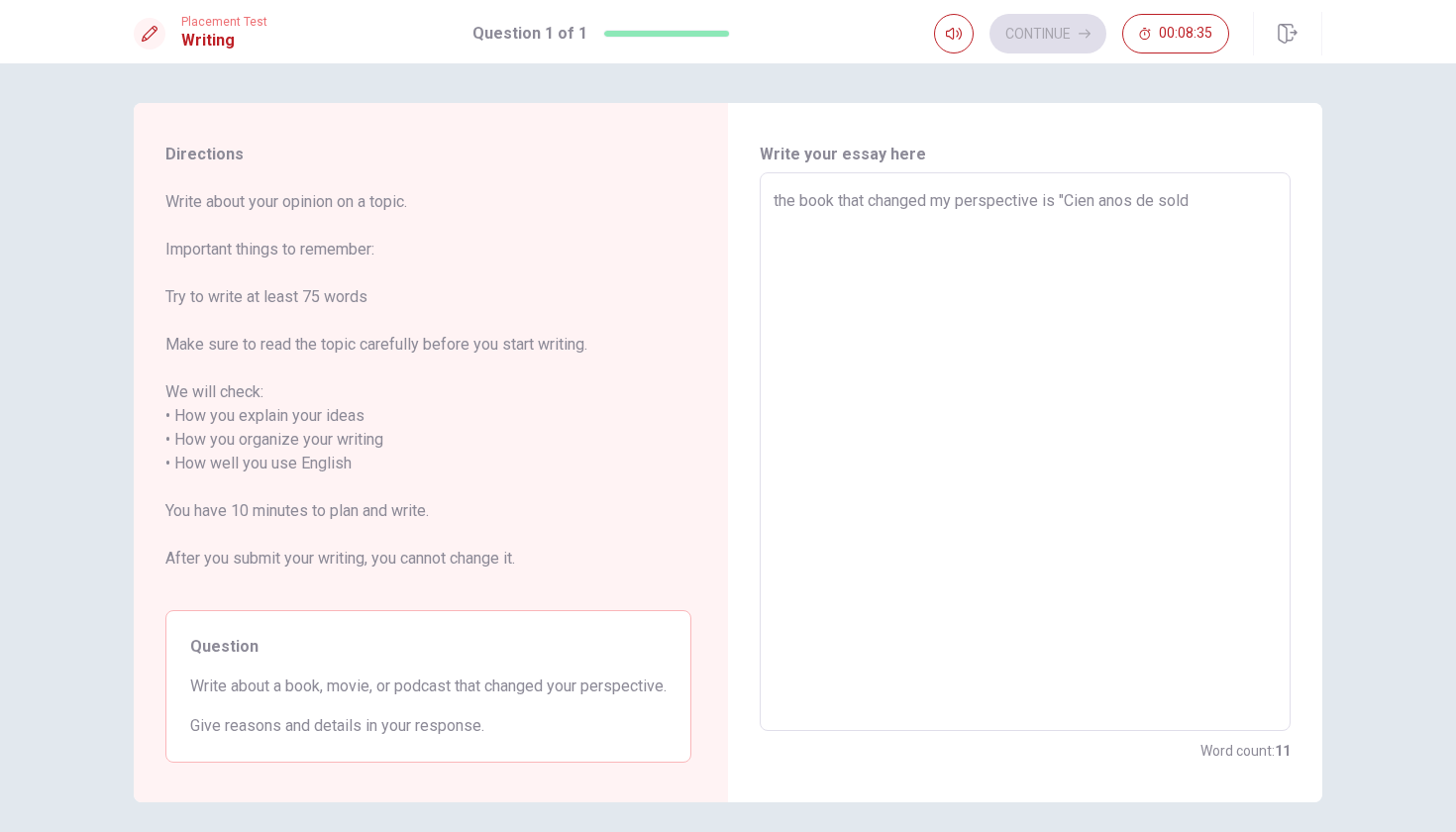 type on "x" 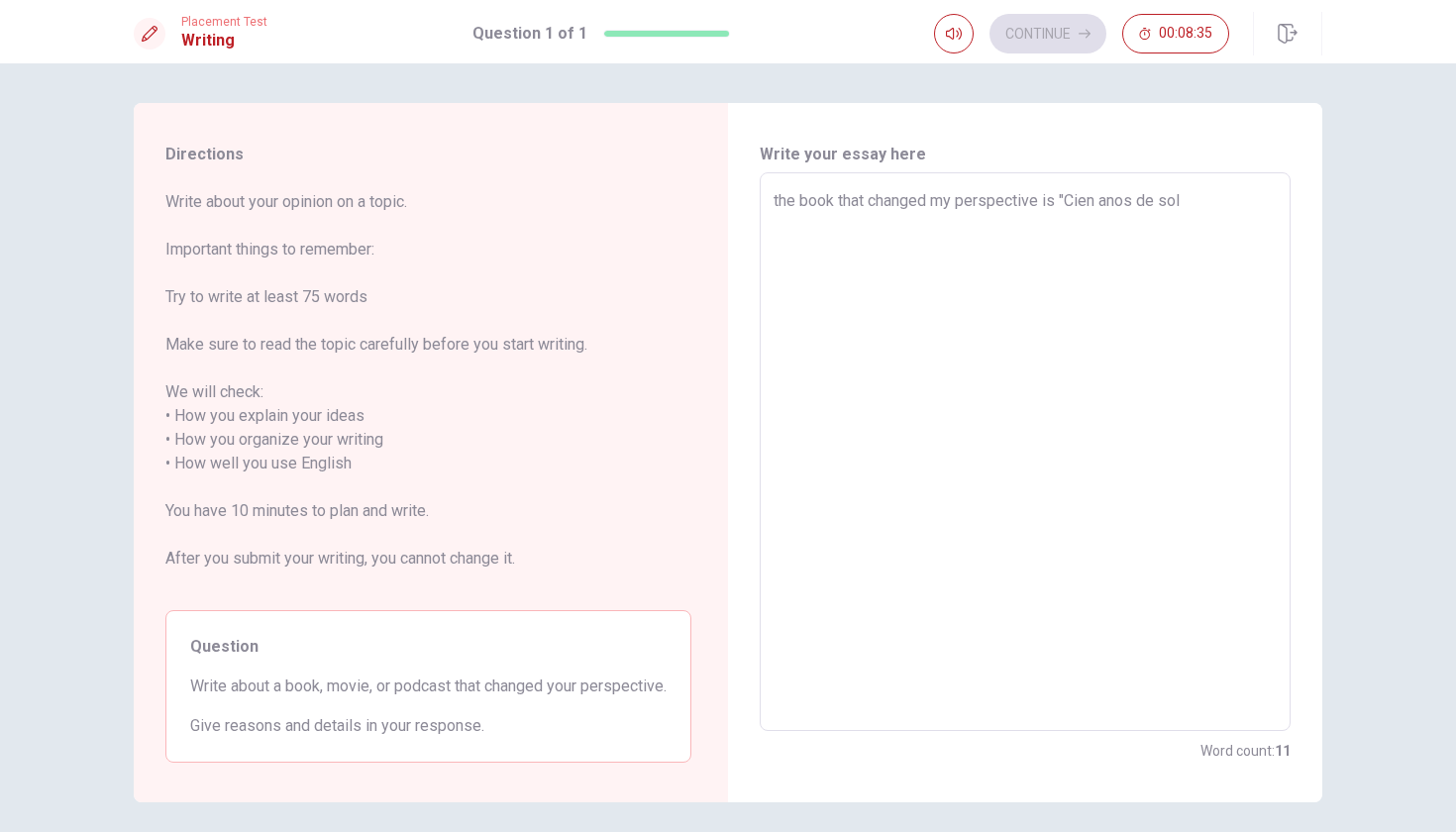 type on "x" 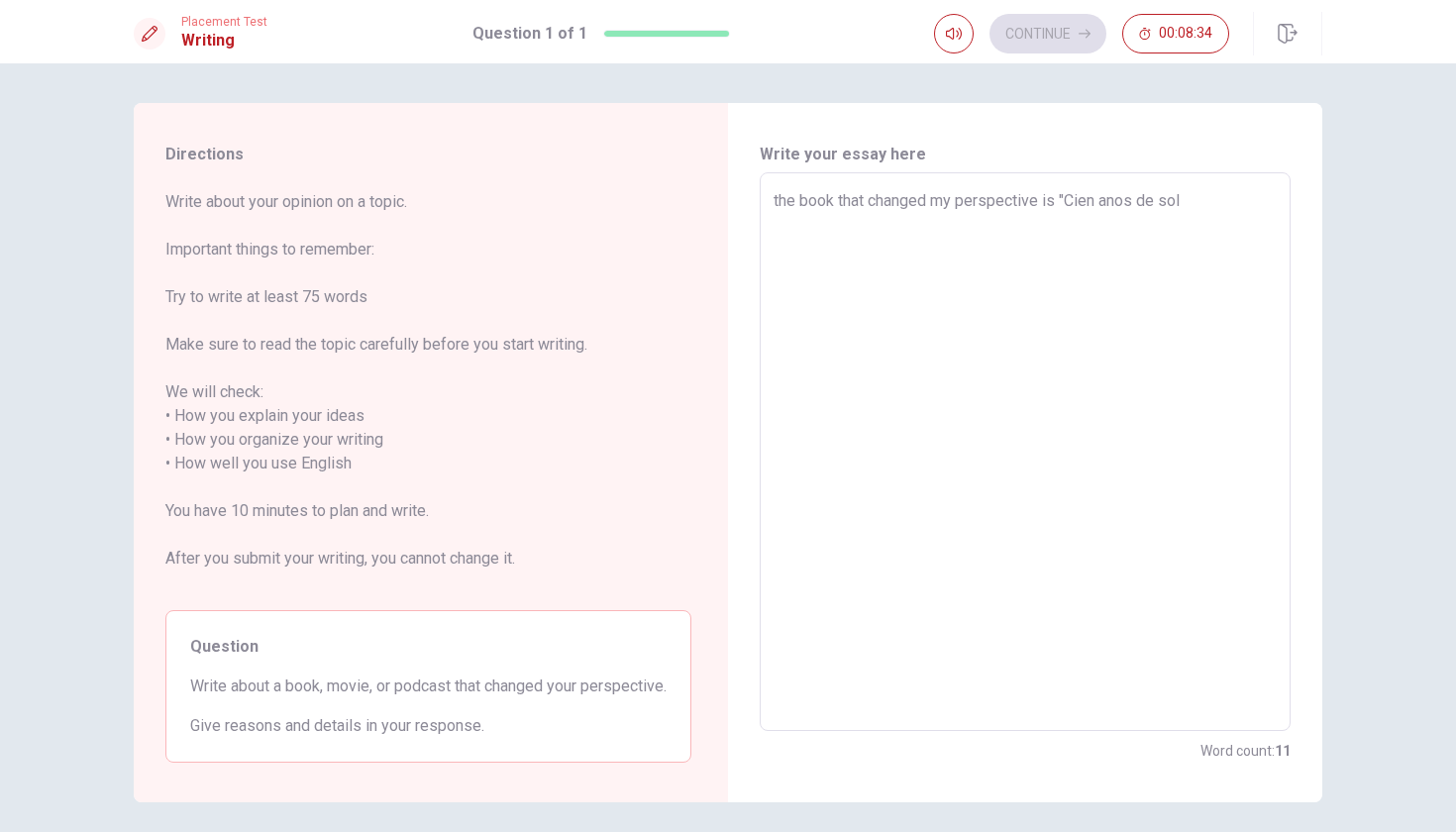 type on "the book that changed my perspective is "Cien anos de sole" 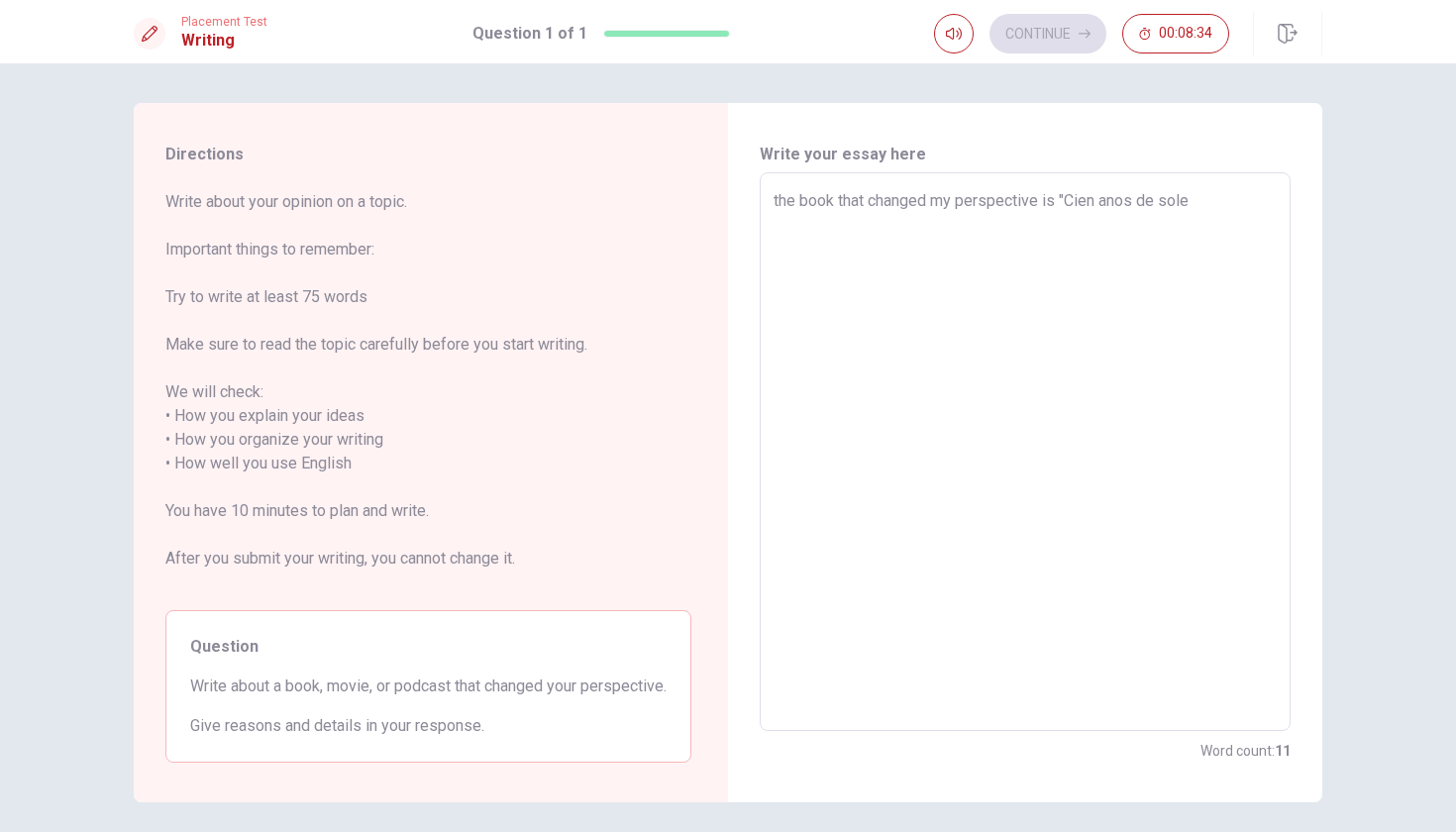 type on "x" 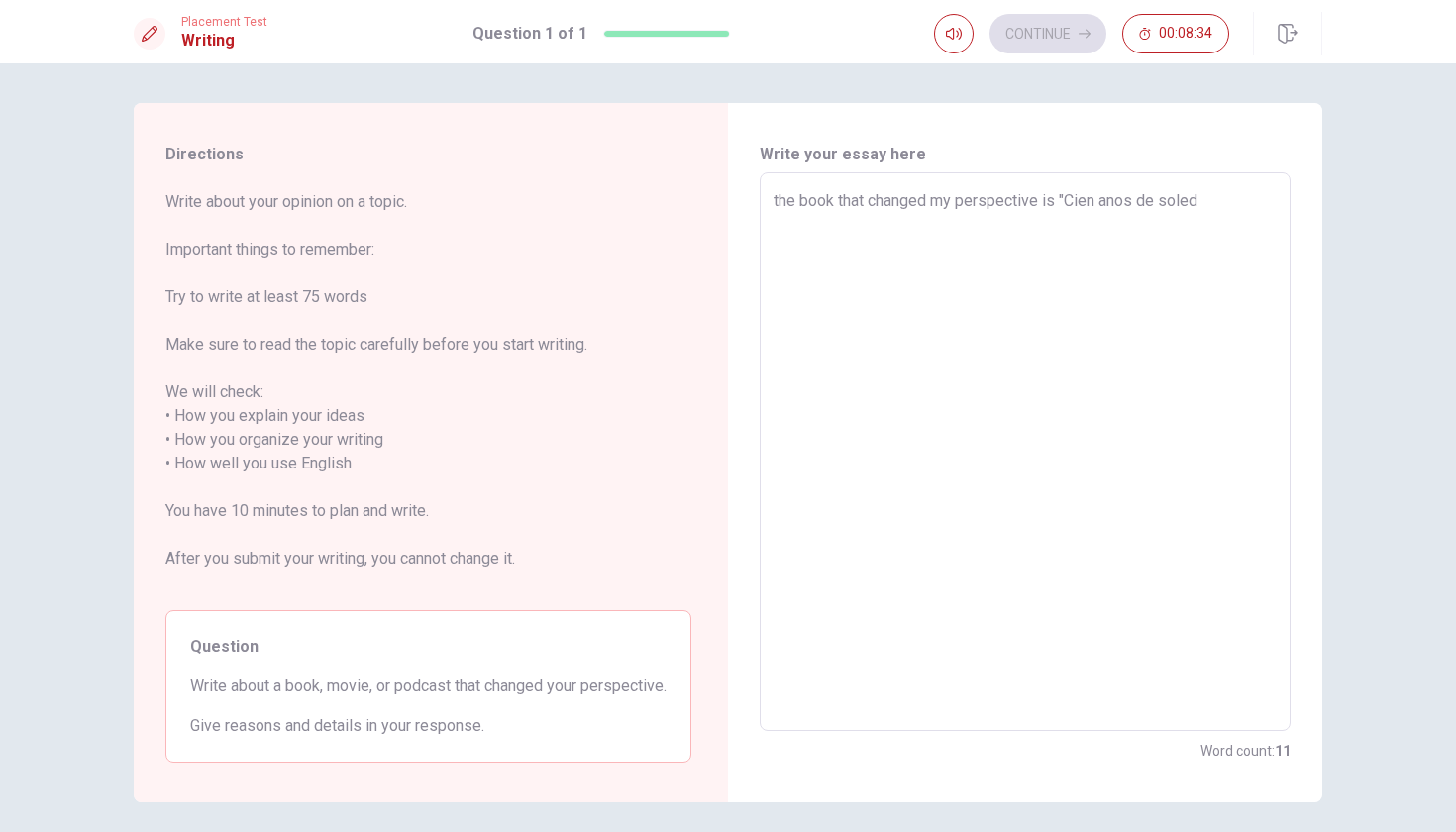 type on "x" 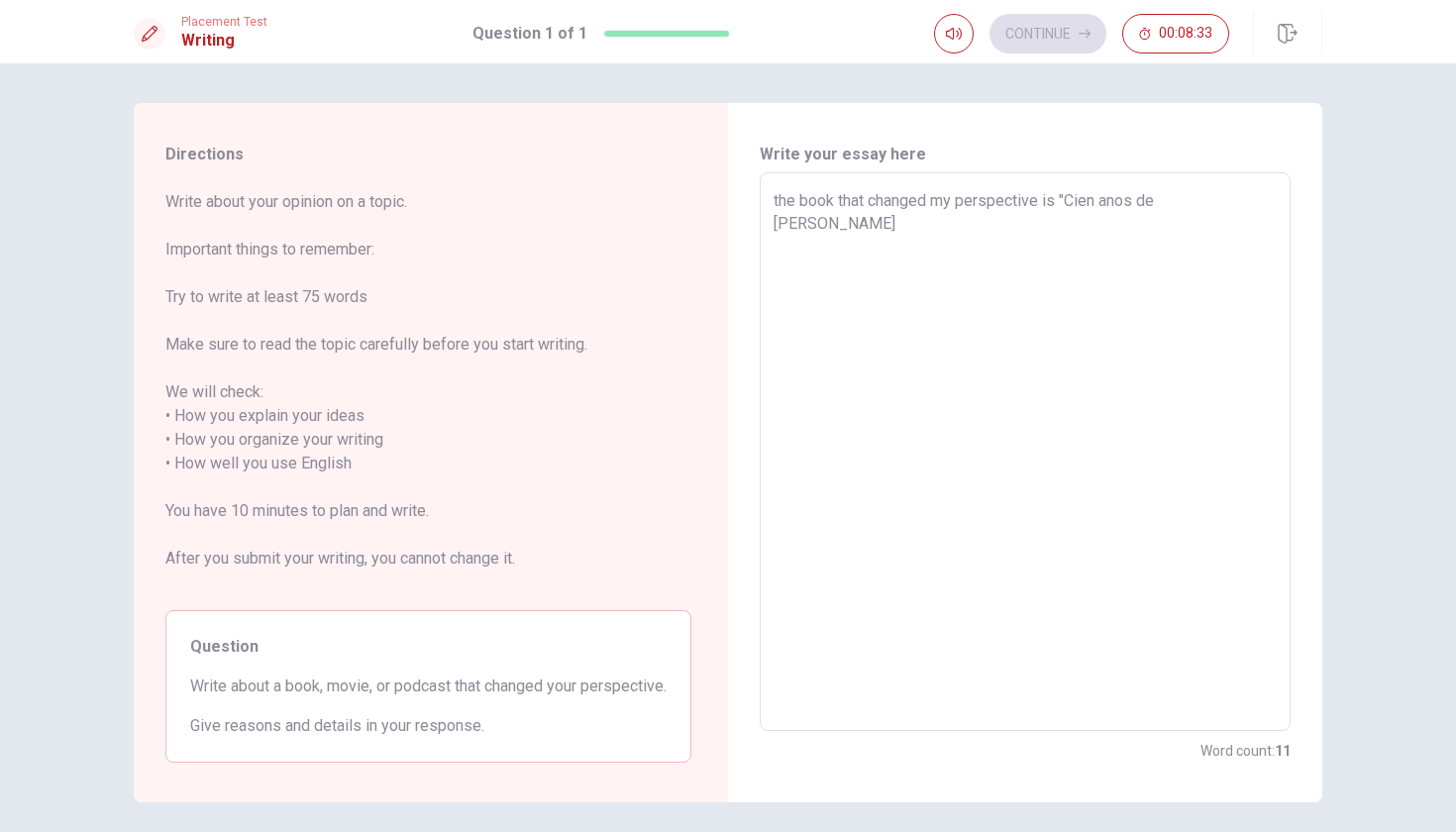 type on "x" 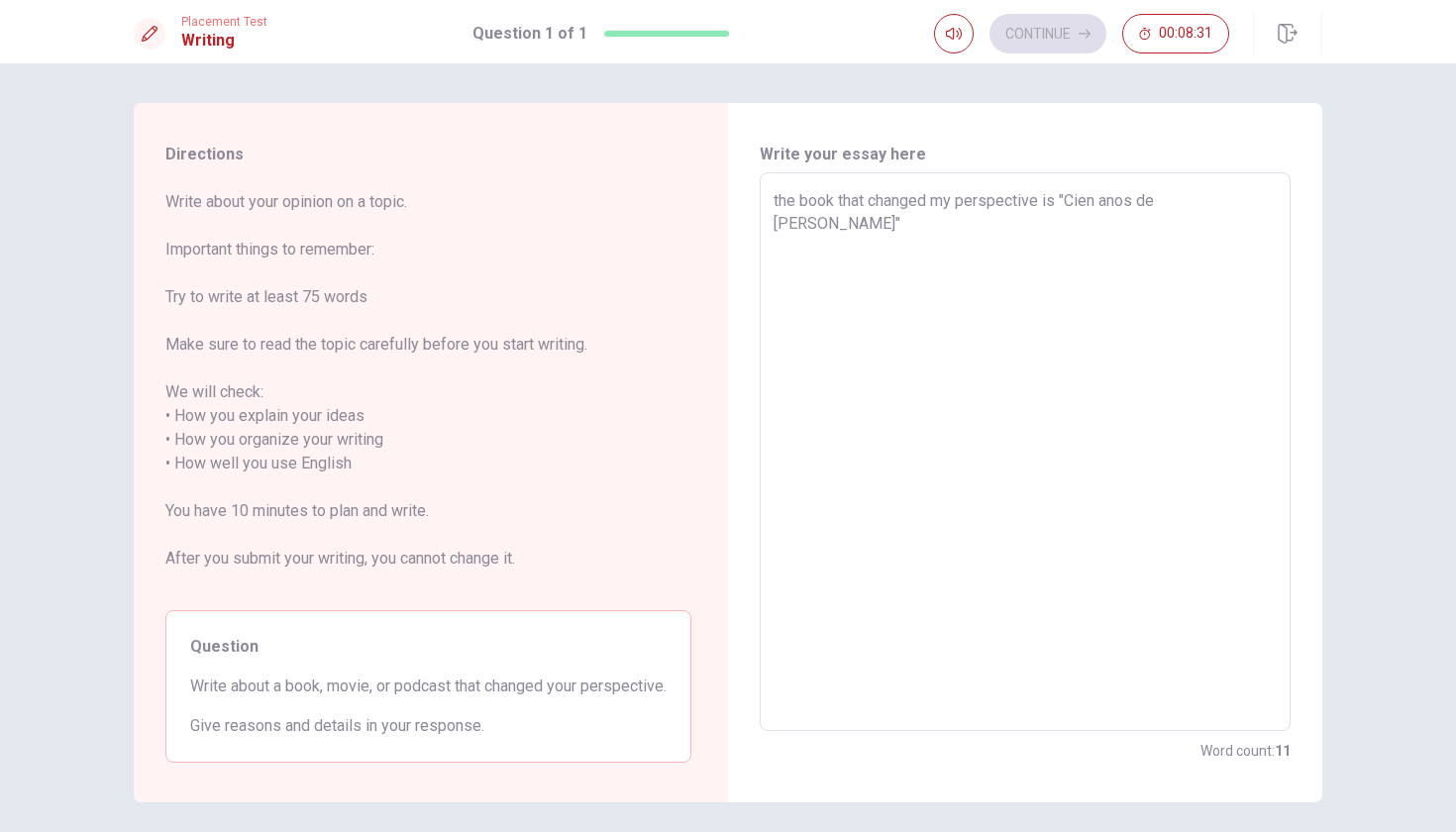 type on "x" 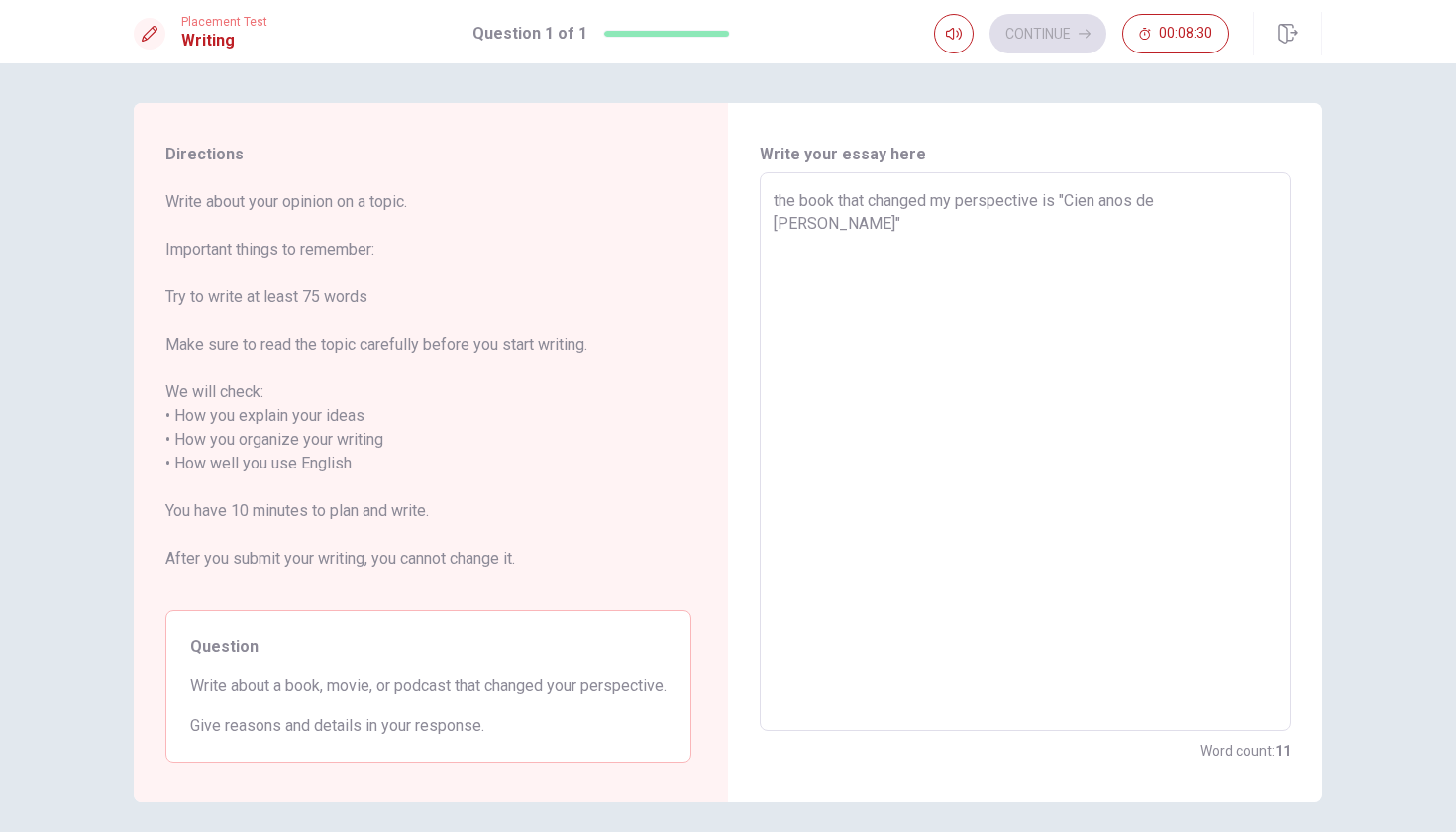 type on "the book that changed my perspective is "Cien anos de [PERSON_NAME]"" 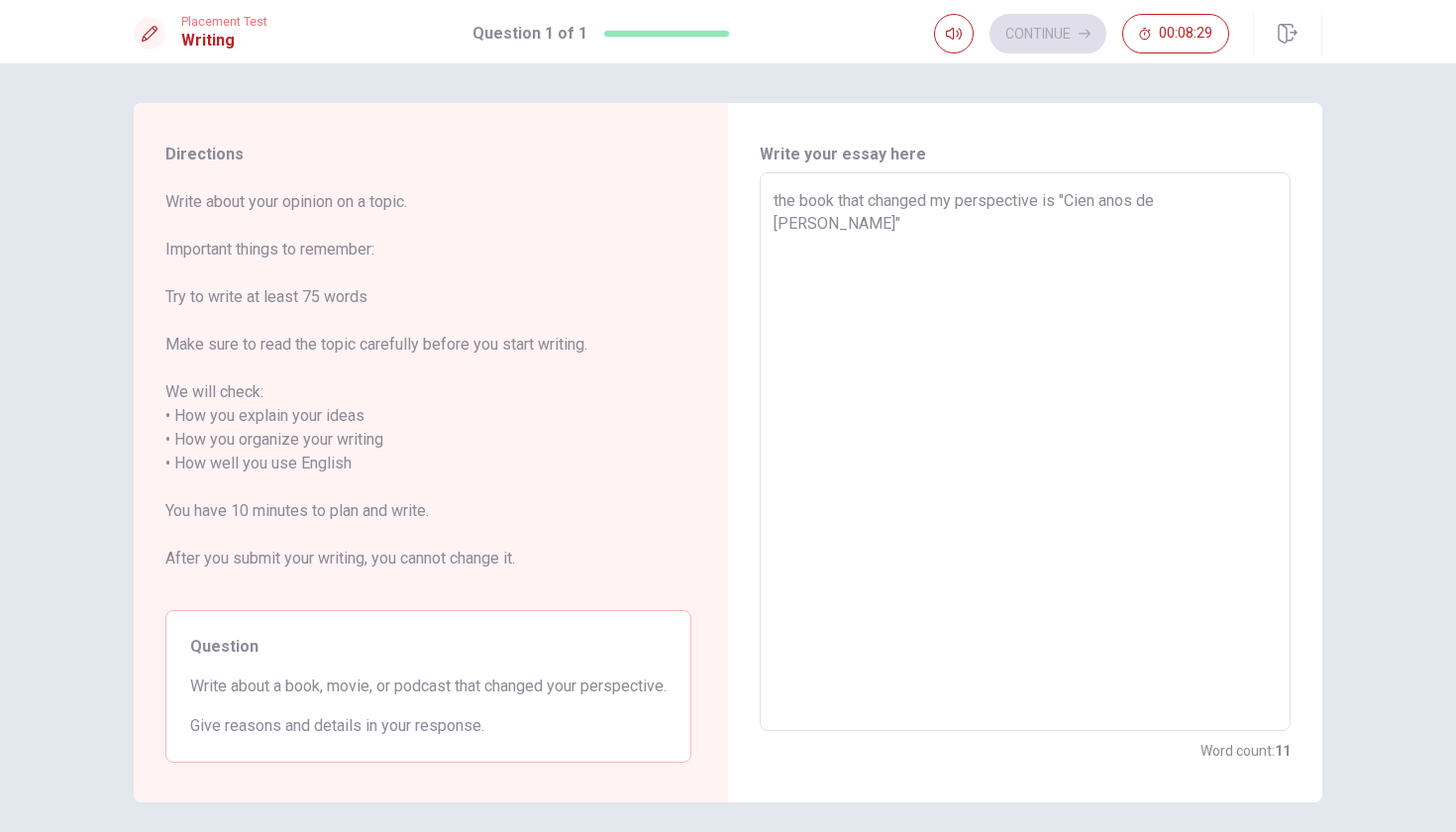 type on "the book that changed my perspective is "Cien anos de [PERSON_NAME]" w" 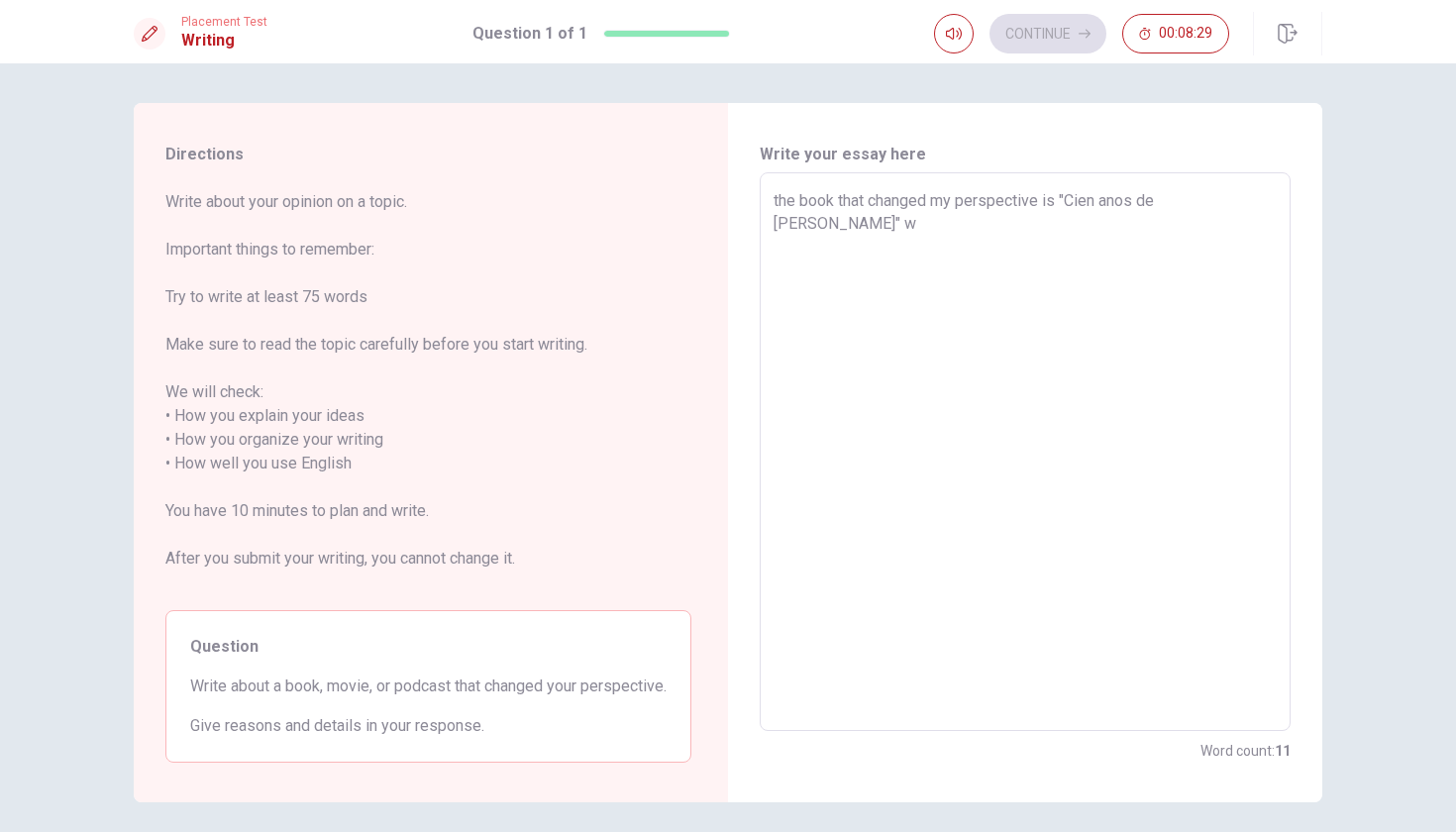 type on "x" 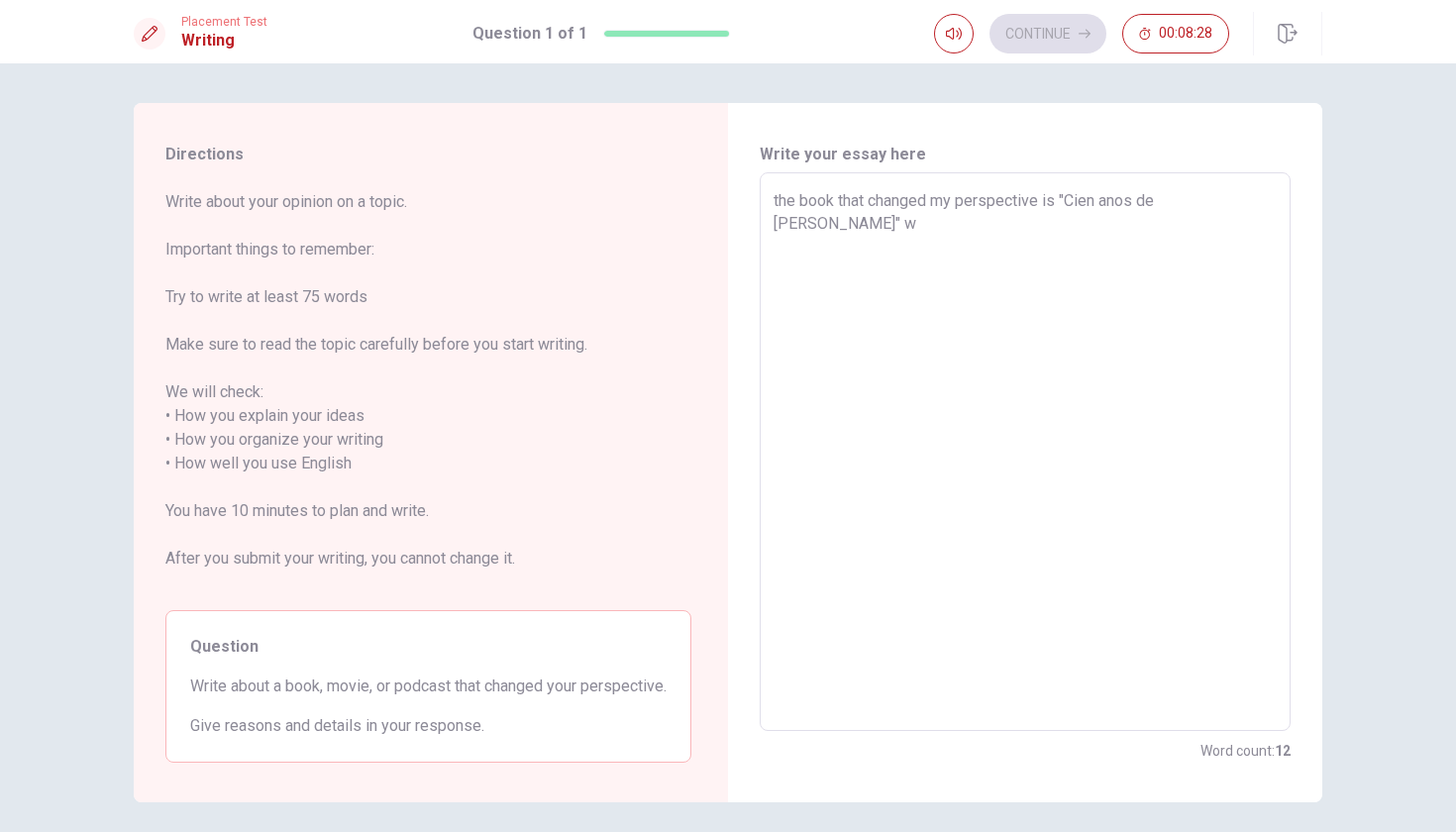 type on "the book that changed my perspective is "Cien anos de [PERSON_NAME]" wr" 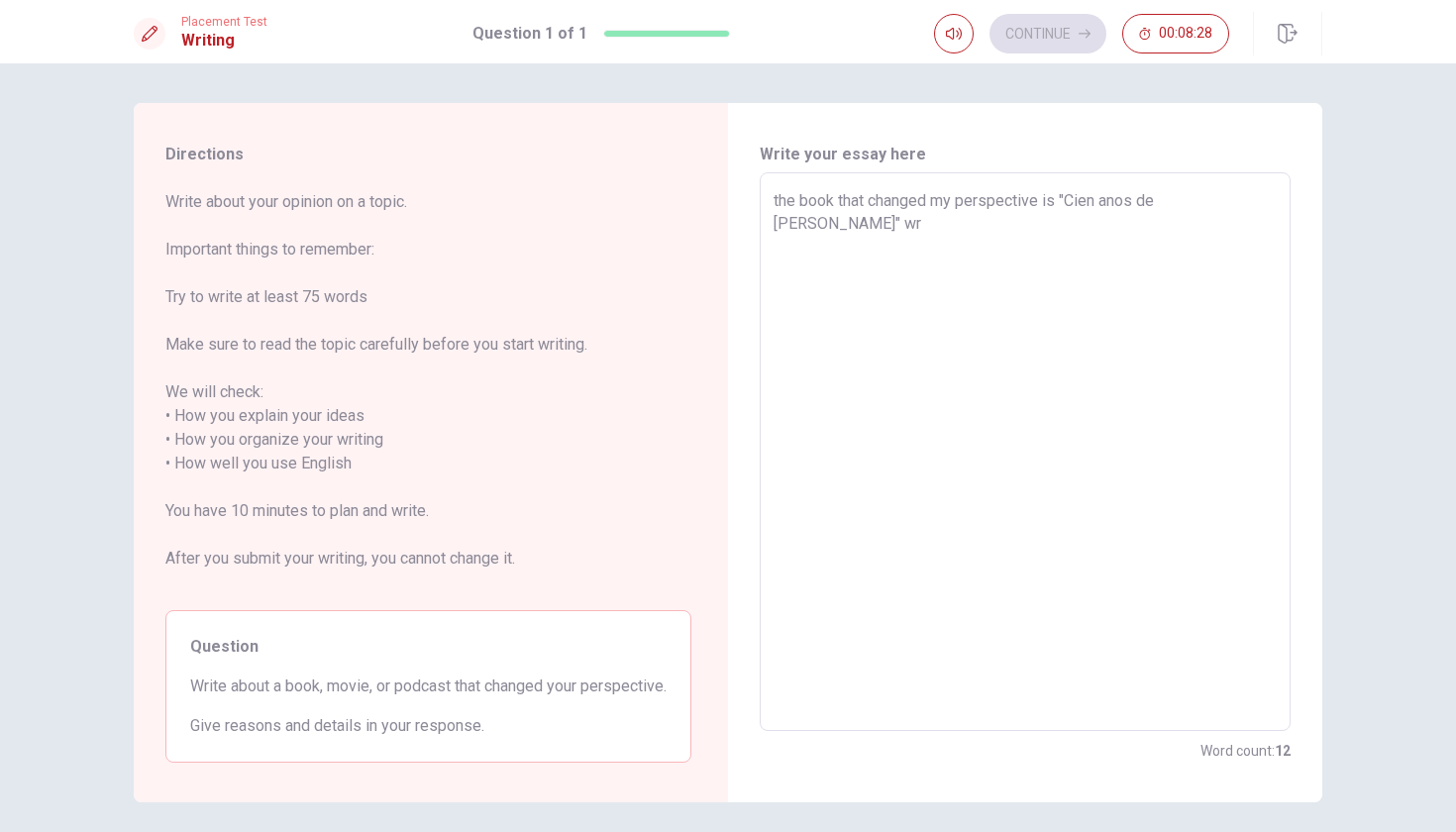 type on "x" 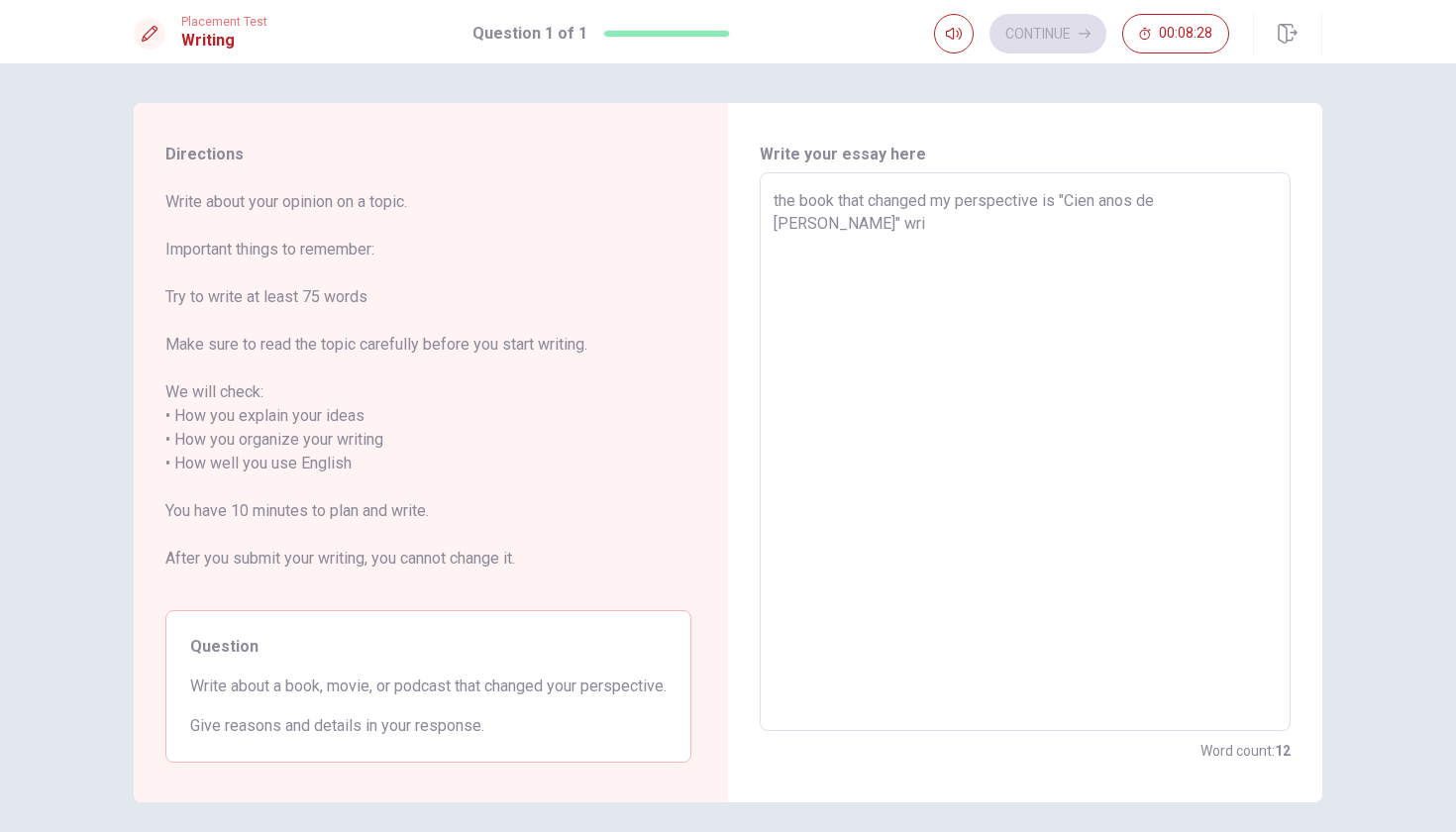 type on "x" 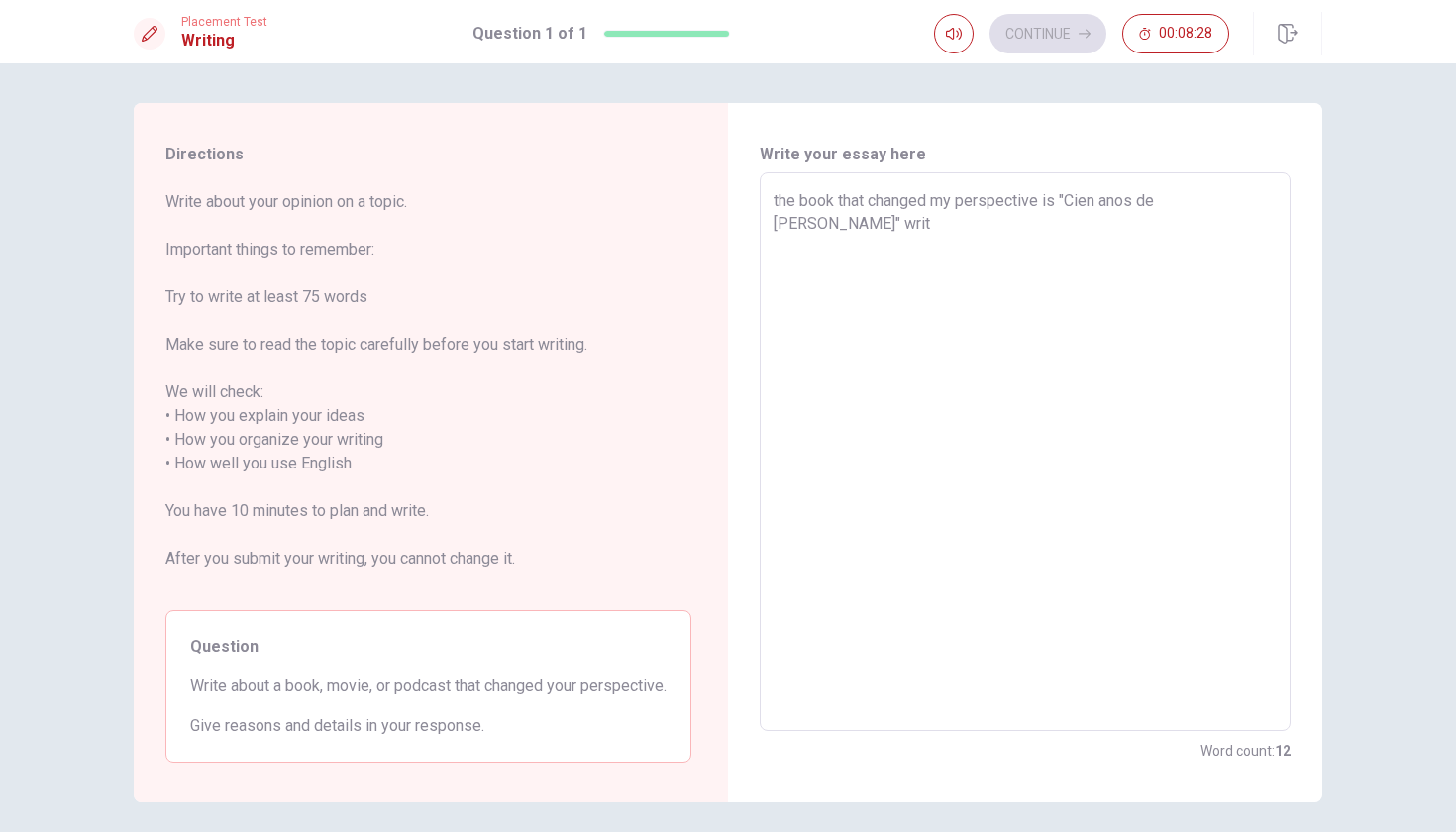 type on "x" 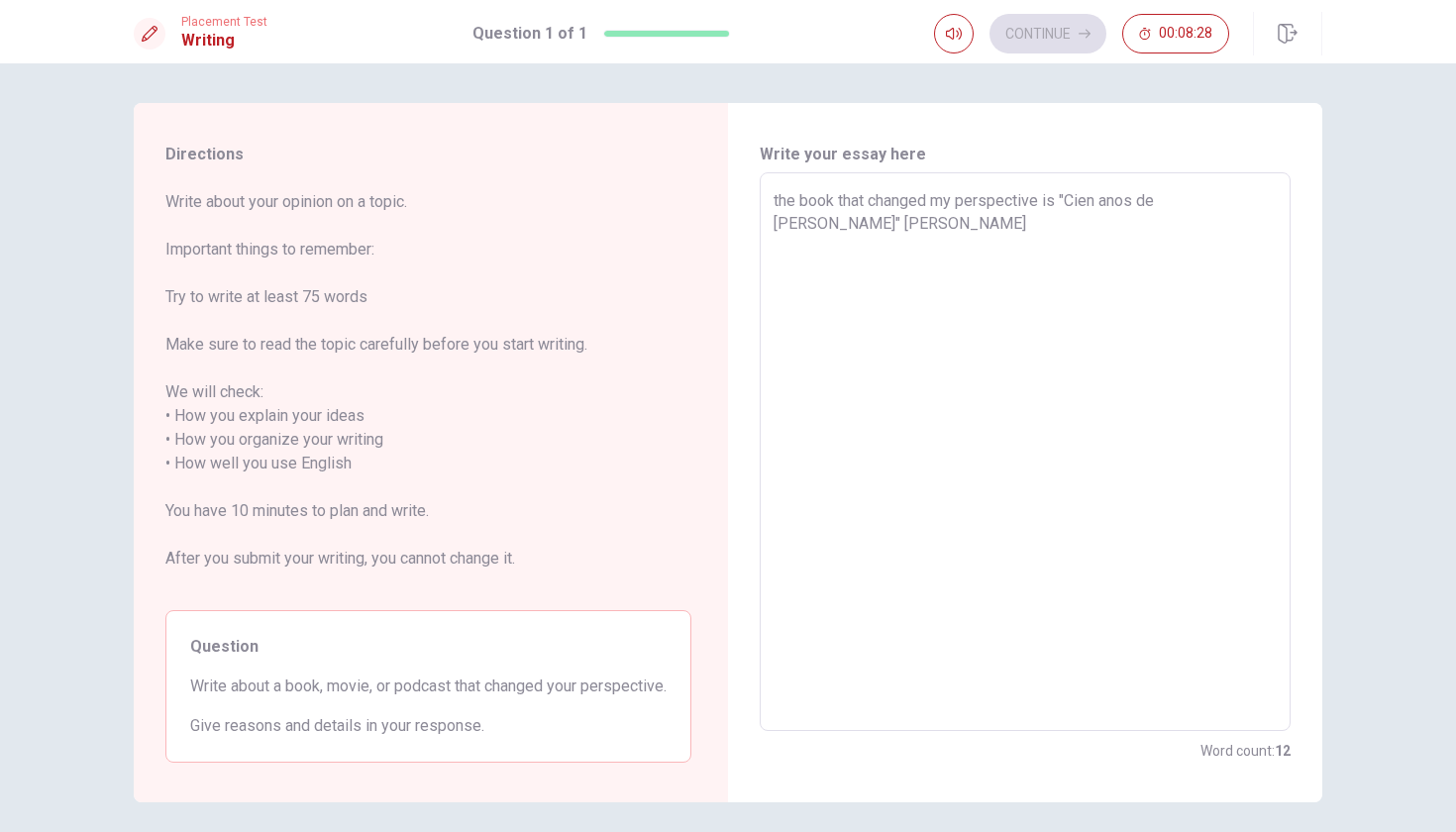 type on "x" 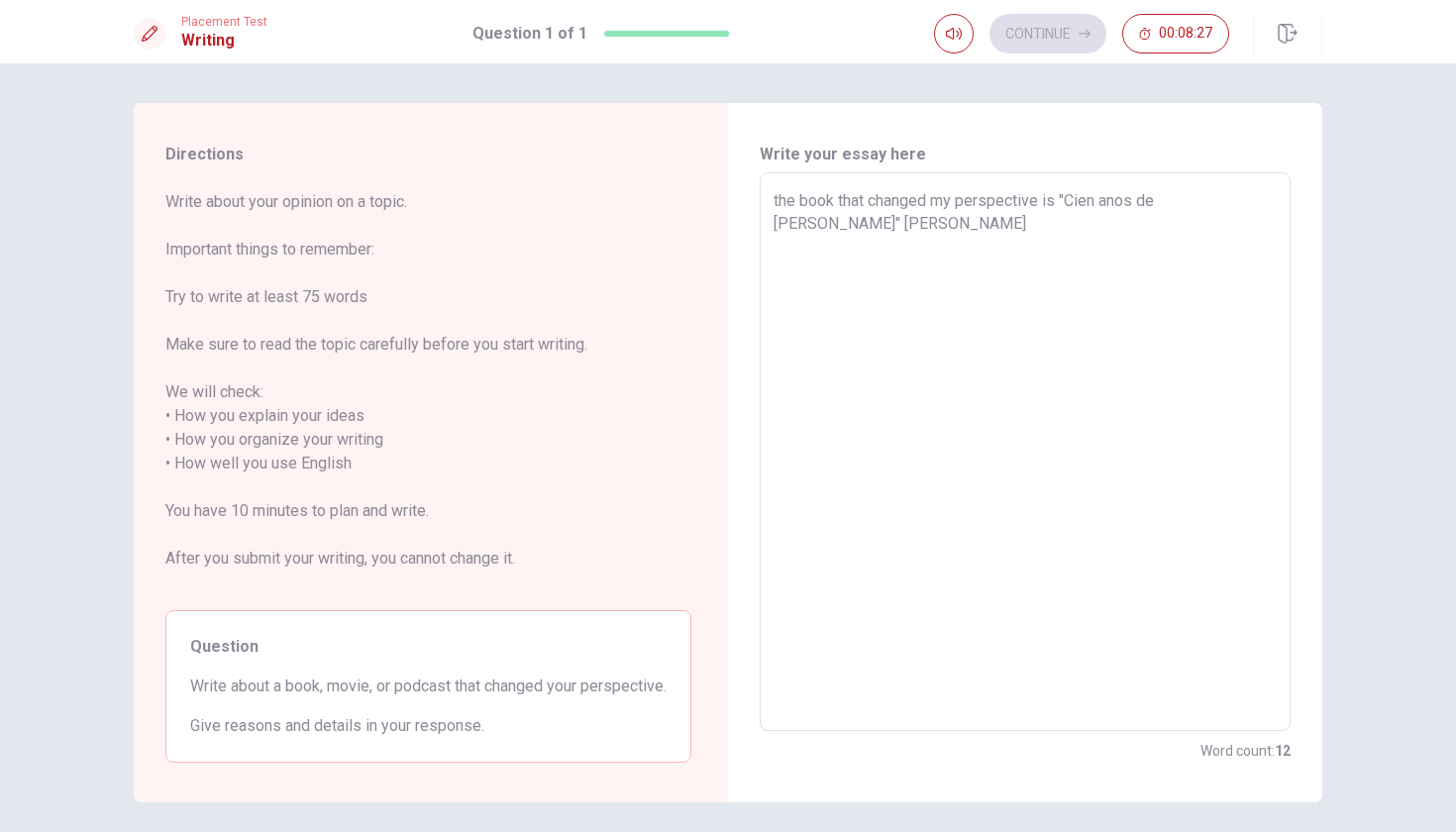 type on "the book that changed my perspective is "Cien anos de [PERSON_NAME]" writte" 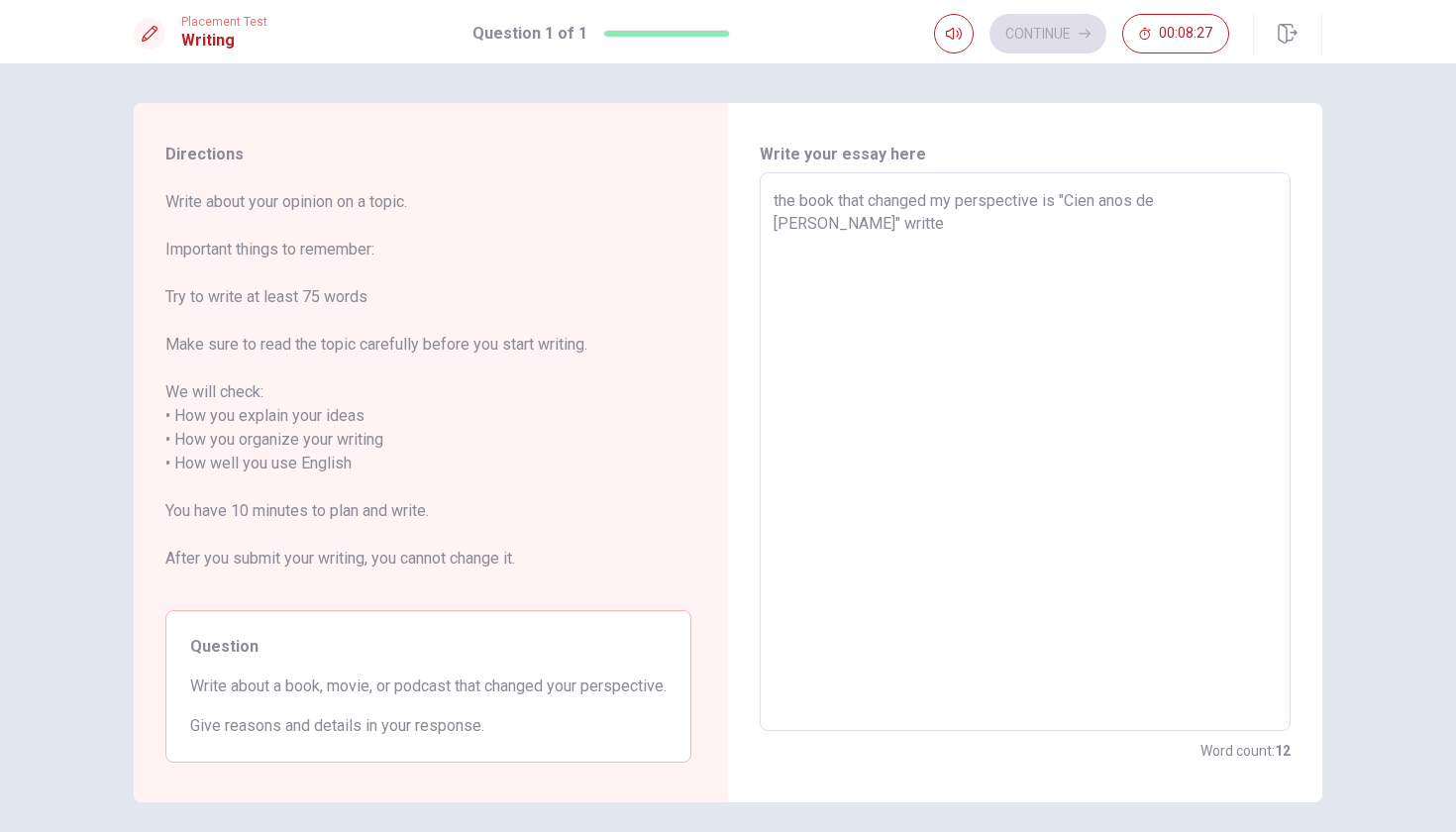 type on "x" 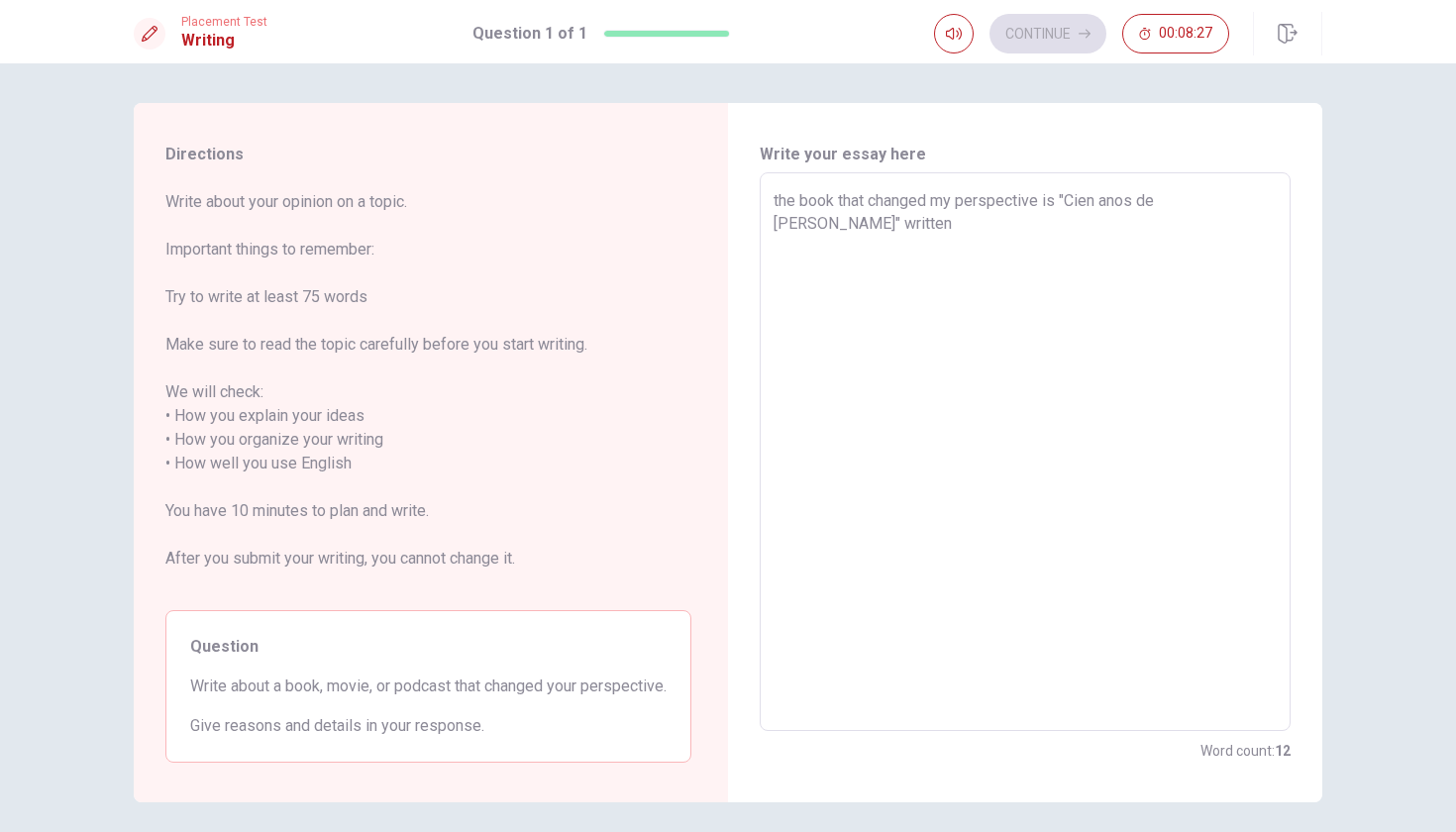 type on "x" 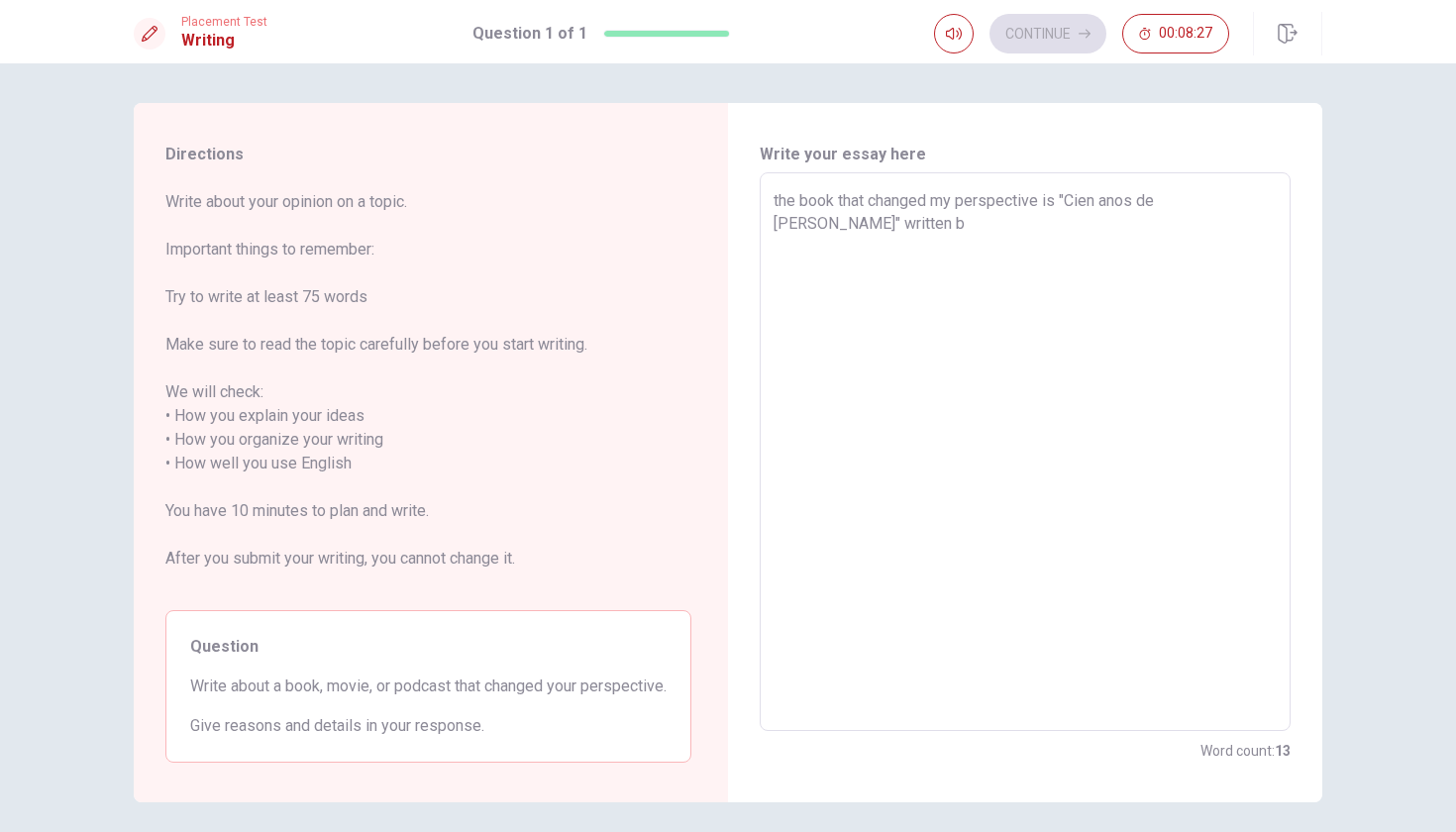 type on "x" 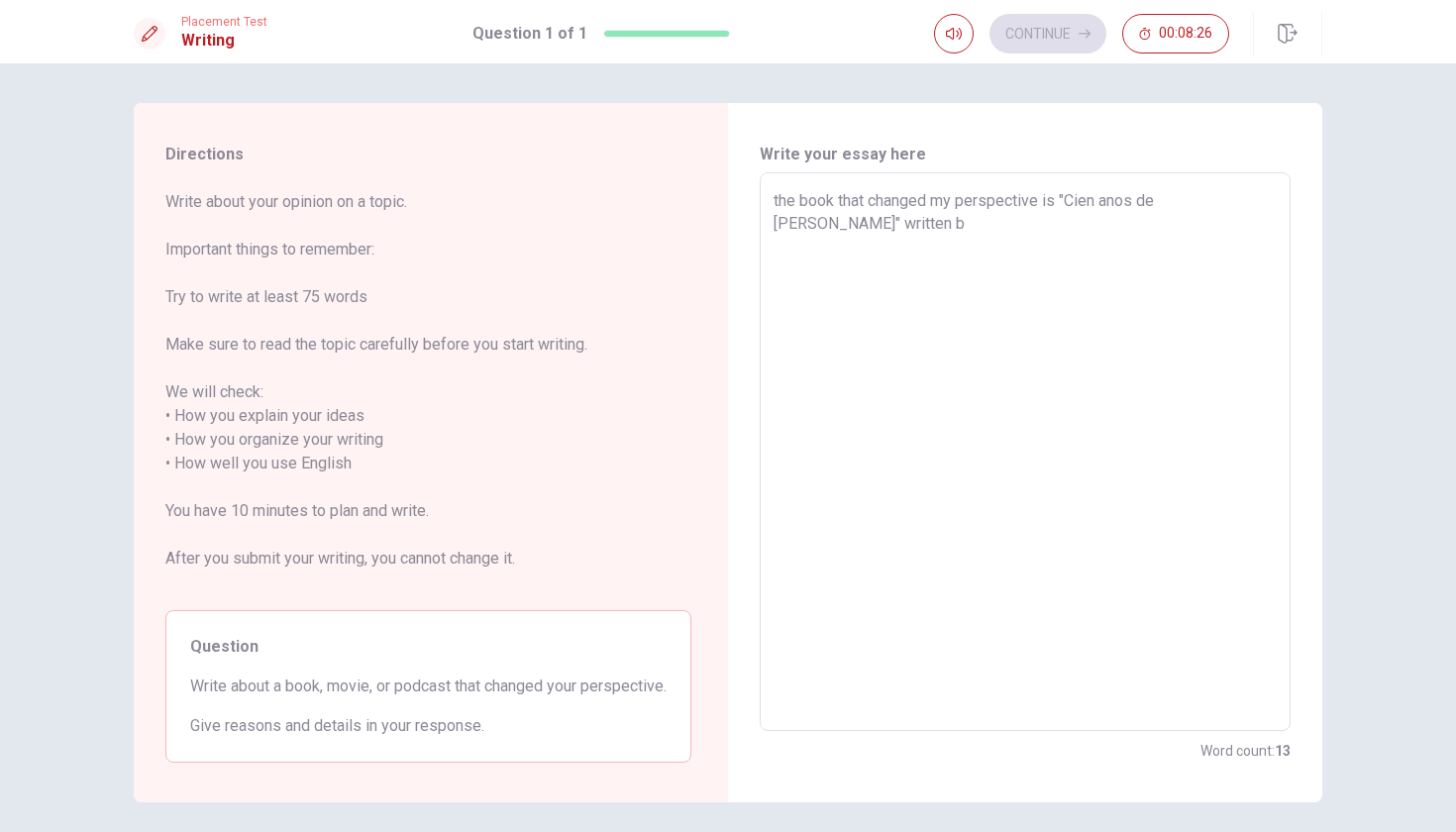 type on "the book that changed my perspective is "Cien anos de [PERSON_NAME]" written by" 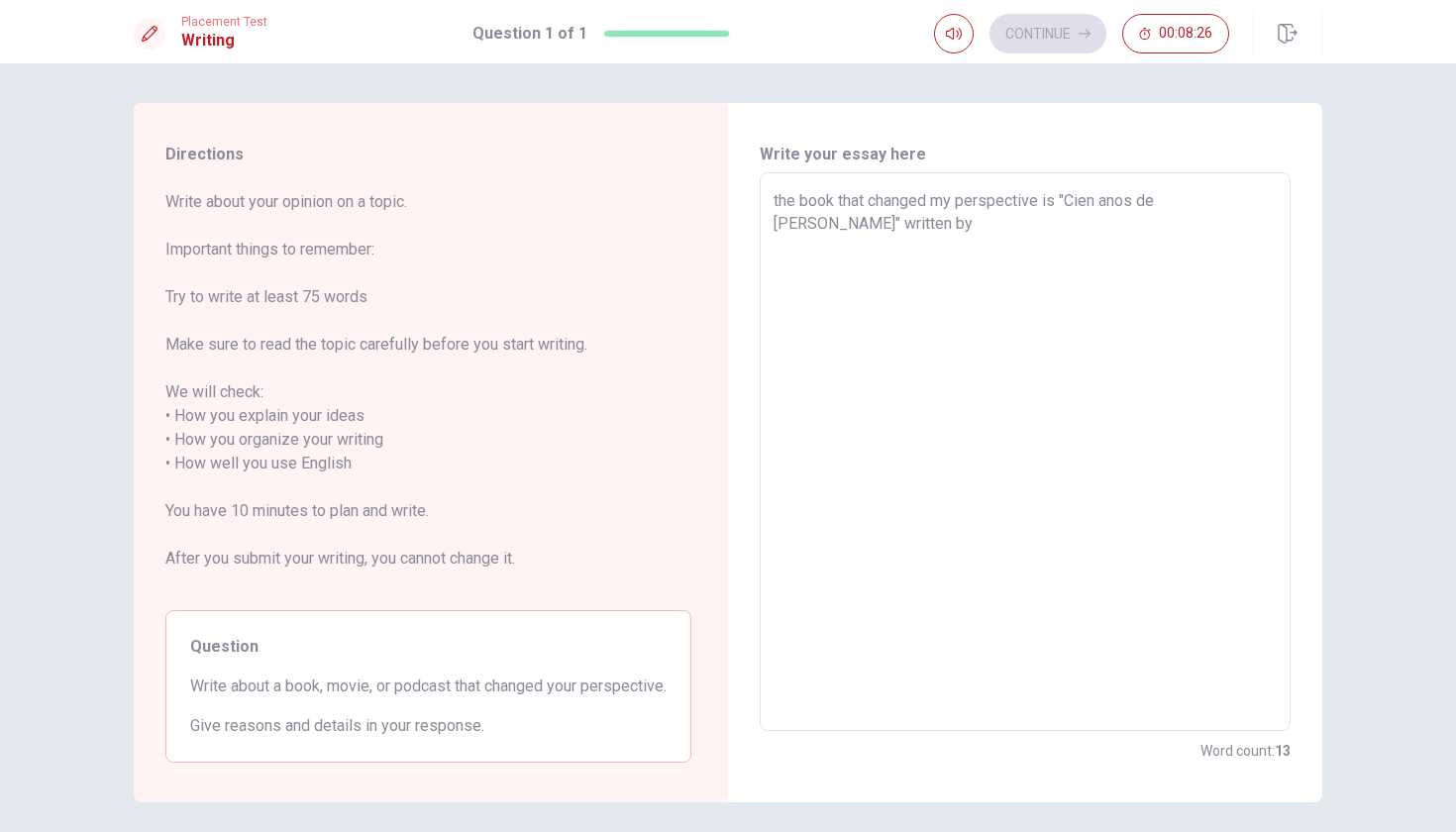 type on "x" 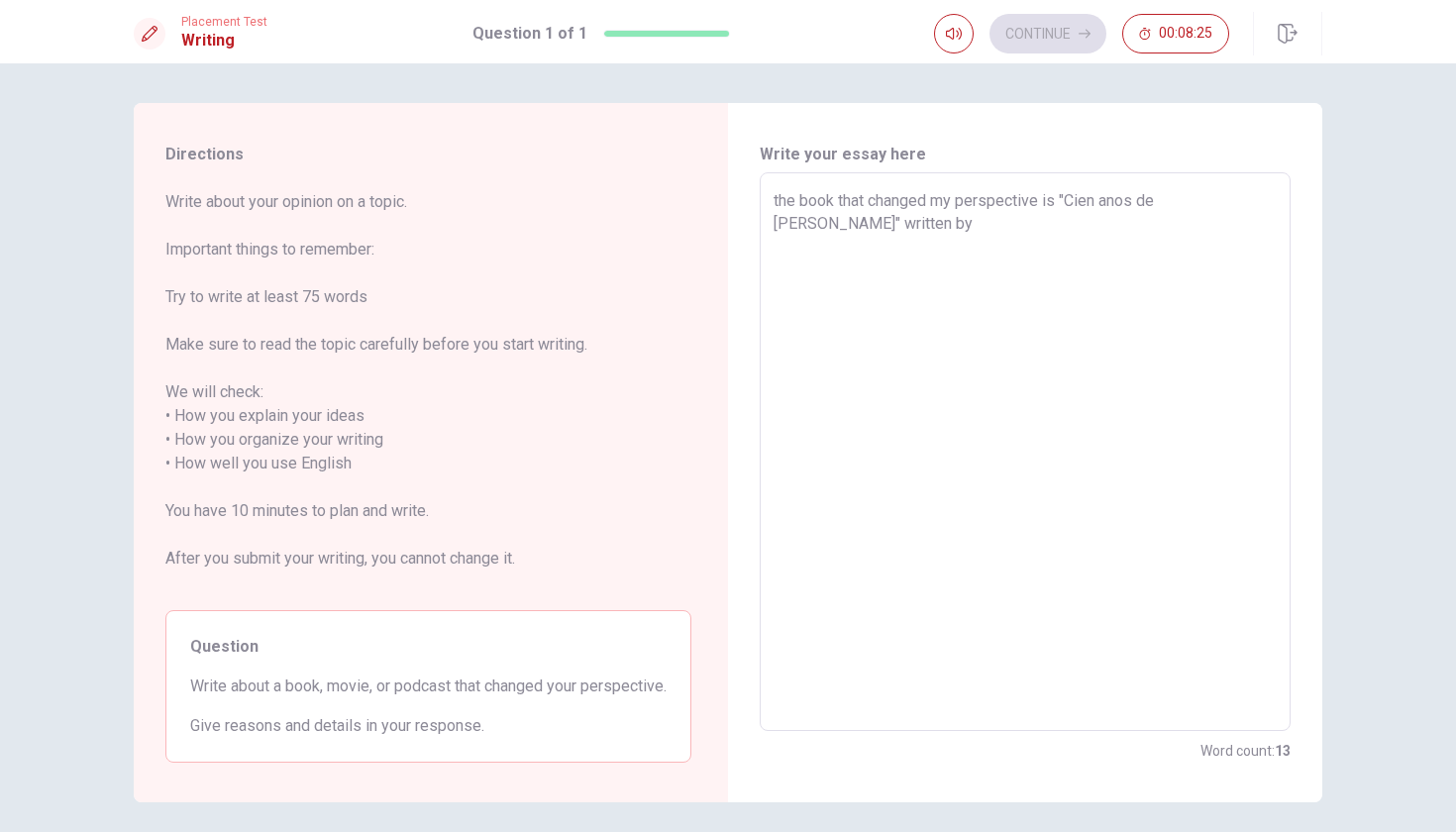 type on "the book that changed my perspective is "Cien anos de [PERSON_NAME]" written by" 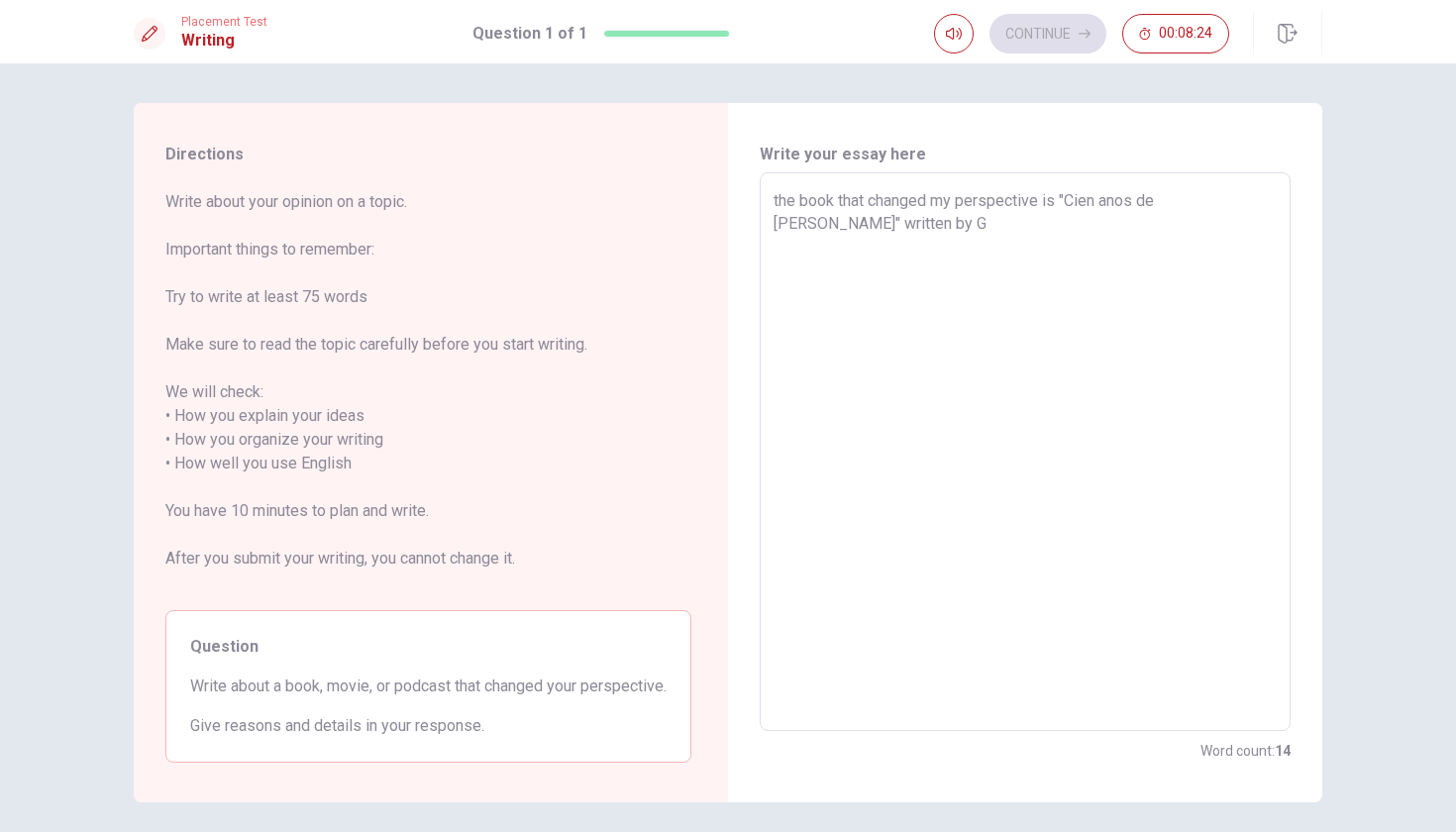 type on "x" 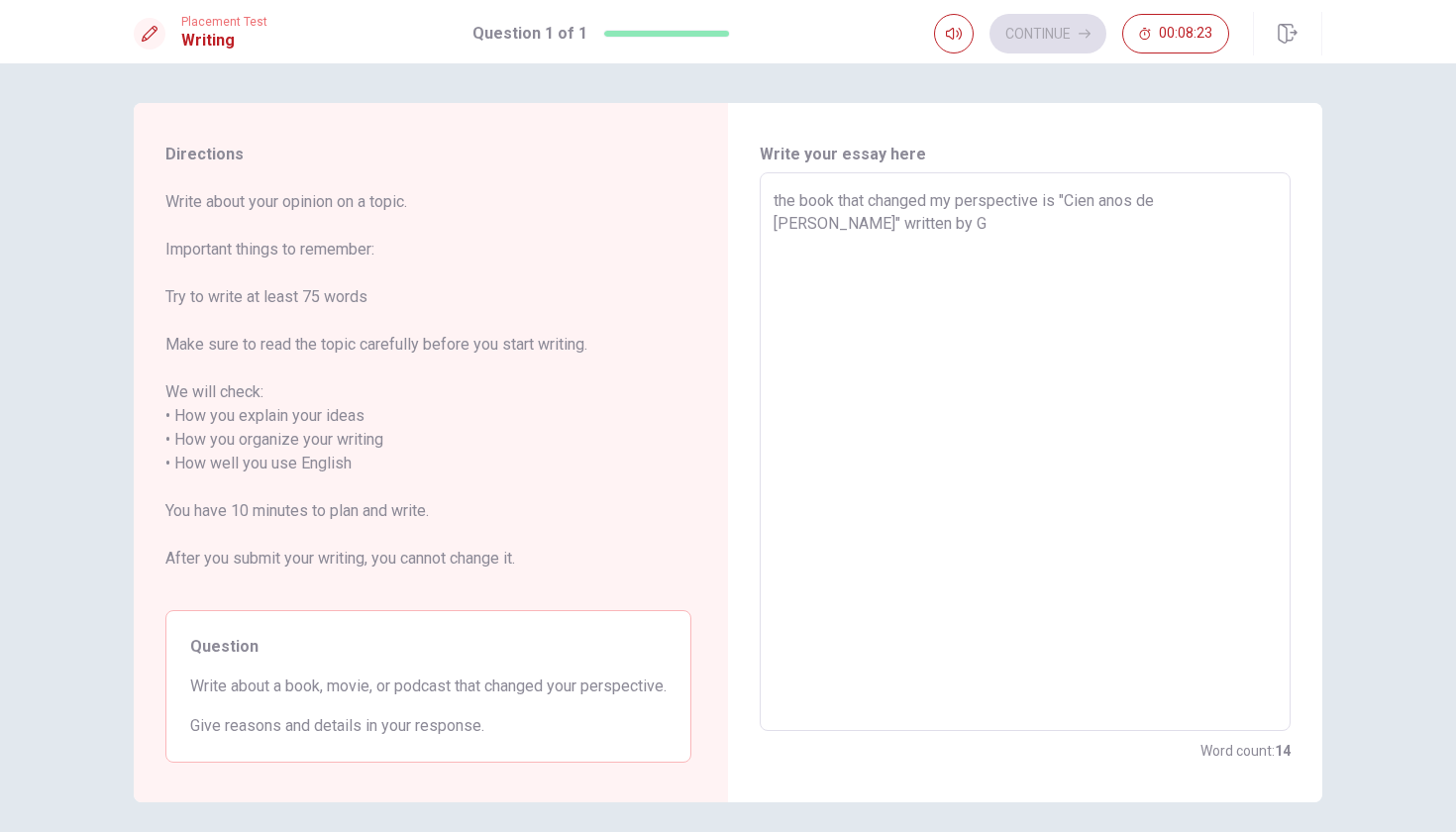 type on "the book that changed my perspective is "Cien anos de [PERSON_NAME]" written by [PERSON_NAME]" 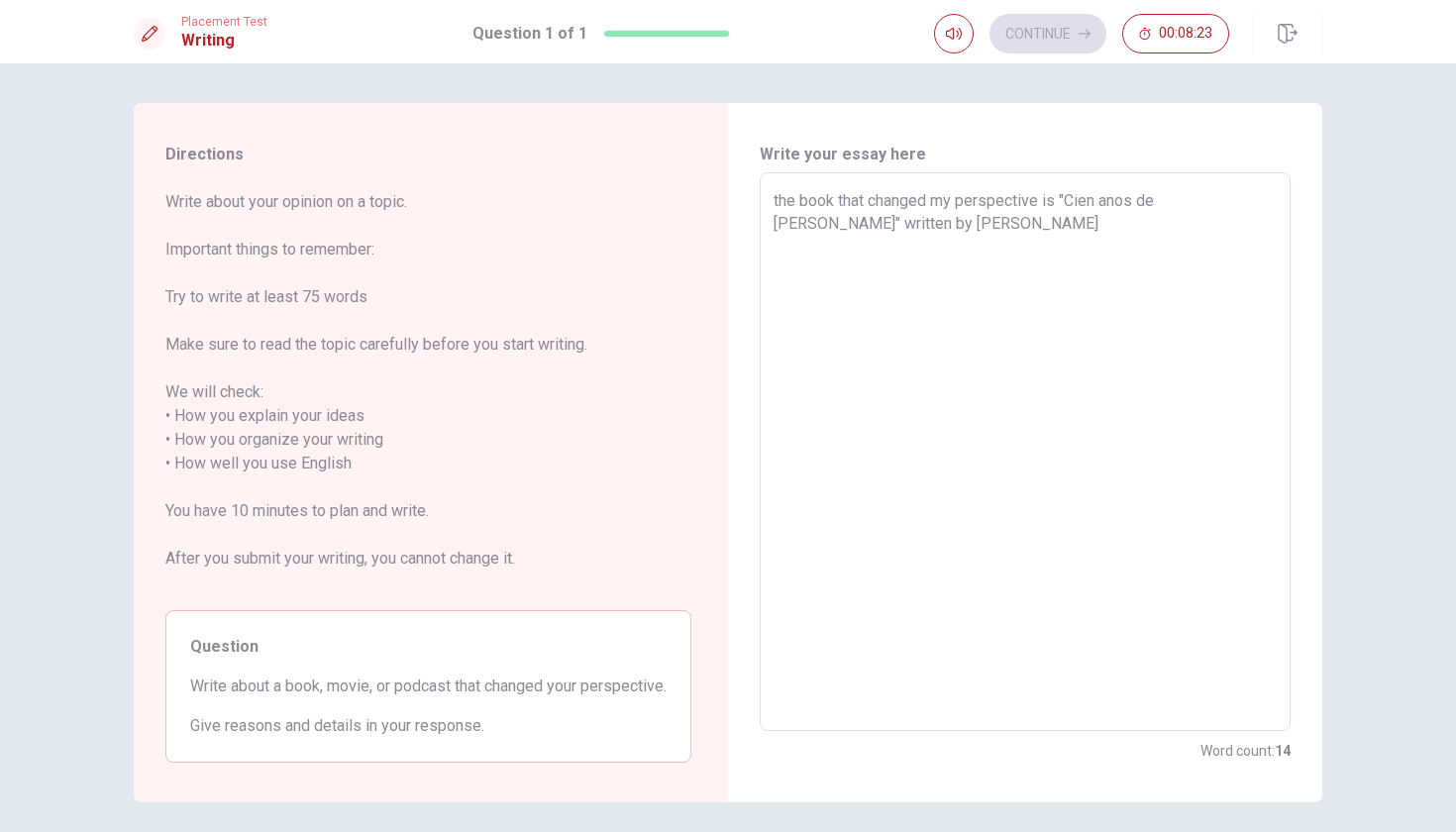 type on "x" 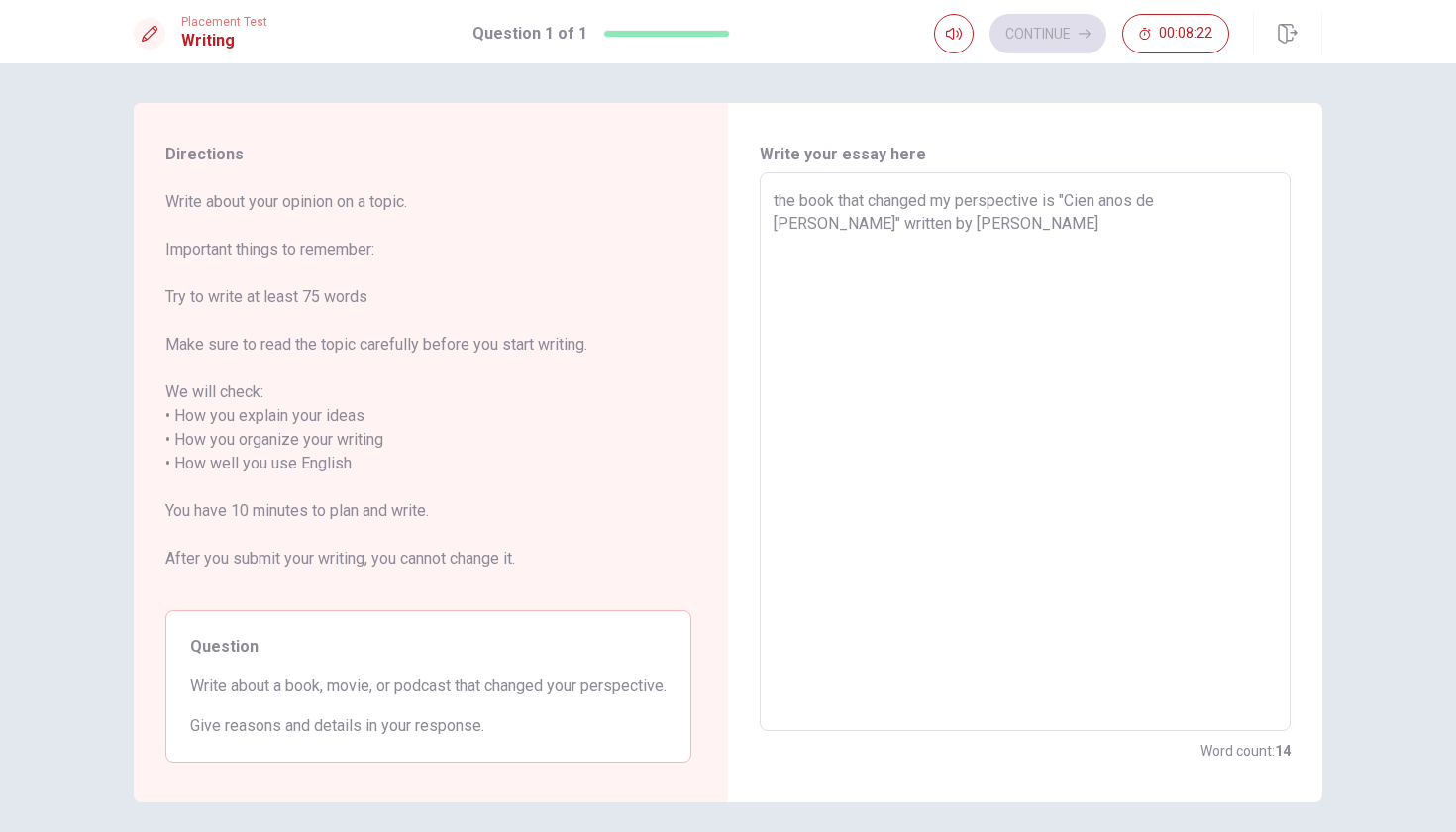type on "the book that changed my perspective is "Cien anos de [PERSON_NAME]" written by [PERSON_NAME]" 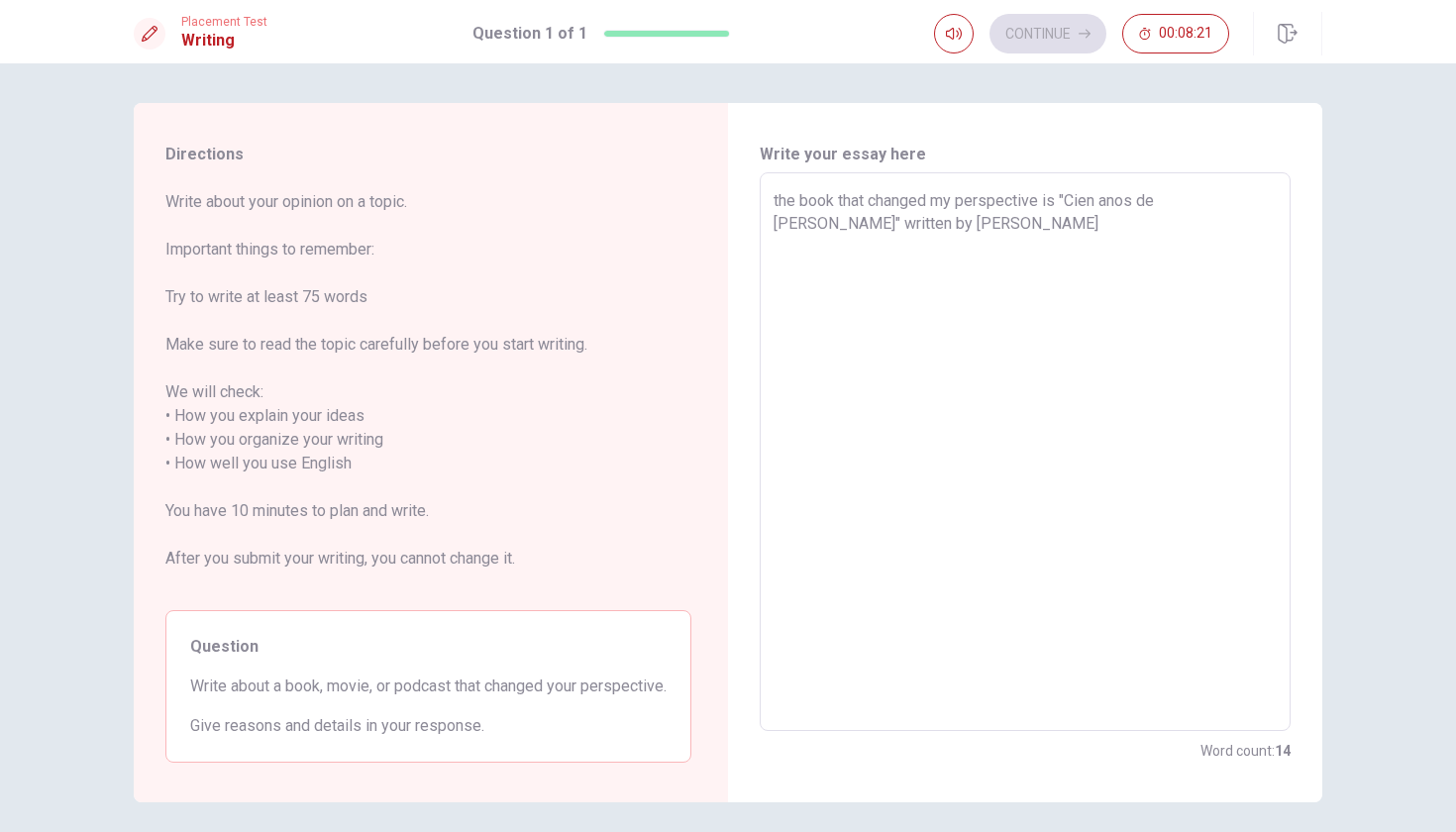 type on "x" 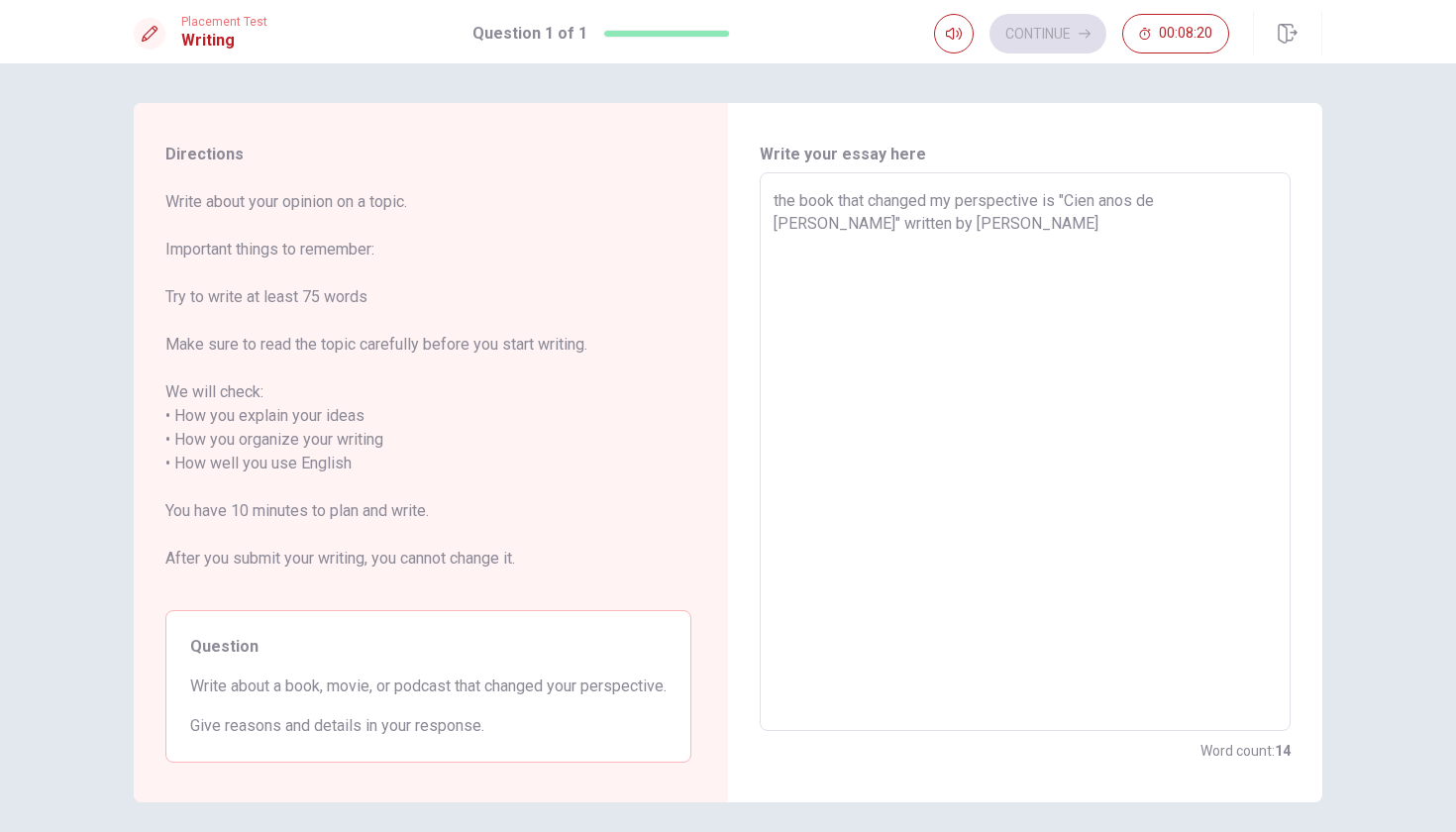 type on "x" 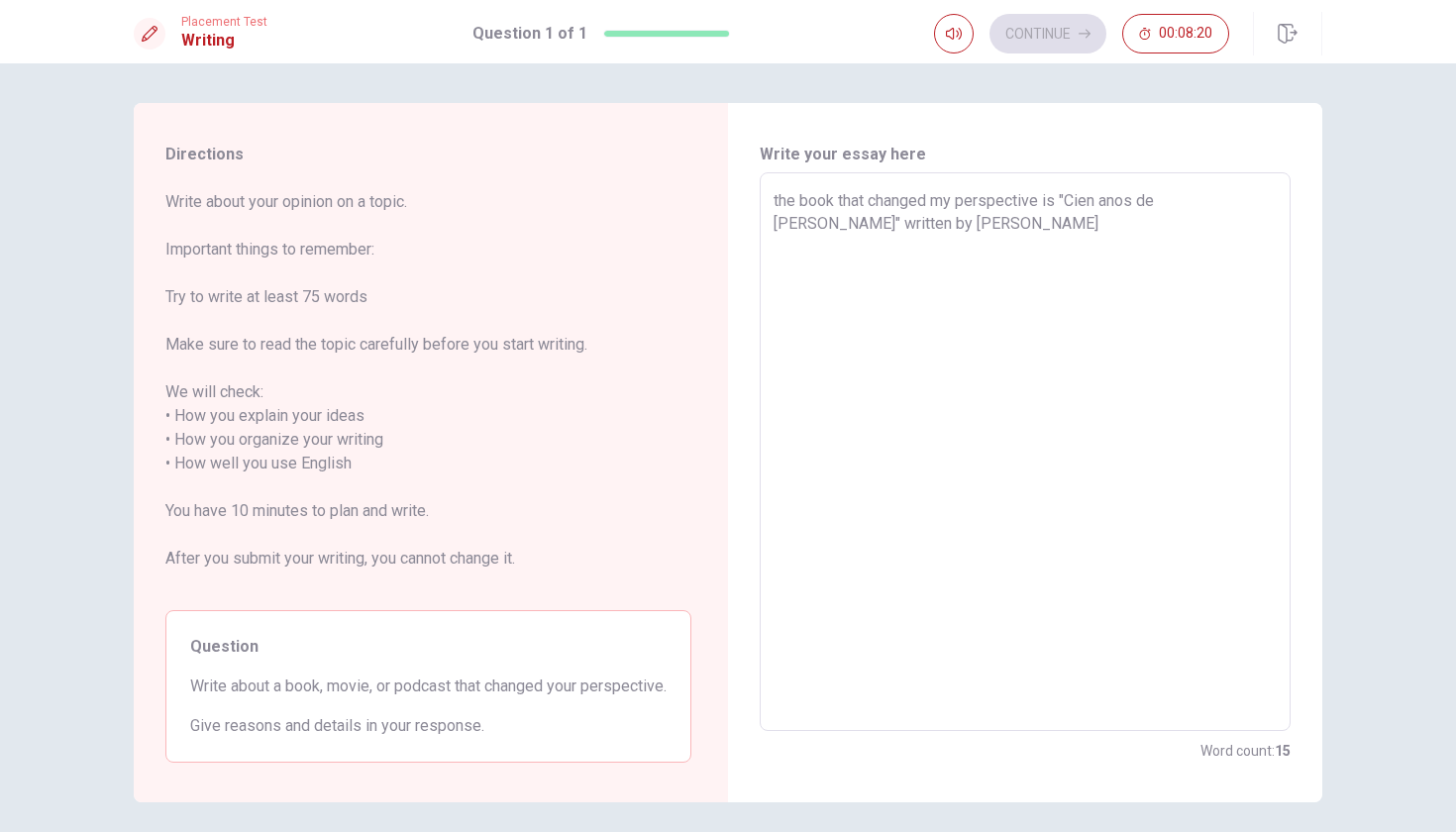 type on "the book that changed my perspective is "Cien anos de [PERSON_NAME]" written by [PERSON_NAME]" 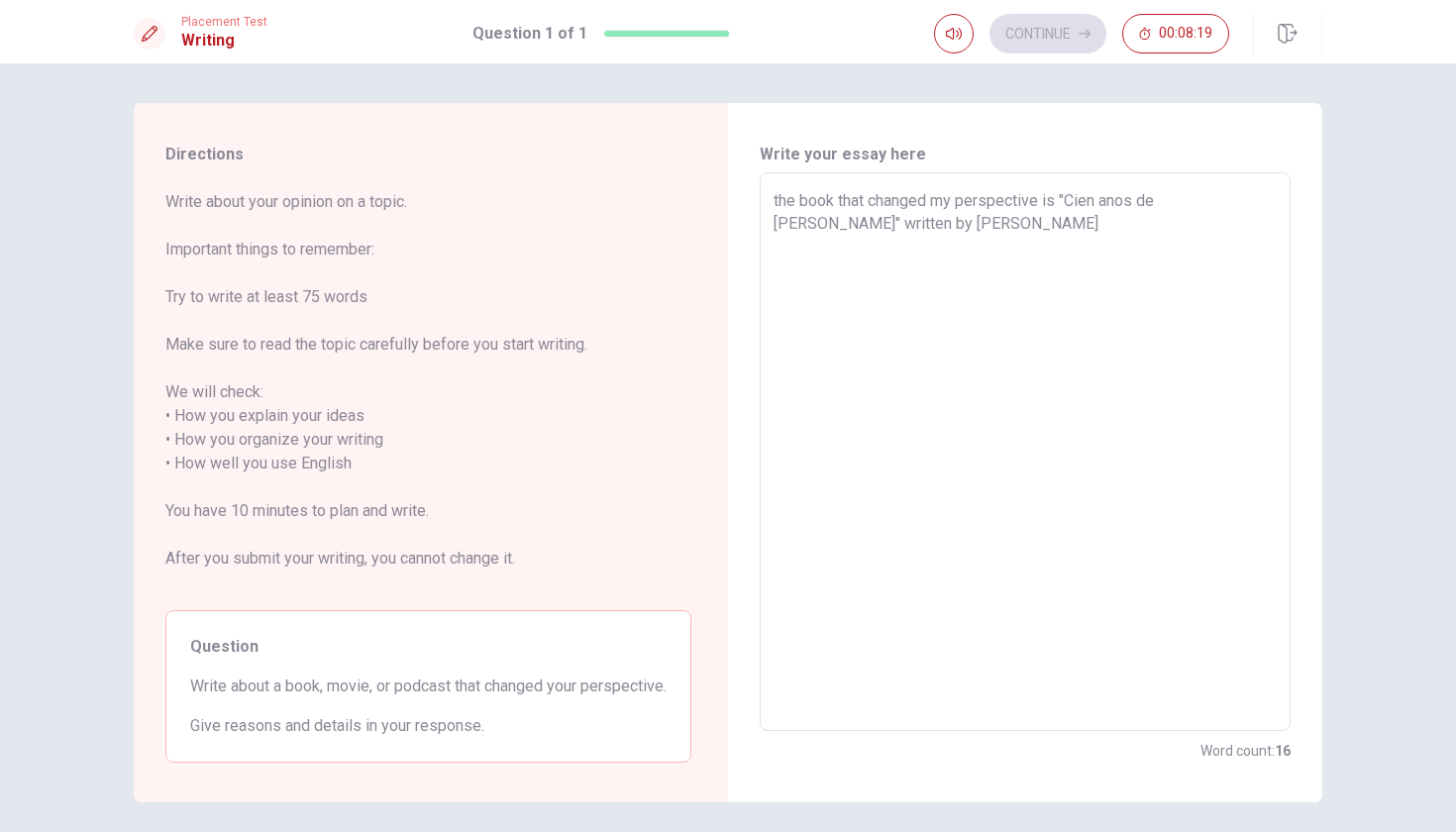 type on "the book that changed my perspective is "Cien anos de [PERSON_NAME]" written by [PERSON_NAME]" 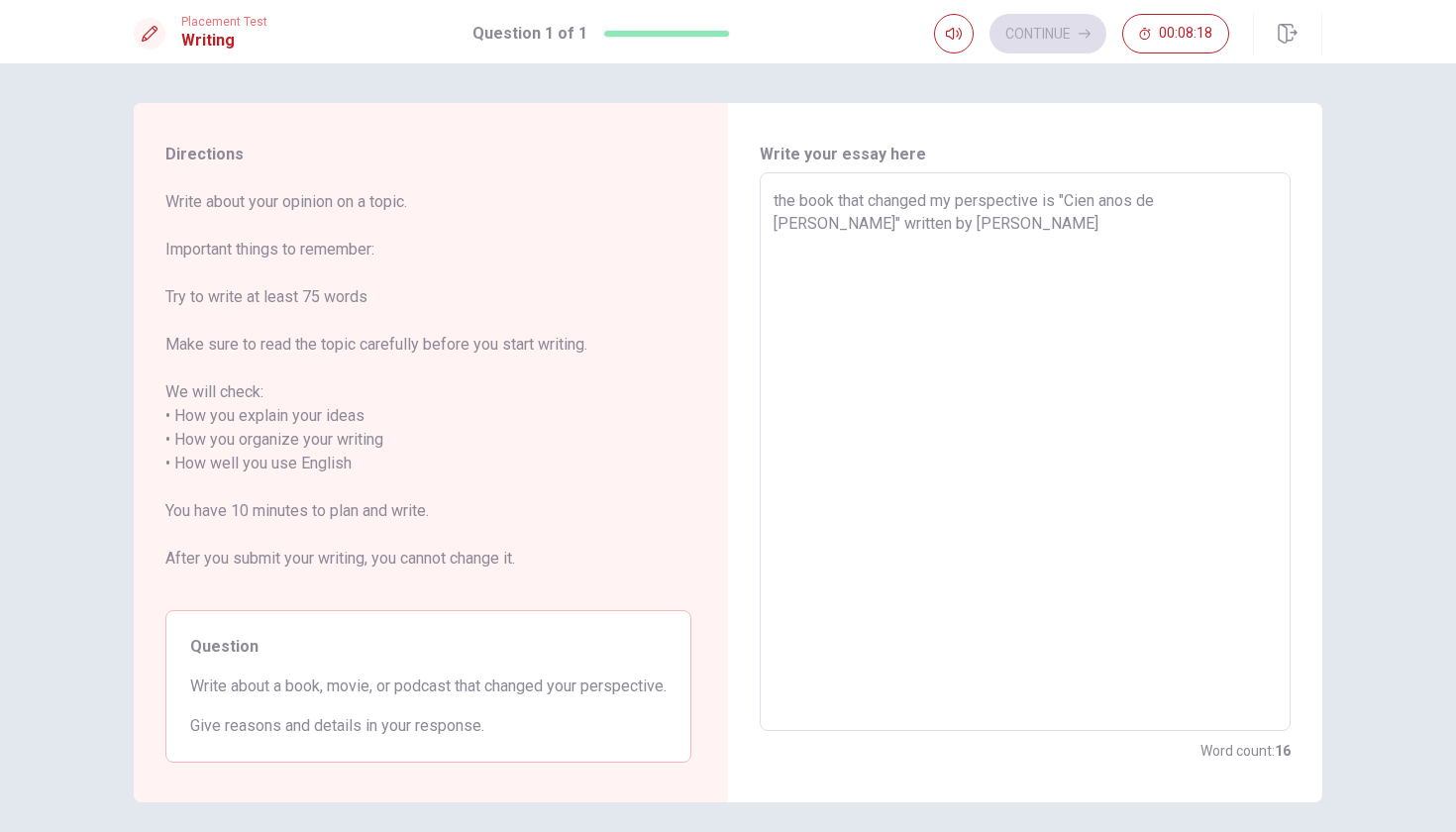 type on "the book that changed my perspective is "Cien anos de [PERSON_NAME]" written by [PERSON_NAME]" 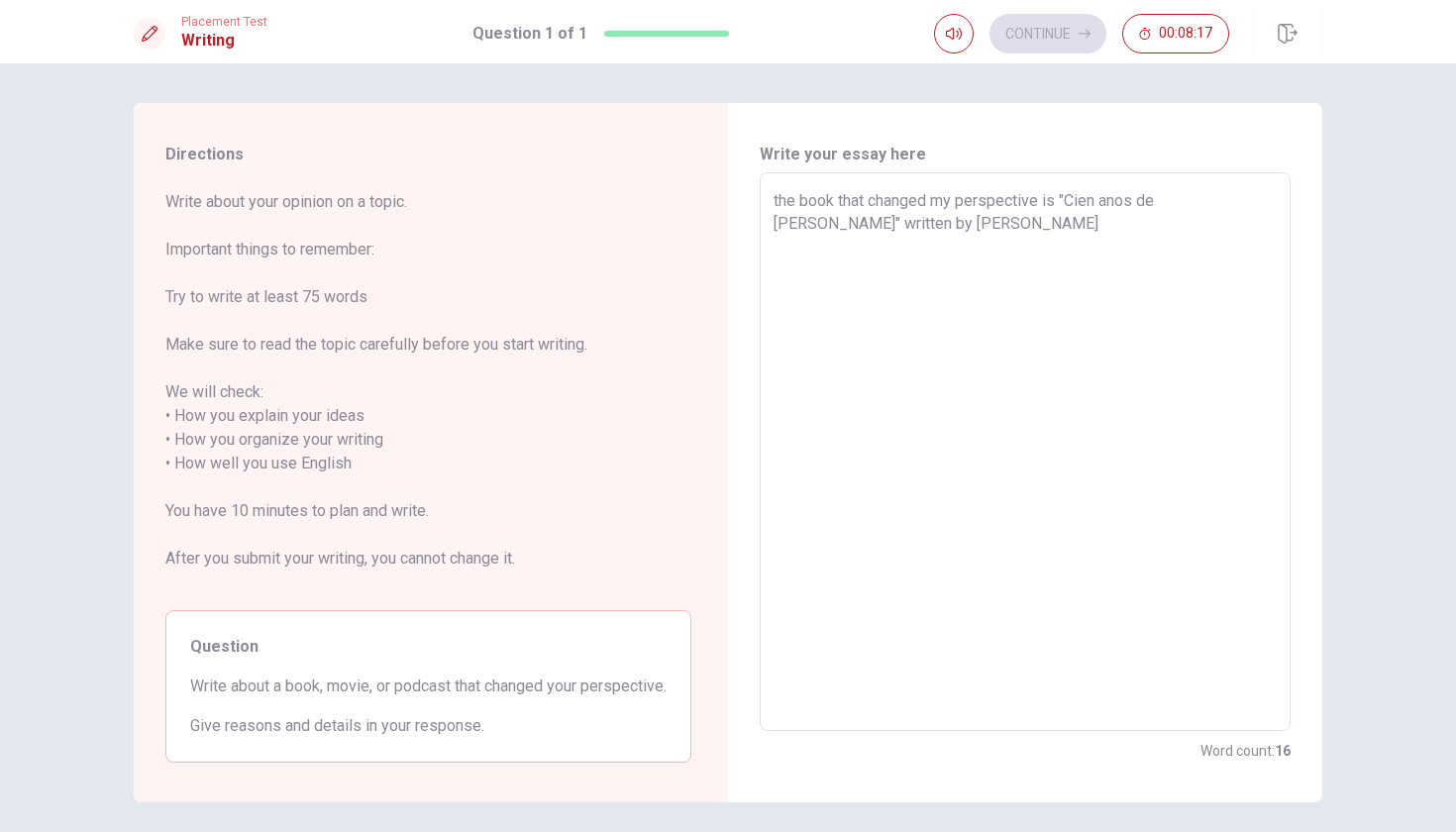 type on "the book that changed my perspective is "Cien anos de [PERSON_NAME]" written by [PERSON_NAME]" 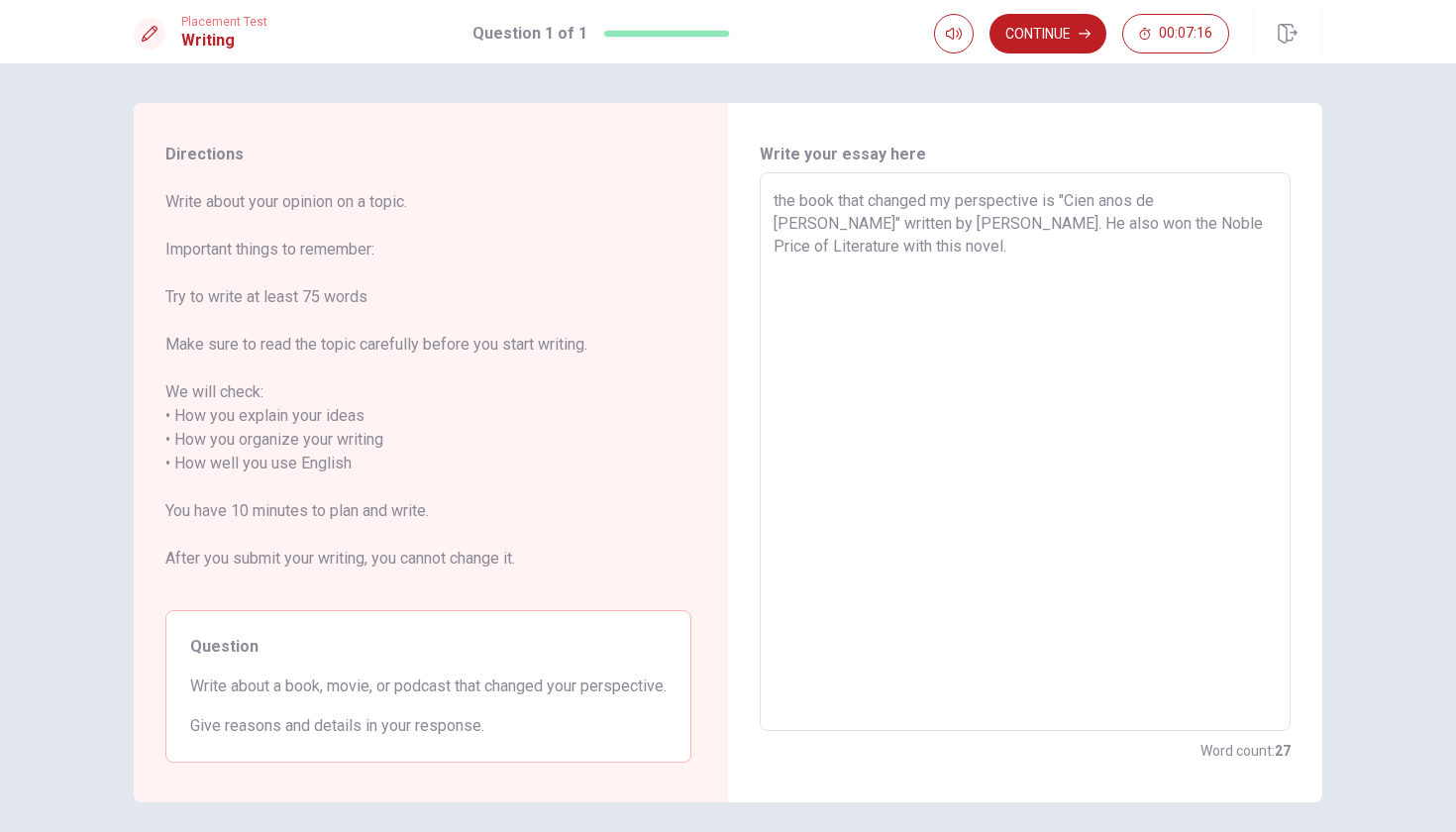 drag, startPoint x: 1156, startPoint y: 222, endPoint x: 1100, endPoint y: 223, distance: 56.008928 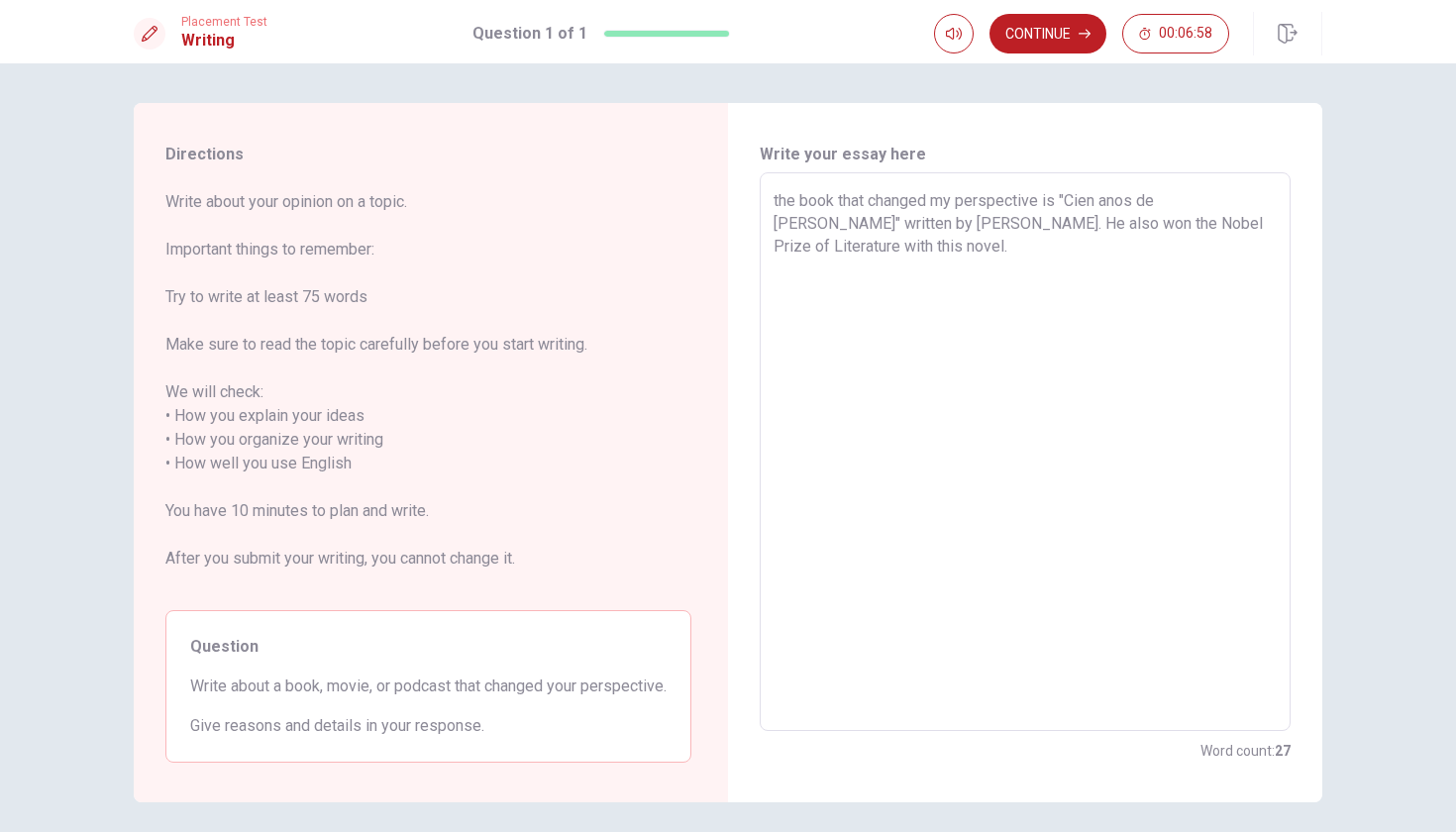 click on "the book that changed my perspective is "Cien anos de [PERSON_NAME]" written by [PERSON_NAME]. He also won the Nobel Prize of Literature with this novel." at bounding box center (1025, 452) 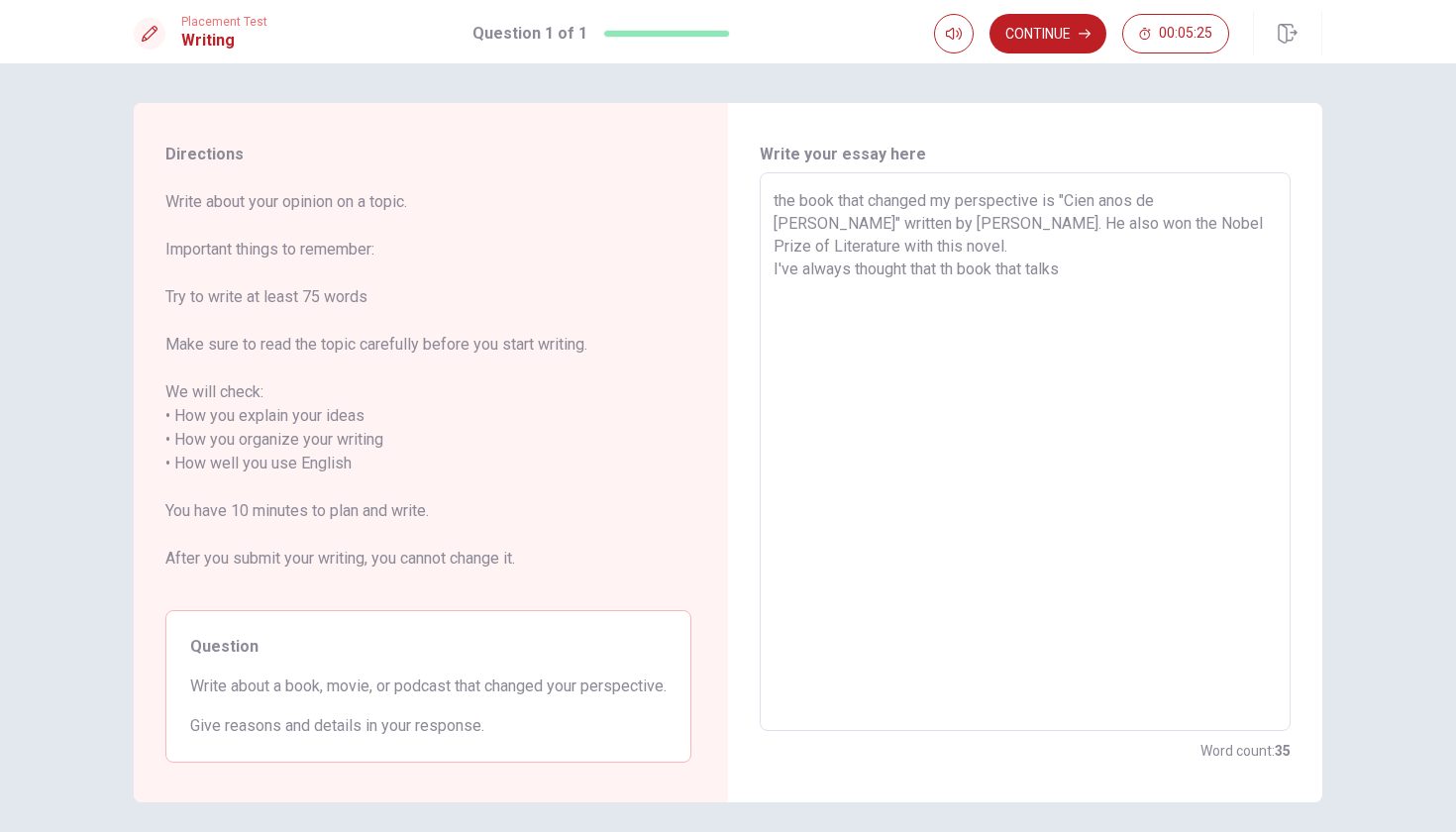 click on "the book that changed my perspective is "Cien anos de [PERSON_NAME]" written by [PERSON_NAME]. He also won the Nobel Prize of Literature with this novel.
I've always thought that th book that talks" at bounding box center (1025, 452) 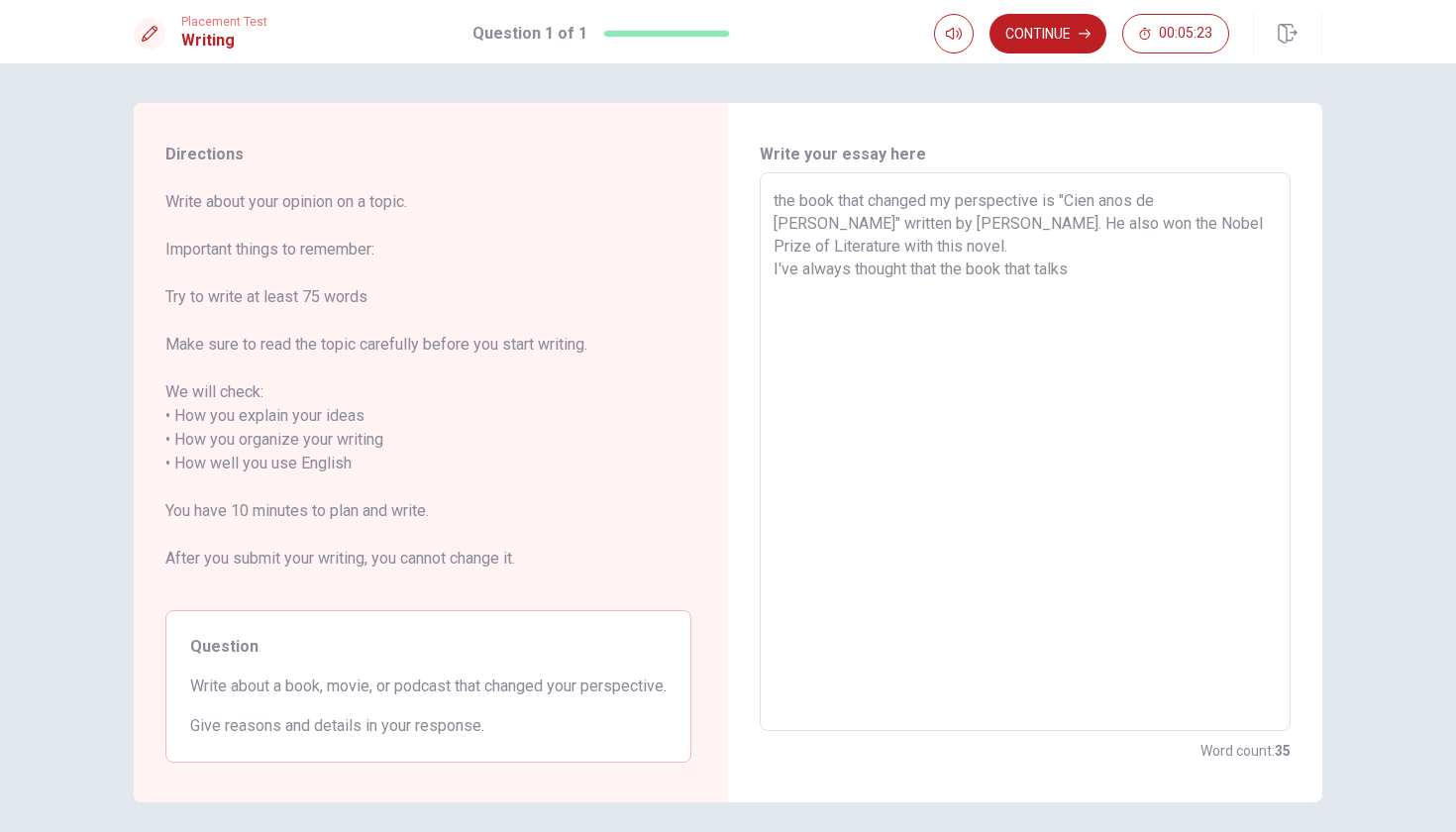 click on "the book that changed my perspective is "Cien anos de [PERSON_NAME]" written by [PERSON_NAME]. He also won the Nobel Prize of Literature with this novel.
I've always thought that the book that talks" at bounding box center [1025, 452] 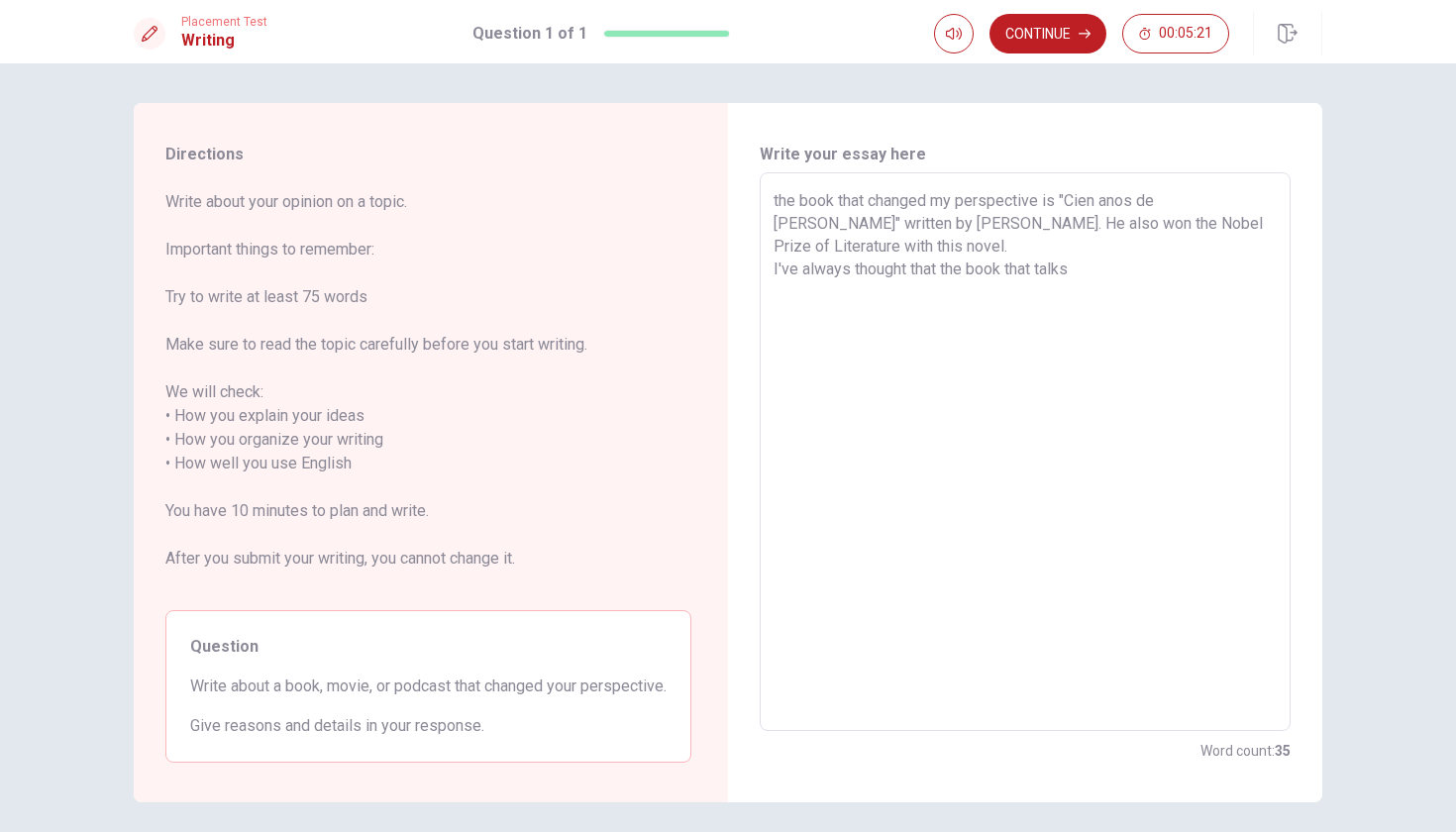 click on "the book that changed my perspective is "Cien anos de [PERSON_NAME]" written by [PERSON_NAME]. He also won the Nobel Prize of Literature with this novel.
I've always thought that the book that talks" at bounding box center [1025, 452] 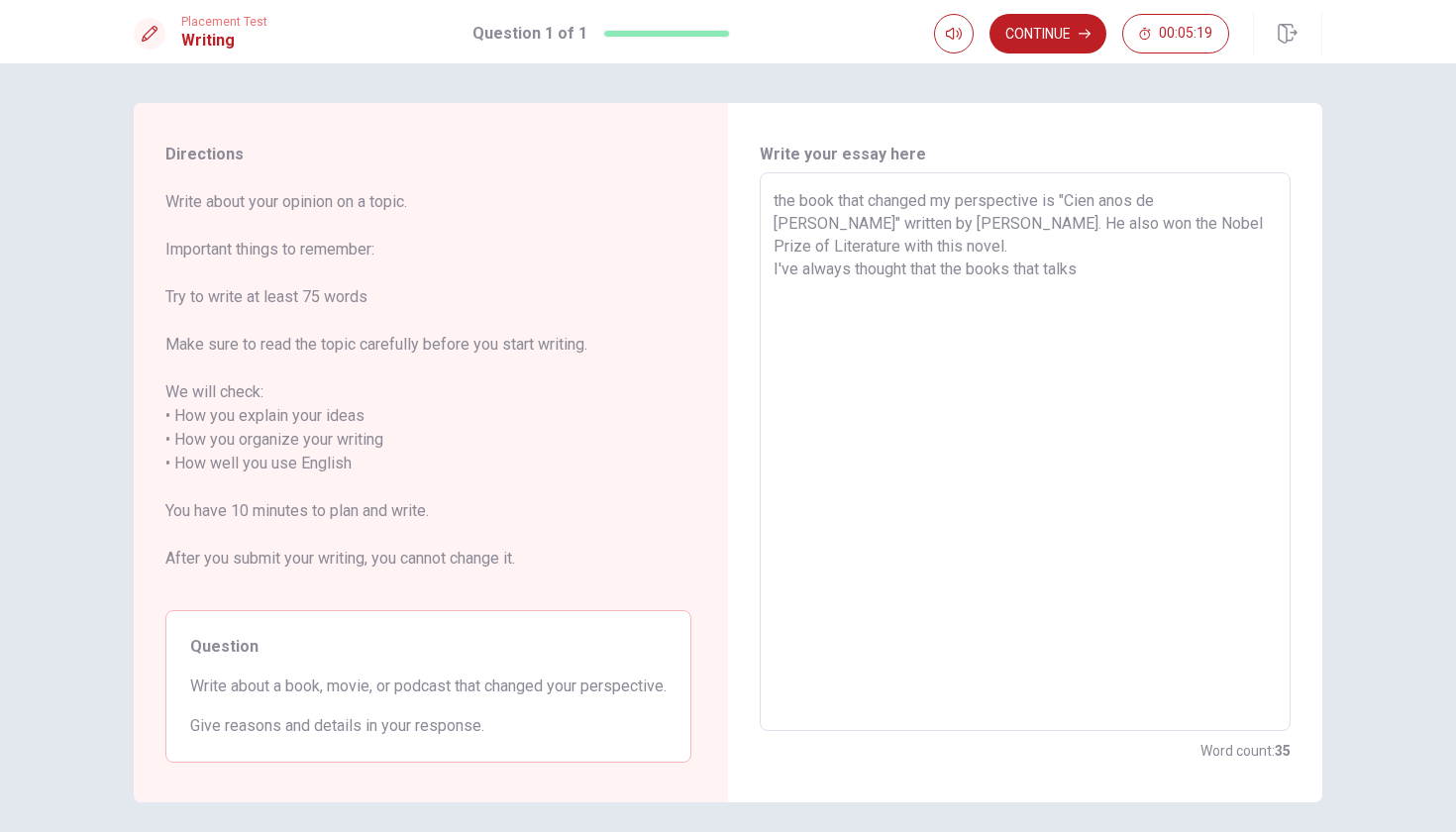 click on "the book that changed my perspective is "Cien anos de [PERSON_NAME]" written by [PERSON_NAME]. He also won the Nobel Prize of Literature with this novel.
I've always thought that the books that talks" at bounding box center (1025, 452) 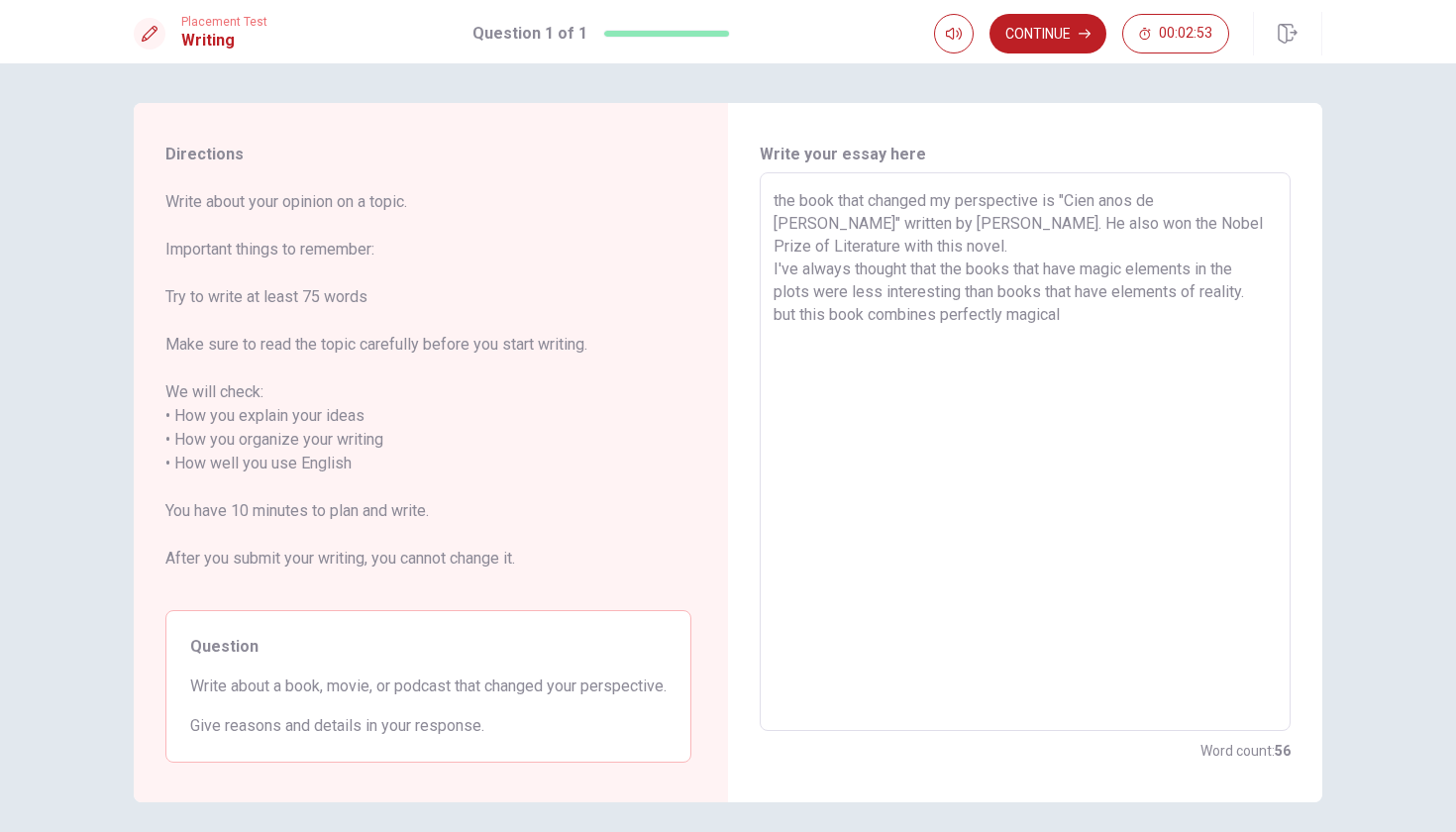click on "the book that changed my perspective is "Cien anos de [PERSON_NAME]" written by [PERSON_NAME]. He also won the Nobel Prize of Literature with this novel.
I've always thought that the books that have magic elements in the plots were less interesting than books that have elements of reality. but this book combines perfectly magical" at bounding box center (1025, 452) 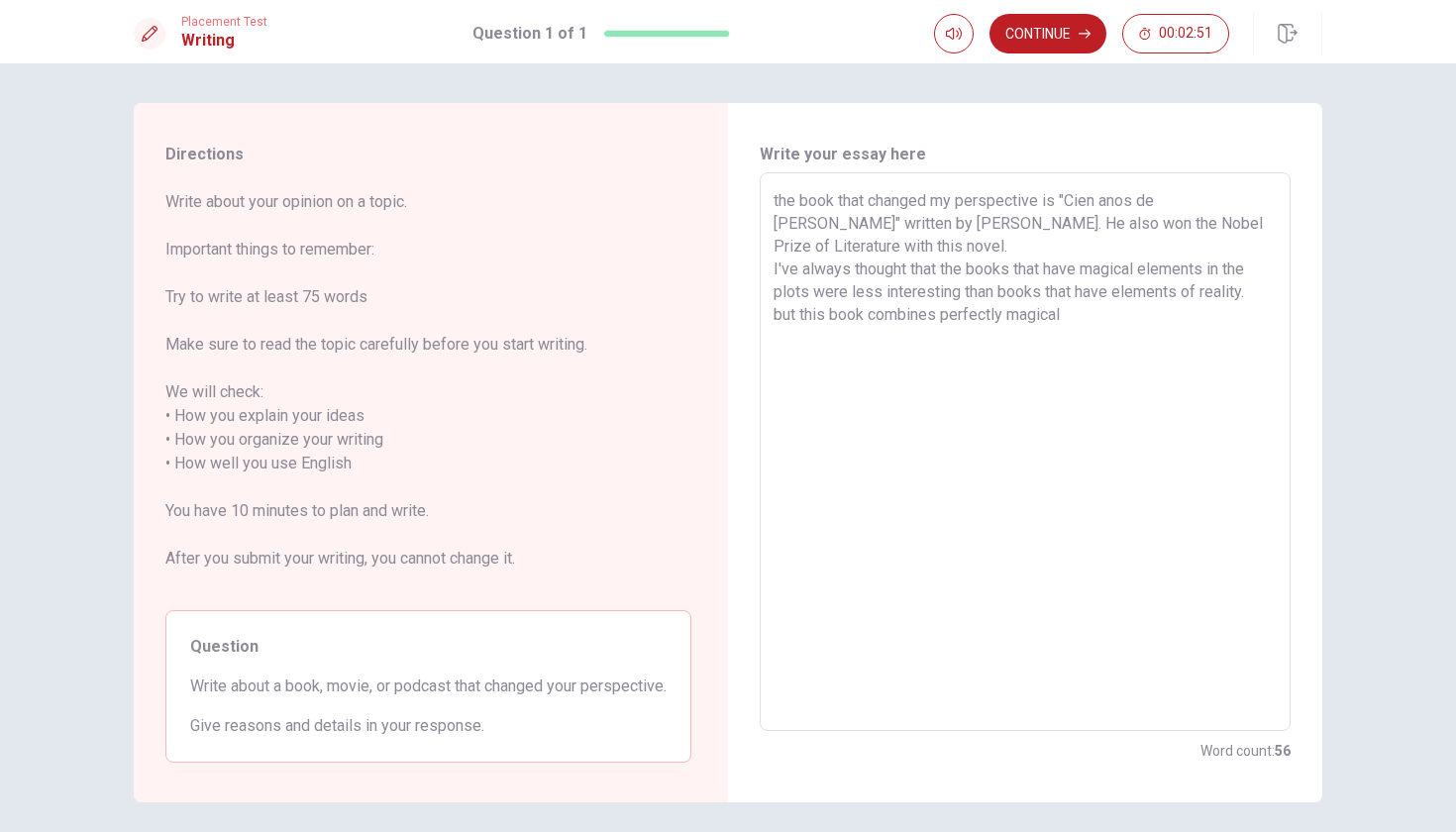 click on "the book that changed my perspective is "Cien anos de [PERSON_NAME]" written by [PERSON_NAME]. He also won the Nobel Prize of Literature with this novel.
I've always thought that the books that have magical elements in the plots were less interesting than books that have elements of reality. but this book combines perfectly magical" at bounding box center [1025, 452] 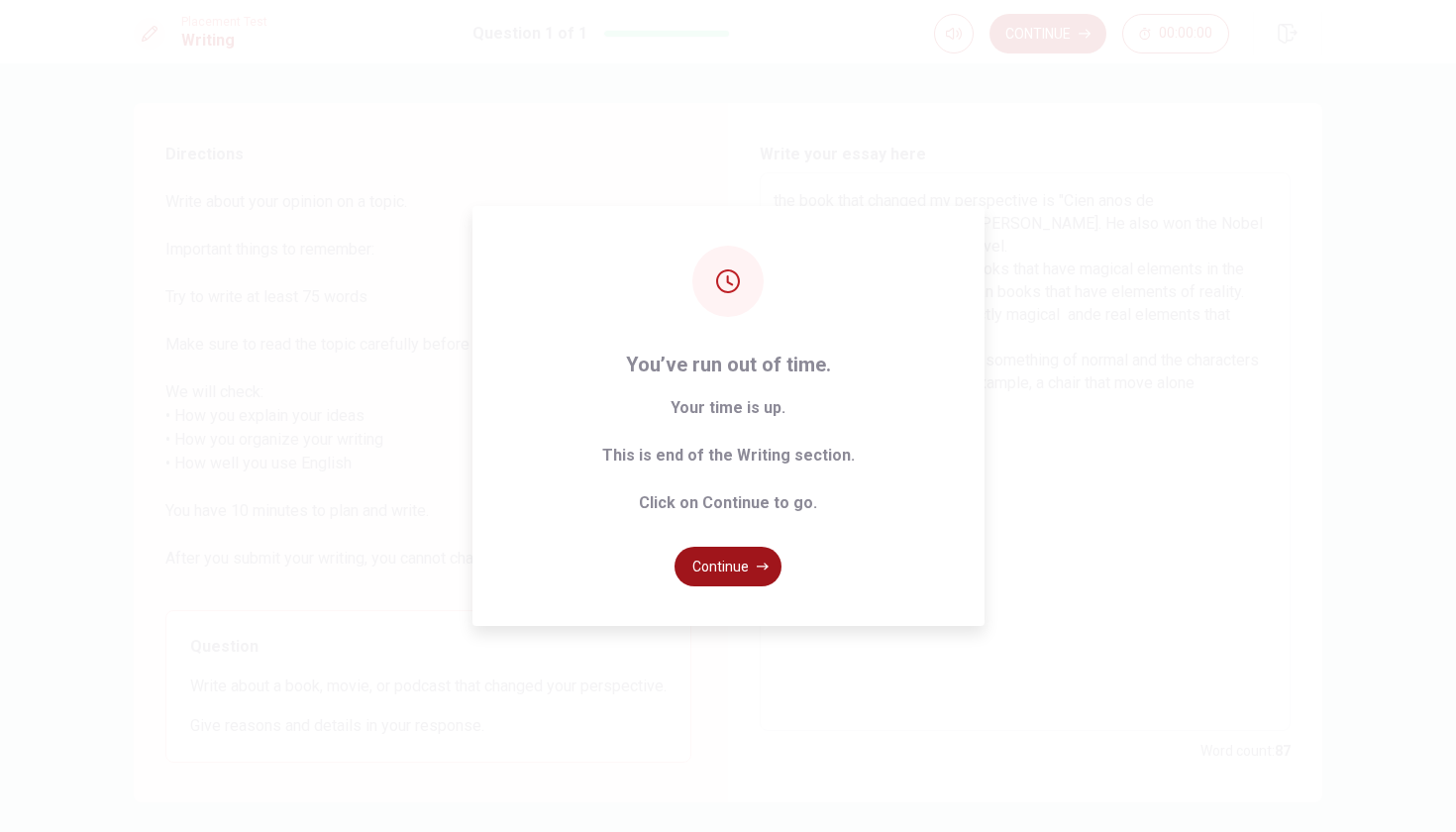 click on "Continue" at bounding box center [728, 567] 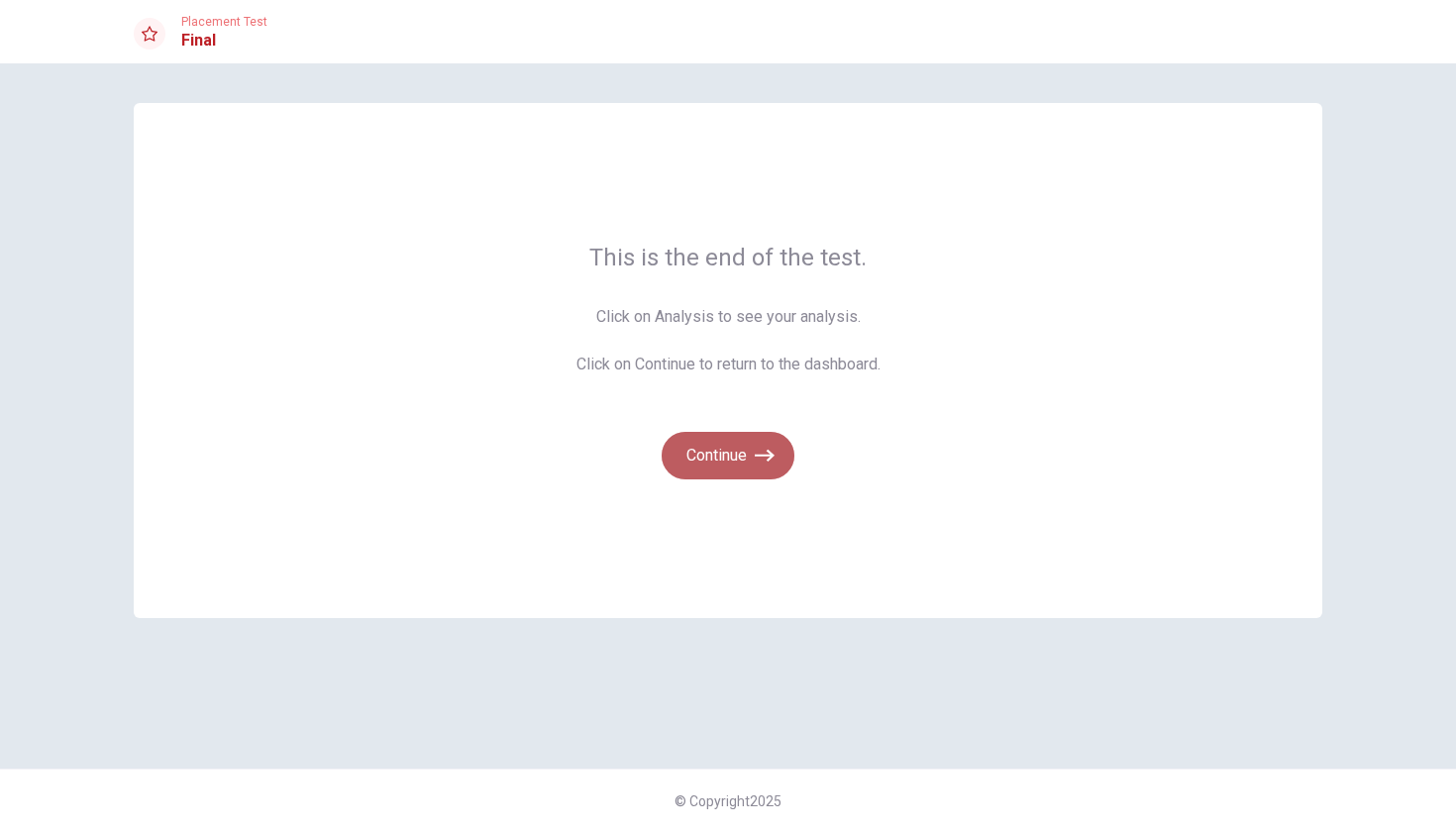 click 